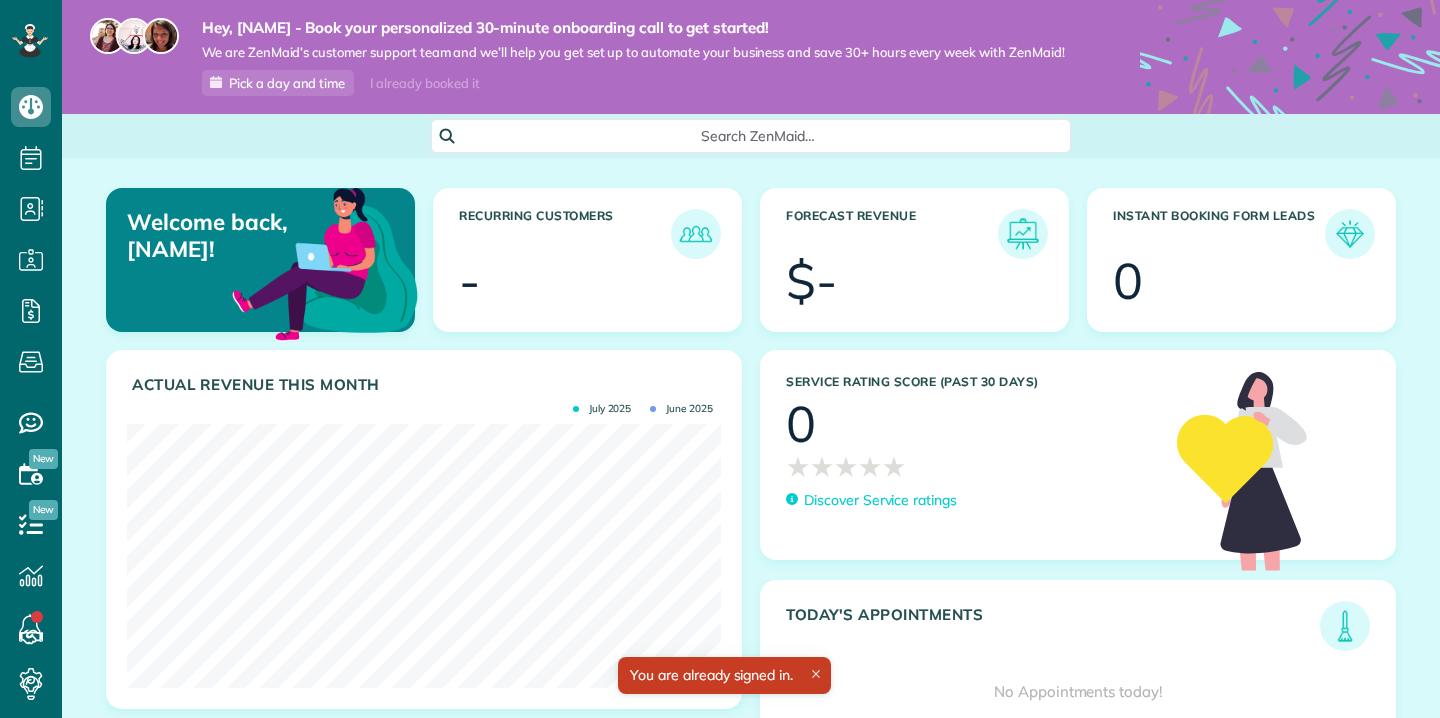 scroll, scrollTop: 0, scrollLeft: 0, axis: both 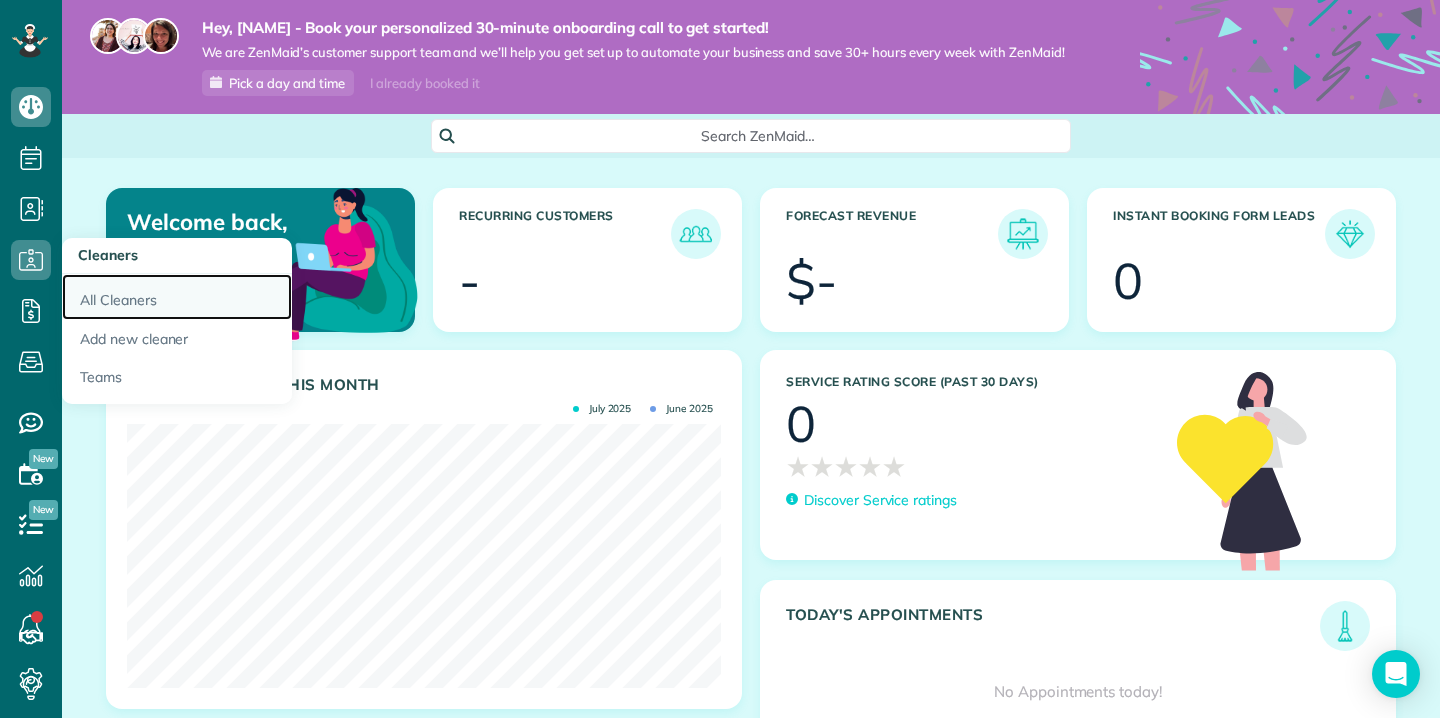 click on "All Cleaners" at bounding box center [177, 297] 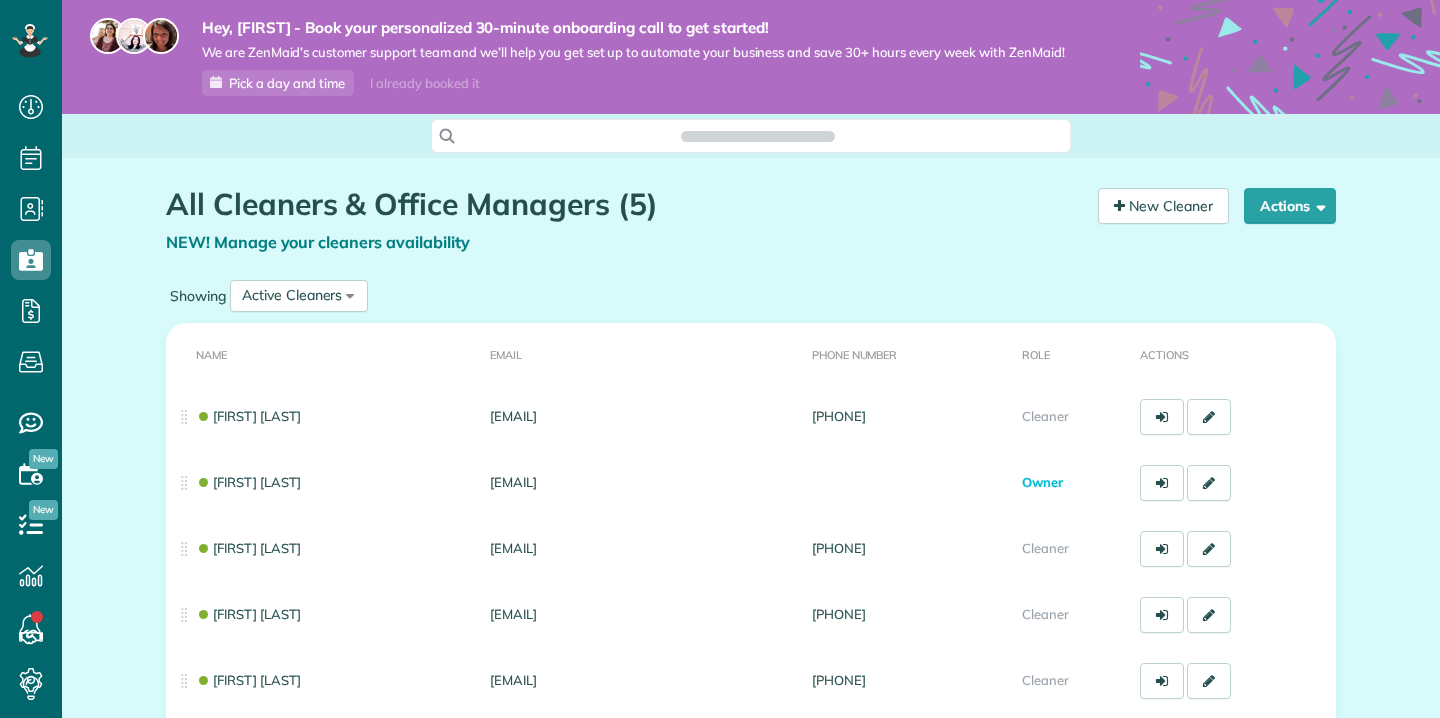 scroll, scrollTop: 0, scrollLeft: 0, axis: both 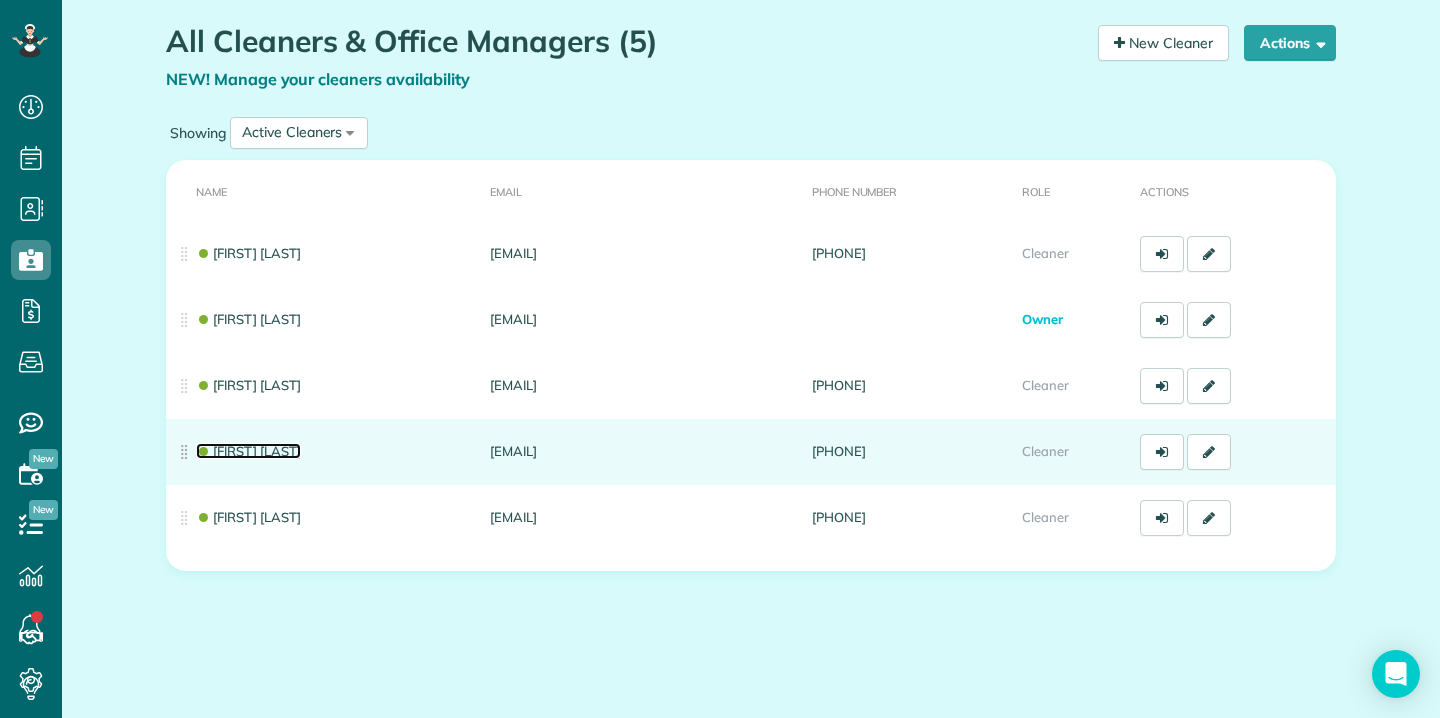 click on "[FIRST] [LAST]" at bounding box center [248, 451] 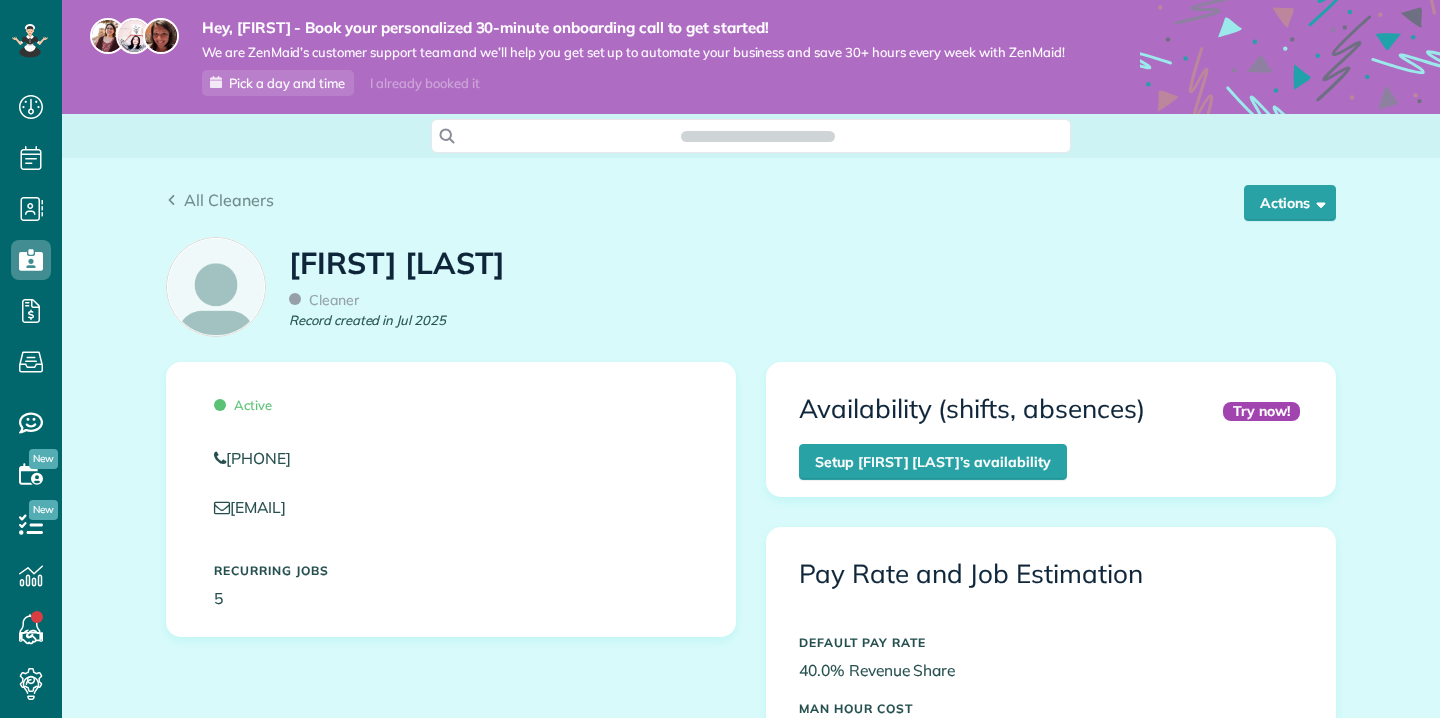 scroll, scrollTop: 0, scrollLeft: 0, axis: both 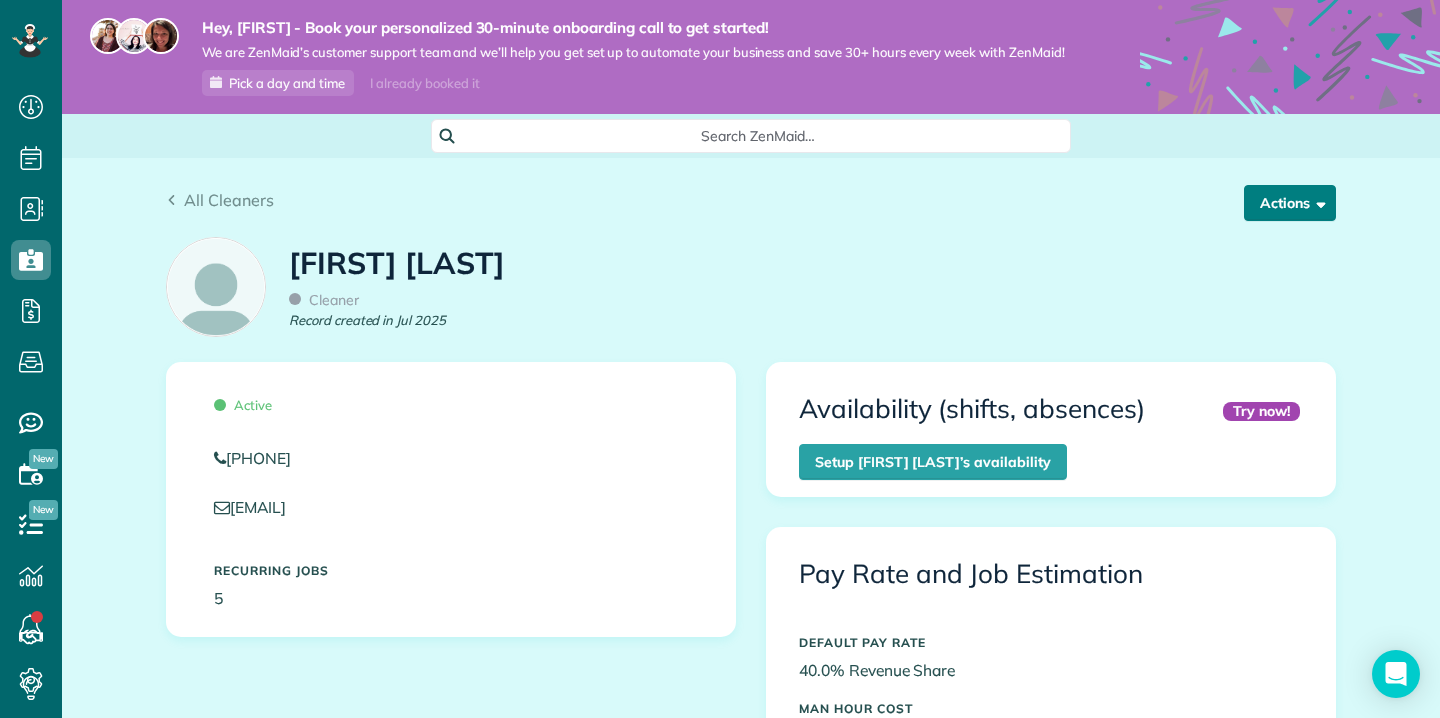 click on "Actions" at bounding box center [1290, 203] 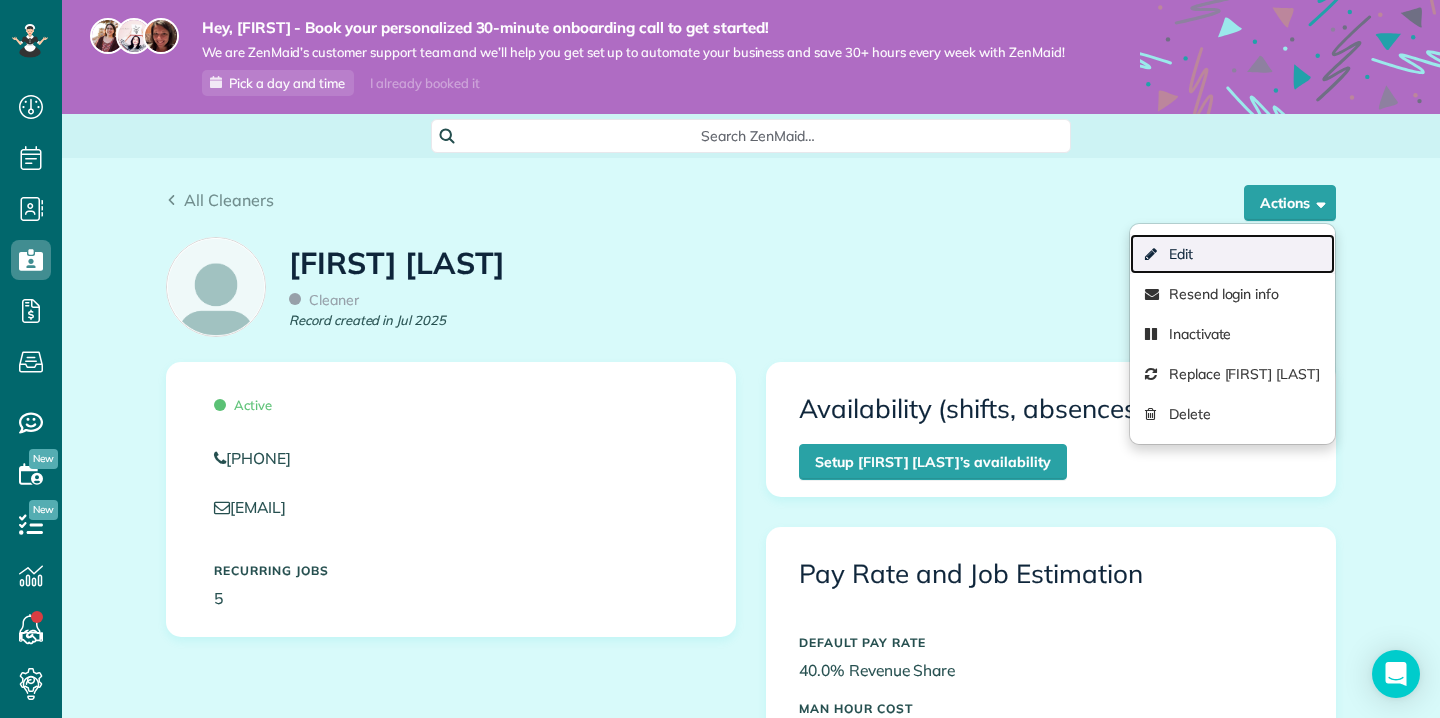 click on "Edit" at bounding box center (1232, 254) 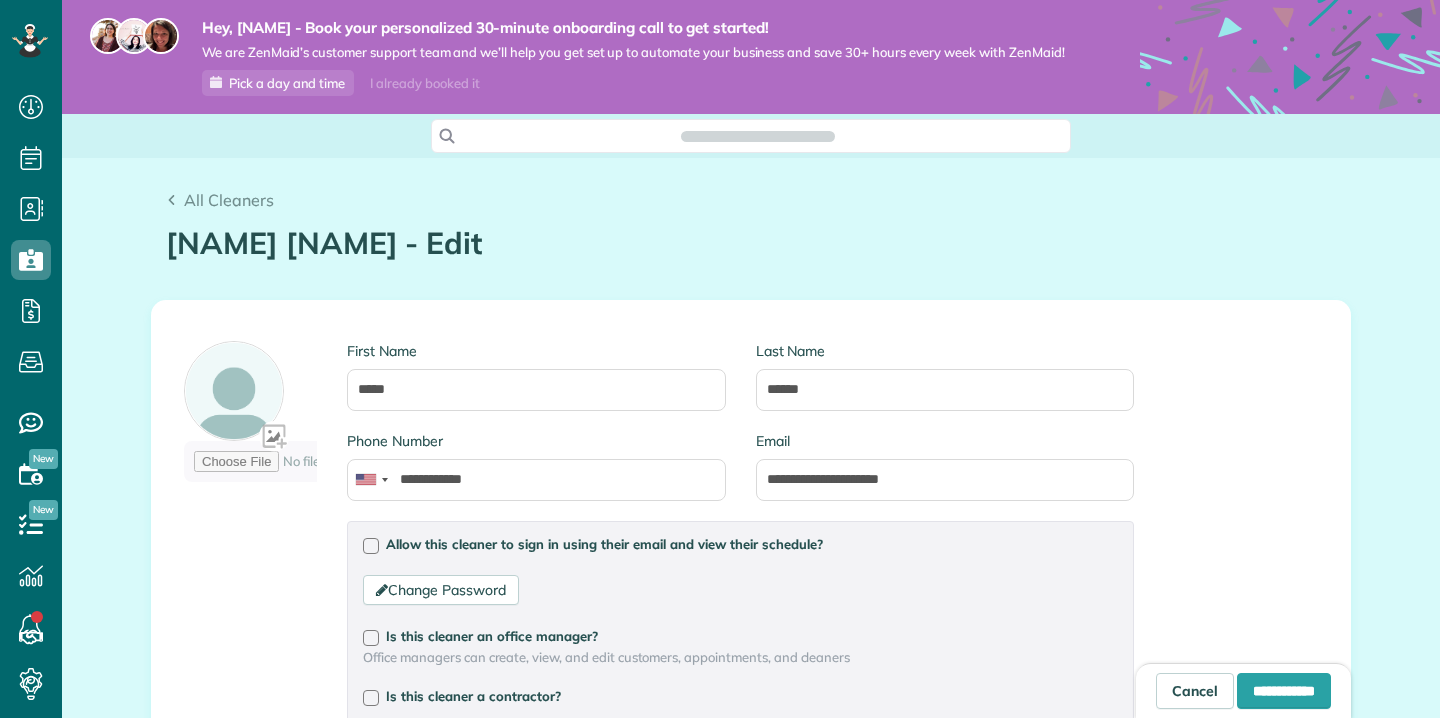 scroll, scrollTop: 0, scrollLeft: 0, axis: both 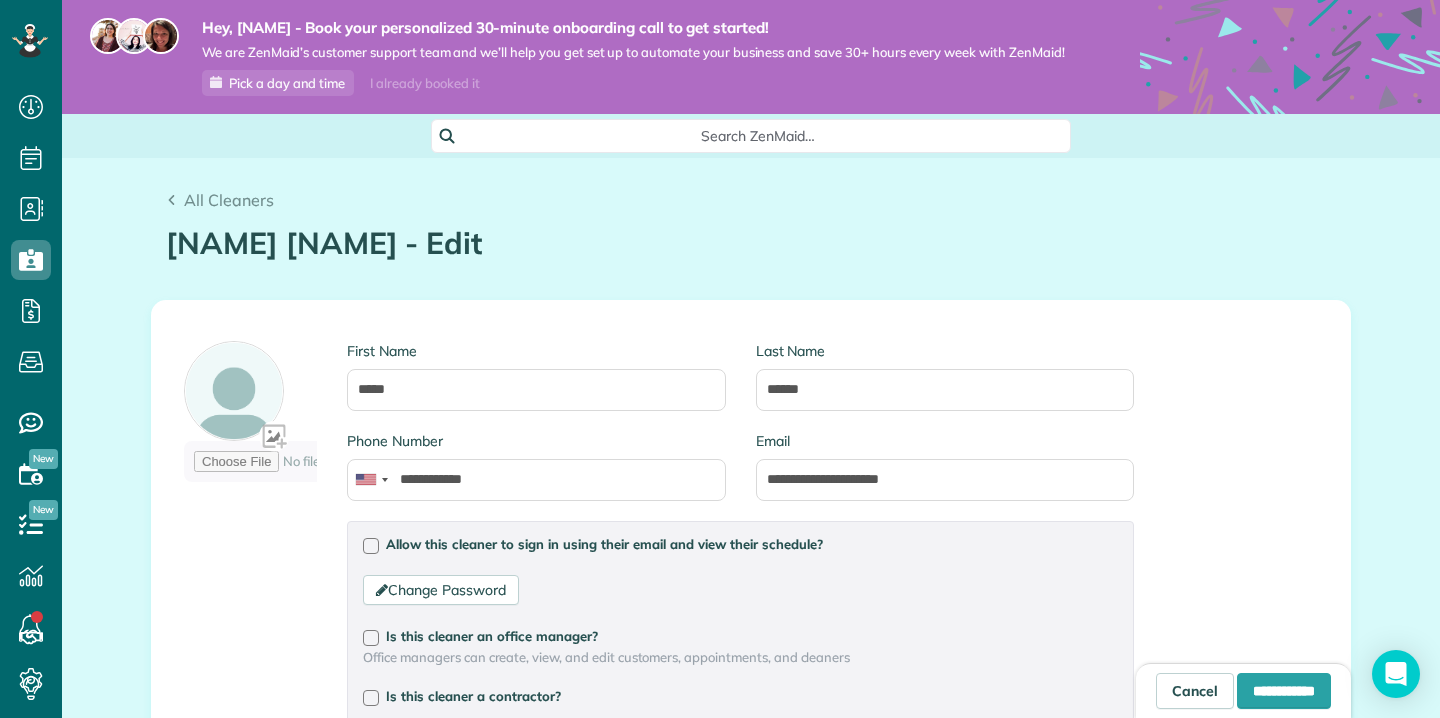type on "**********" 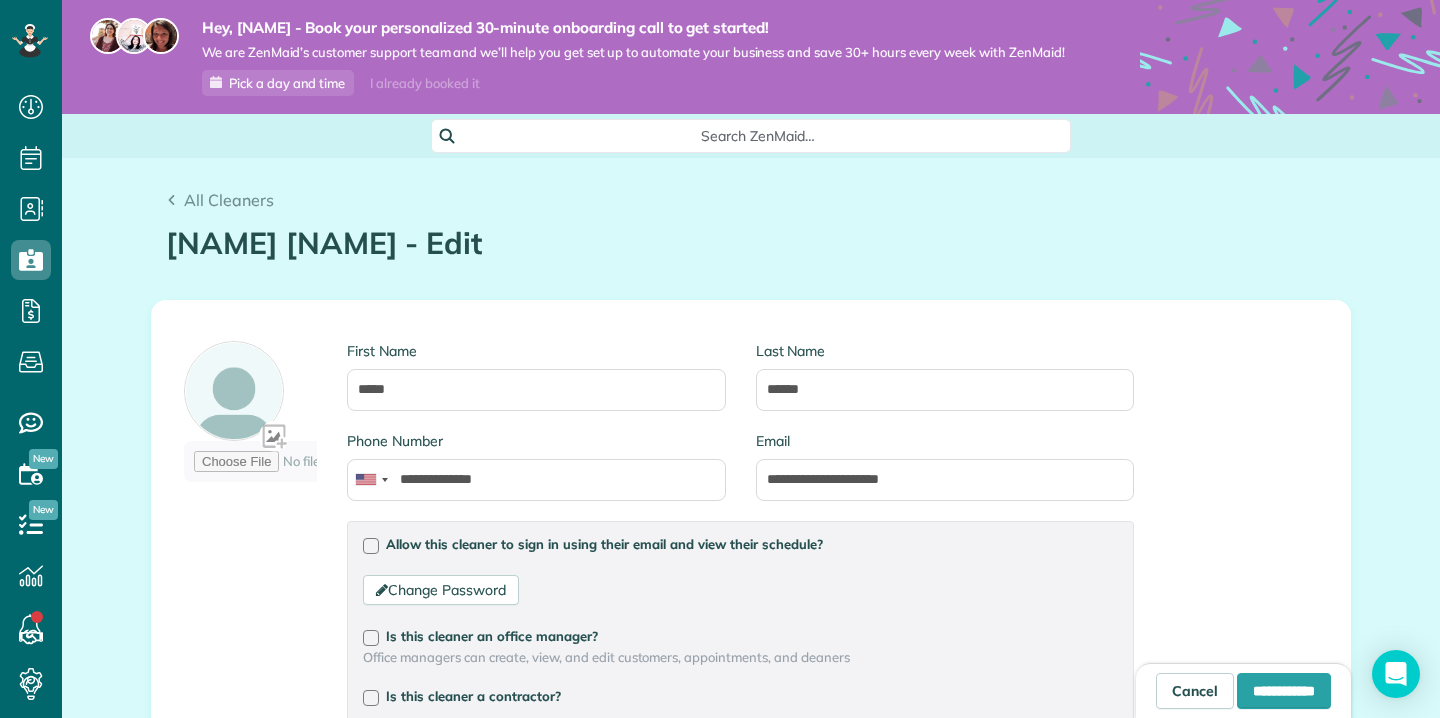 scroll, scrollTop: 718, scrollLeft: 62, axis: both 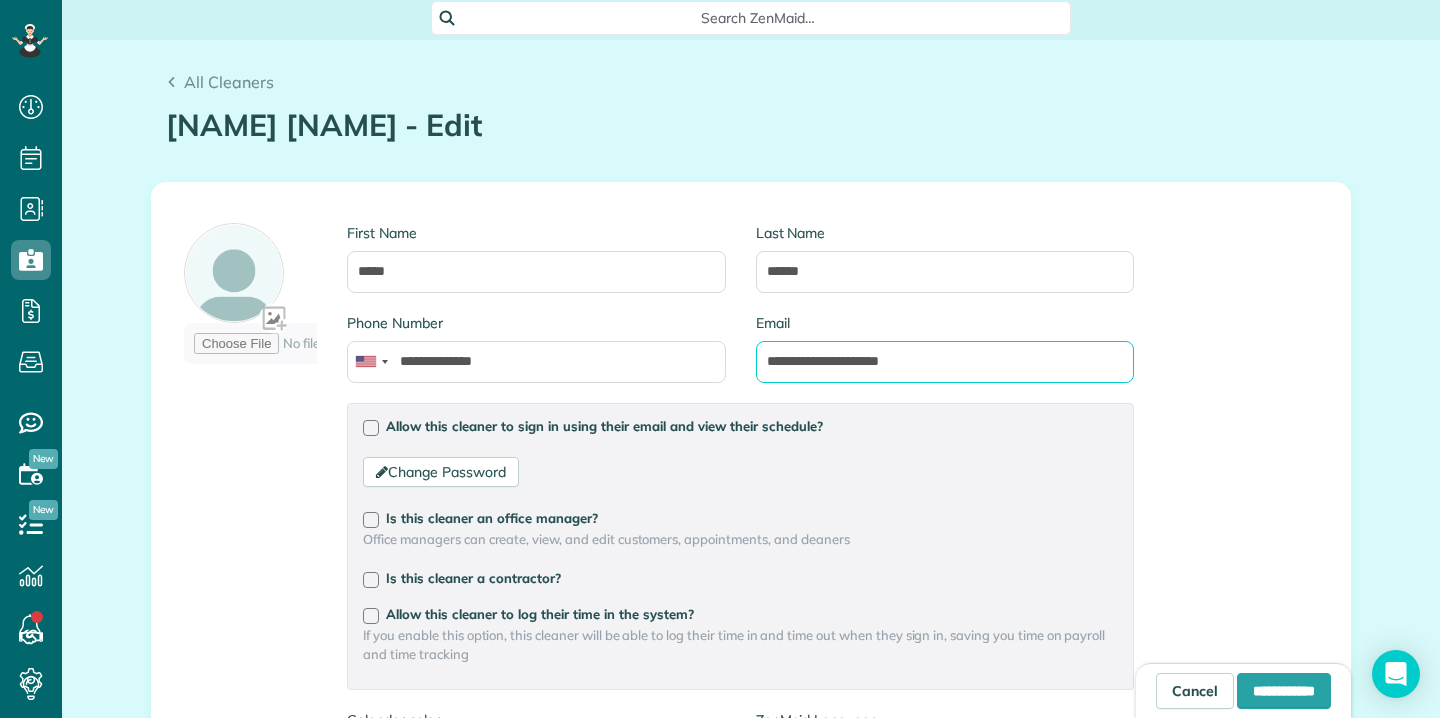 click on "**********" at bounding box center [945, 362] 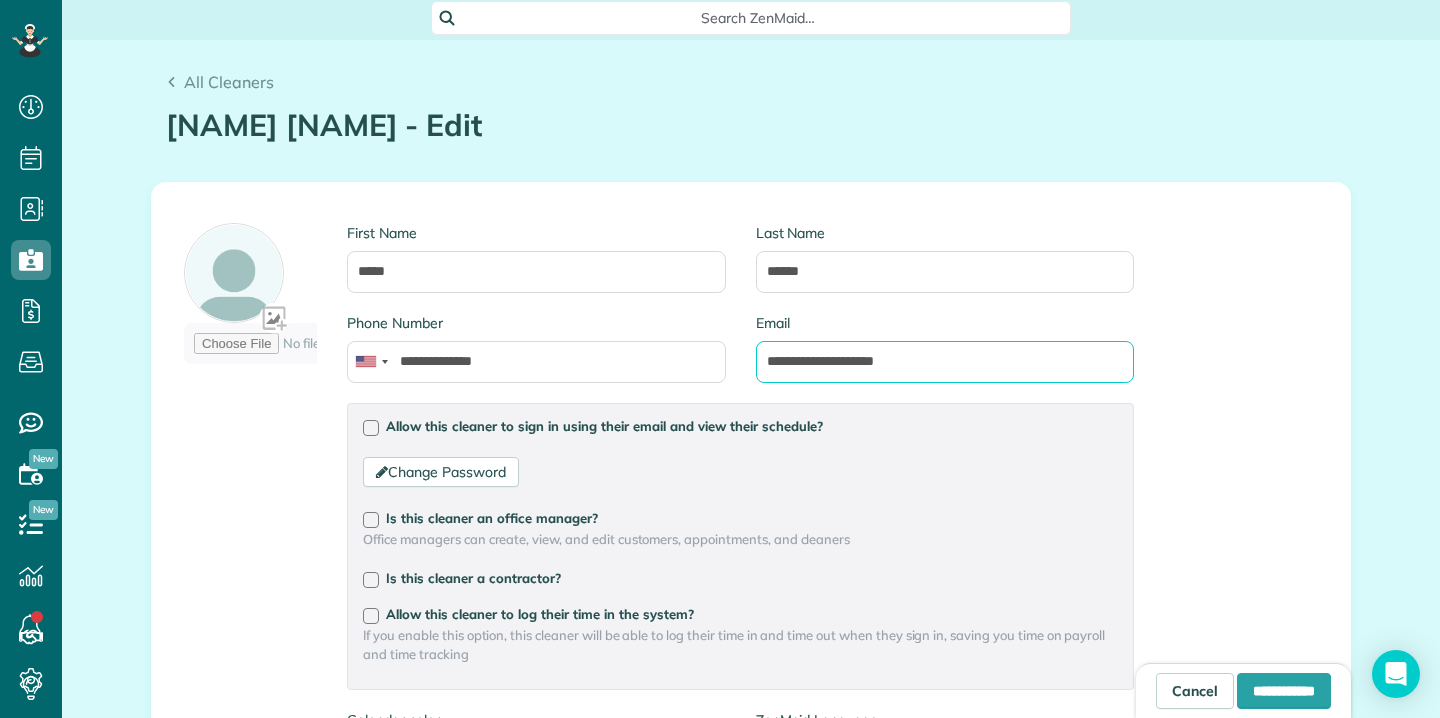 type on "**********" 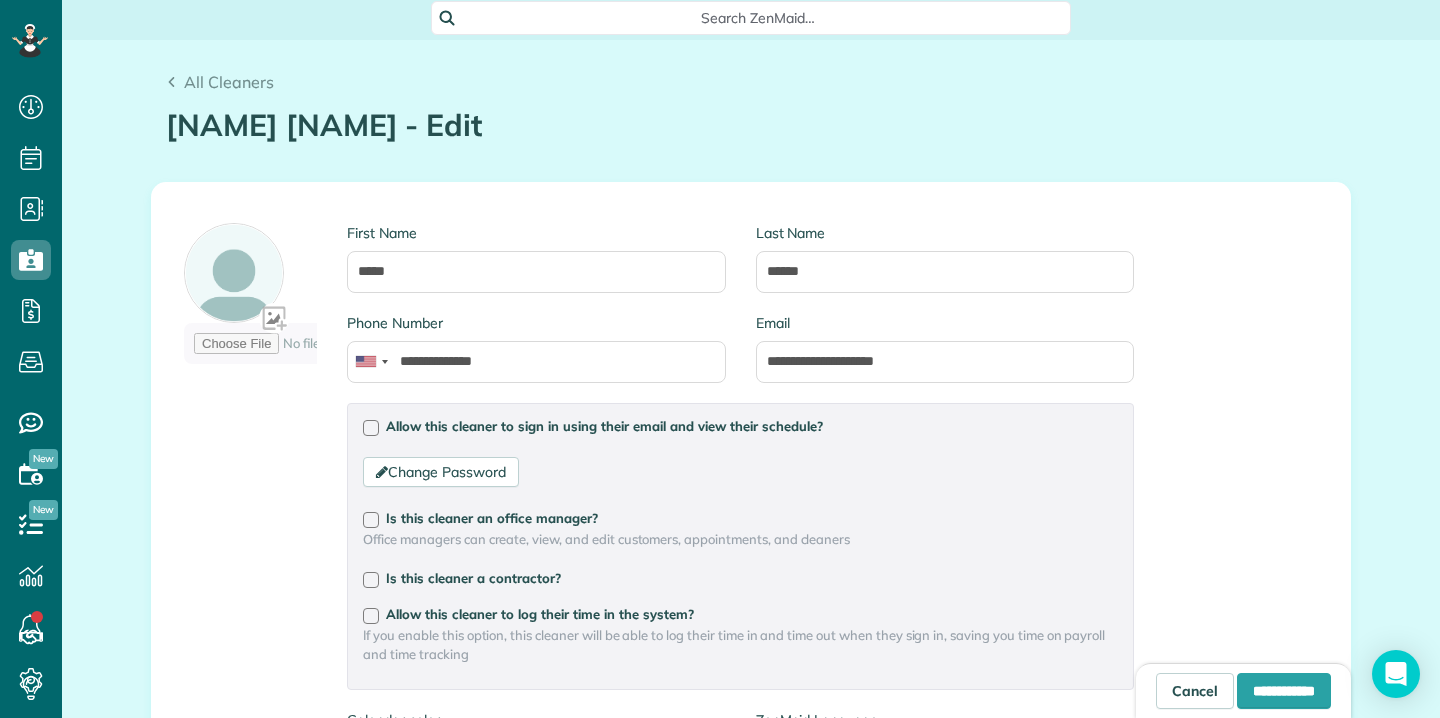 click on "**********" at bounding box center [751, 596] 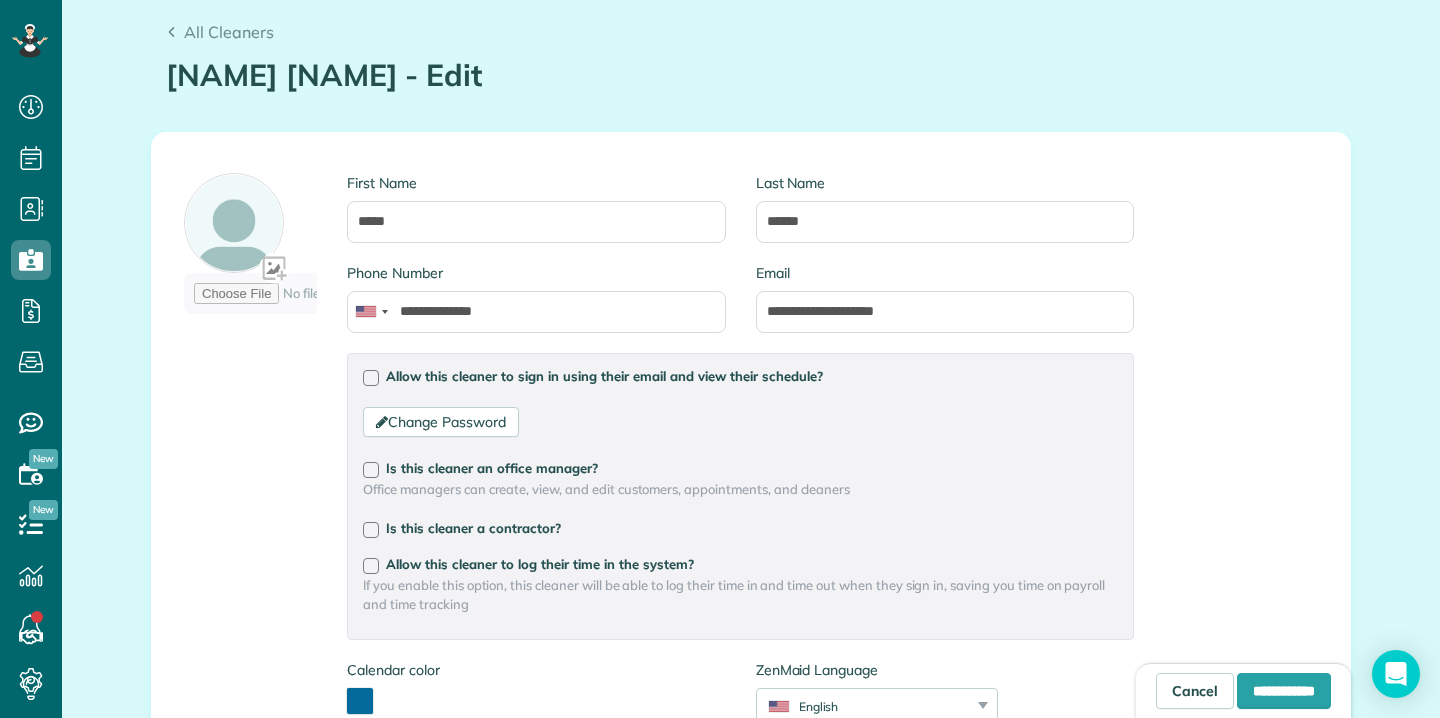 scroll, scrollTop: 183, scrollLeft: 0, axis: vertical 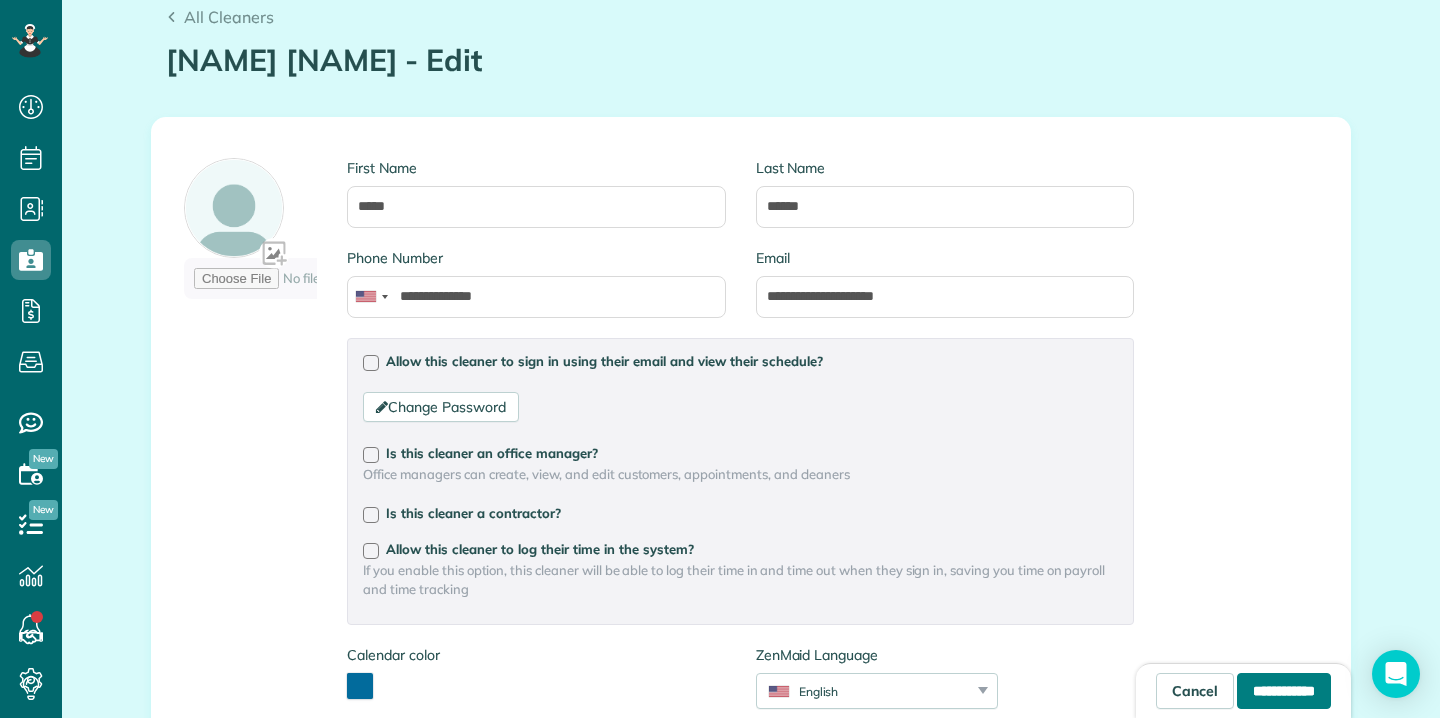 click on "**********" at bounding box center (1284, 691) 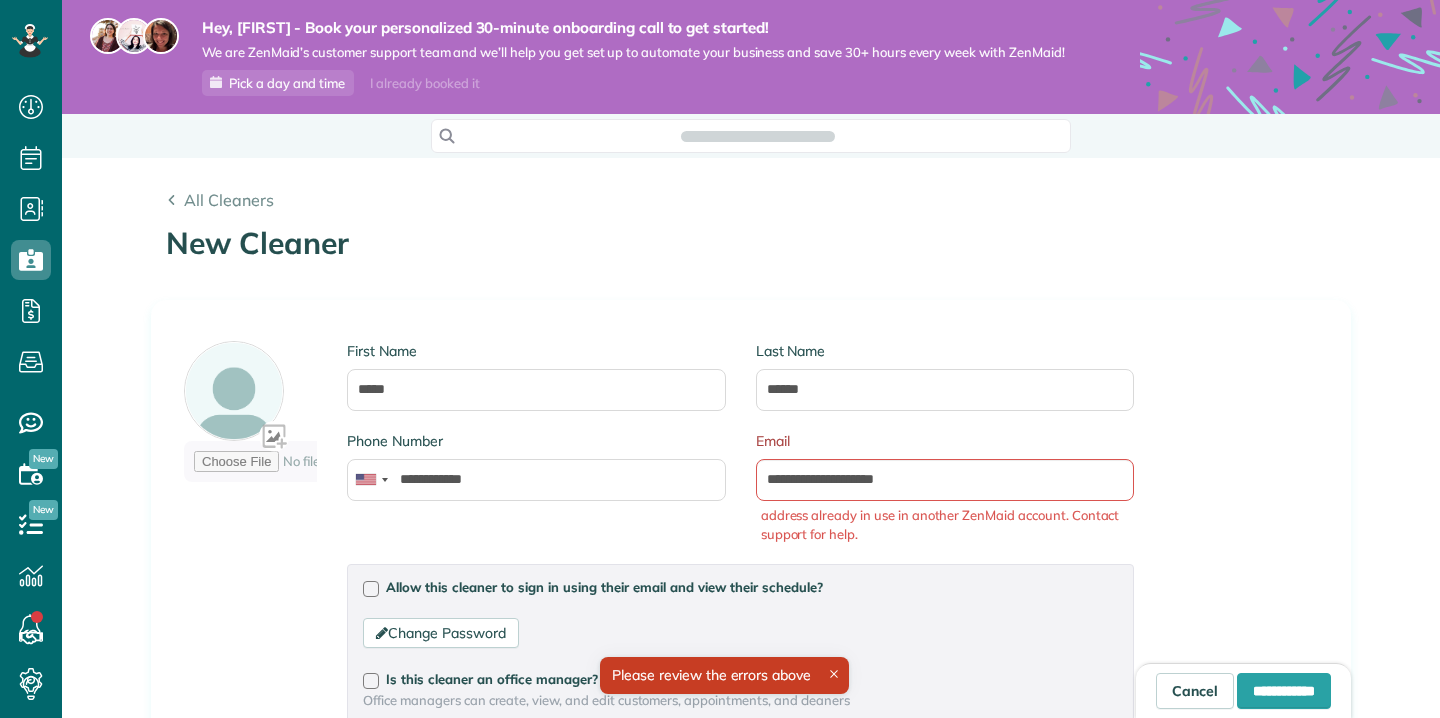 scroll, scrollTop: 0, scrollLeft: 0, axis: both 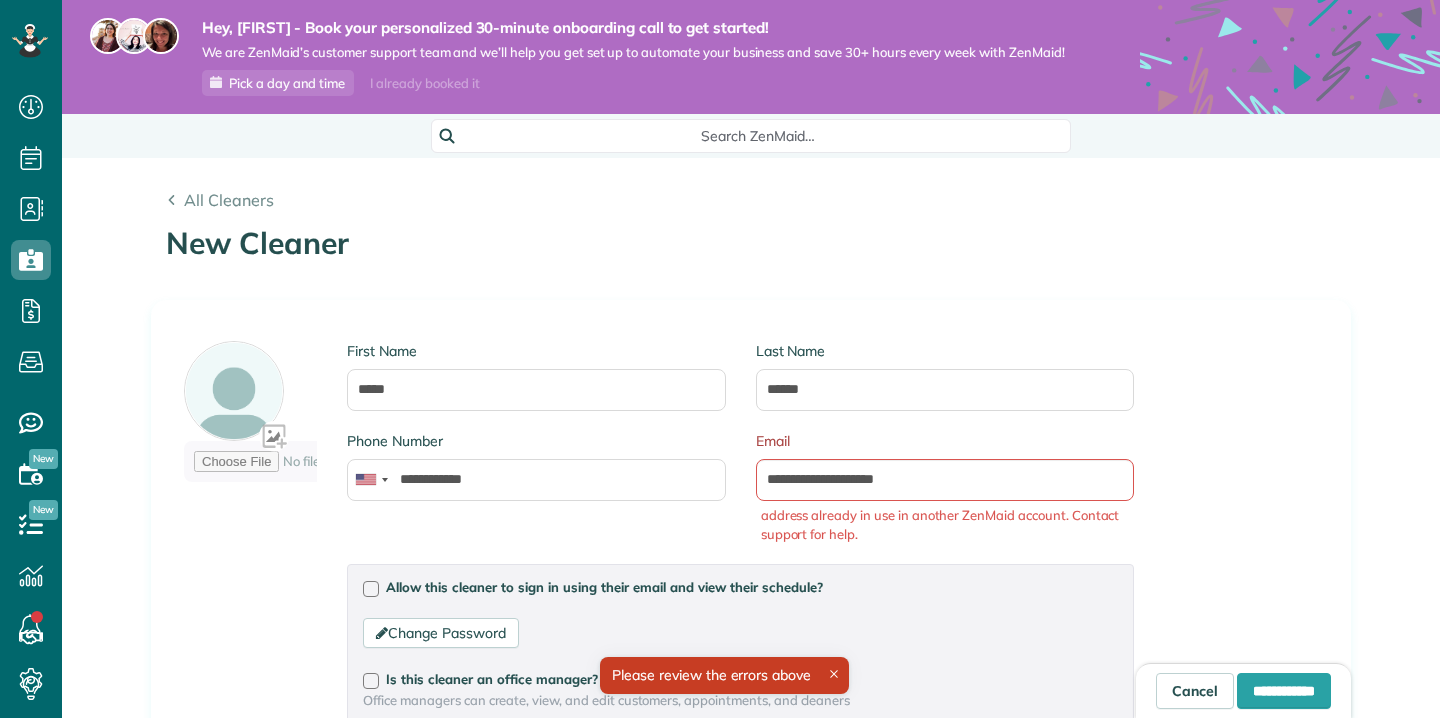 type on "**********" 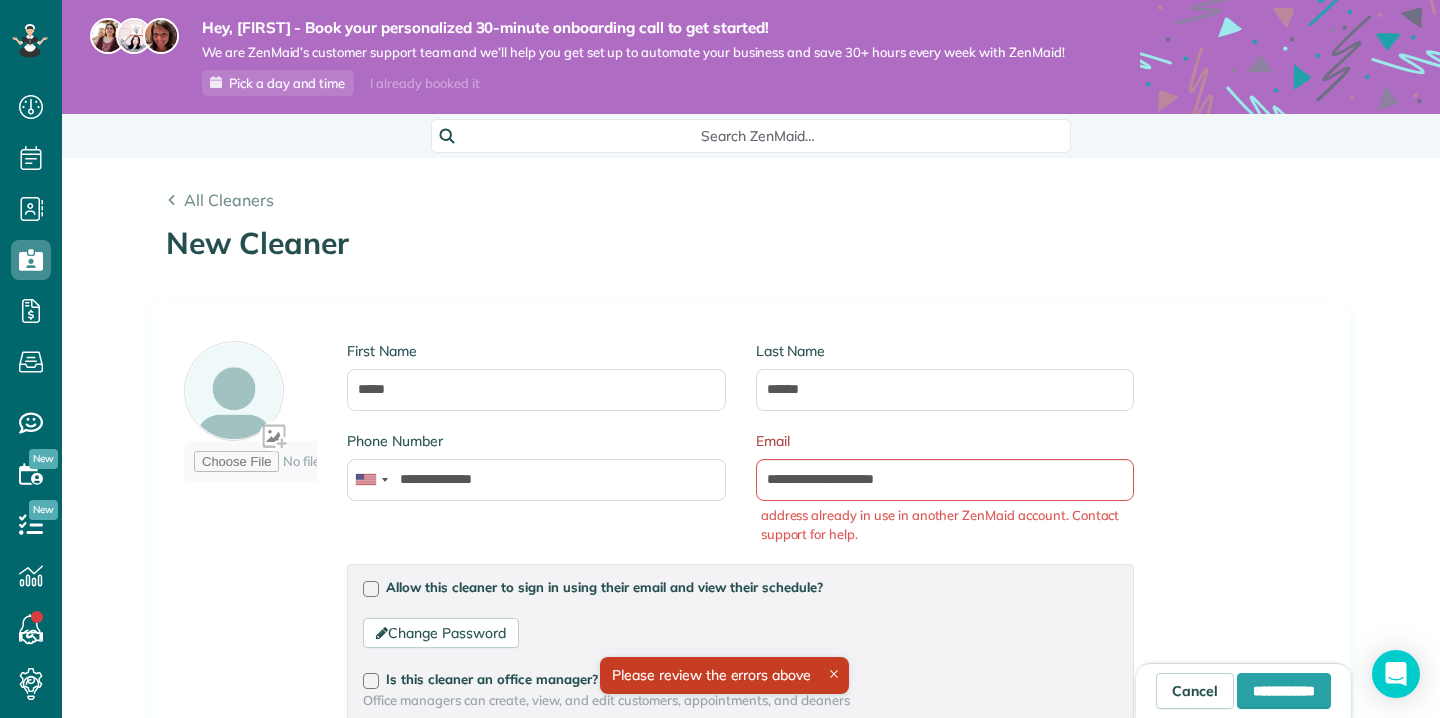 scroll, scrollTop: 718, scrollLeft: 62, axis: both 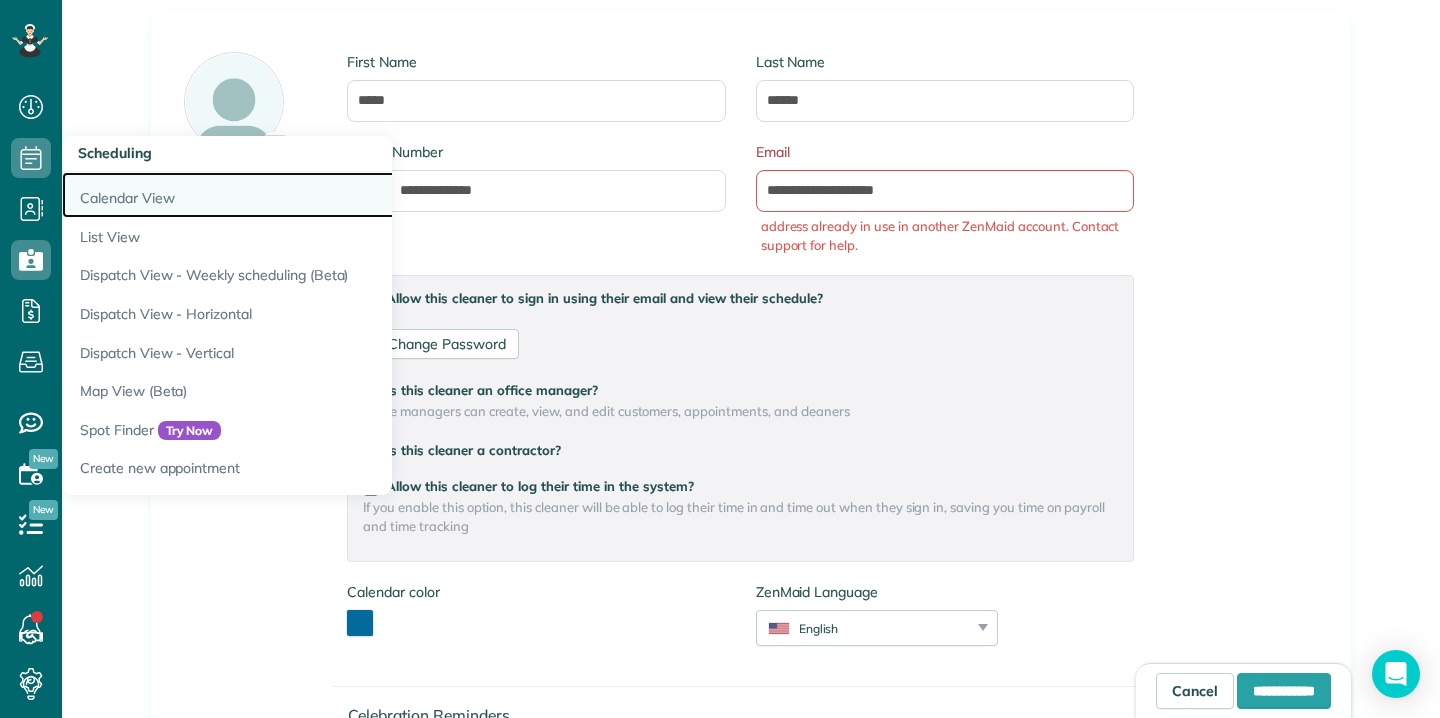 click on "Calendar View" at bounding box center [312, 195] 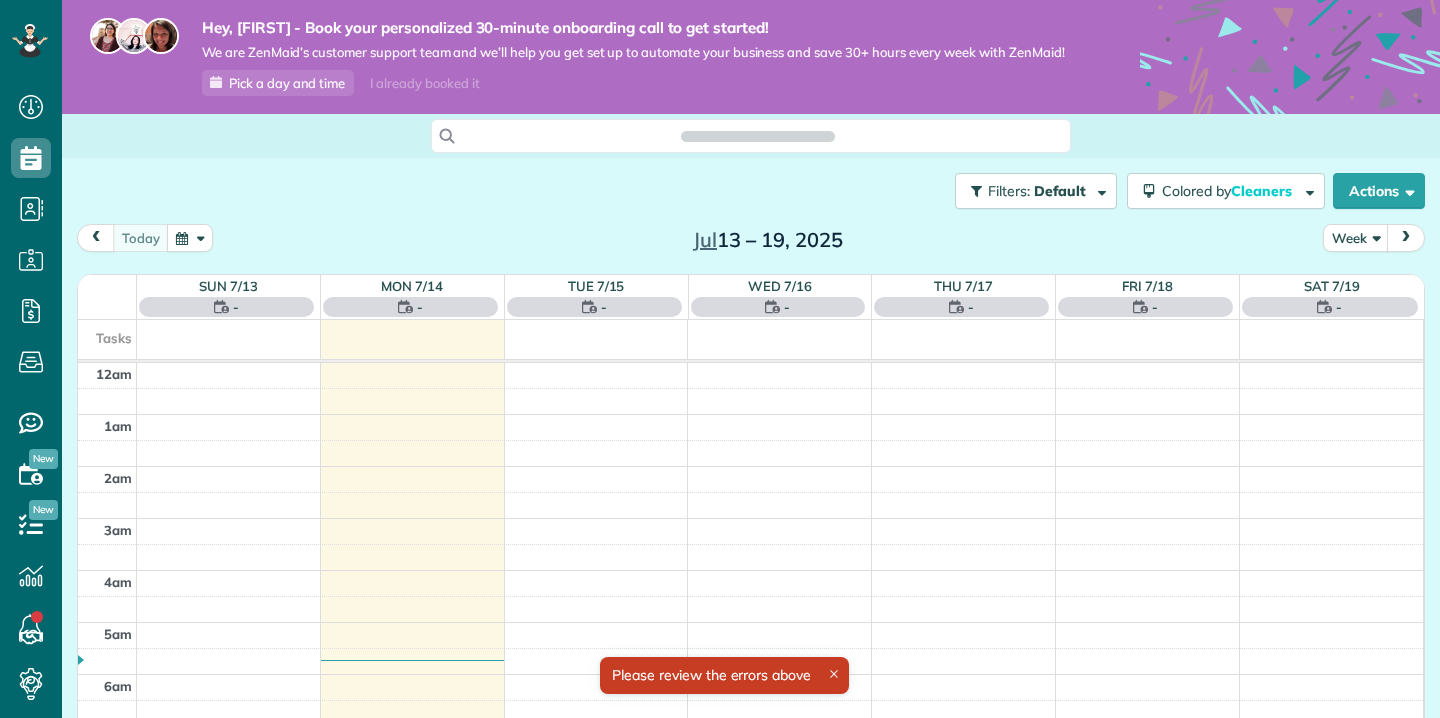 scroll, scrollTop: 0, scrollLeft: 0, axis: both 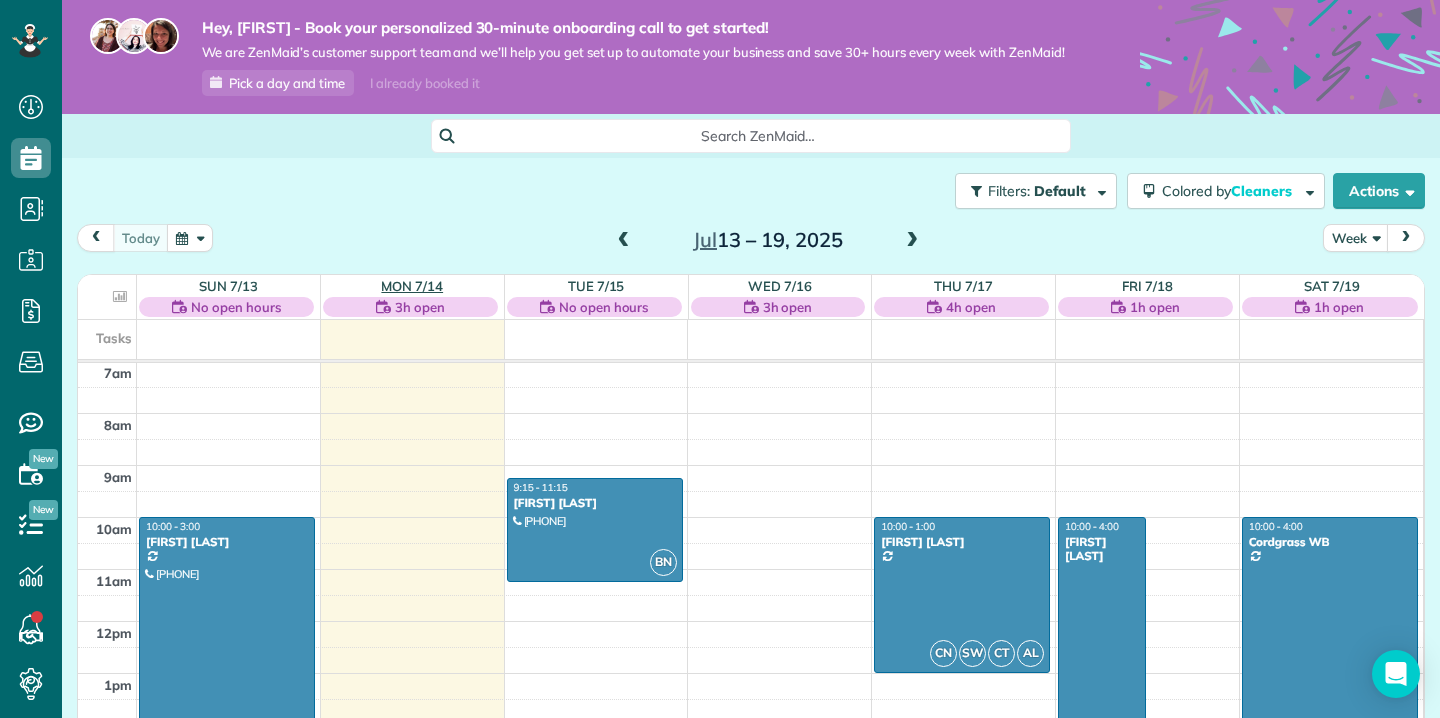 click on "Mon 7/14" at bounding box center (412, 286) 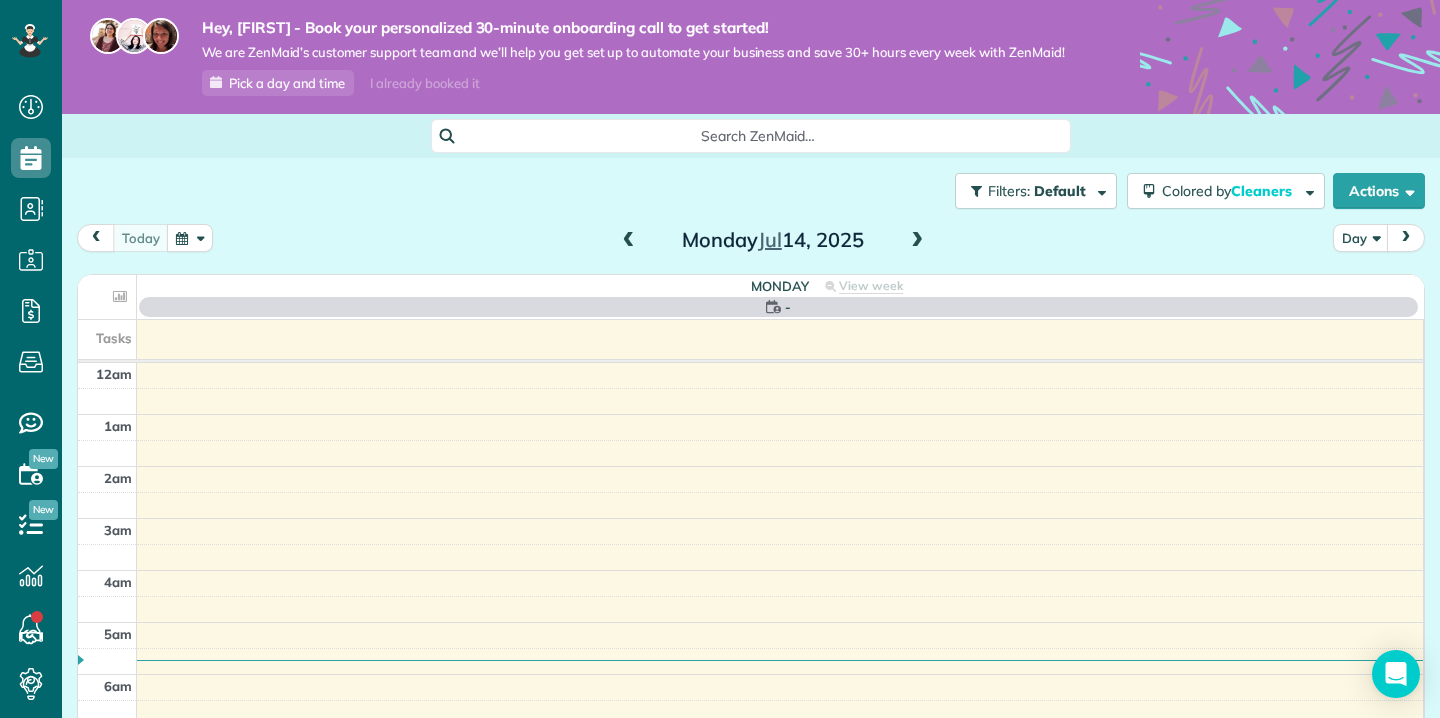 scroll, scrollTop: 365, scrollLeft: 0, axis: vertical 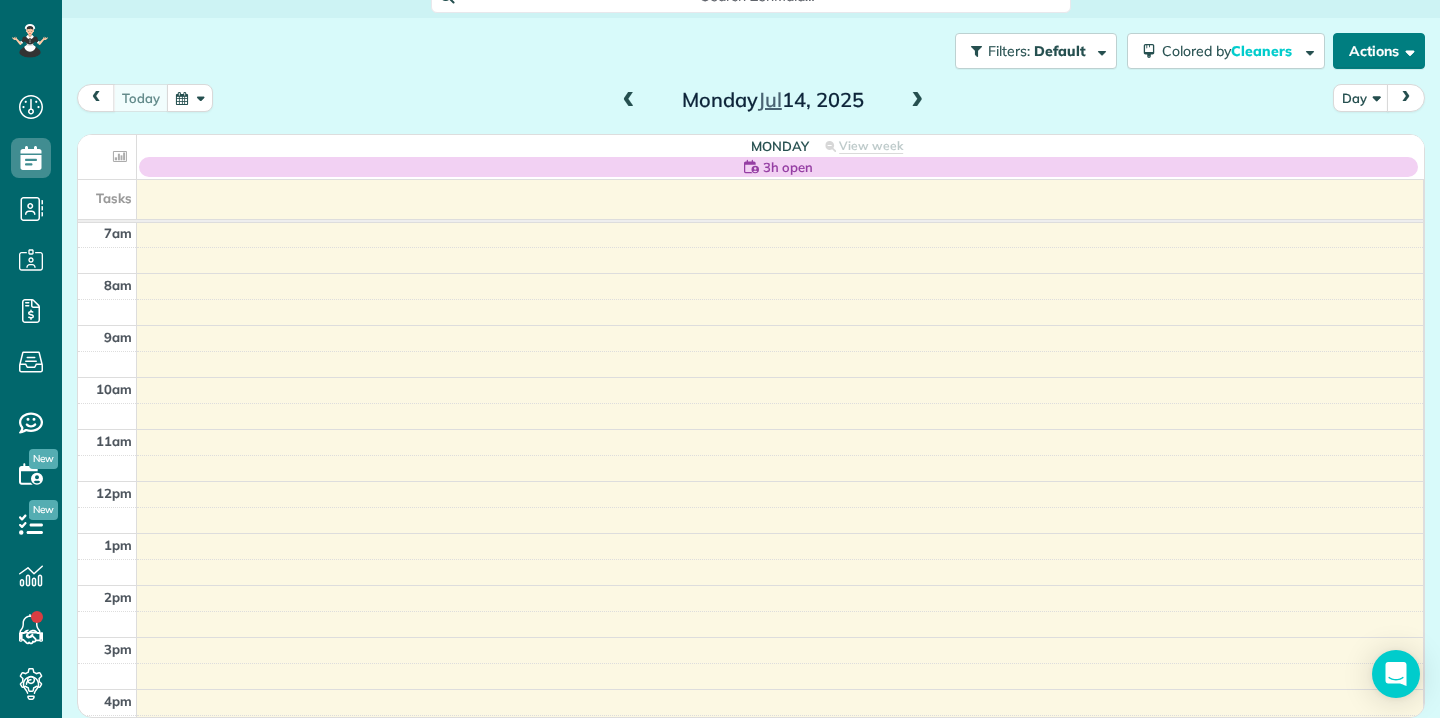 click on "Actions" at bounding box center [1379, 51] 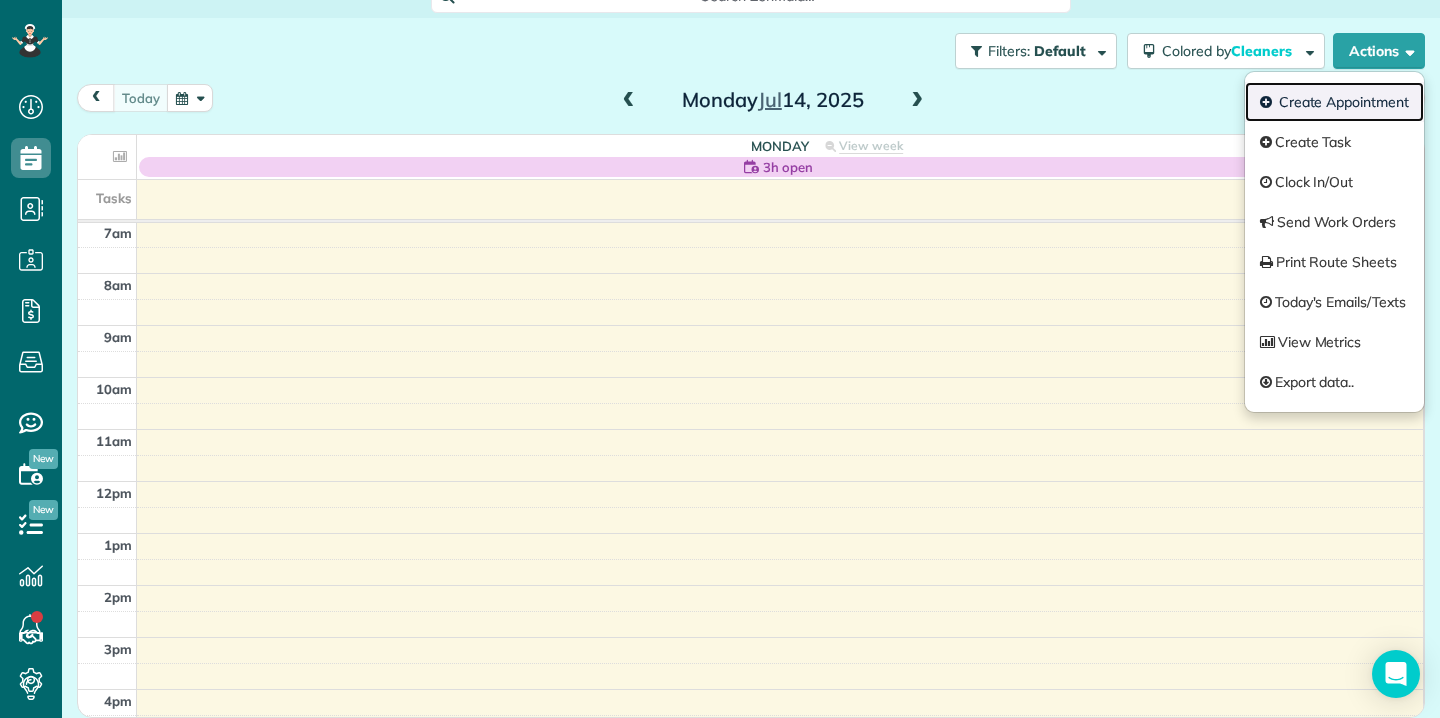 click on "Create Appointment" at bounding box center (1334, 102) 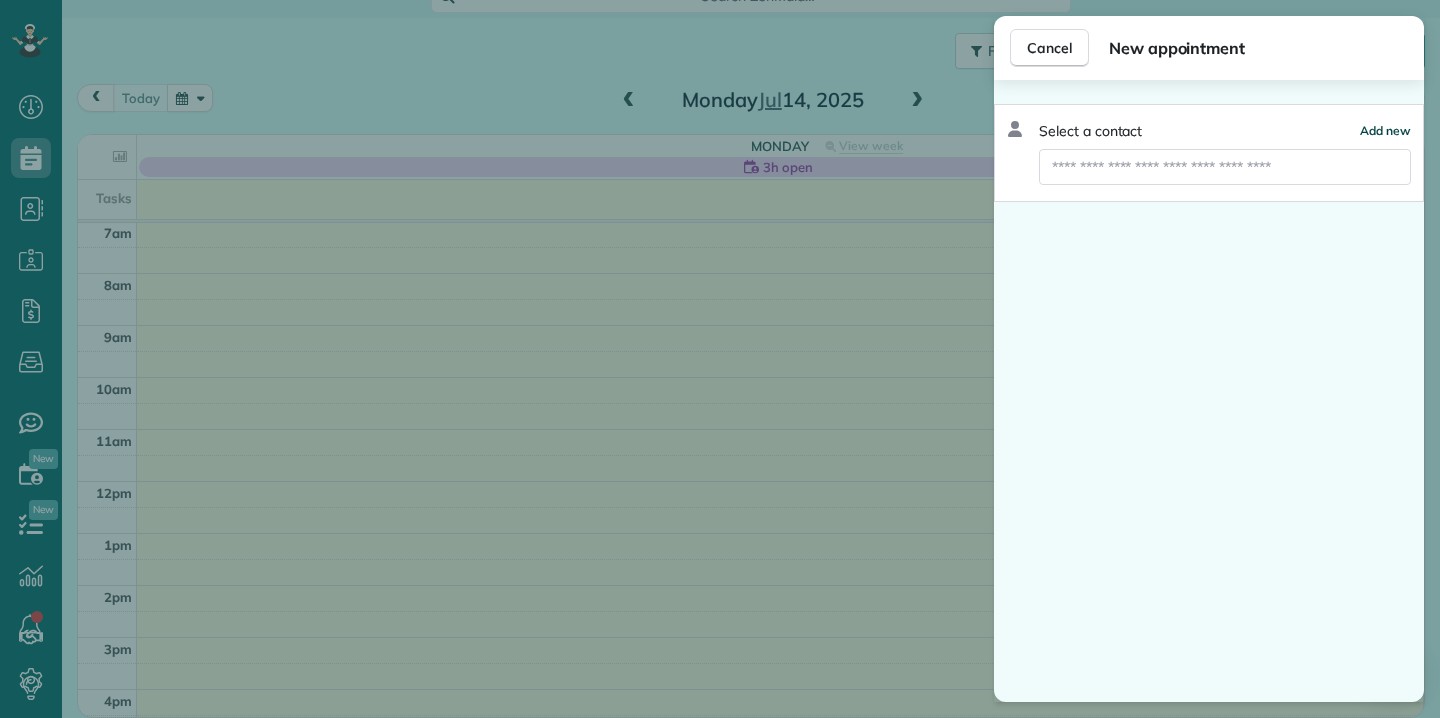 click on "Add new" at bounding box center (1385, 130) 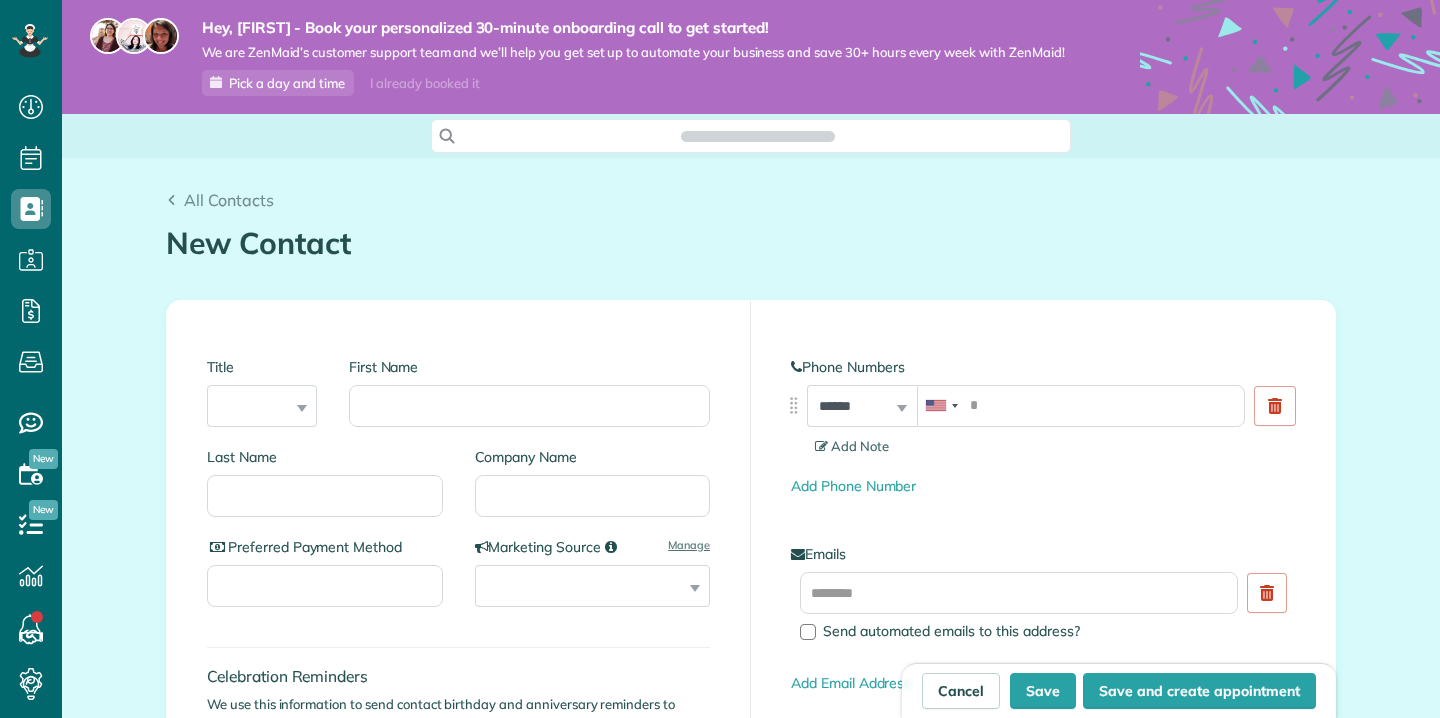 scroll, scrollTop: 0, scrollLeft: 0, axis: both 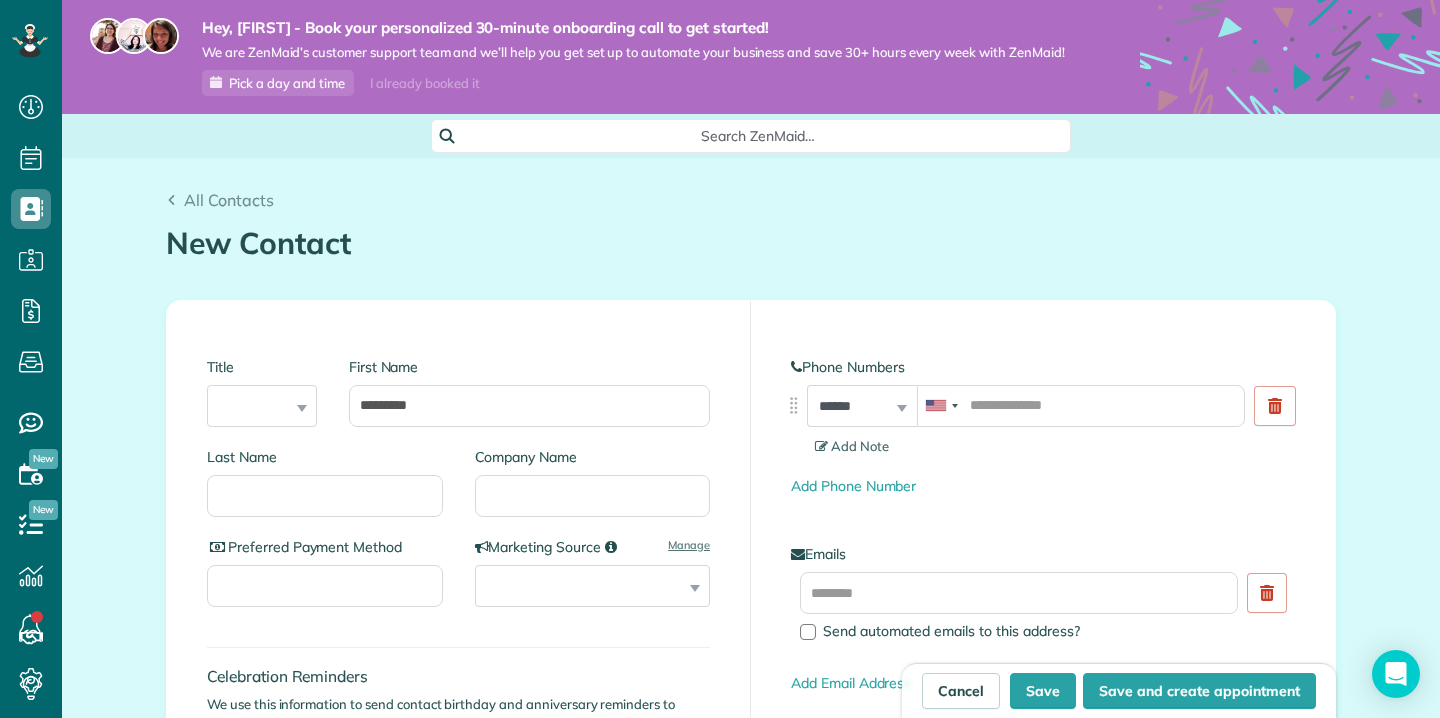 type on "********" 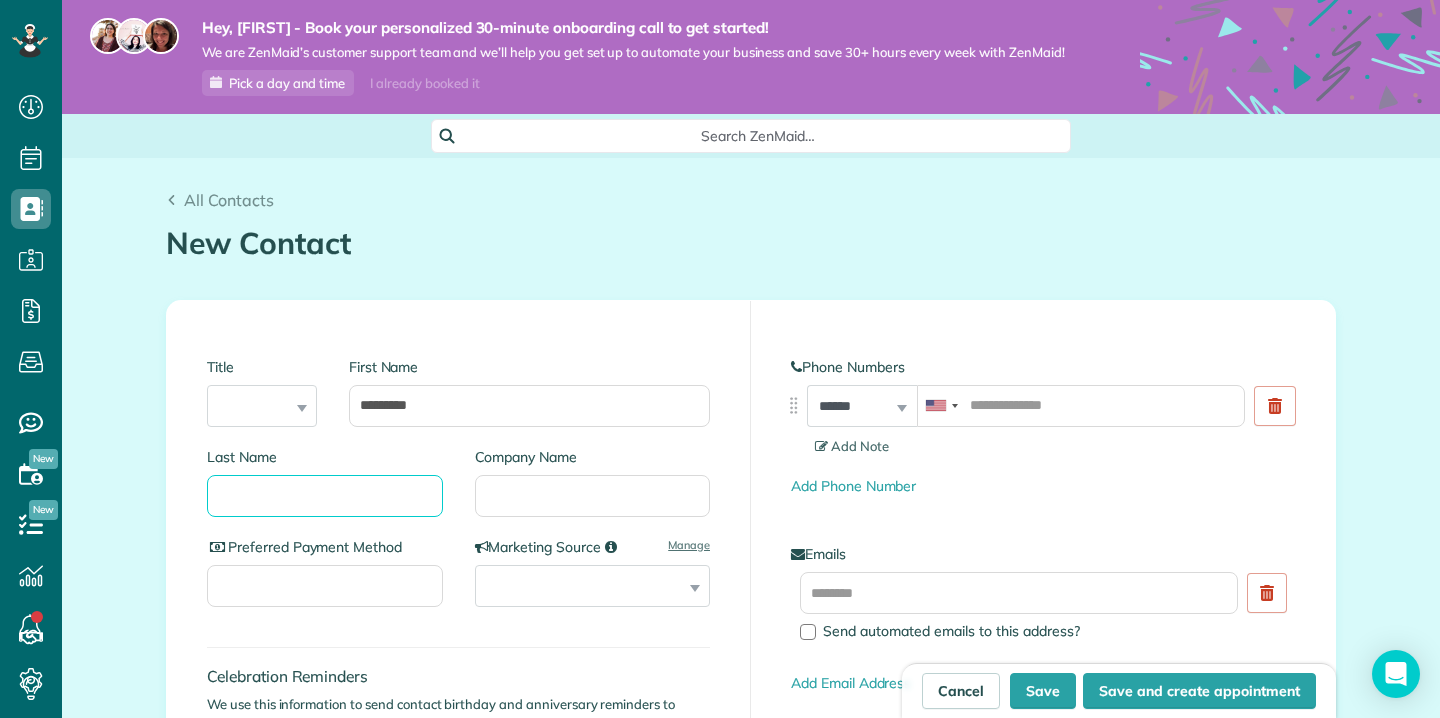 click on "Last Name" at bounding box center [325, 496] 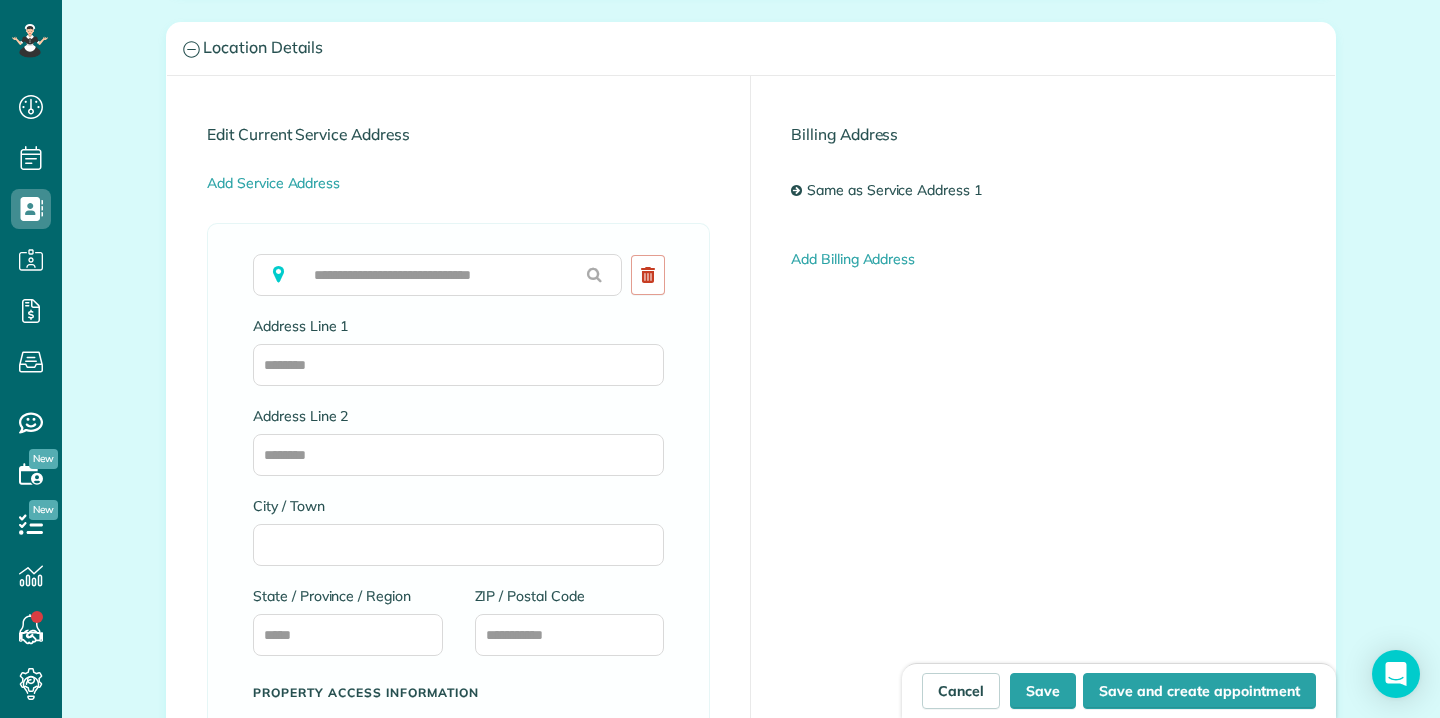 scroll, scrollTop: 1023, scrollLeft: 0, axis: vertical 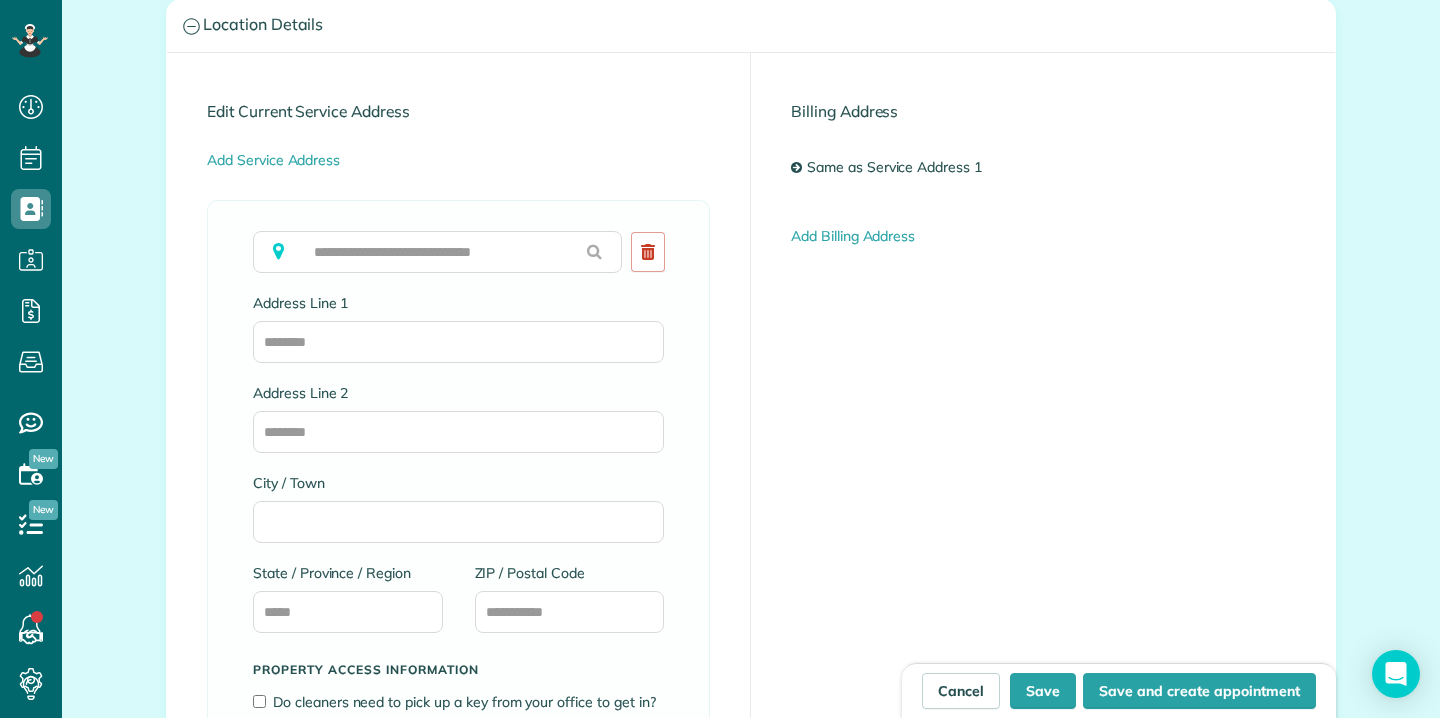 type on "****" 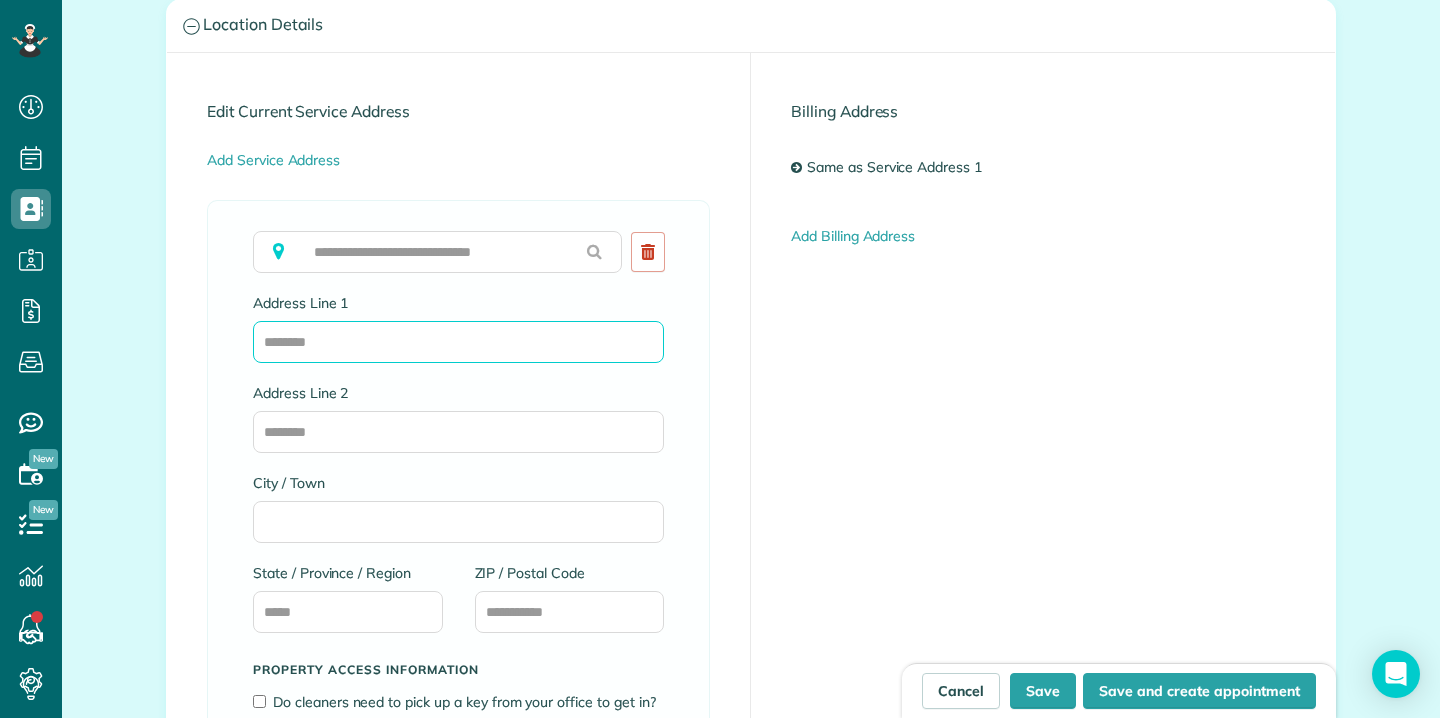 click on "Address Line 1" at bounding box center [458, 342] 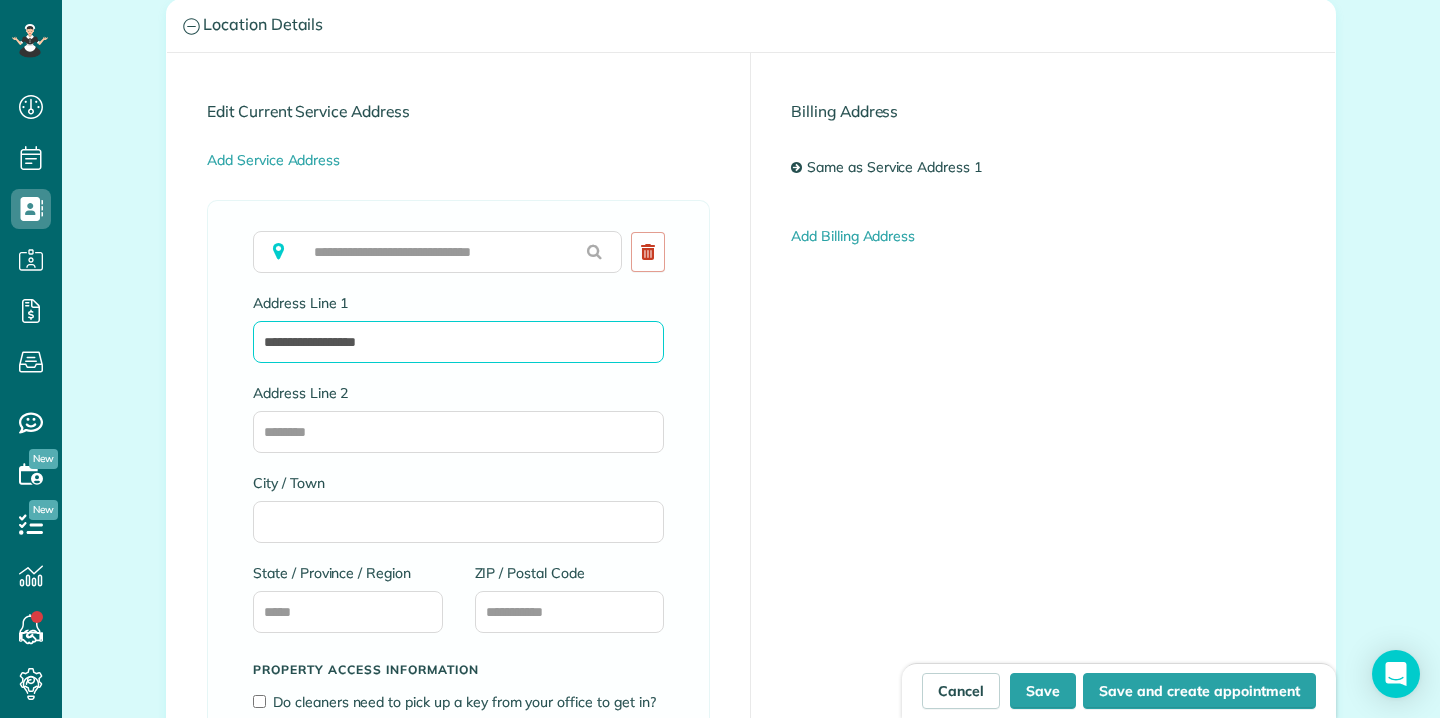 type on "**********" 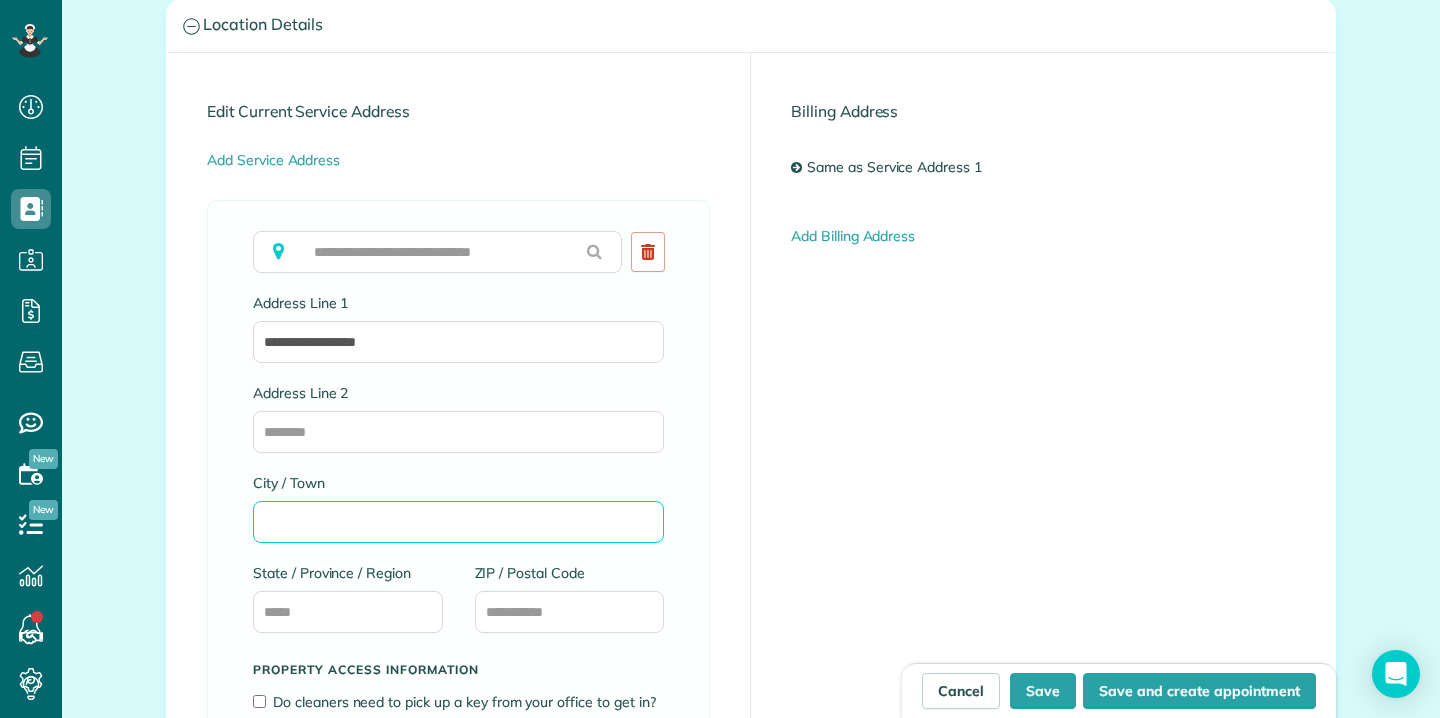 click on "City / Town" at bounding box center (458, 522) 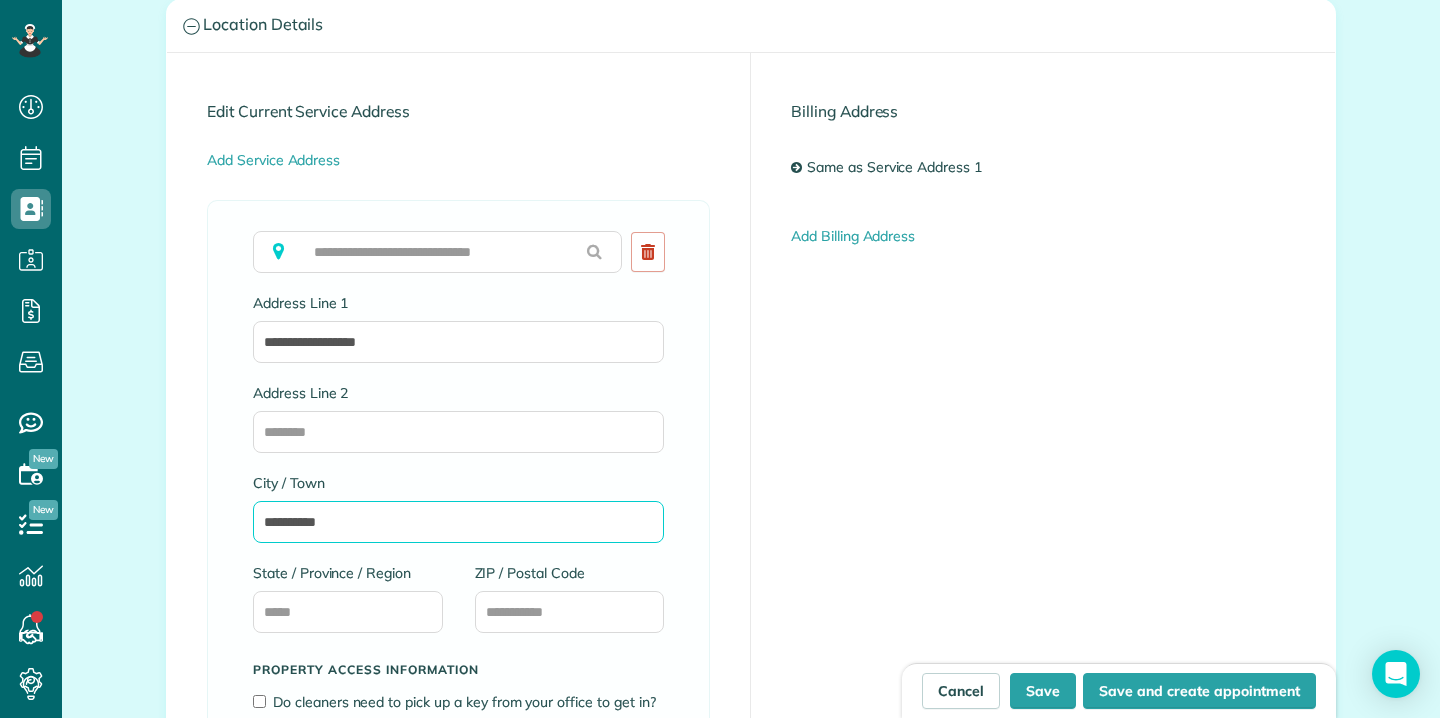 type on "**********" 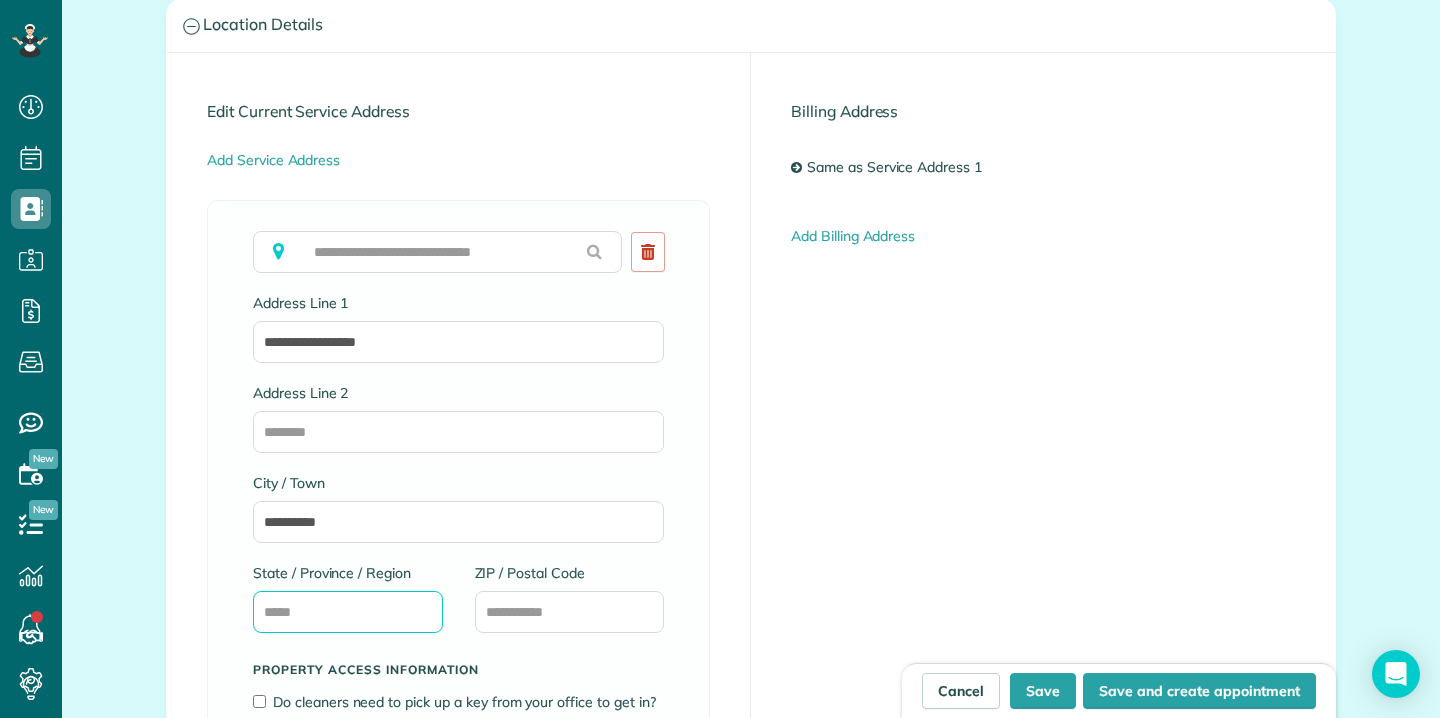 click on "State / Province / Region" at bounding box center [348, 612] 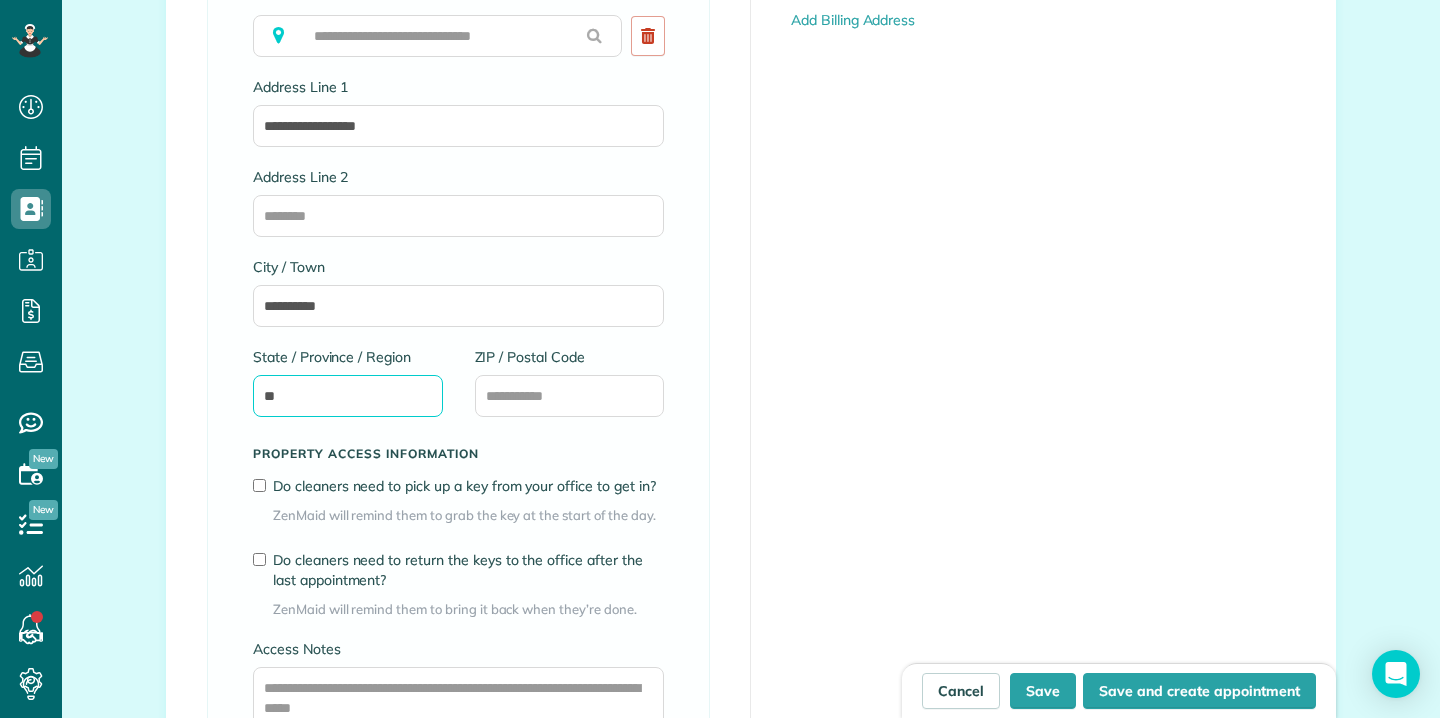 scroll, scrollTop: 1264, scrollLeft: 0, axis: vertical 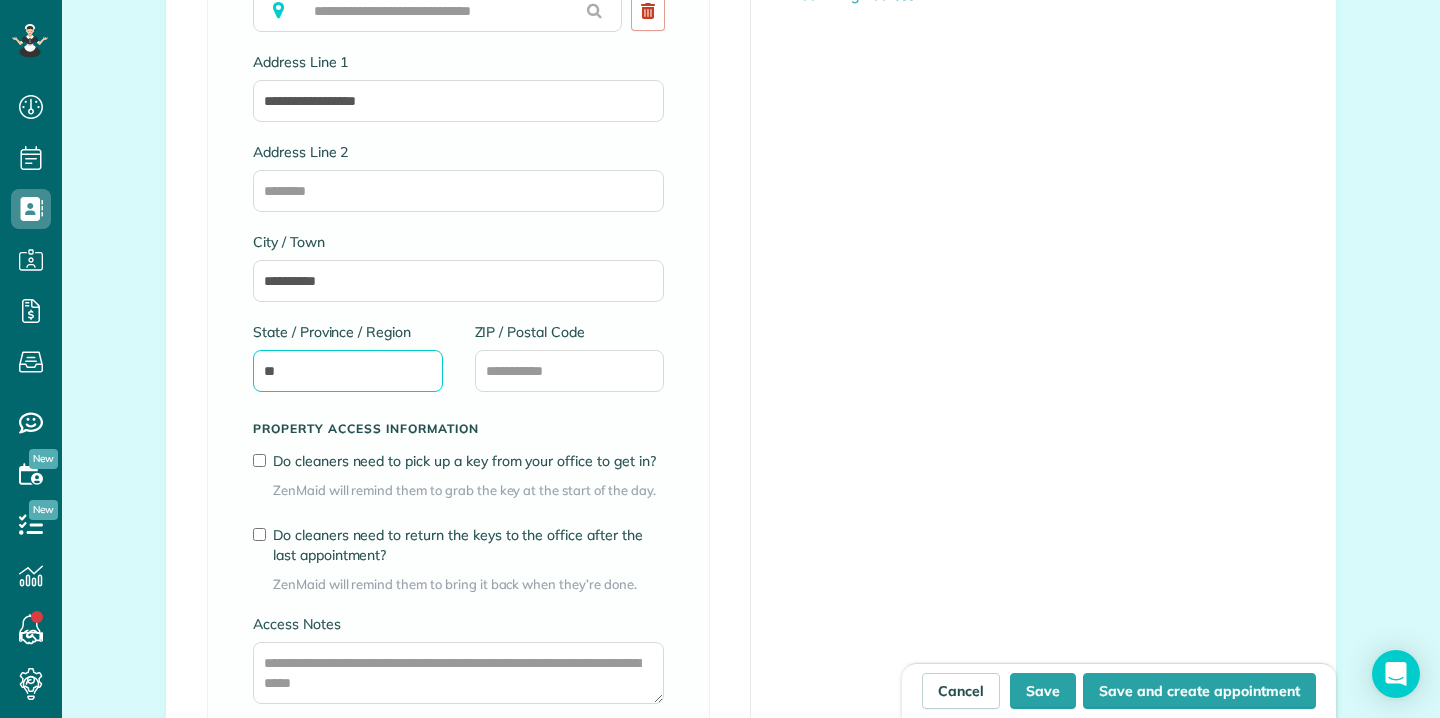 type on "**" 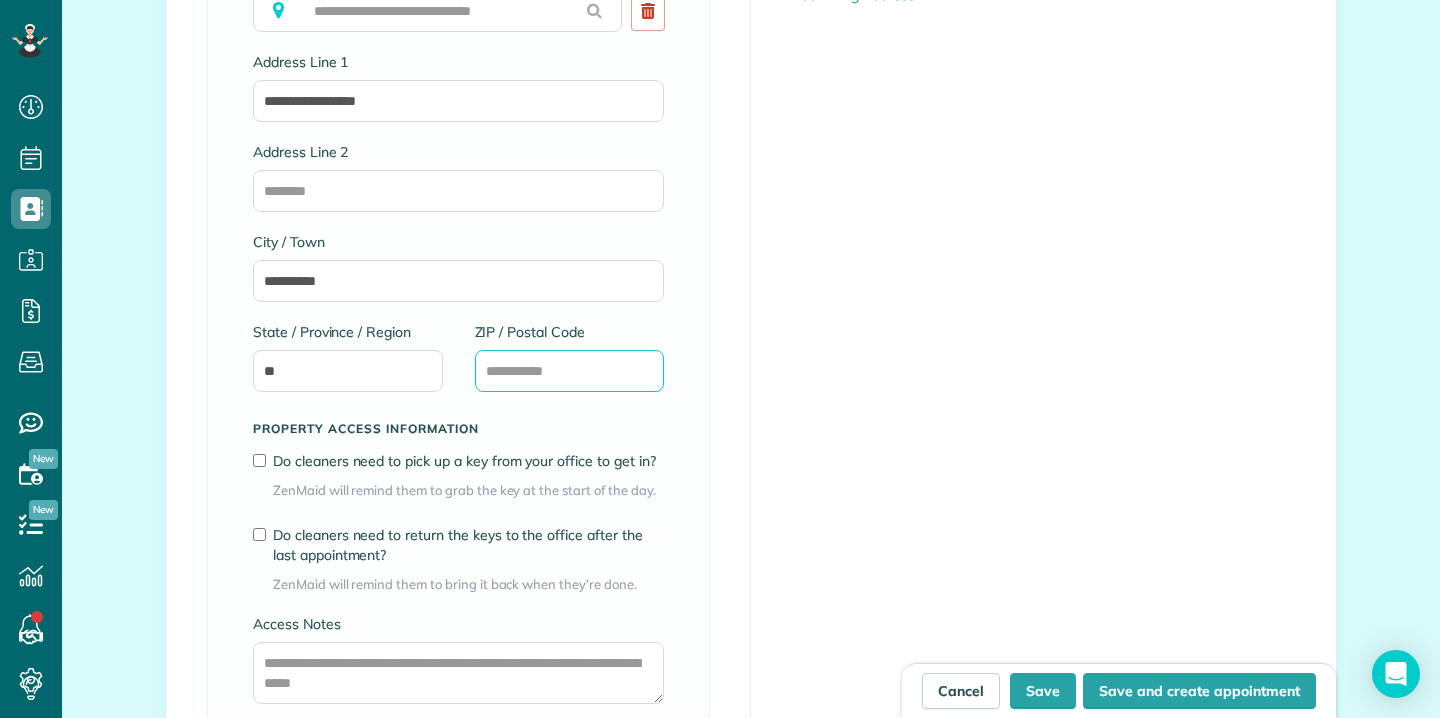 click on "ZIP / Postal Code" at bounding box center [570, 371] 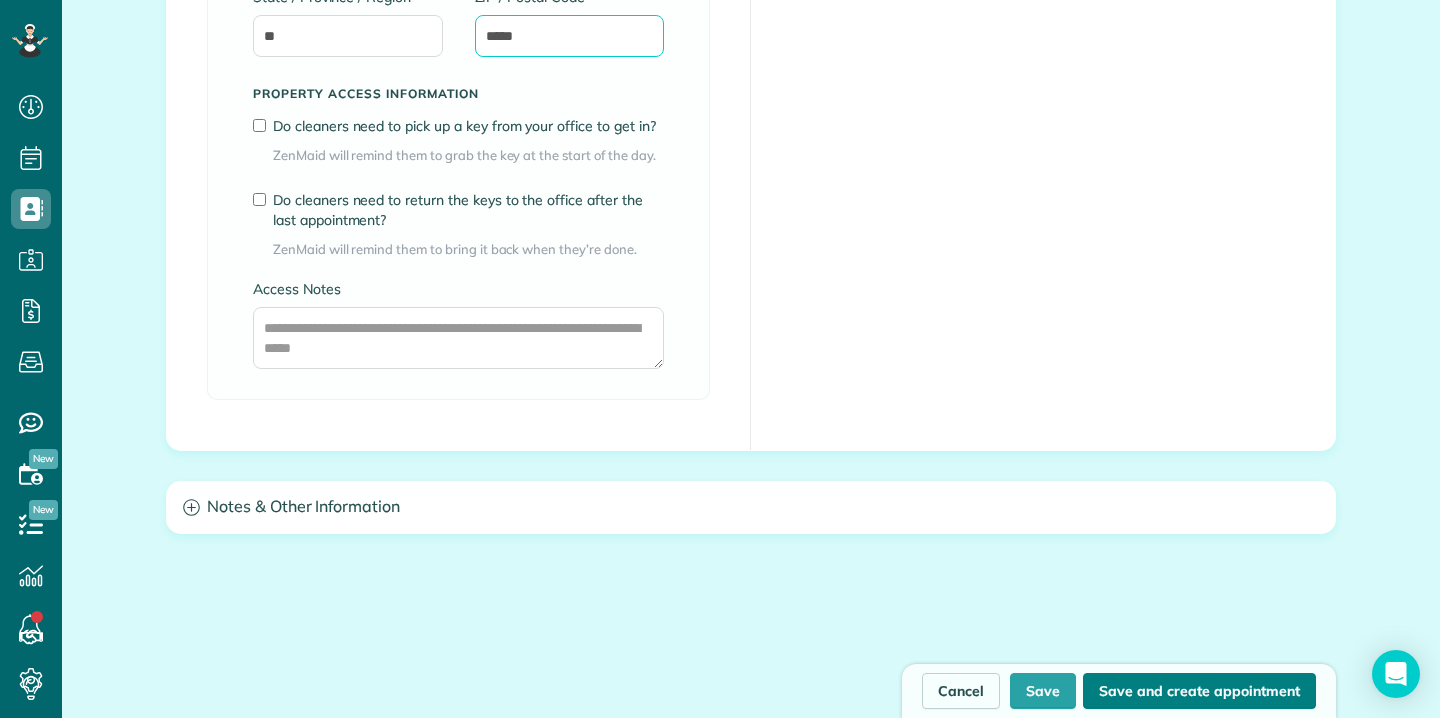 scroll, scrollTop: 1629, scrollLeft: 0, axis: vertical 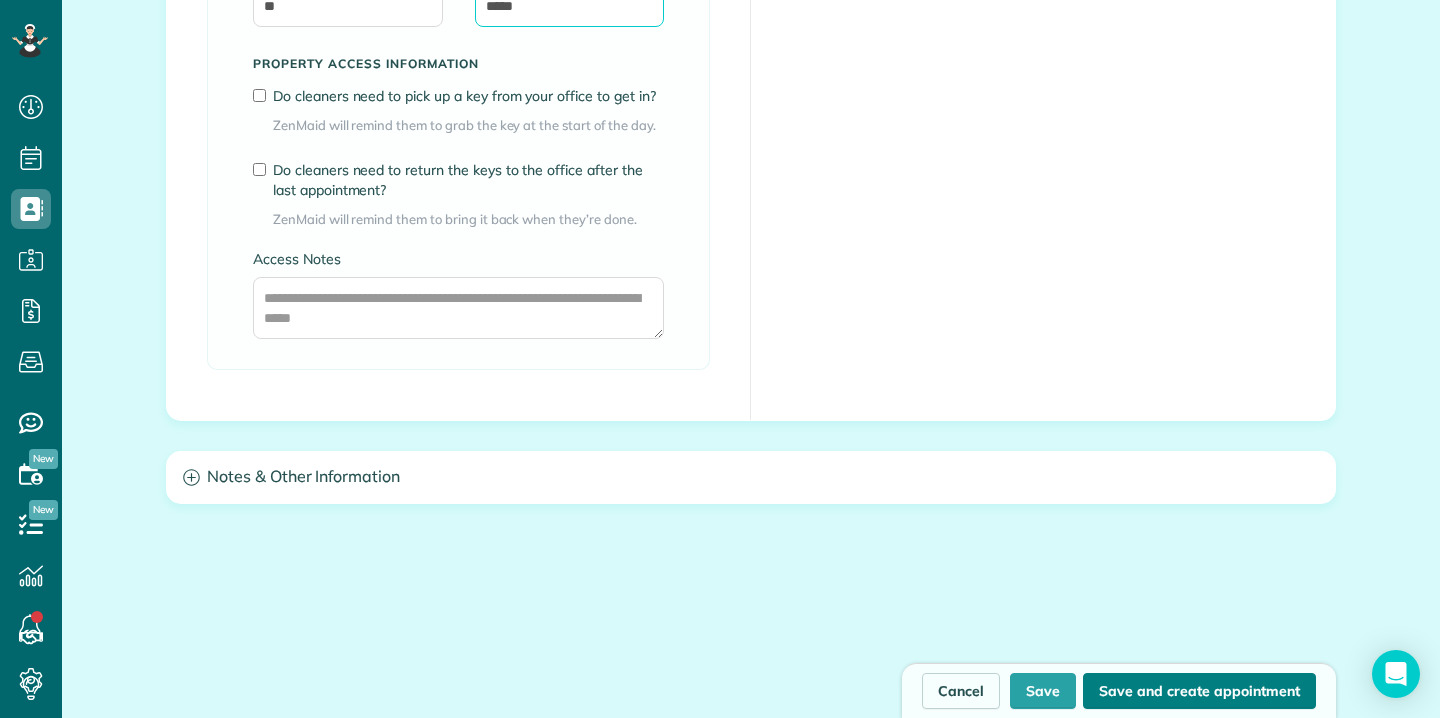 type on "*****" 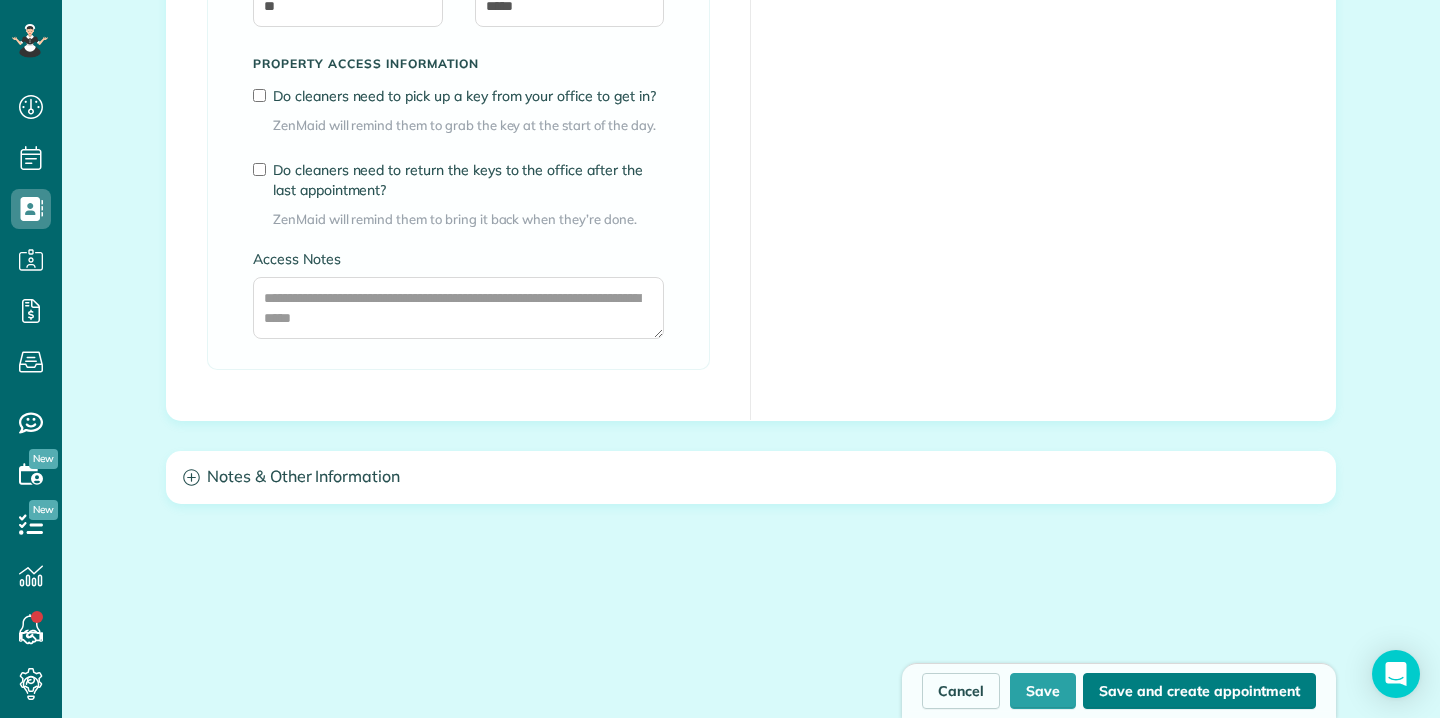 click on "Save and create appointment" at bounding box center [1199, 691] 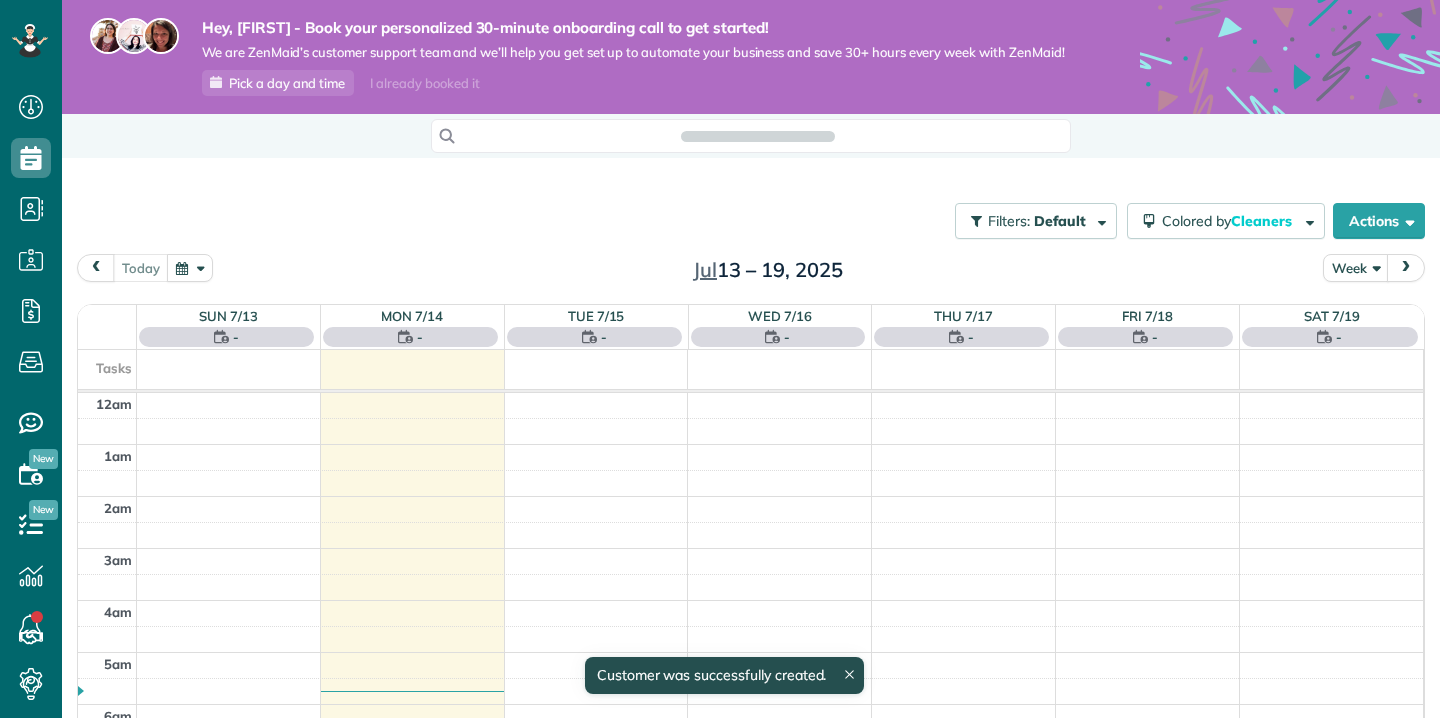 scroll, scrollTop: 0, scrollLeft: 0, axis: both 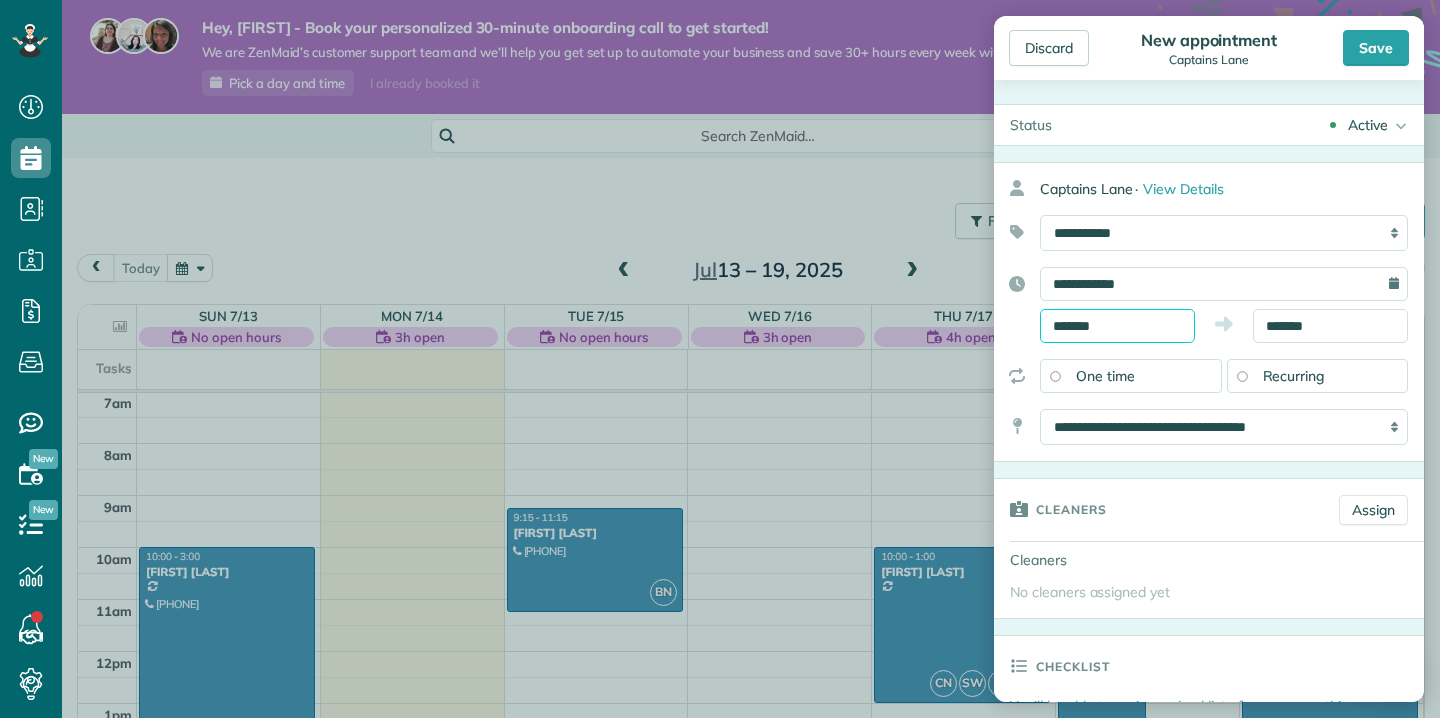 click on "*******" at bounding box center [1117, 326] 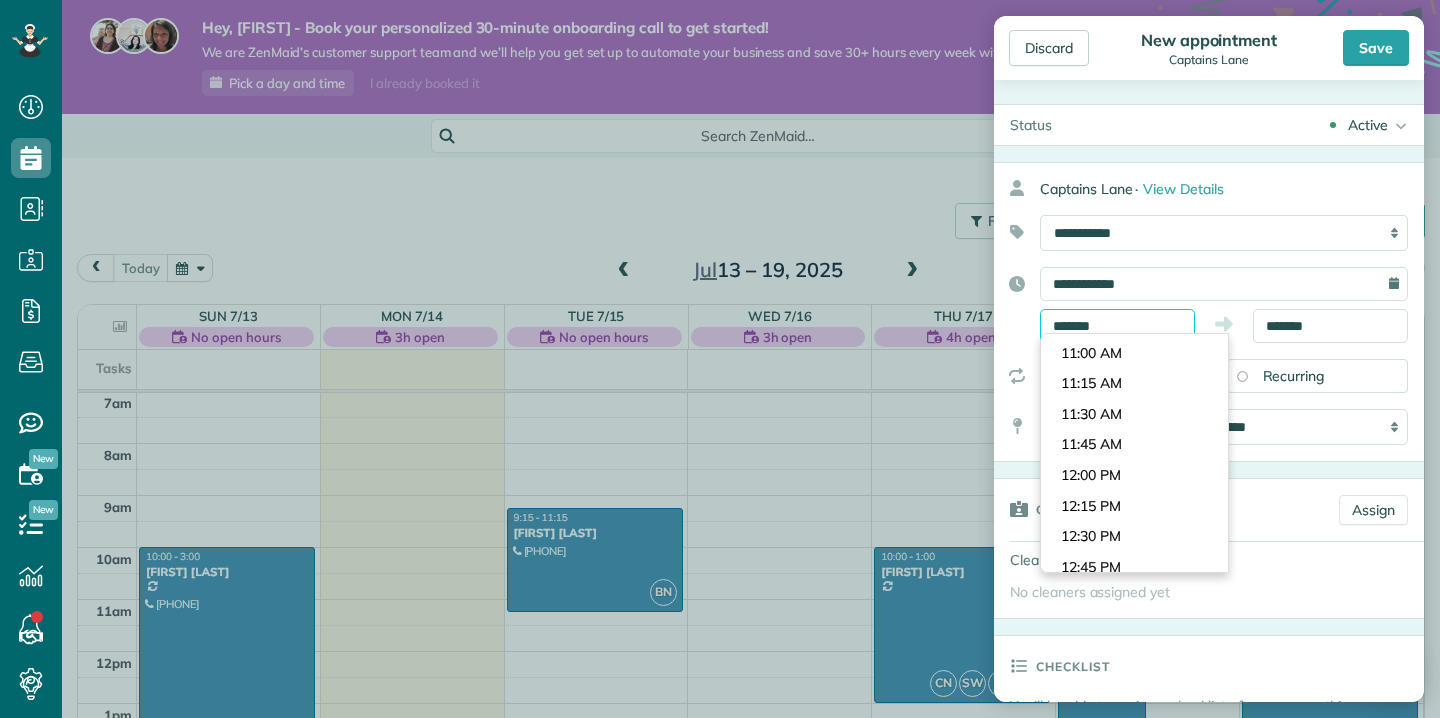 scroll, scrollTop: 1306, scrollLeft: 0, axis: vertical 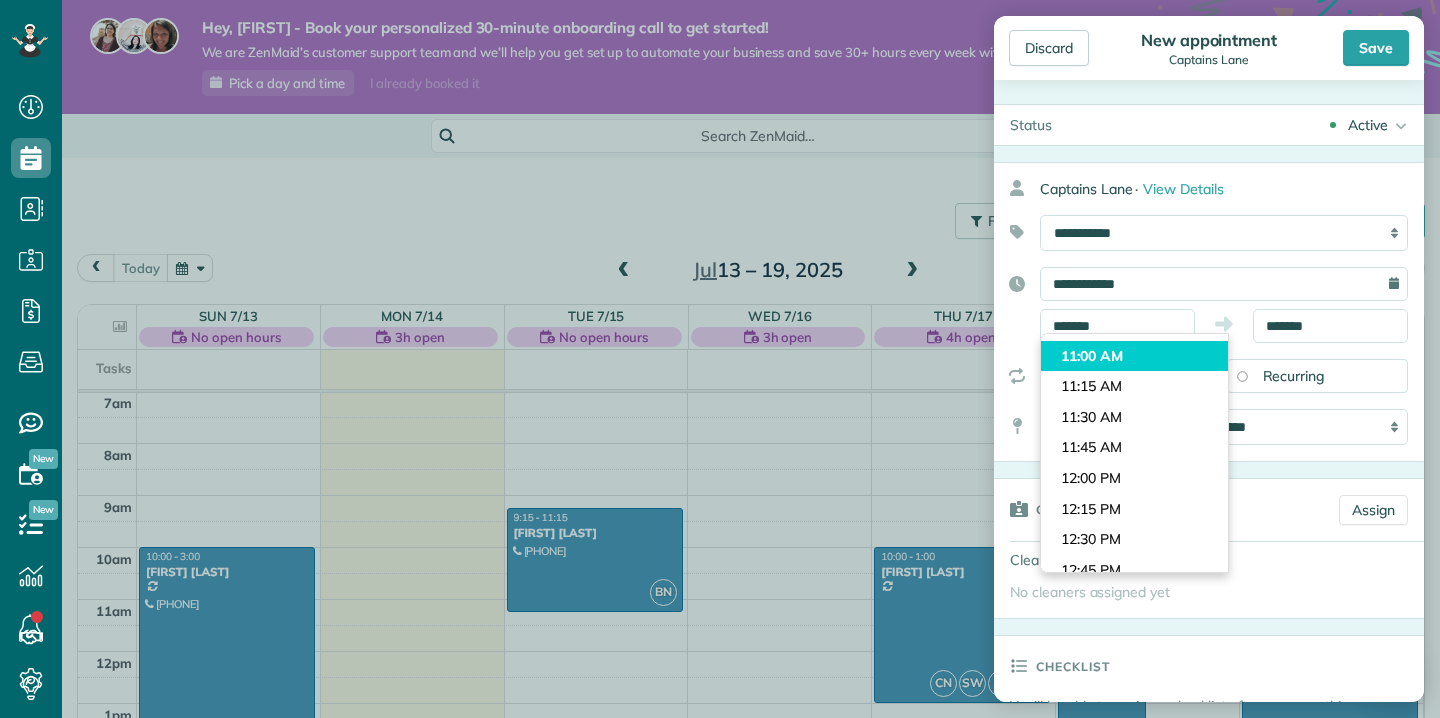 type on "********" 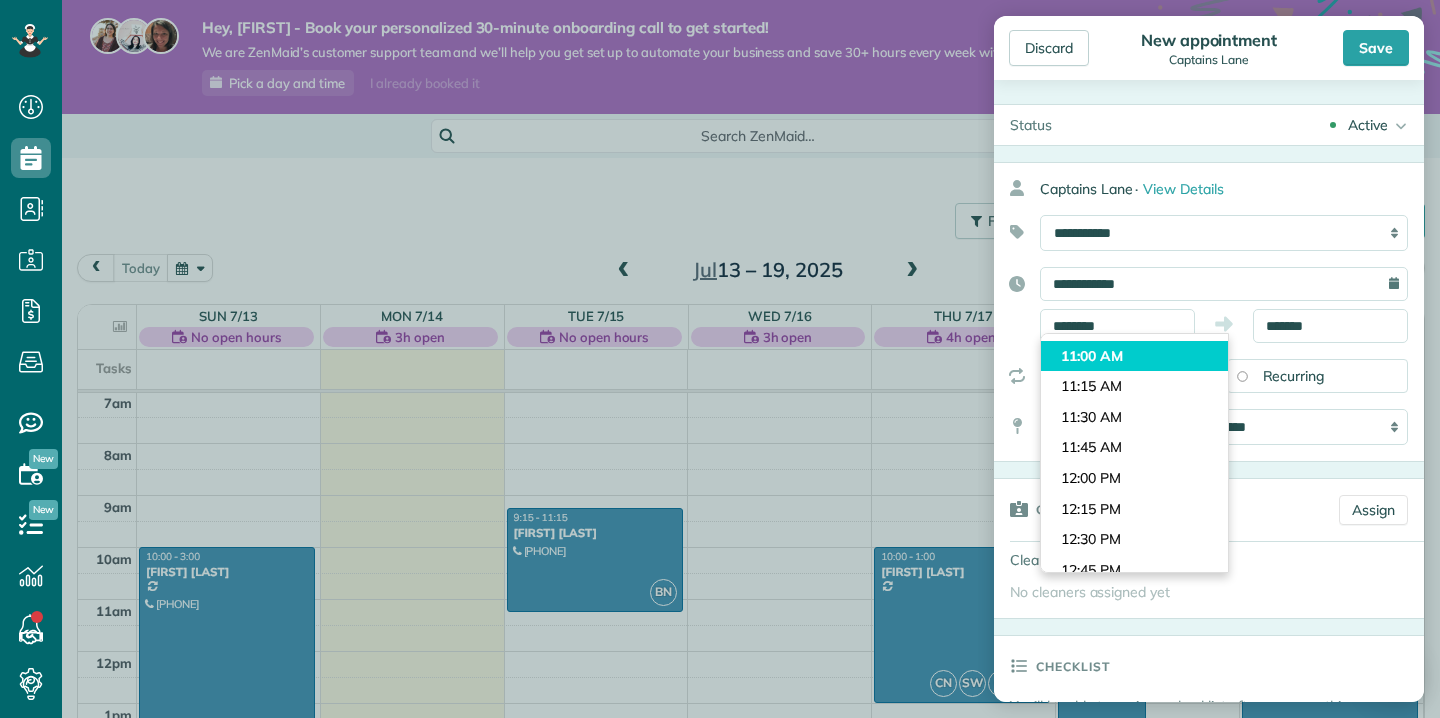 click on "Dashboard
Scheduling
Calendar View
List View
Dispatch View - Weekly scheduling (Beta)" at bounding box center [720, 359] 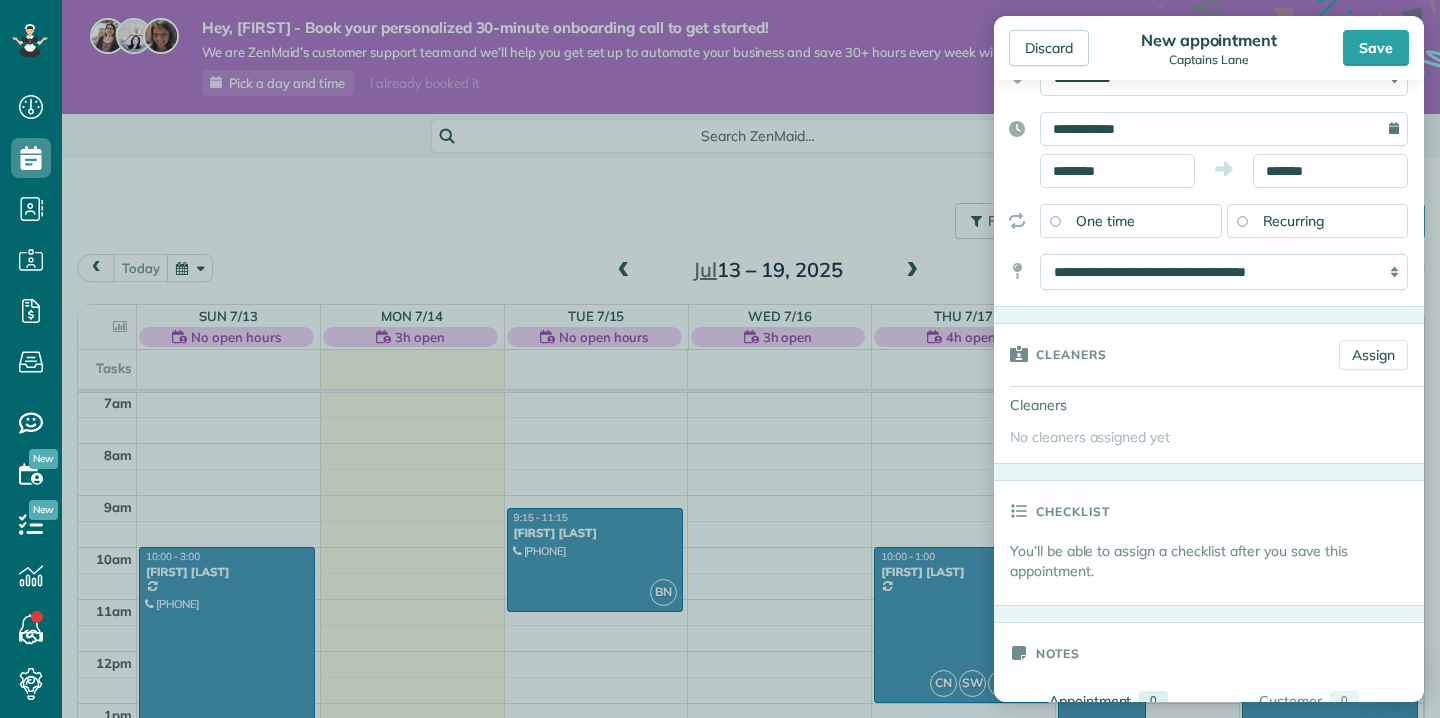 scroll, scrollTop: 156, scrollLeft: 0, axis: vertical 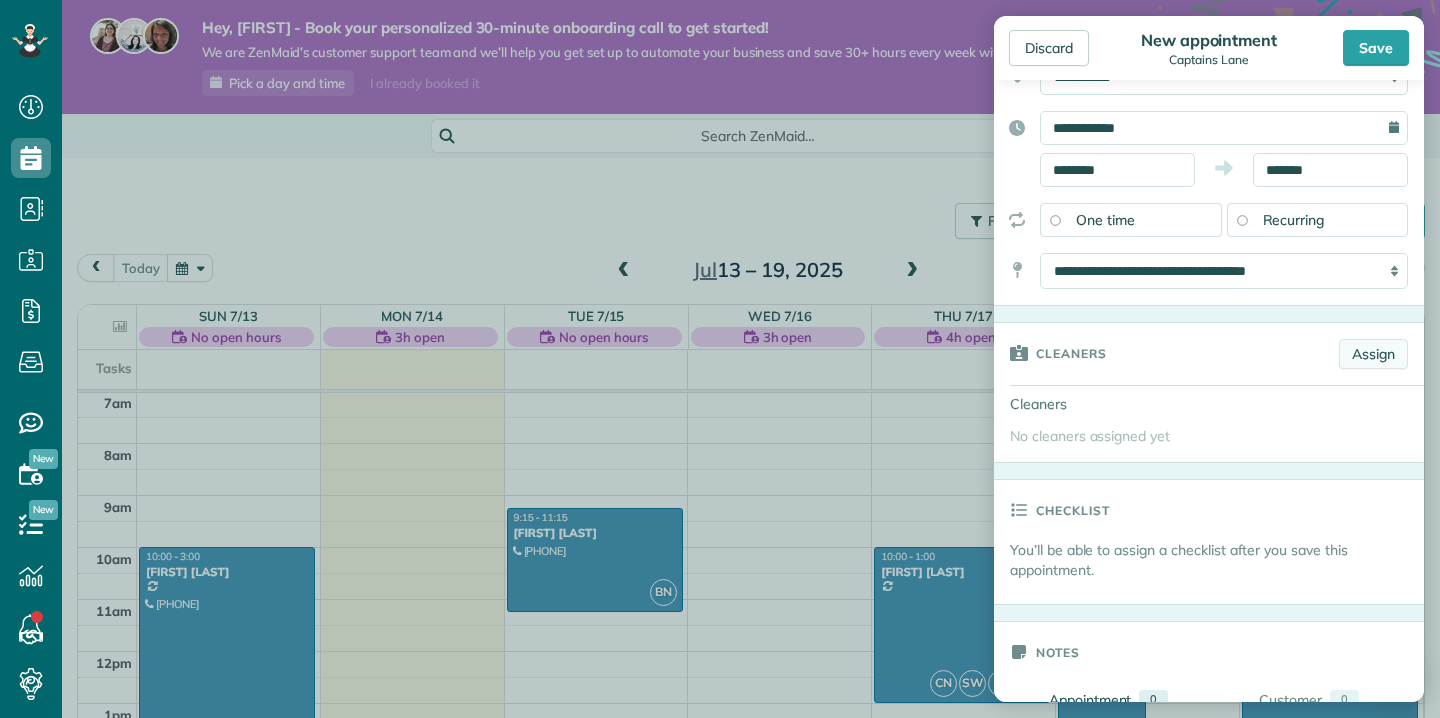 click on "Assign" at bounding box center [1373, 354] 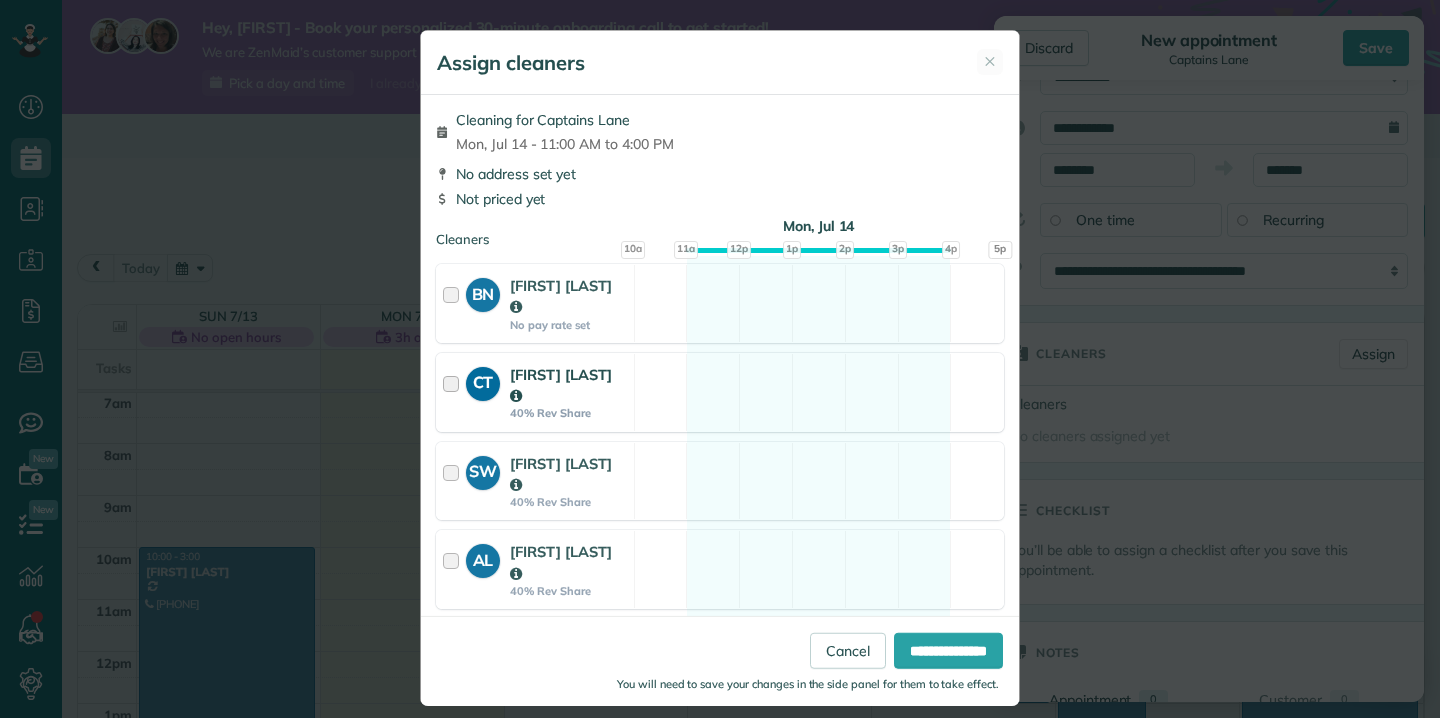 click at bounding box center [454, 392] 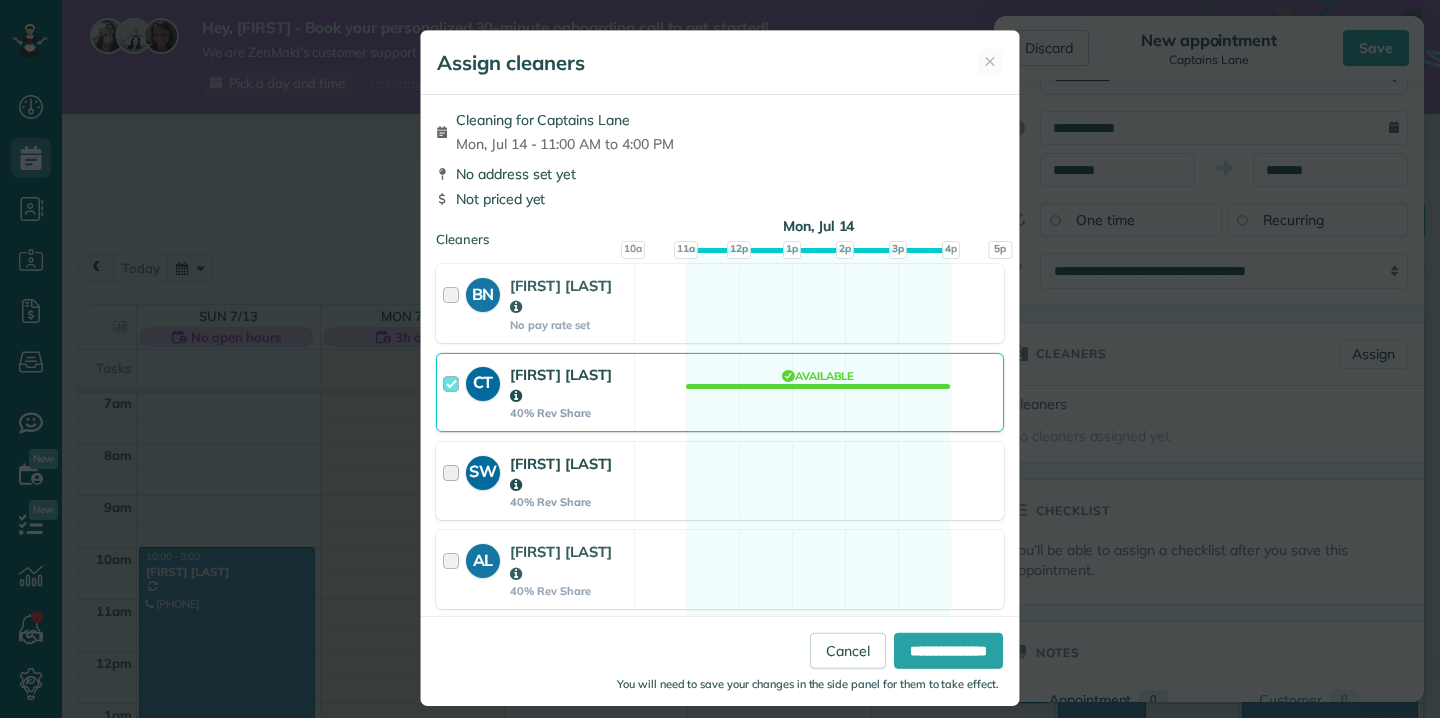 click at bounding box center (454, 481) 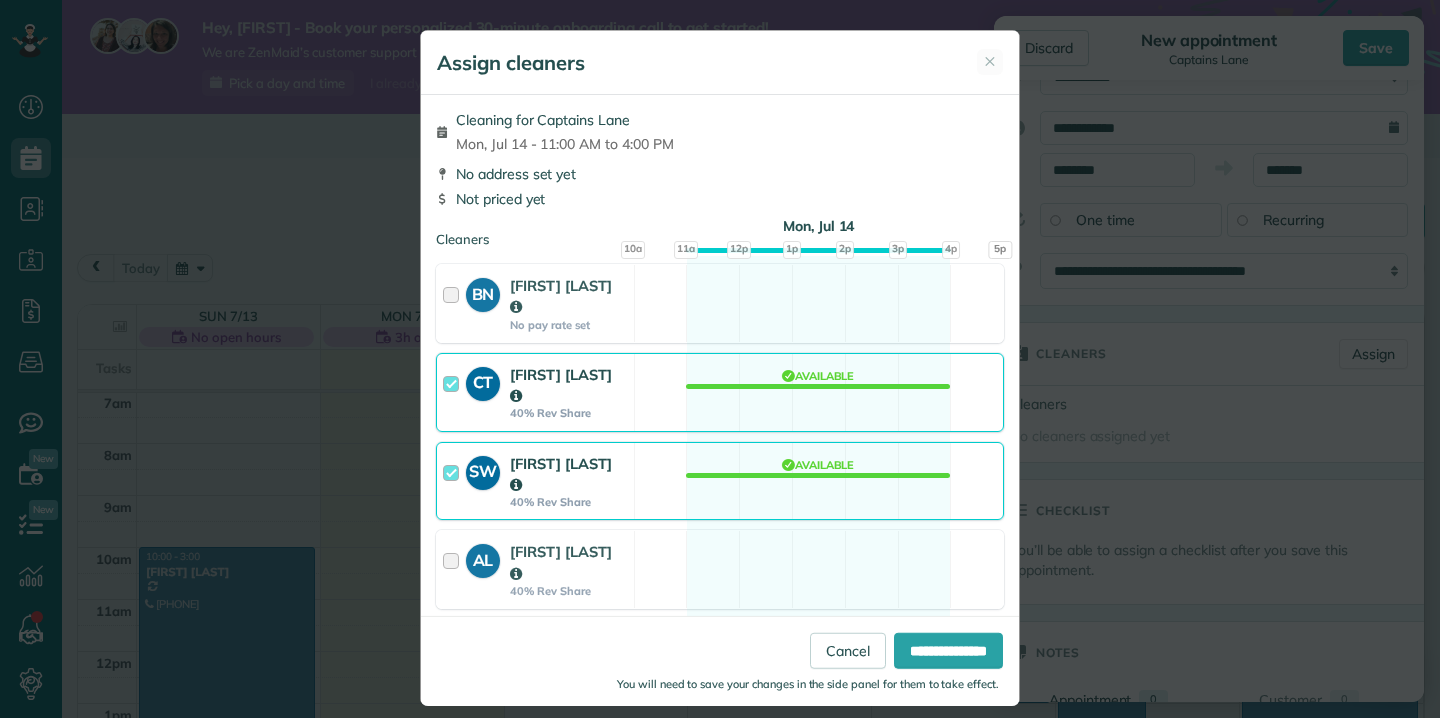 scroll, scrollTop: 49, scrollLeft: 0, axis: vertical 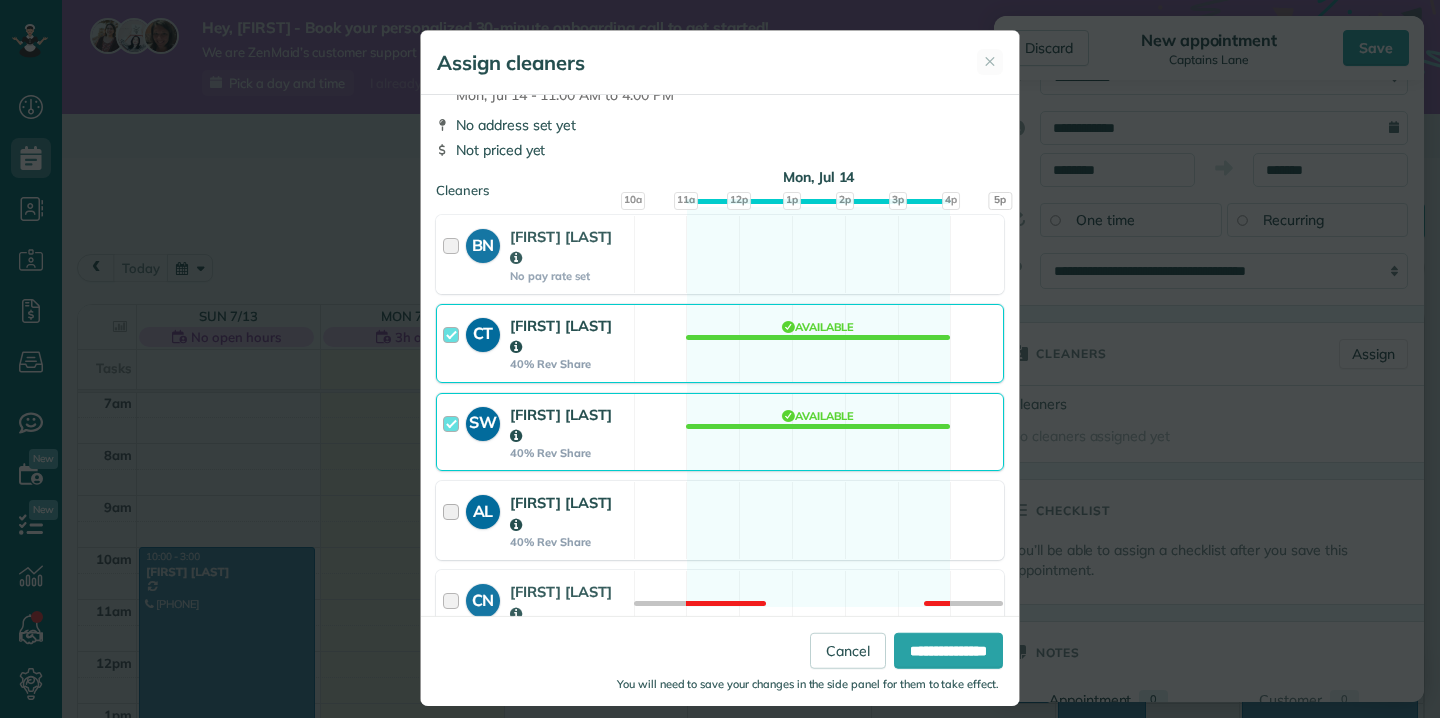 click at bounding box center [454, 520] 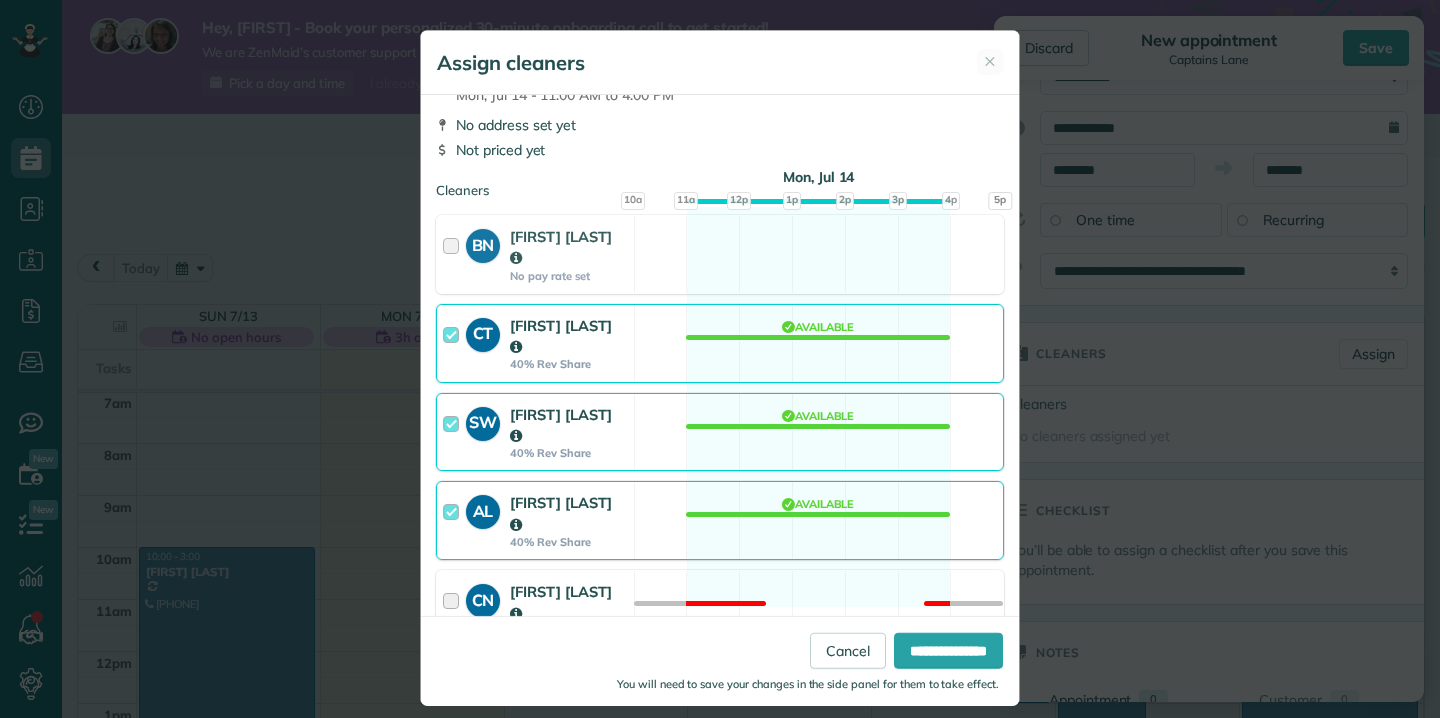 click at bounding box center (454, 609) 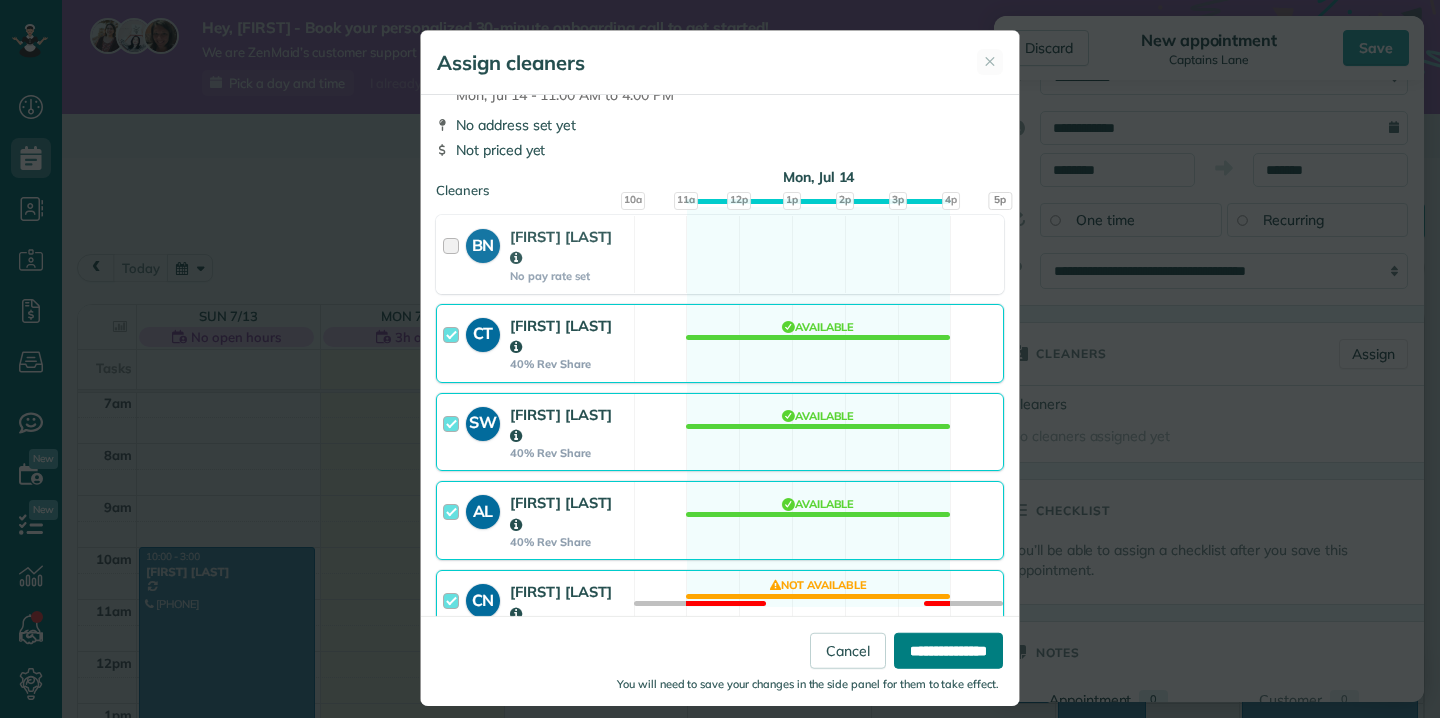 click on "**********" at bounding box center [948, 650] 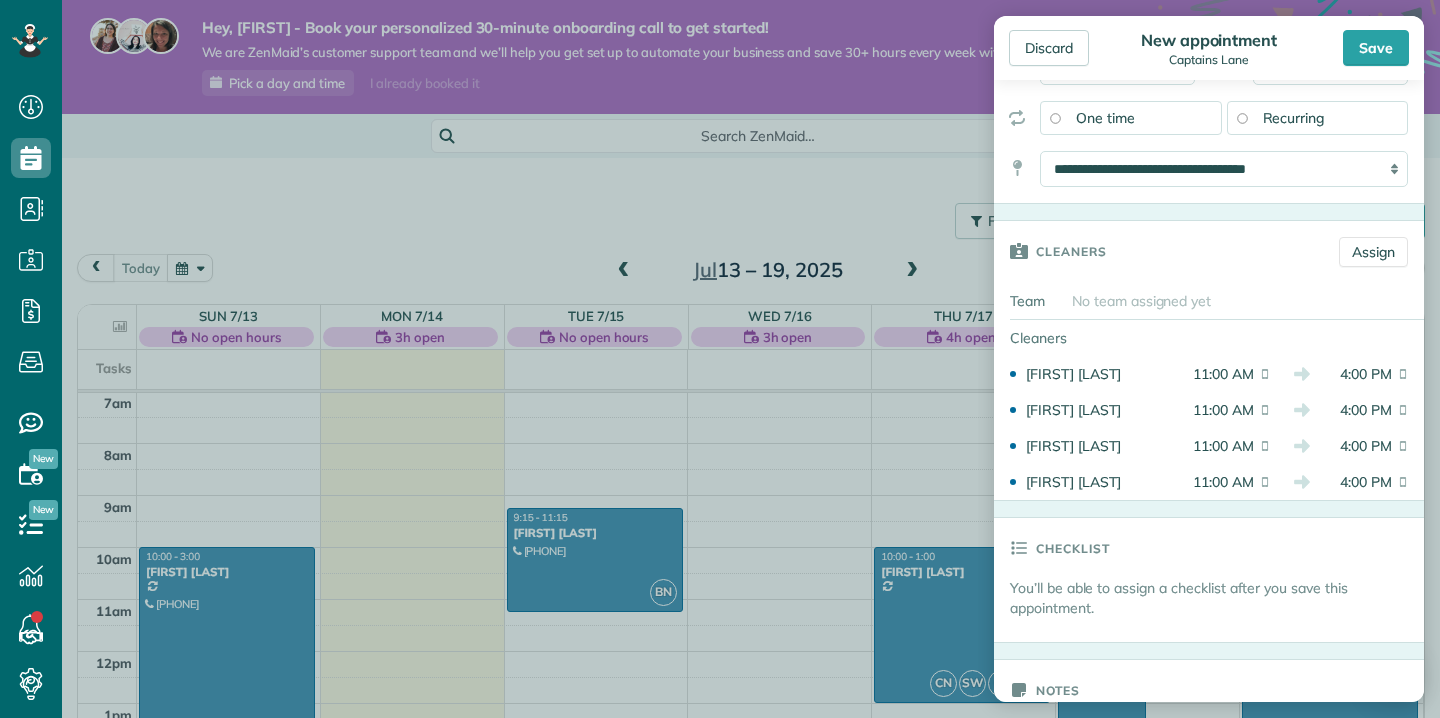 scroll, scrollTop: 374, scrollLeft: 0, axis: vertical 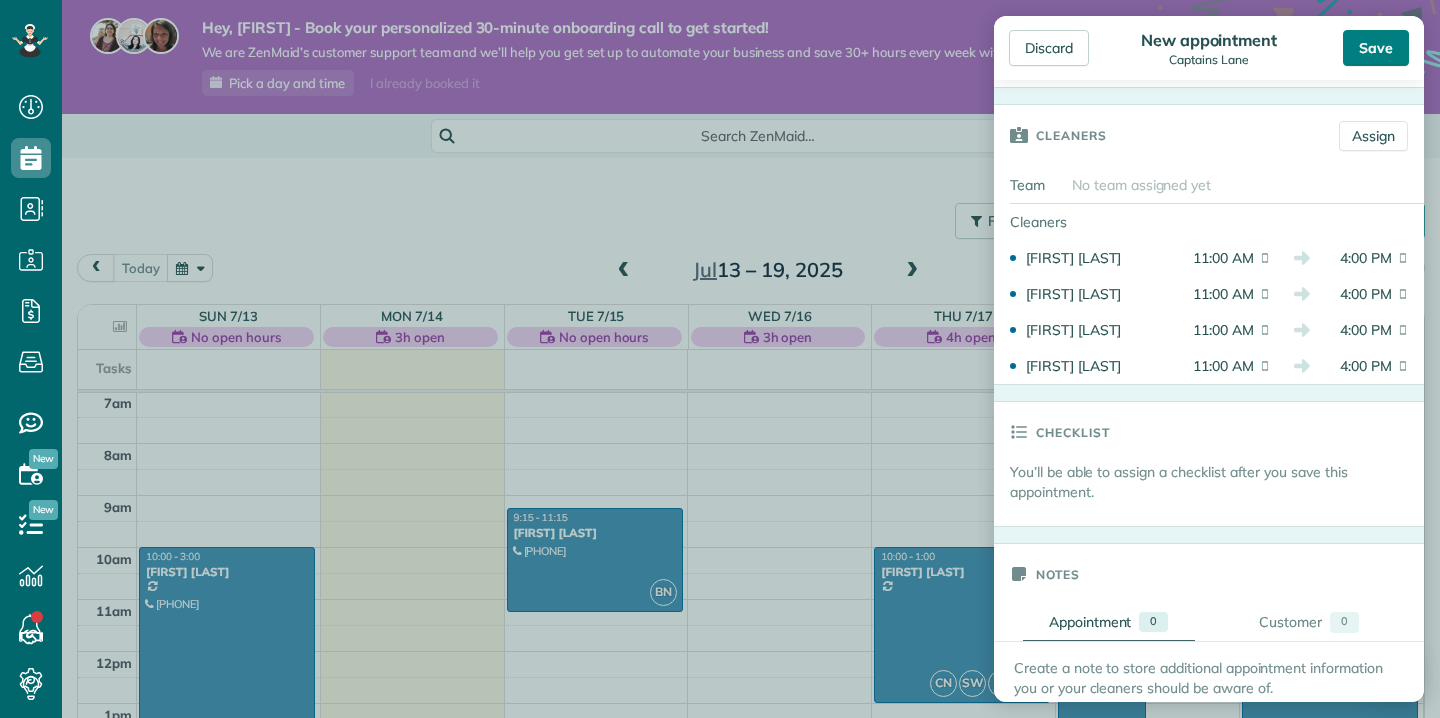 click on "Save" at bounding box center (1376, 48) 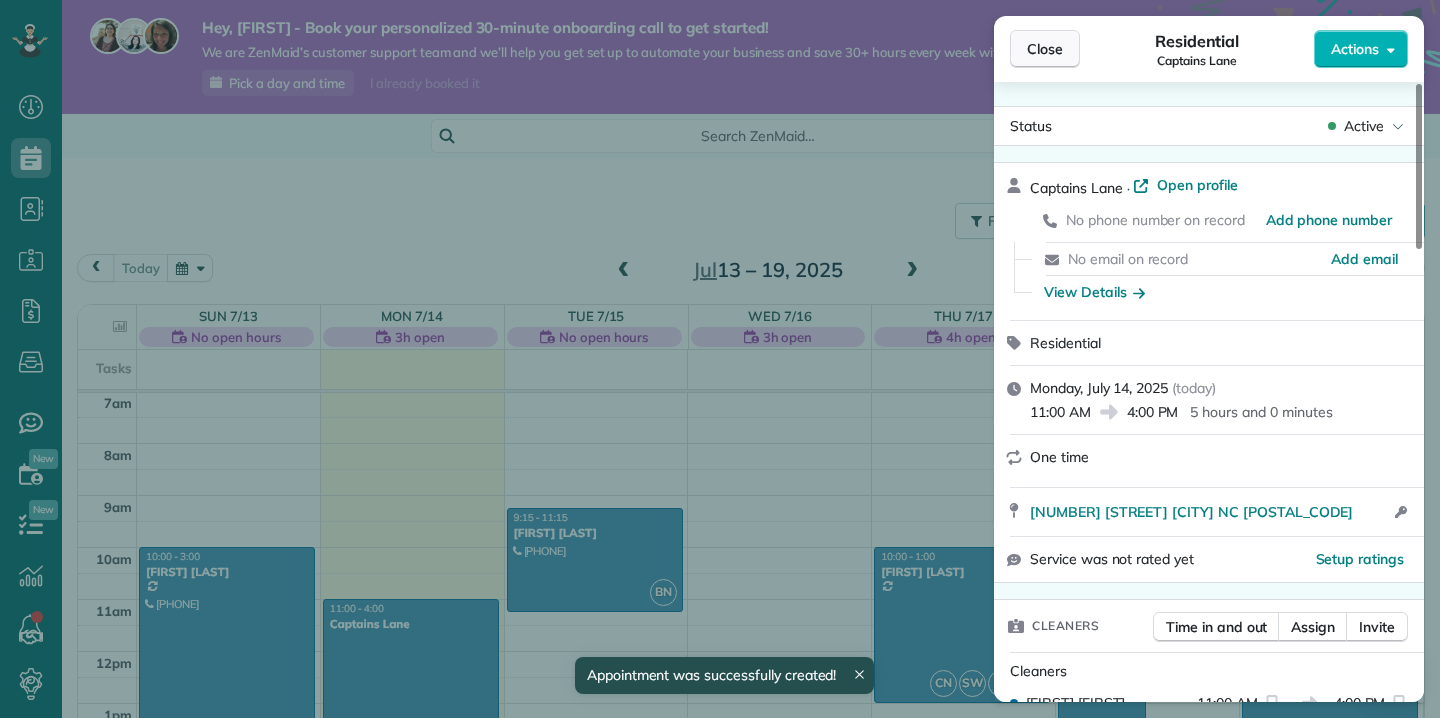 click on "Close" at bounding box center [1045, 49] 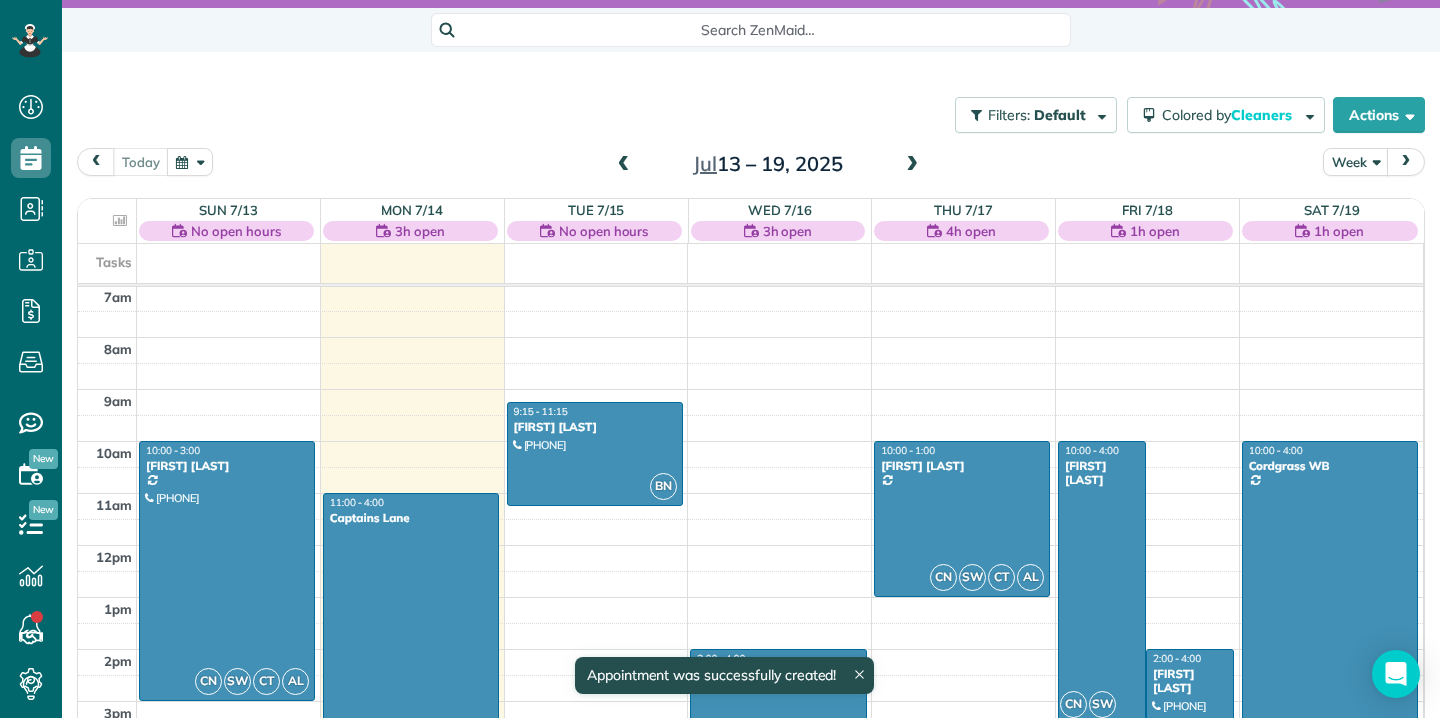 scroll, scrollTop: 170, scrollLeft: 0, axis: vertical 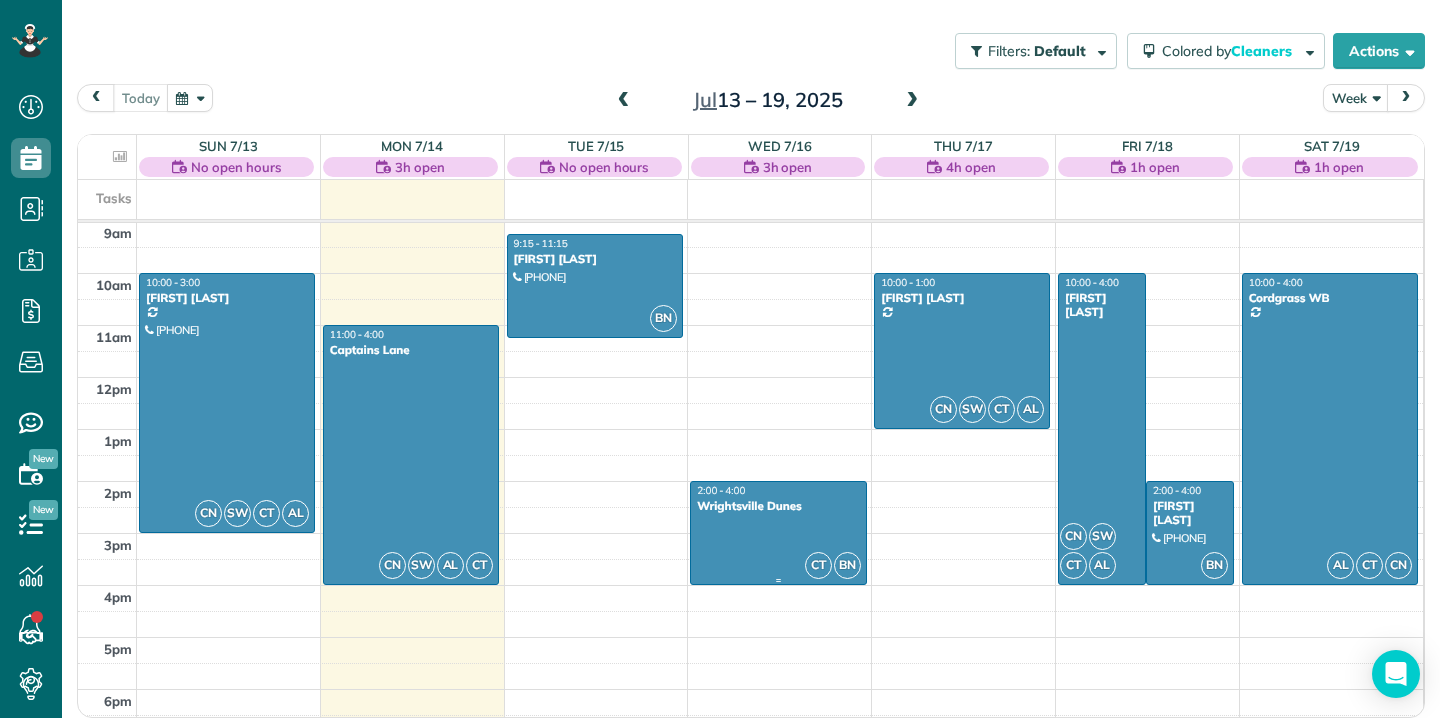 click at bounding box center (778, 533) 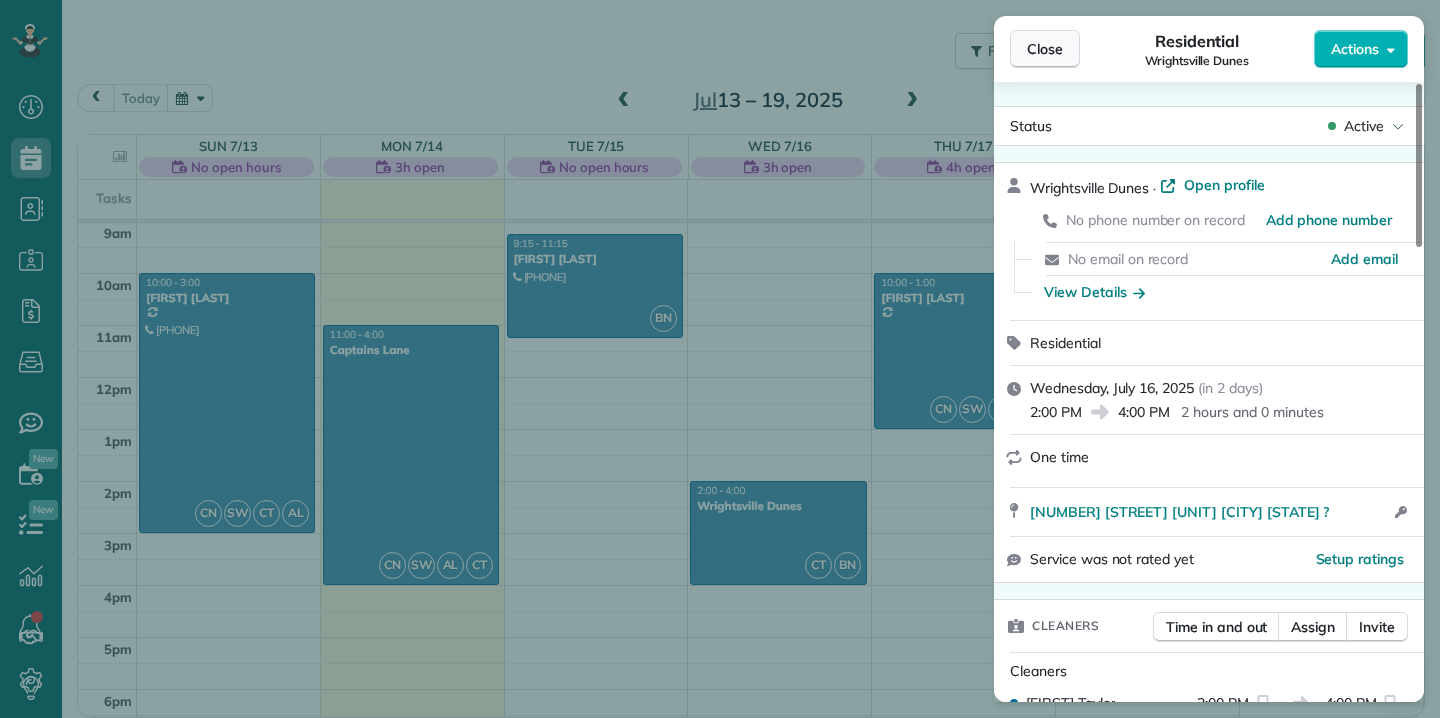 click on "Close" at bounding box center [1045, 49] 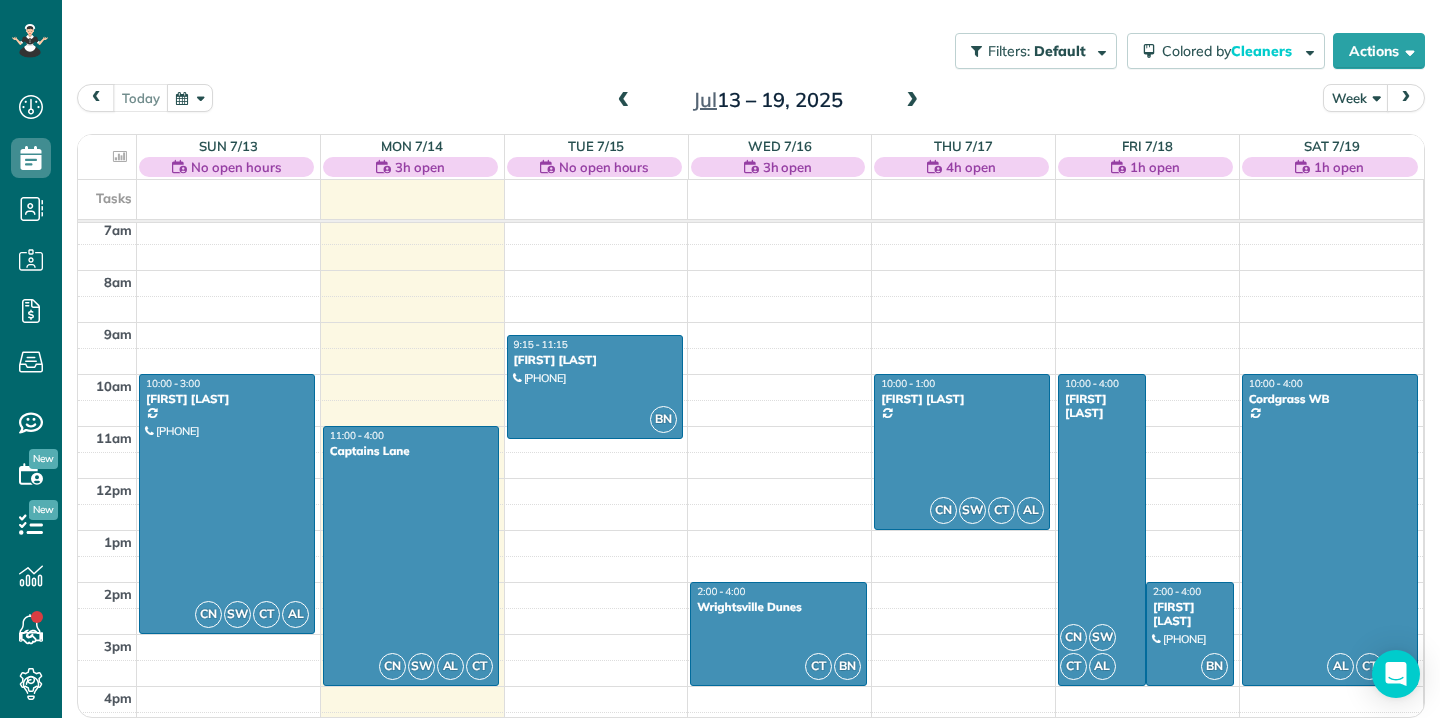 scroll, scrollTop: 369, scrollLeft: 0, axis: vertical 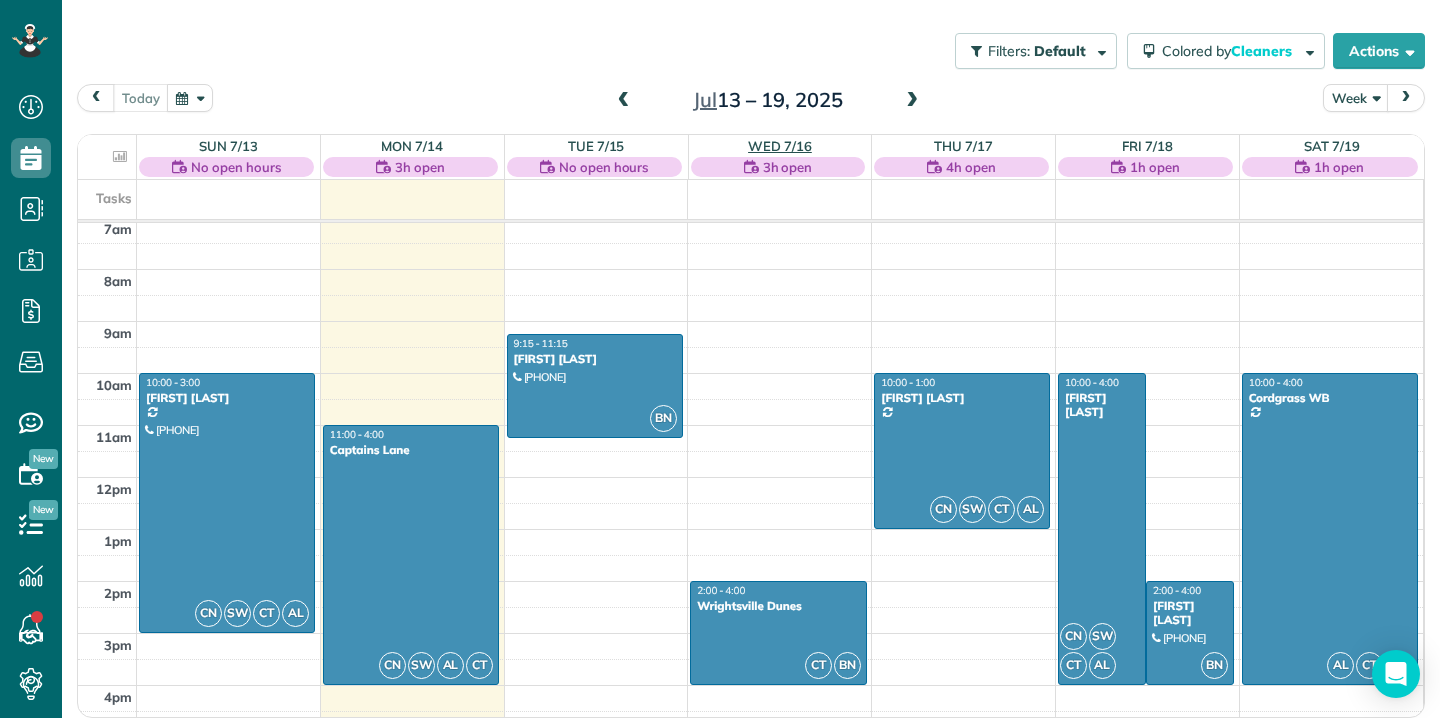 click on "Wed 7/16" at bounding box center (780, 146) 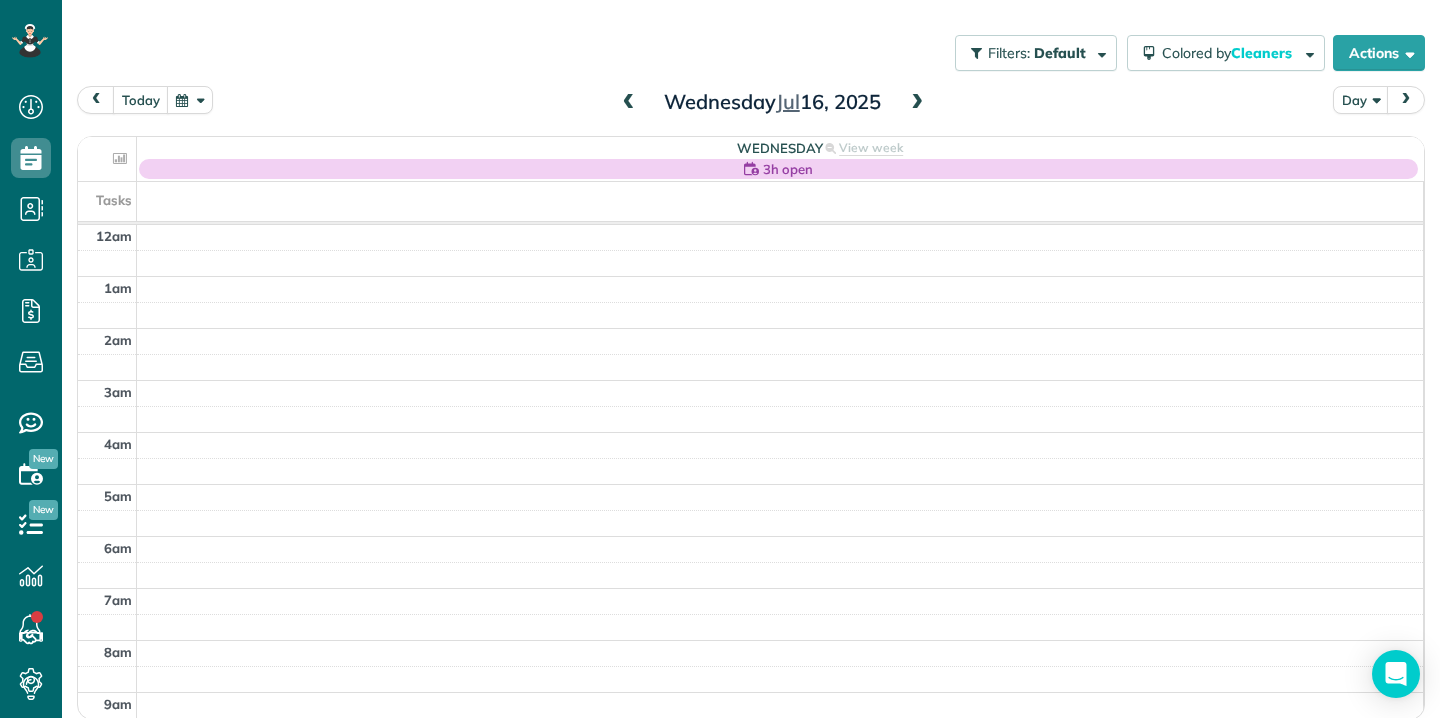 scroll, scrollTop: 365, scrollLeft: 0, axis: vertical 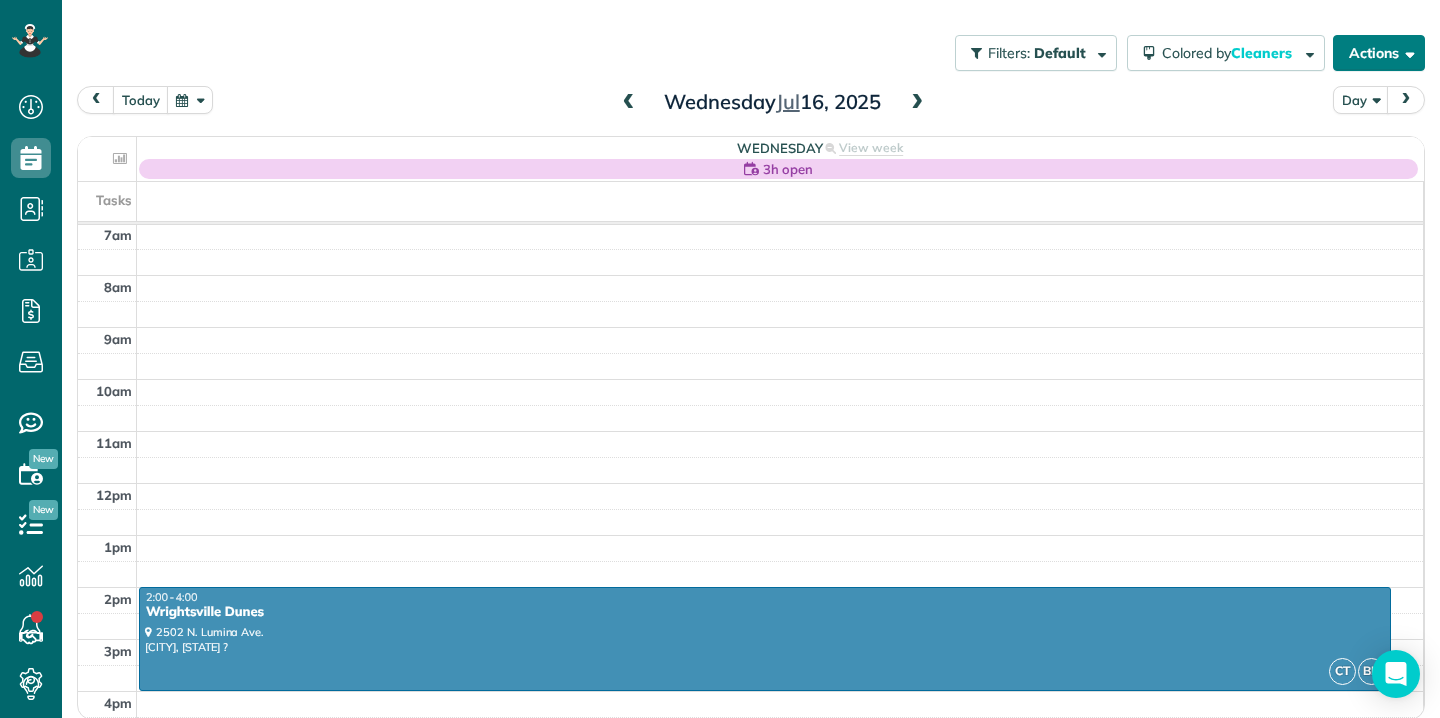click on "Actions" at bounding box center [1379, 53] 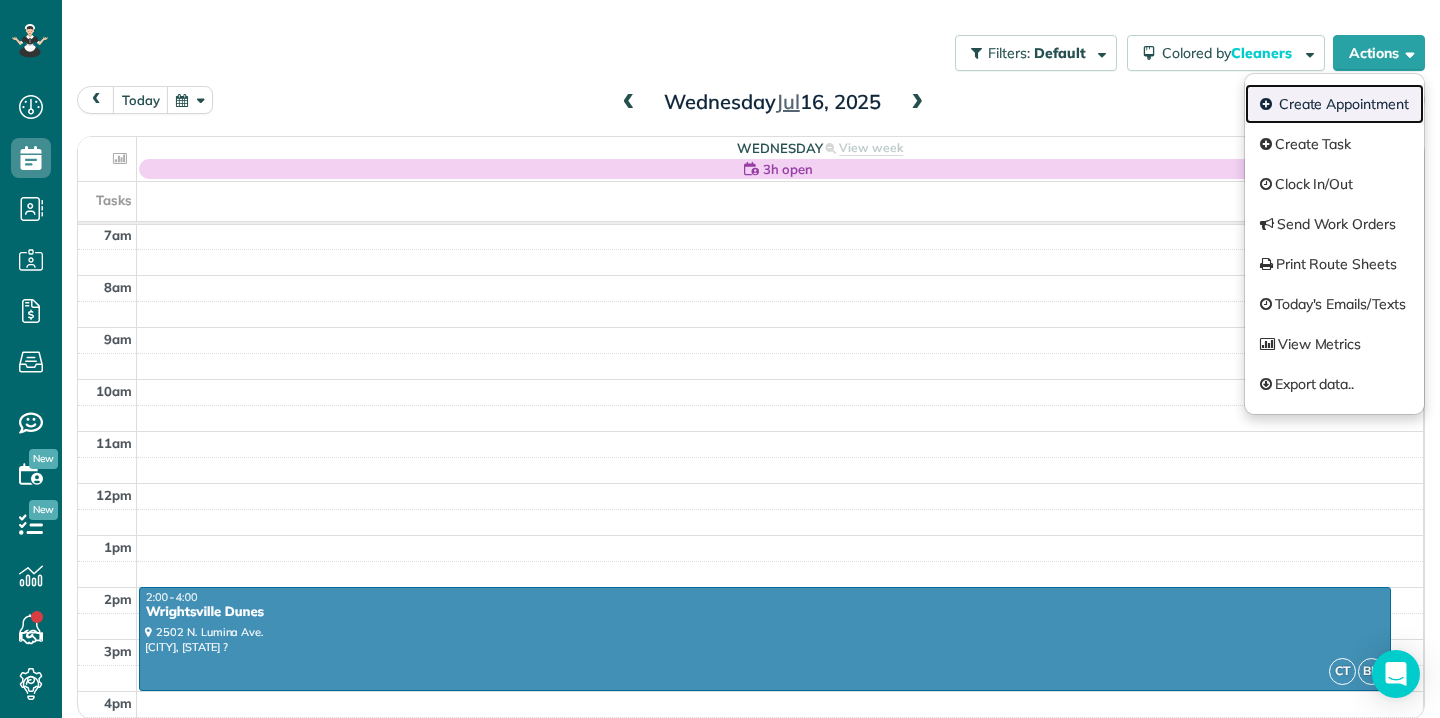 click on "Create Appointment" at bounding box center [1334, 104] 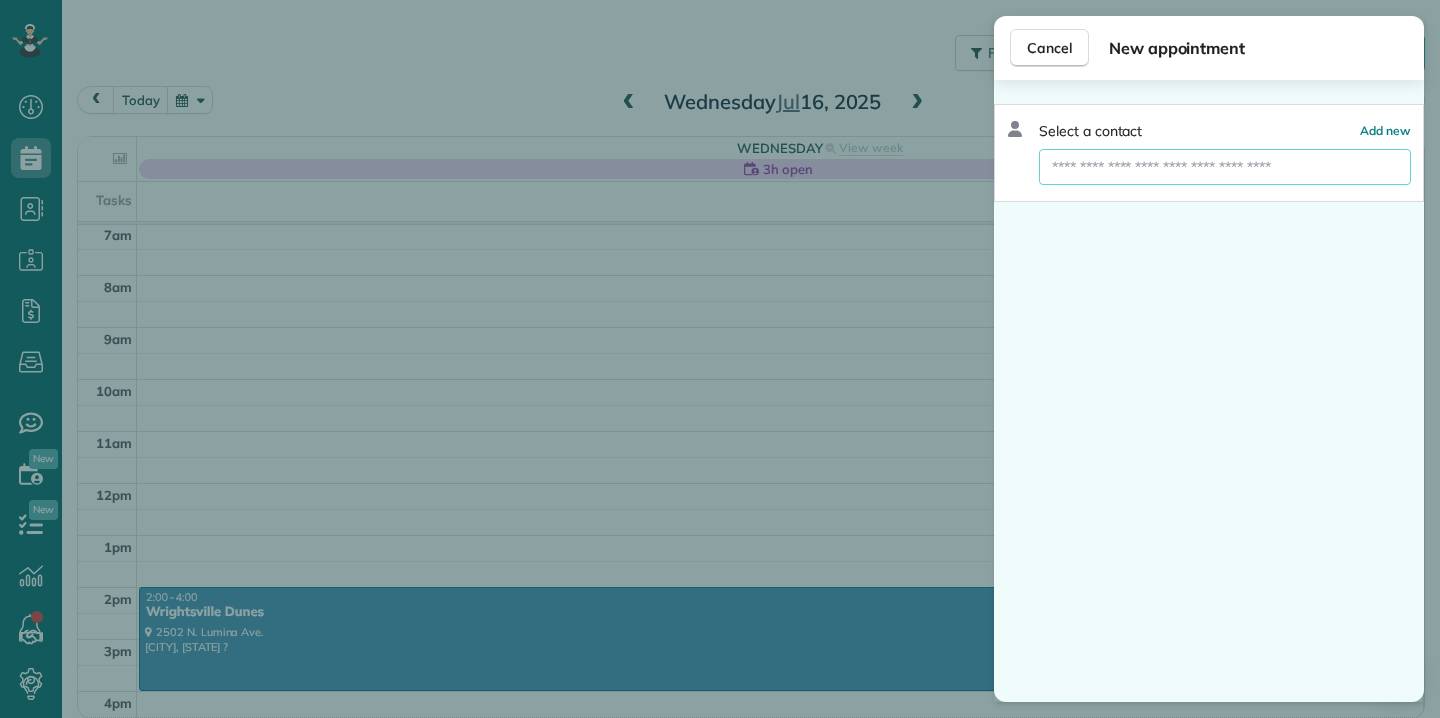 click at bounding box center [1225, 167] 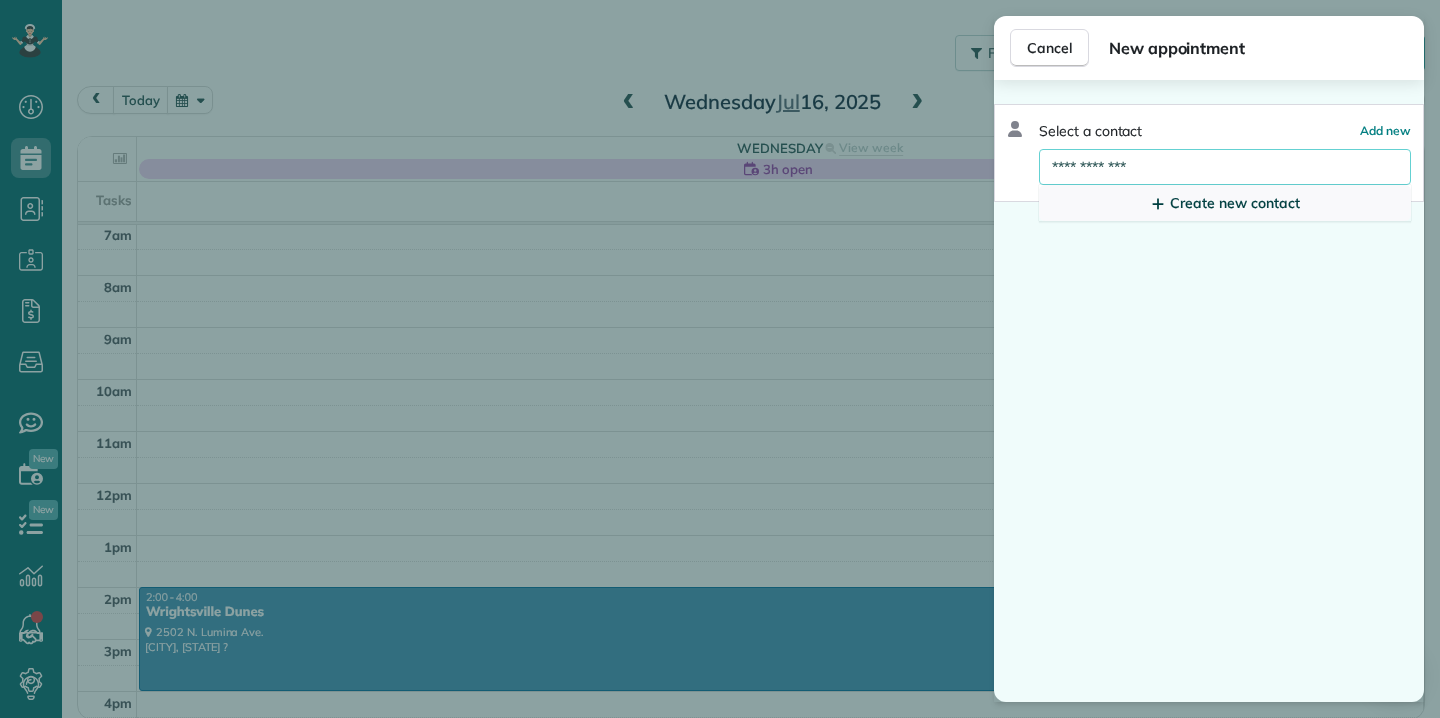type on "**********" 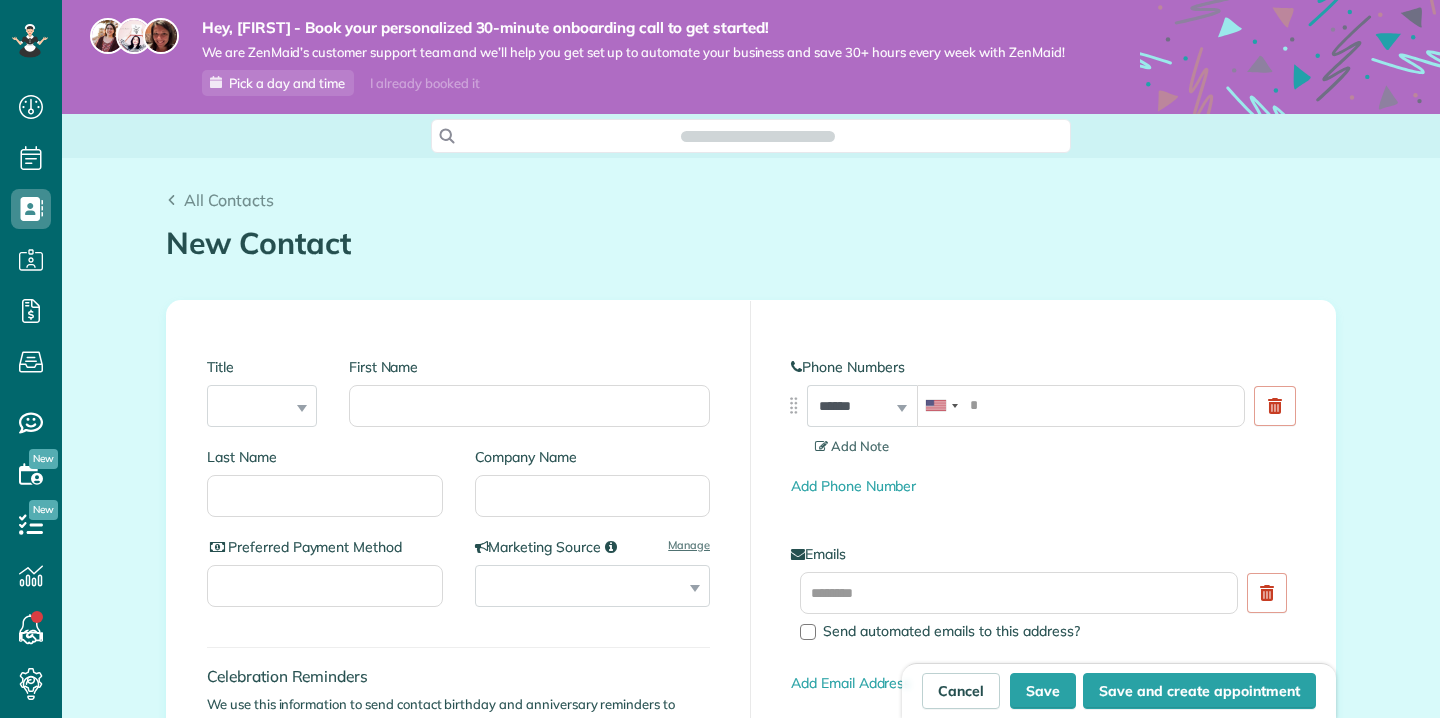 scroll, scrollTop: 0, scrollLeft: 0, axis: both 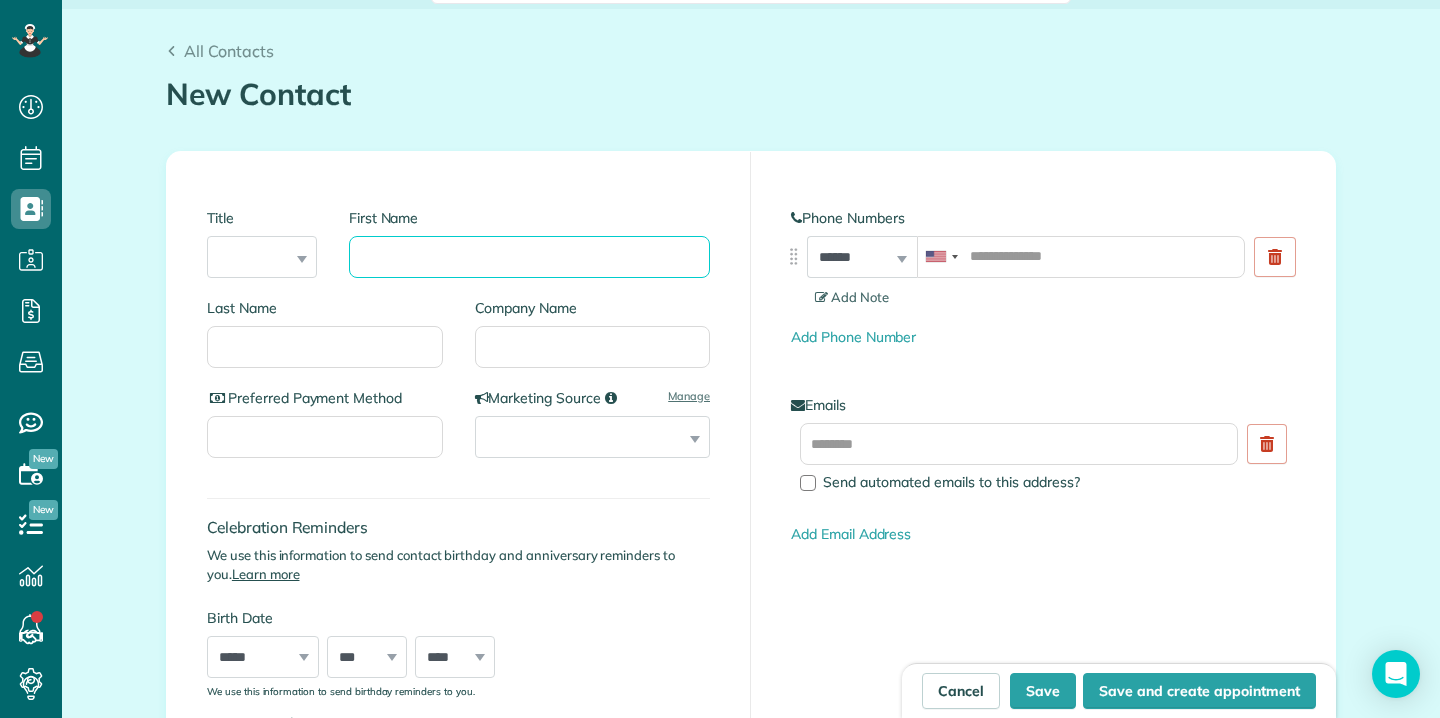 click on "First Name" at bounding box center [529, 257] 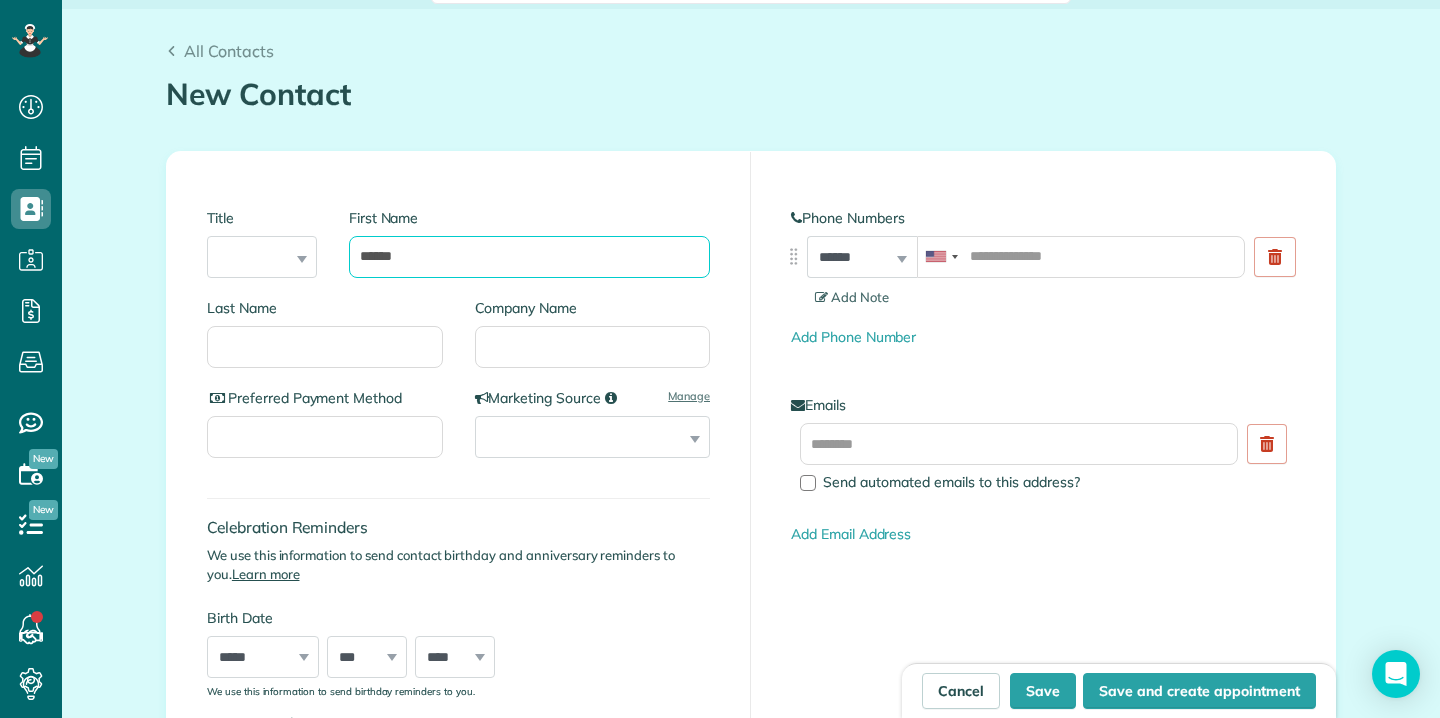 type on "******" 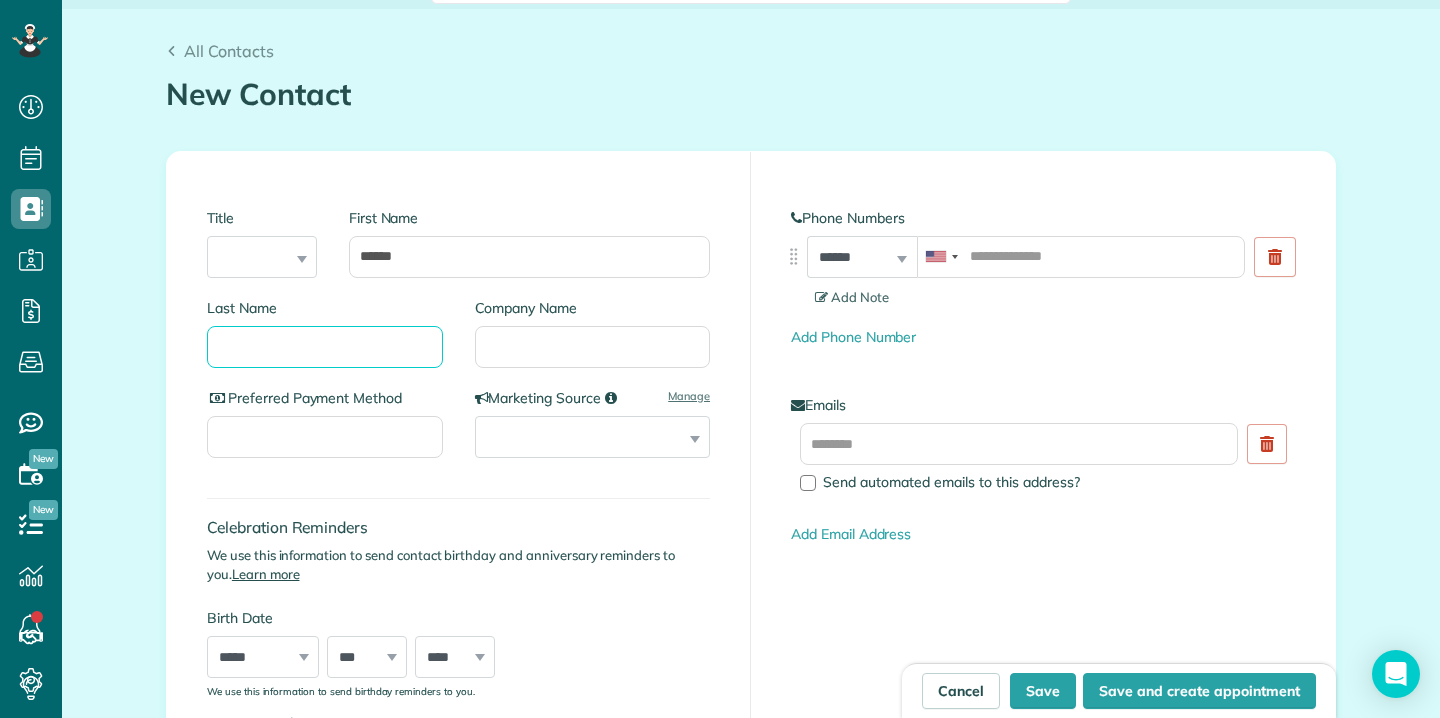 click on "Last Name" at bounding box center (325, 347) 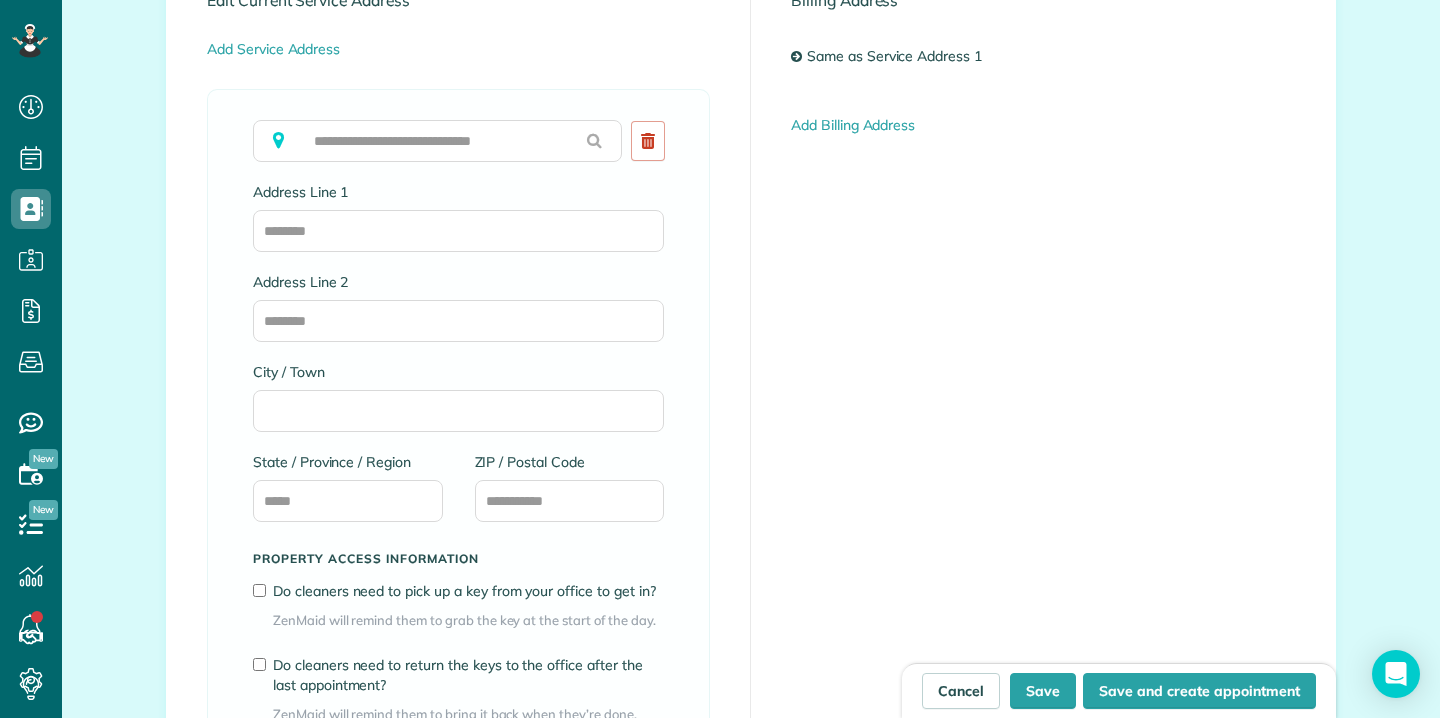 scroll, scrollTop: 1138, scrollLeft: 0, axis: vertical 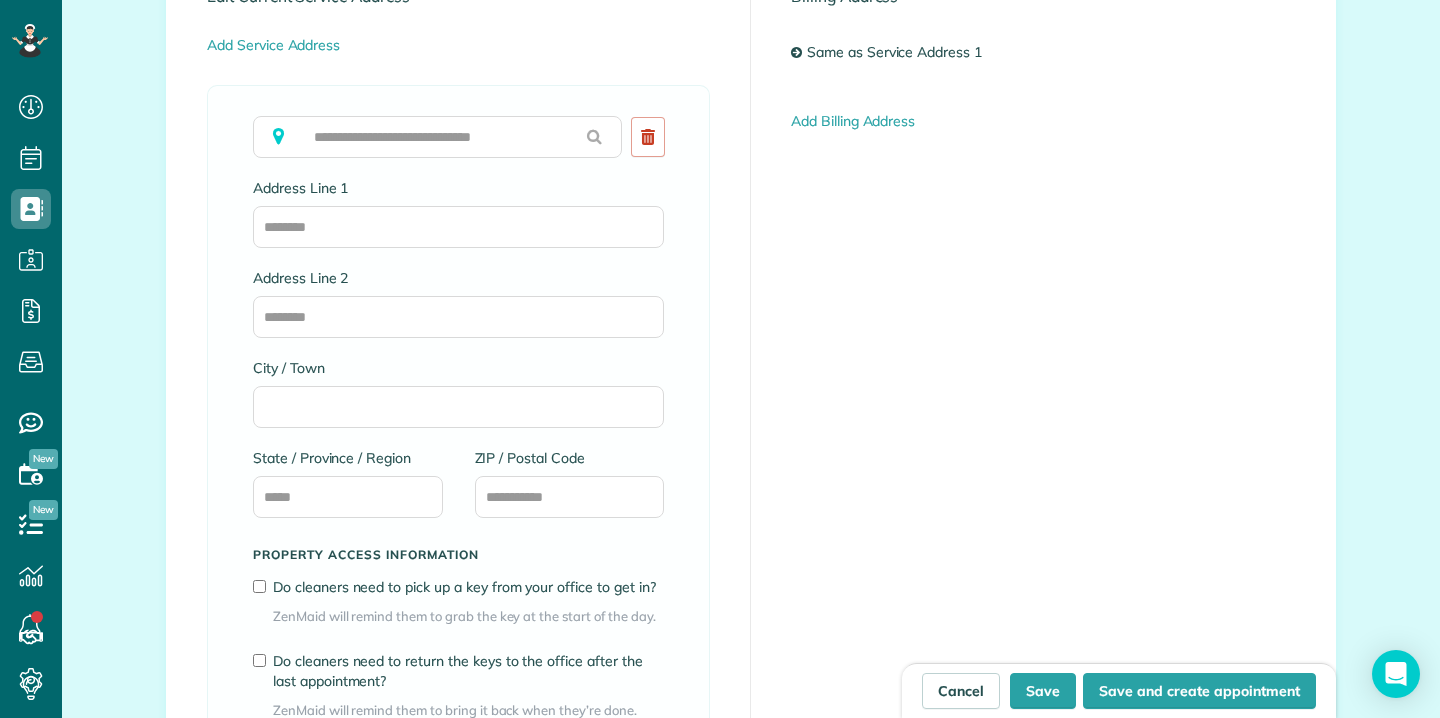 type on "******" 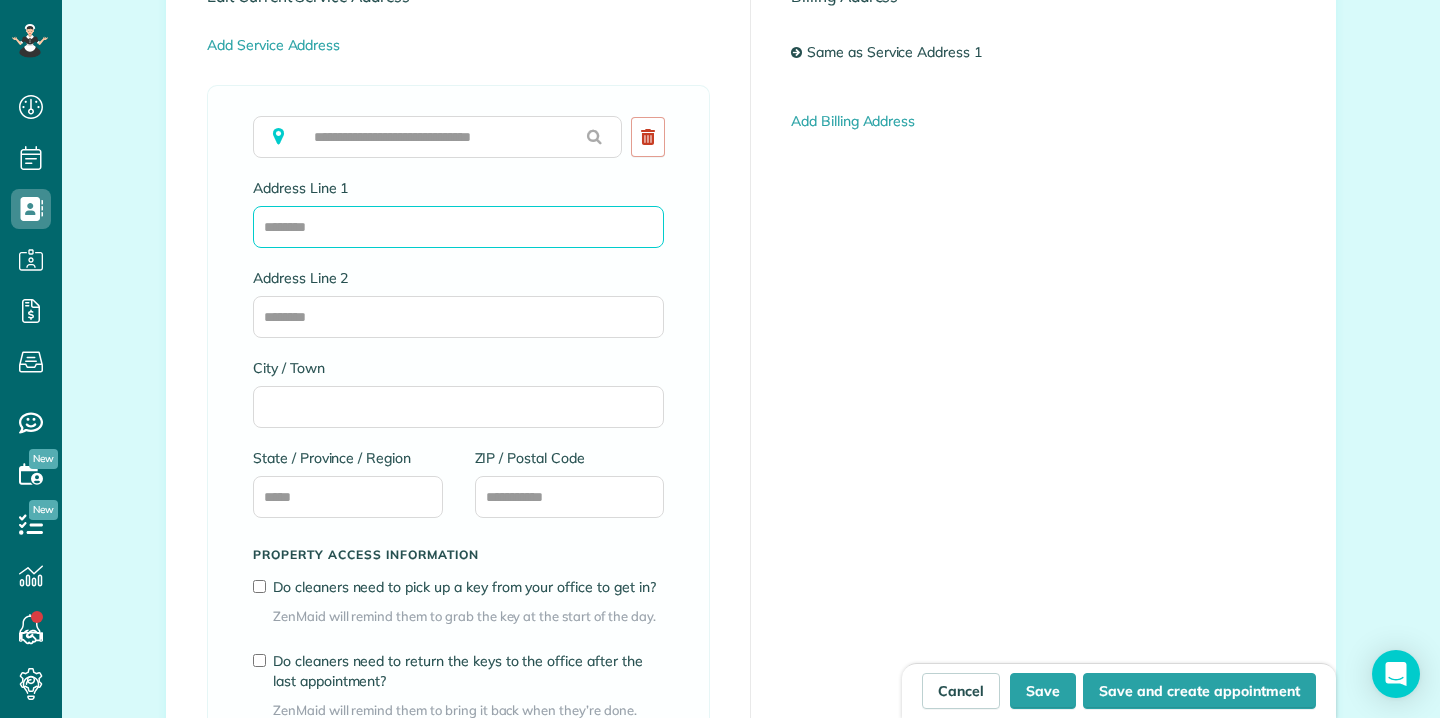 click on "Address Line 1" at bounding box center (458, 227) 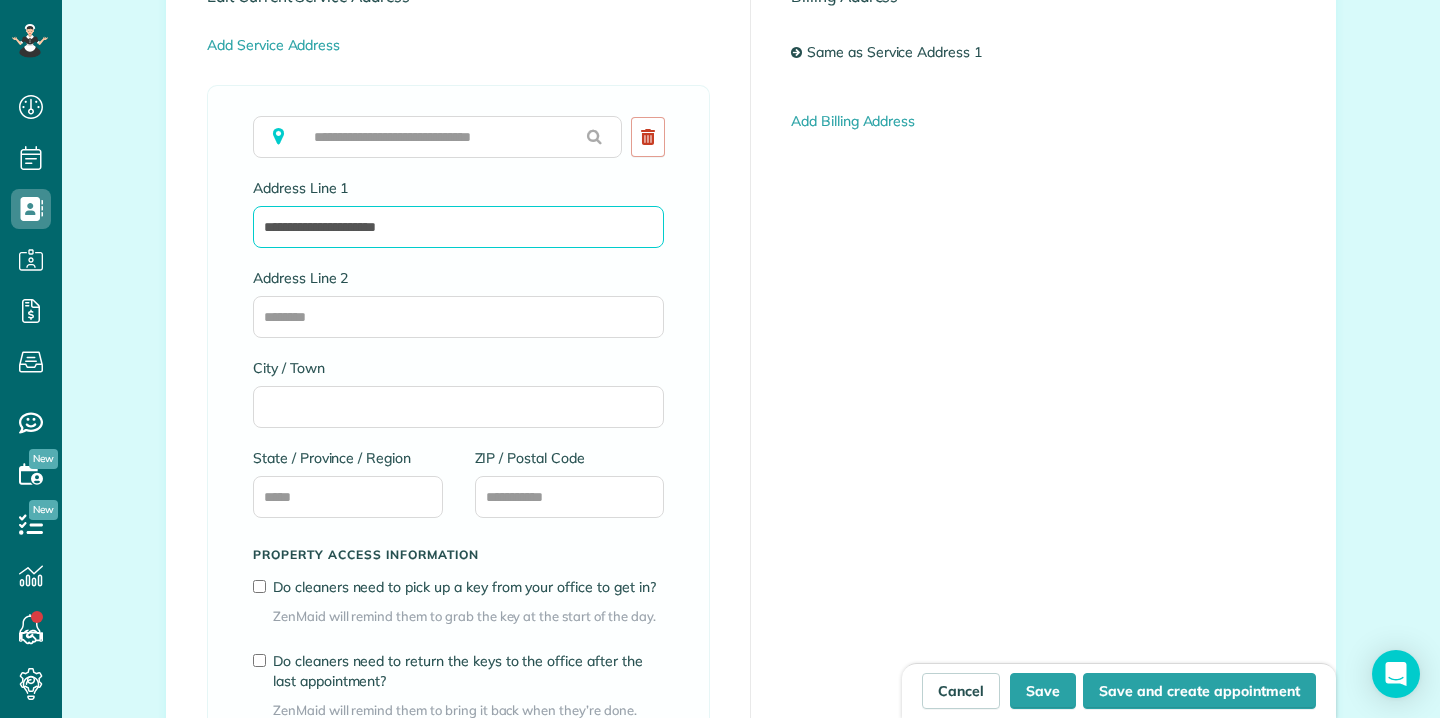type on "**********" 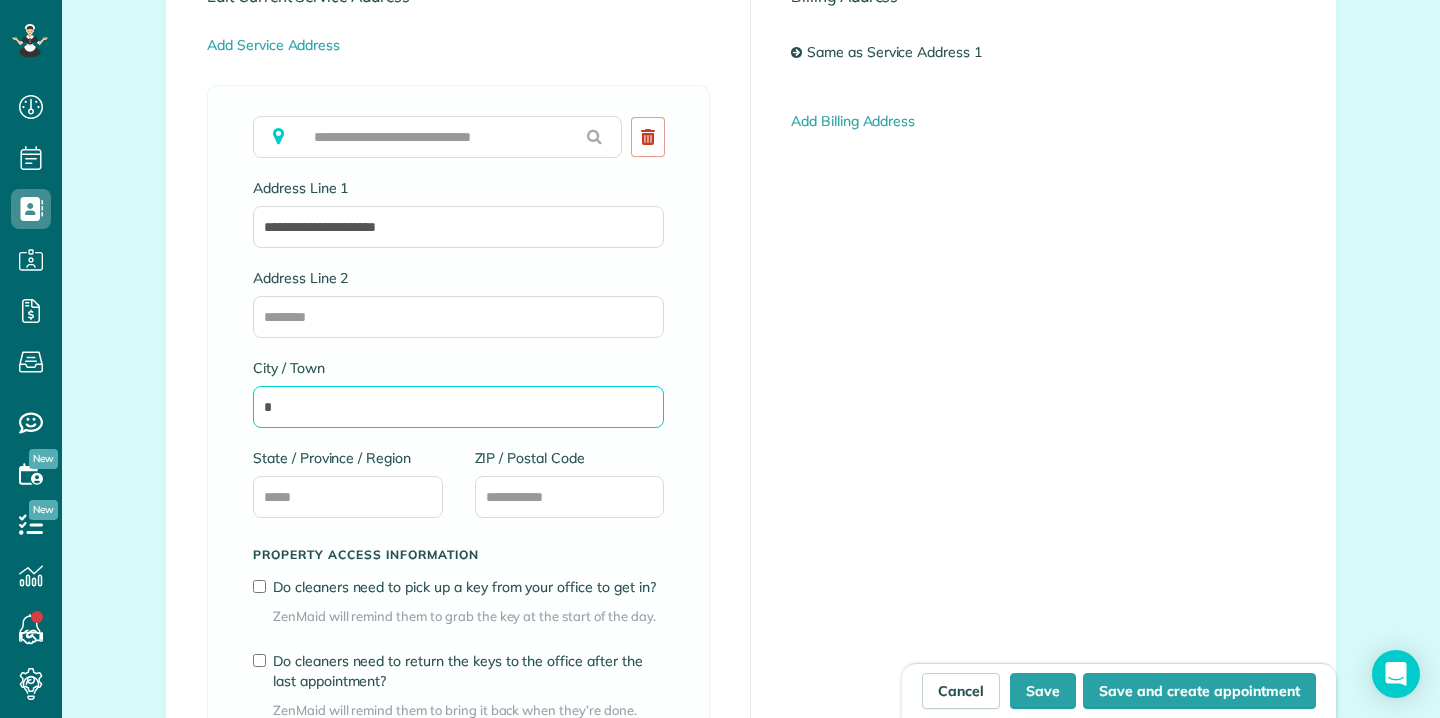 type on "*" 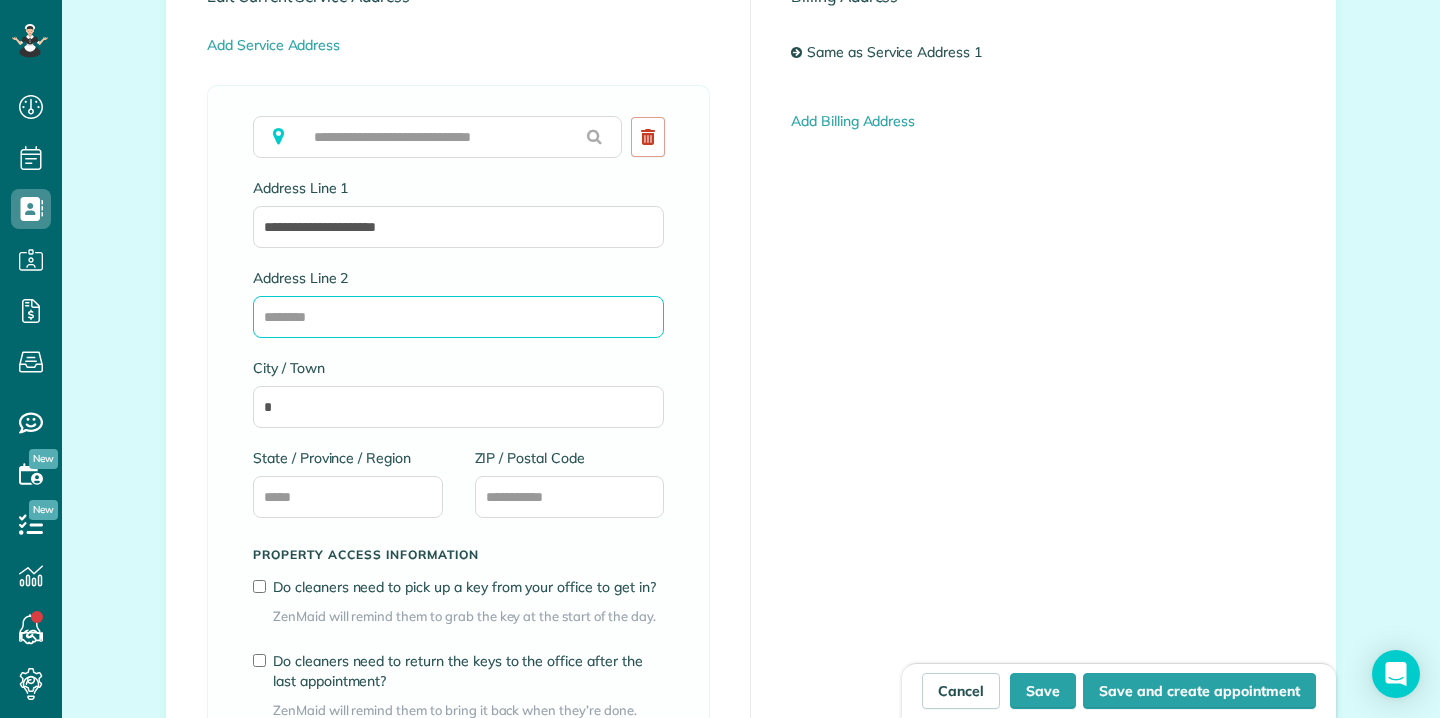 click on "Address Line 2" at bounding box center (458, 317) 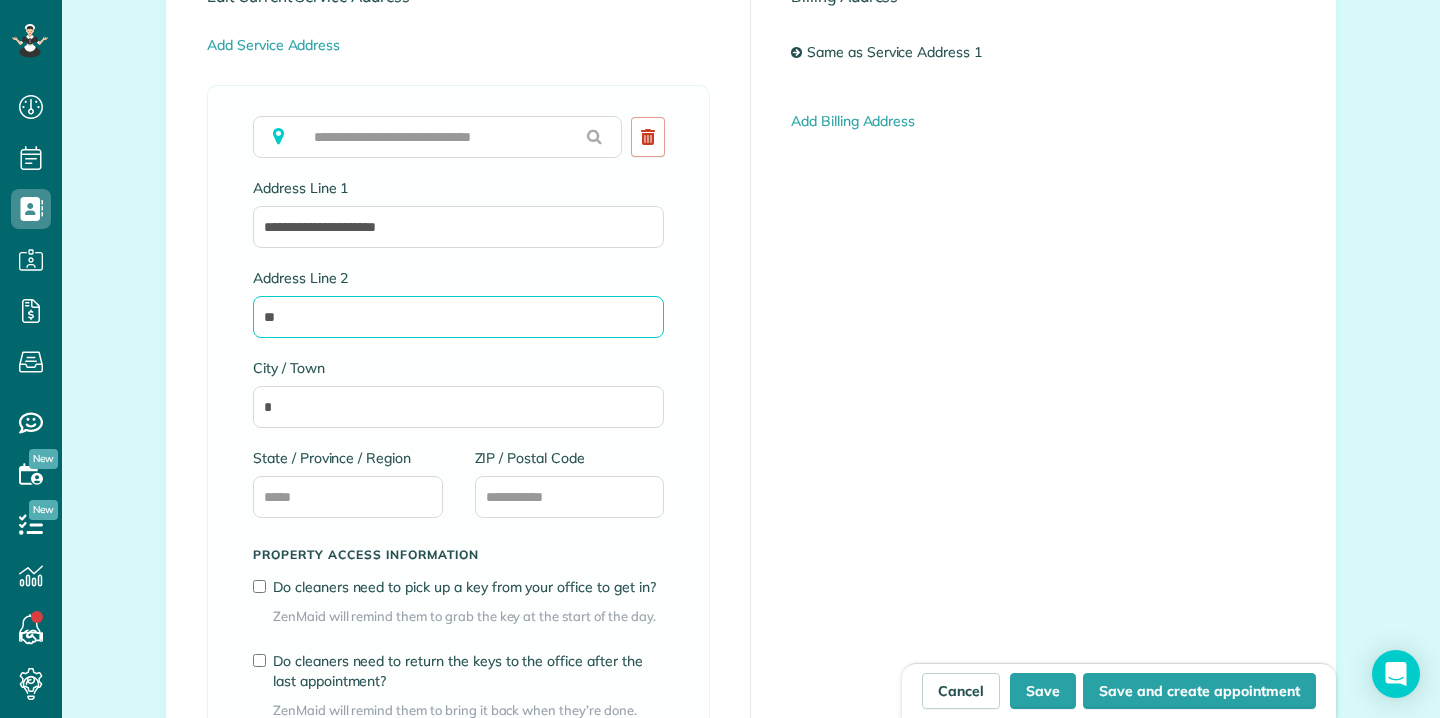 type on "*" 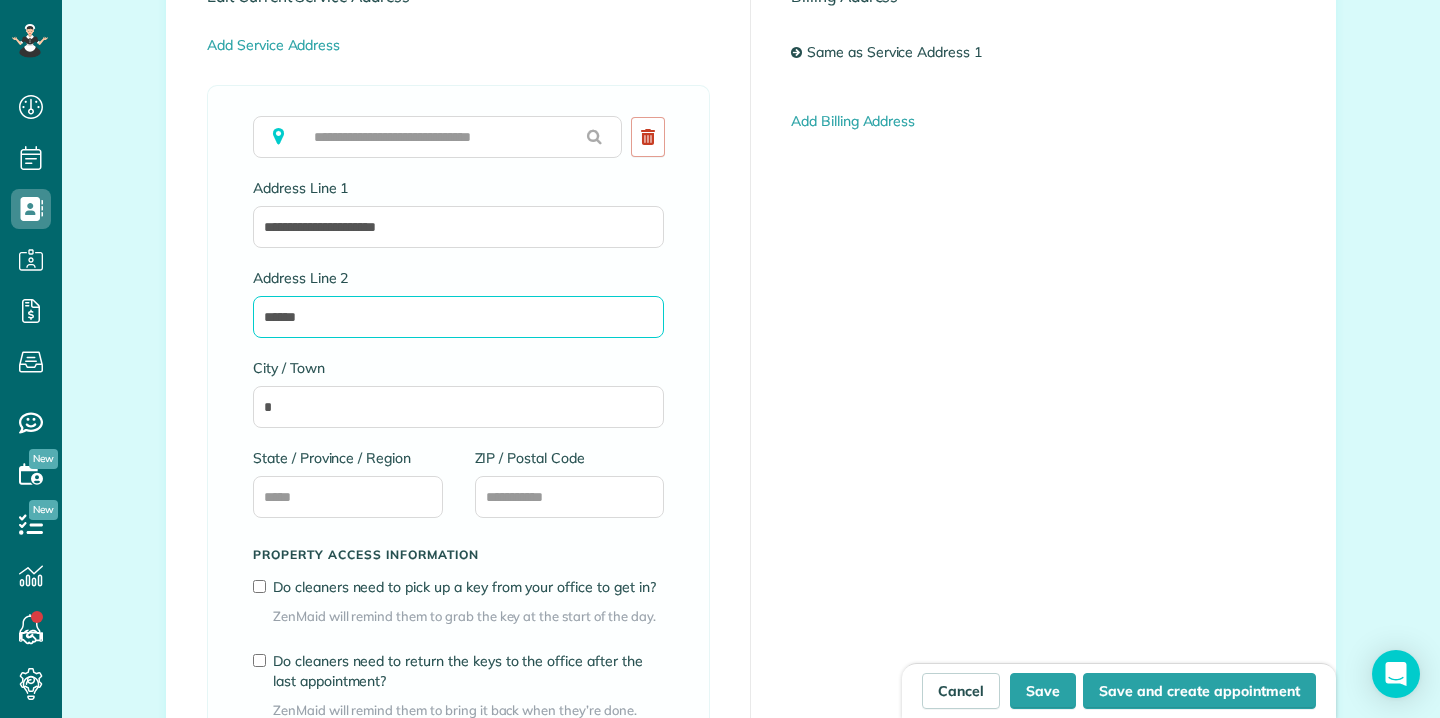 type on "******" 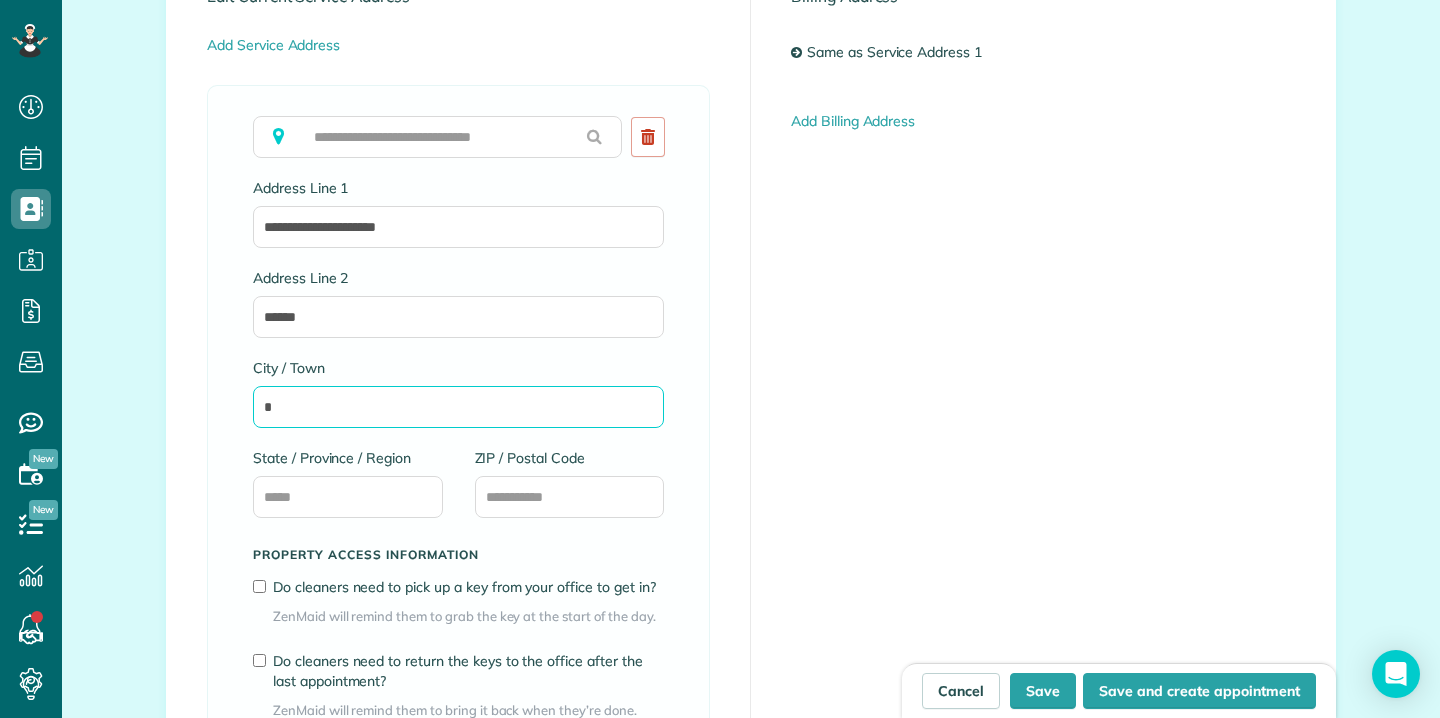 click on "*" at bounding box center [458, 407] 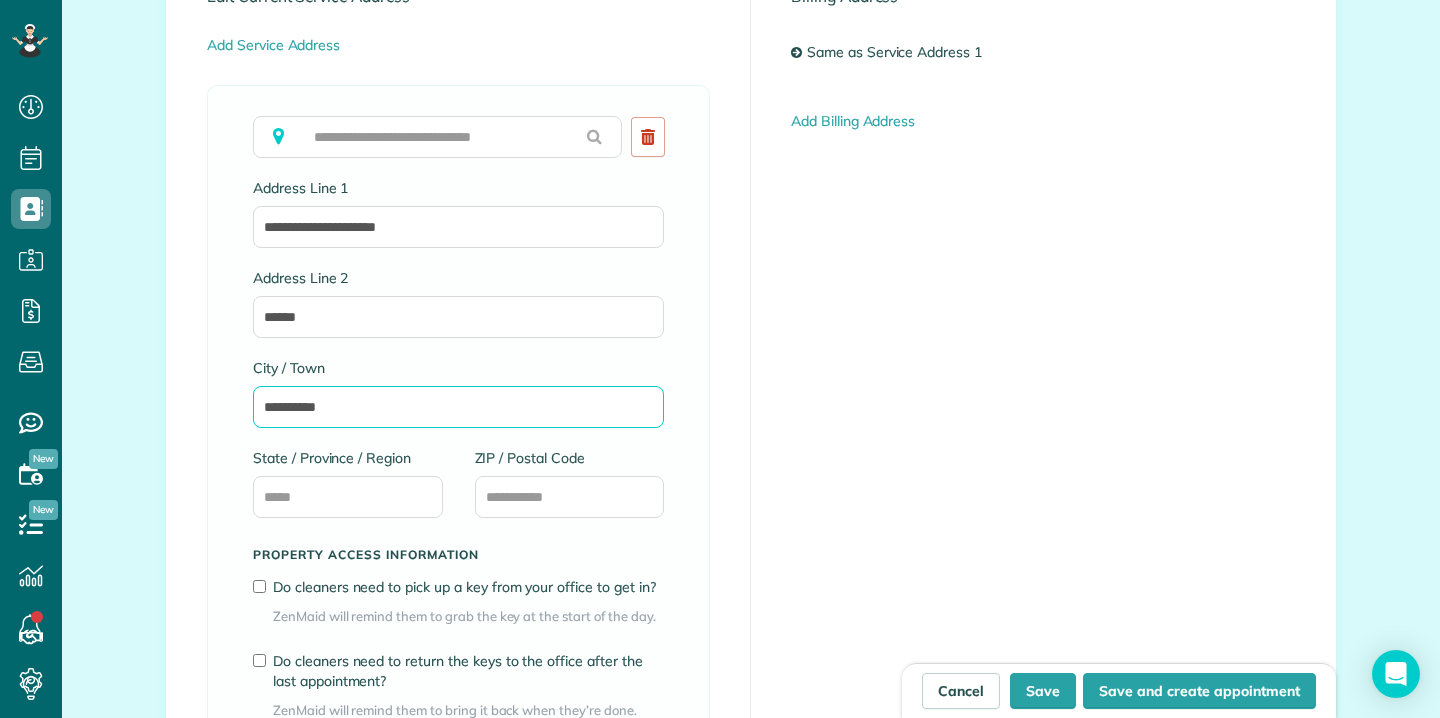 type on "**********" 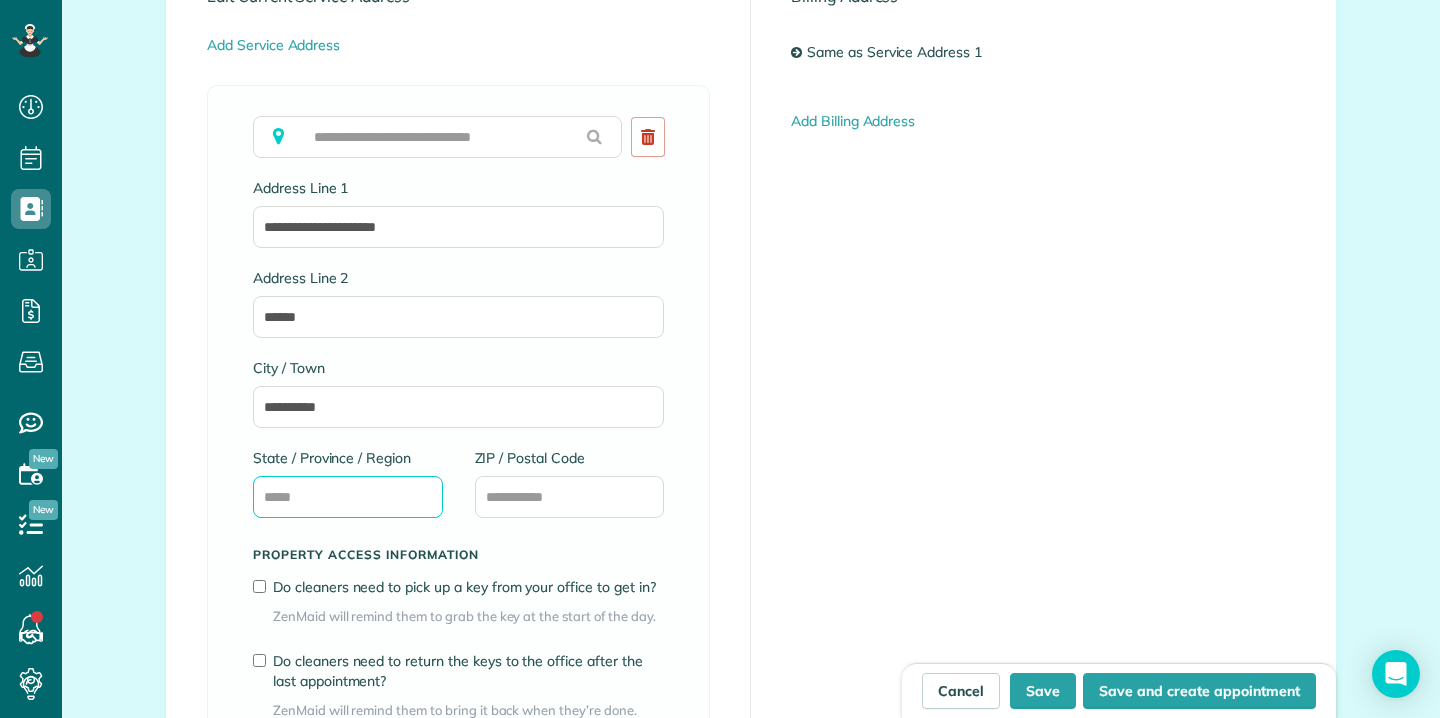 click on "State / Province / Region" at bounding box center [348, 497] 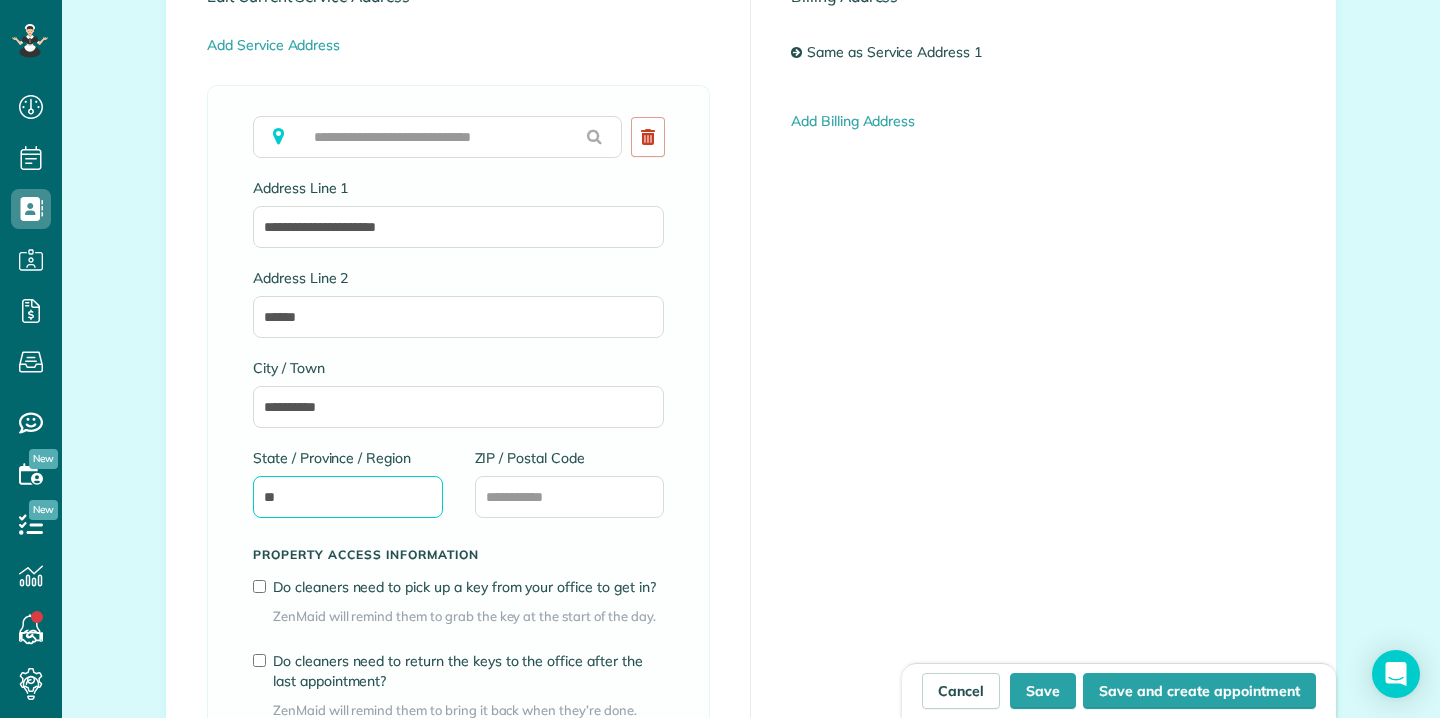 type on "**" 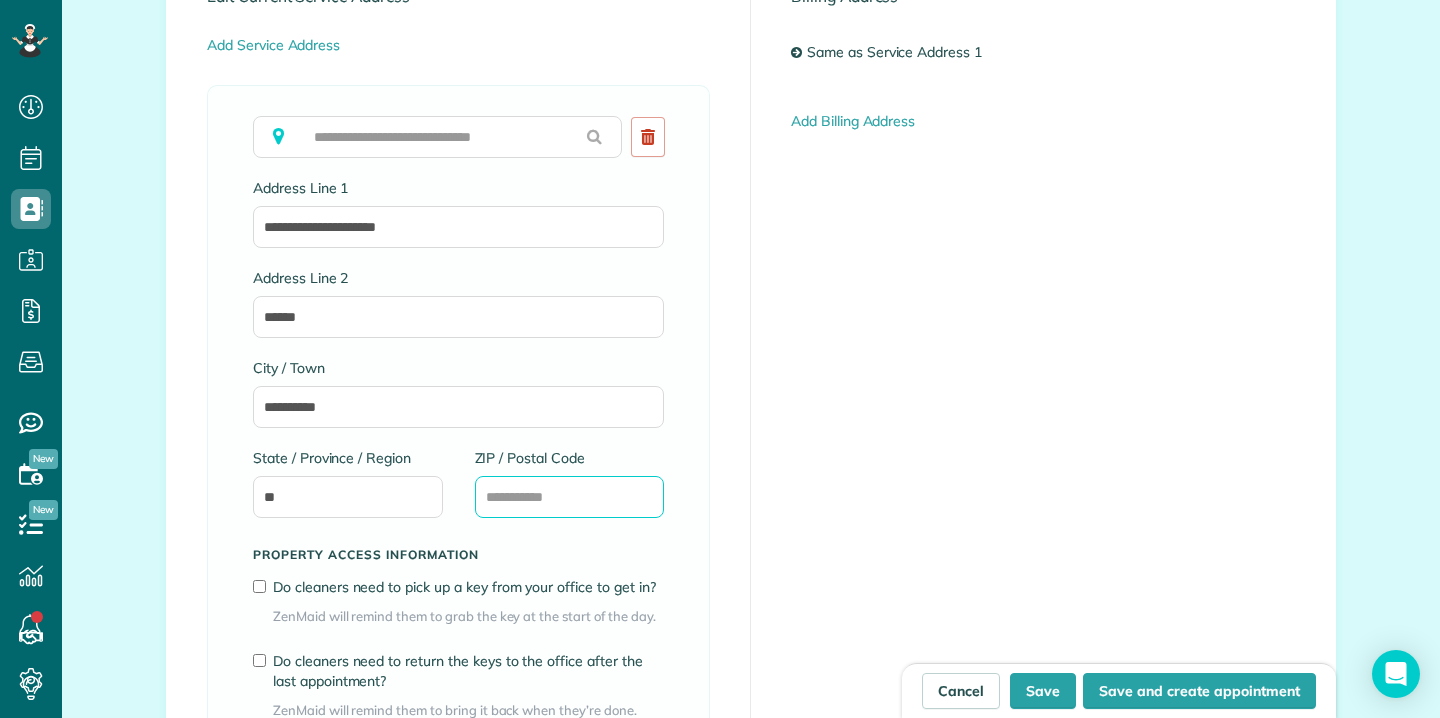 click on "ZIP / Postal Code" at bounding box center (570, 497) 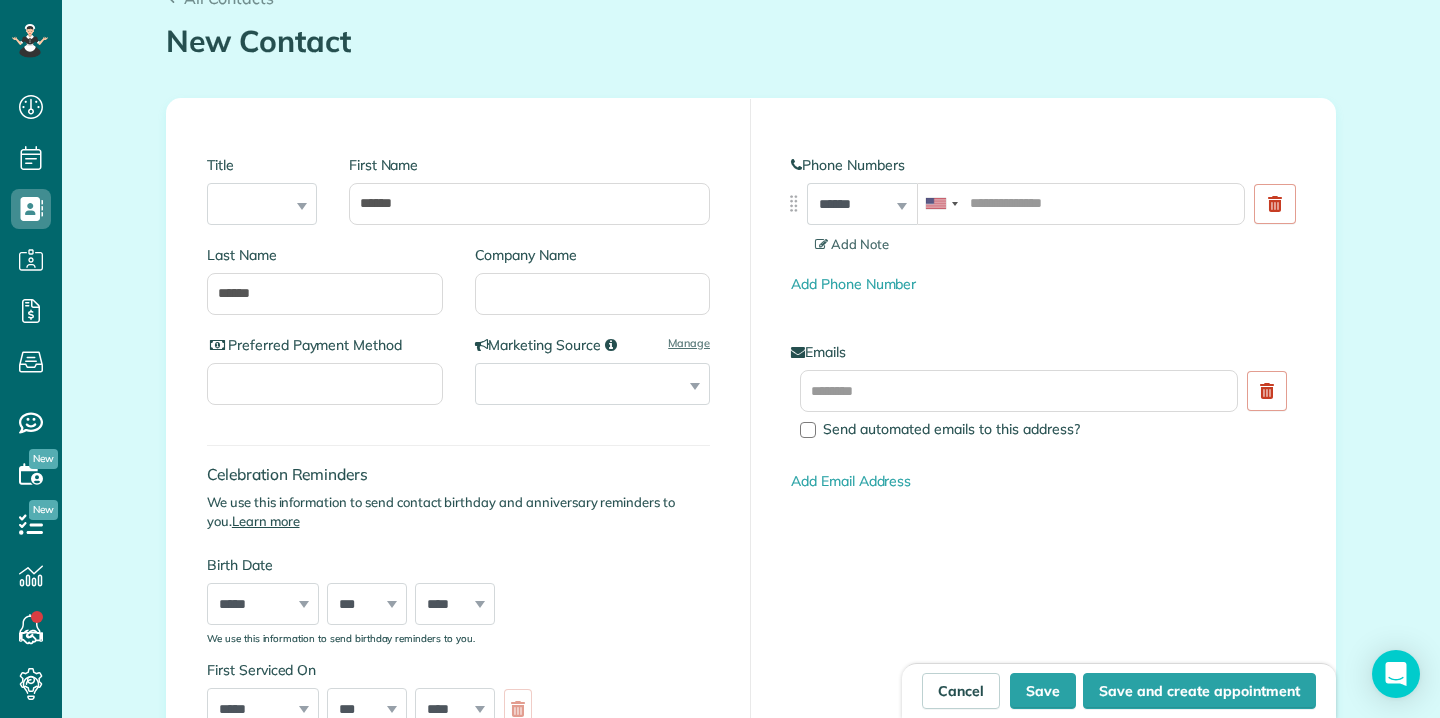 scroll, scrollTop: 206, scrollLeft: 0, axis: vertical 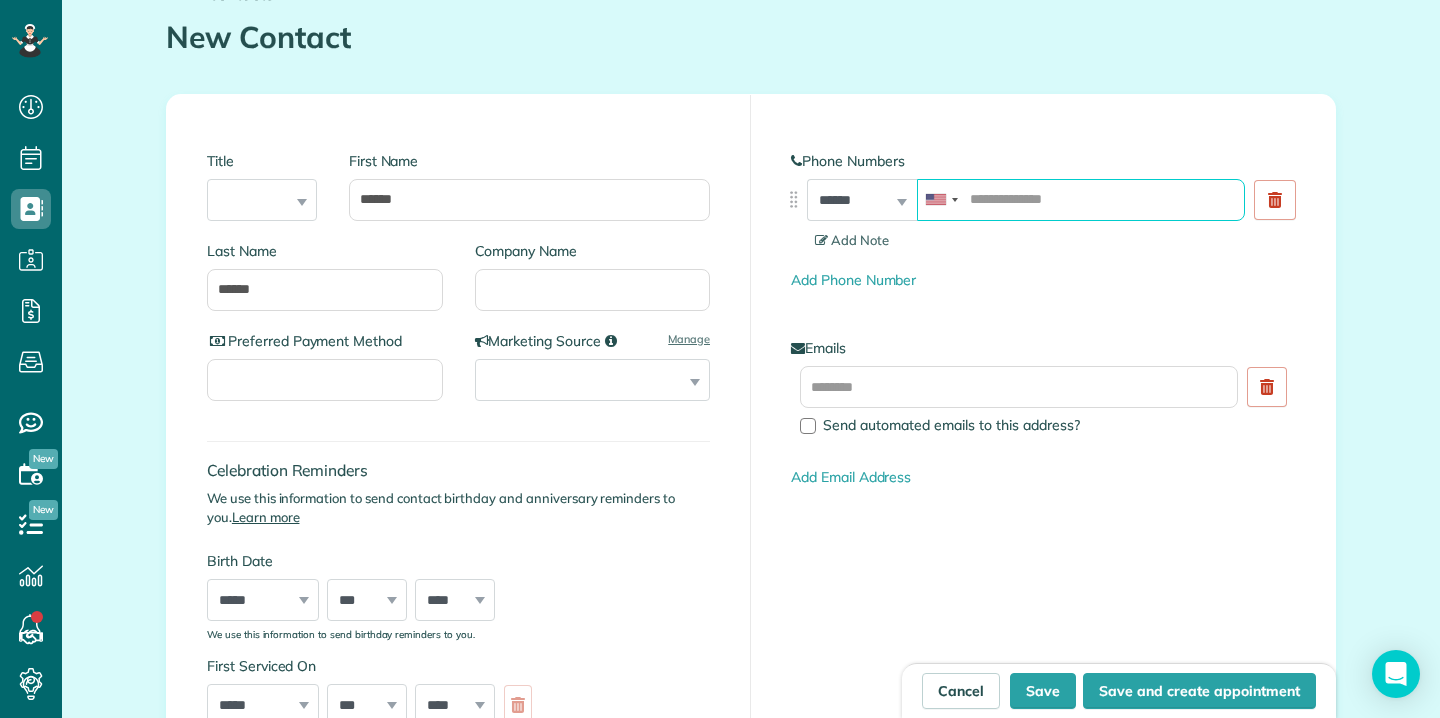 click at bounding box center [1081, 200] 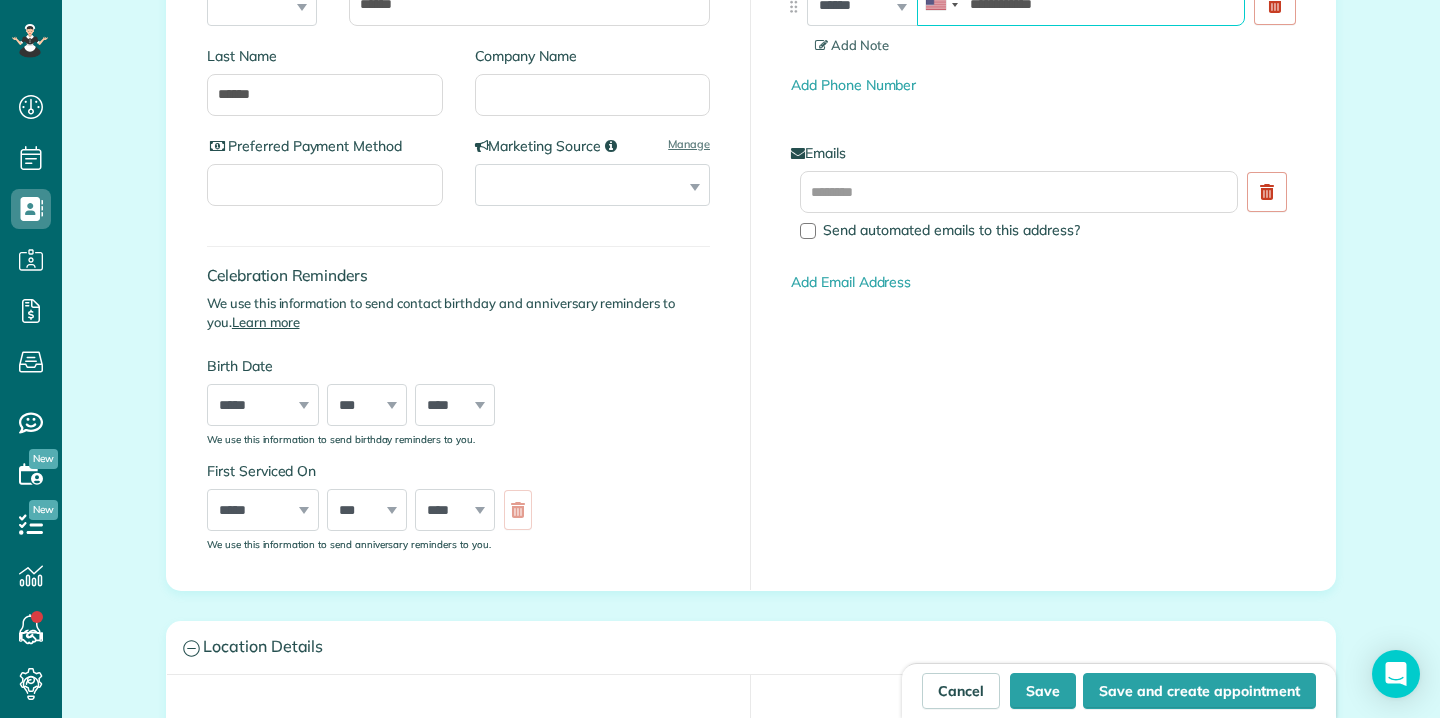 scroll, scrollTop: 429, scrollLeft: 0, axis: vertical 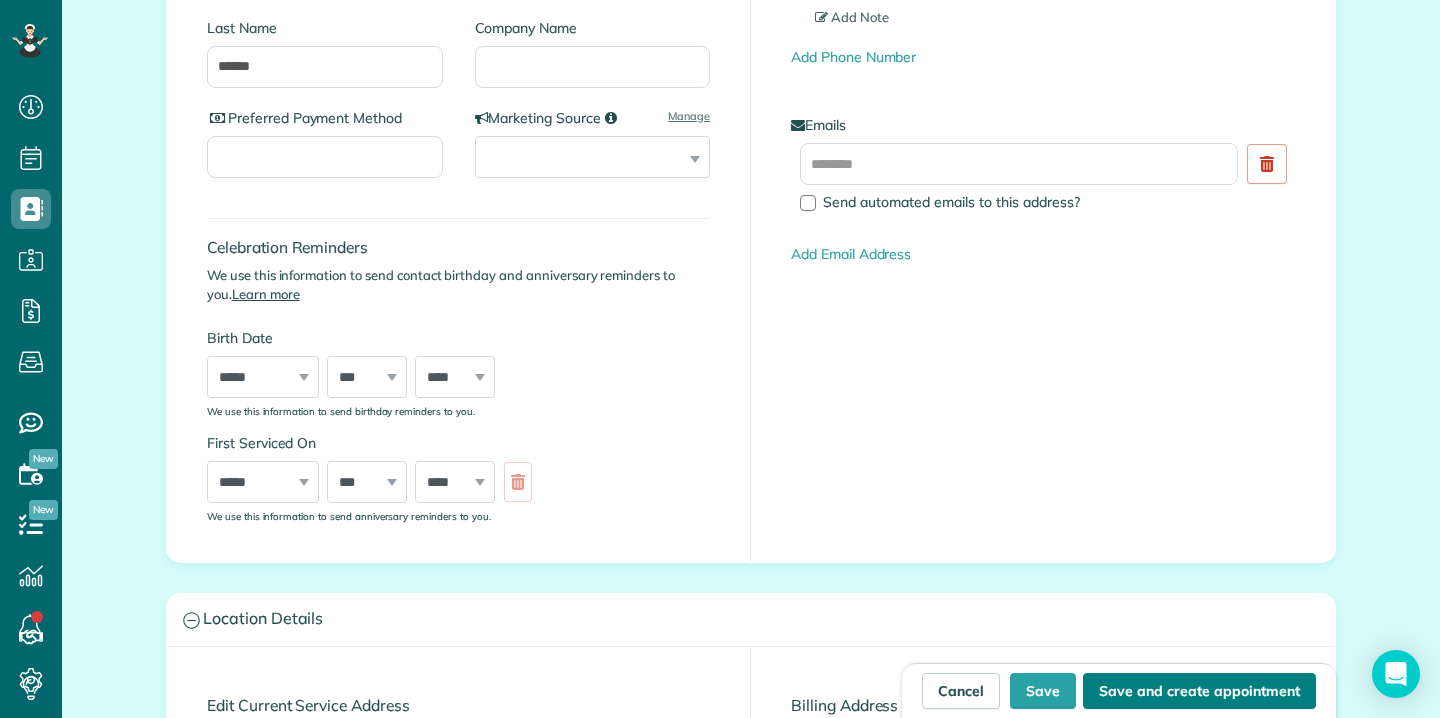 click on "Save and create appointment" at bounding box center (1199, 691) 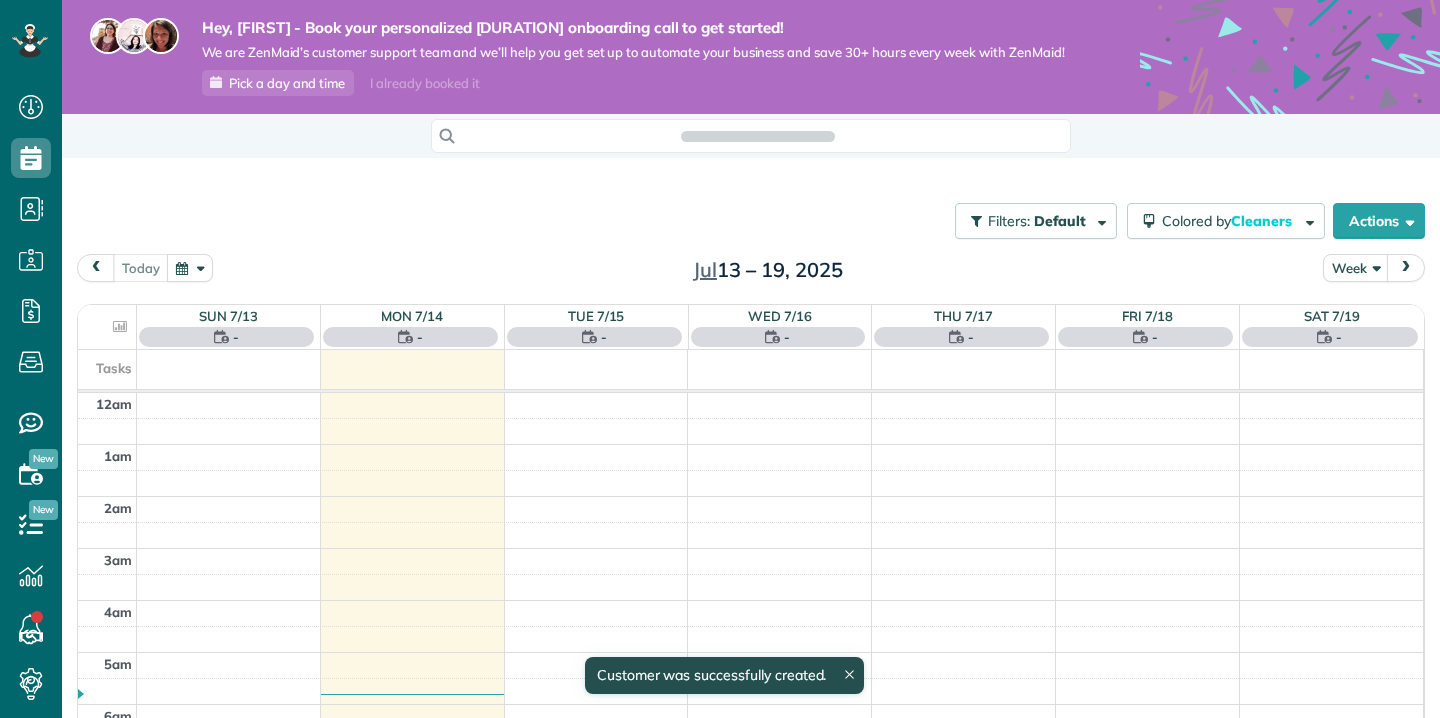 scroll, scrollTop: 0, scrollLeft: 0, axis: both 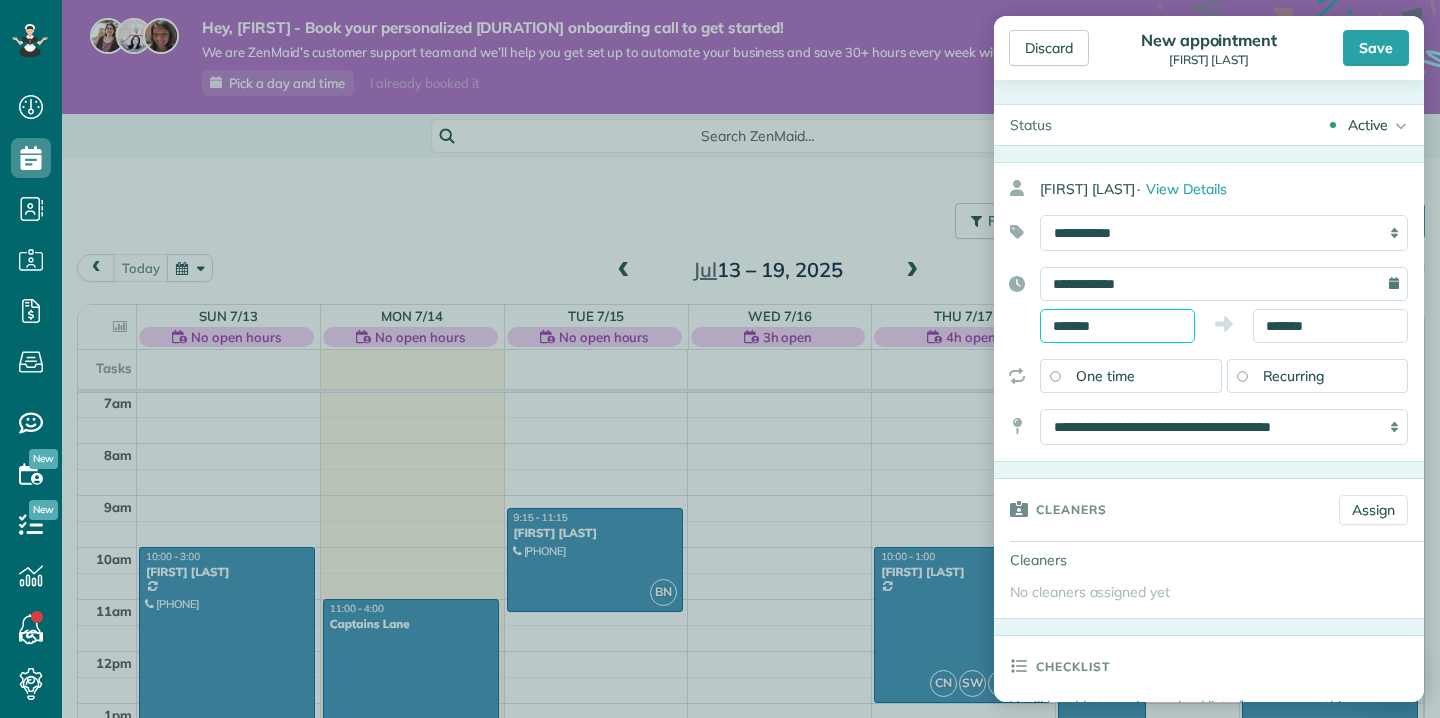 click on "Dashboard
Scheduling
Calendar View
List View
Dispatch View - Weekly scheduling (Beta)" at bounding box center [720, 359] 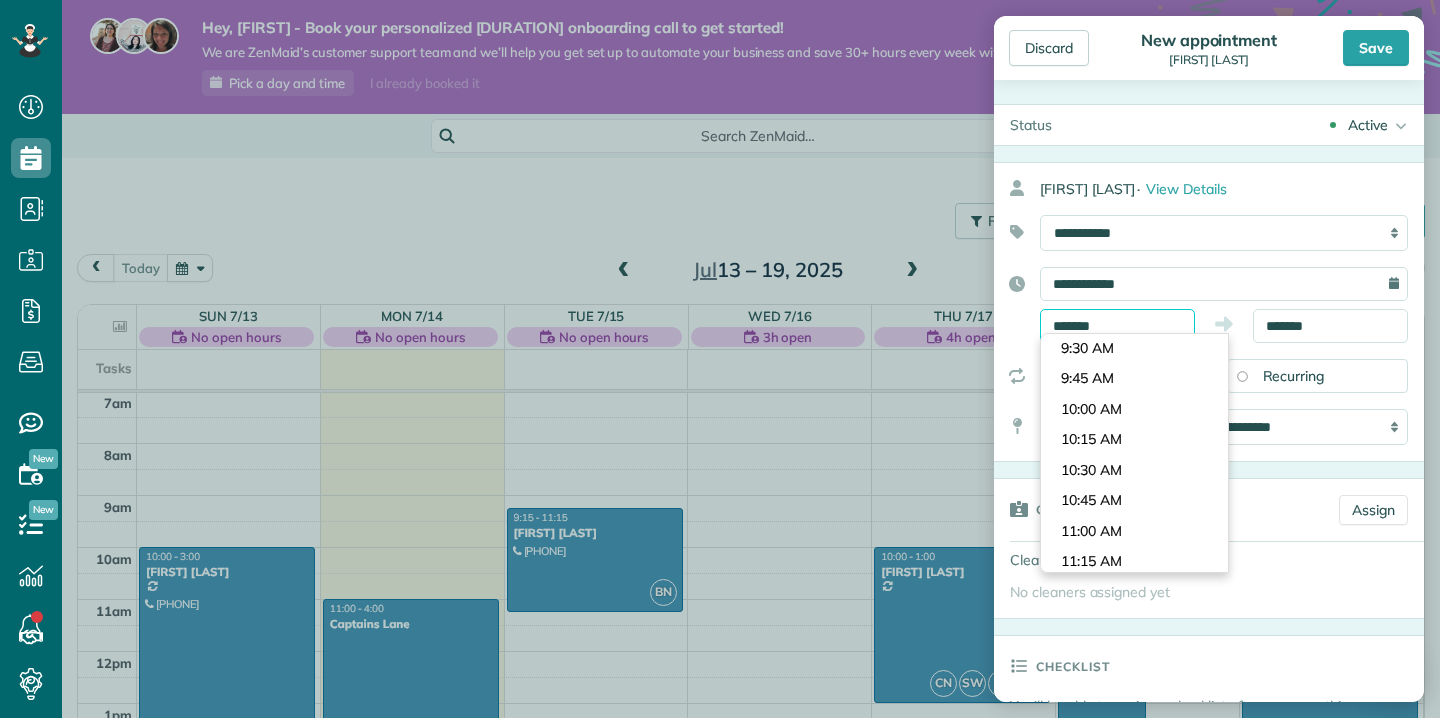 scroll, scrollTop: 1092, scrollLeft: 0, axis: vertical 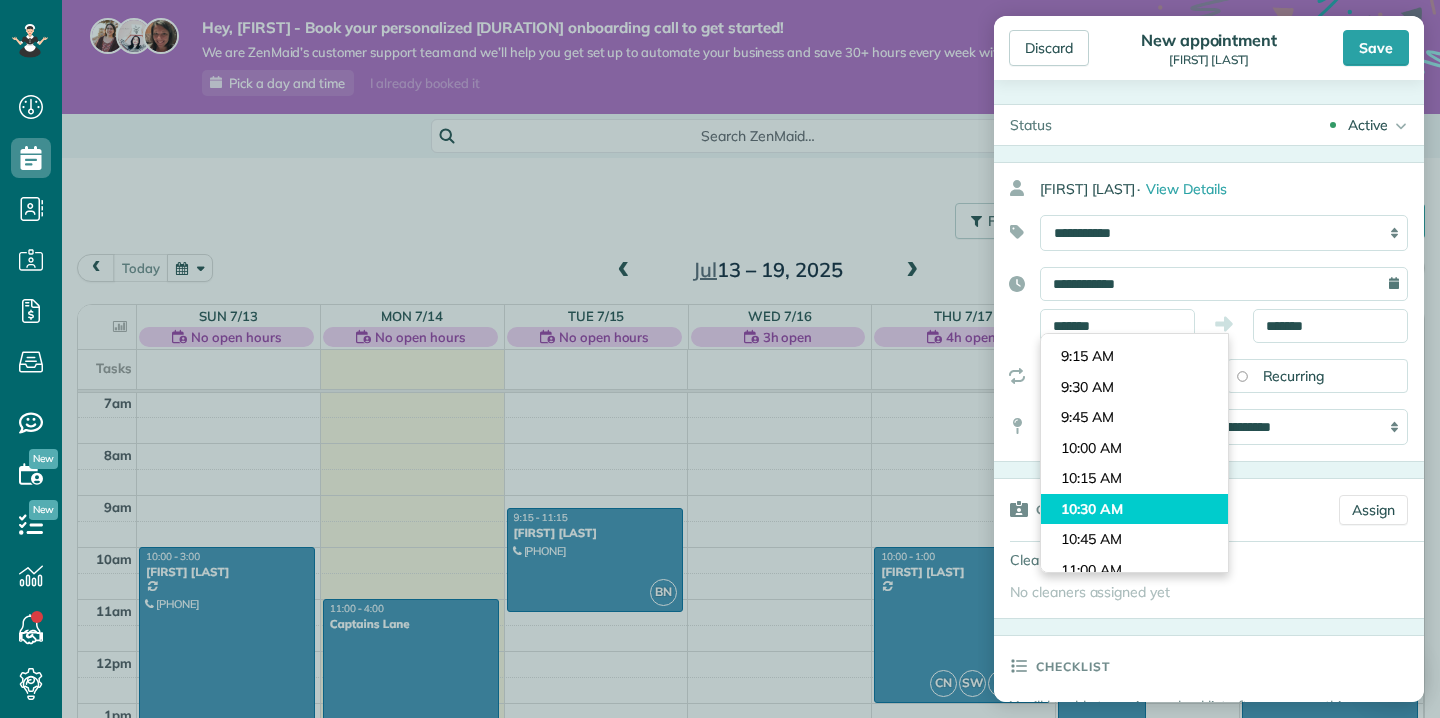 type on "********" 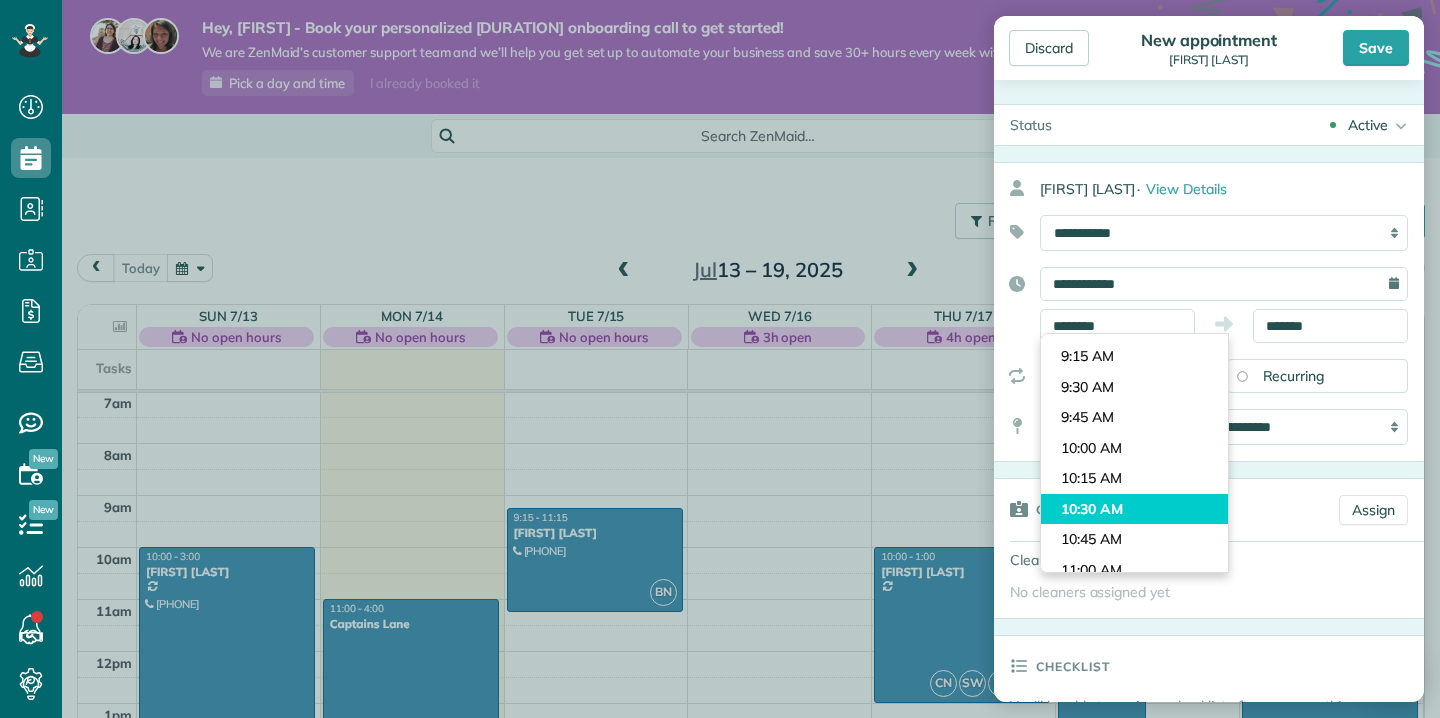 click on "Dashboard
Scheduling
Calendar View
List View
Dispatch View - Weekly scheduling (Beta)" at bounding box center [720, 359] 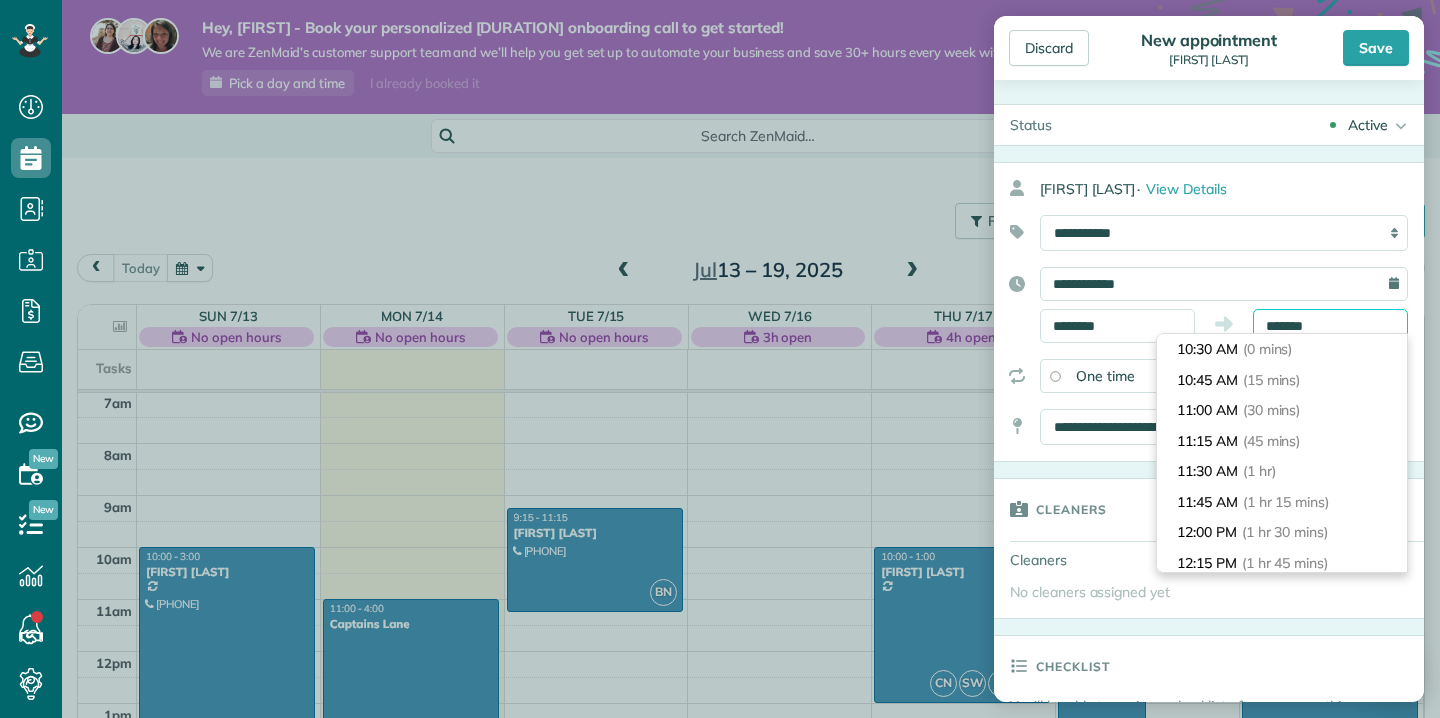 click on "*******" at bounding box center [1330, 326] 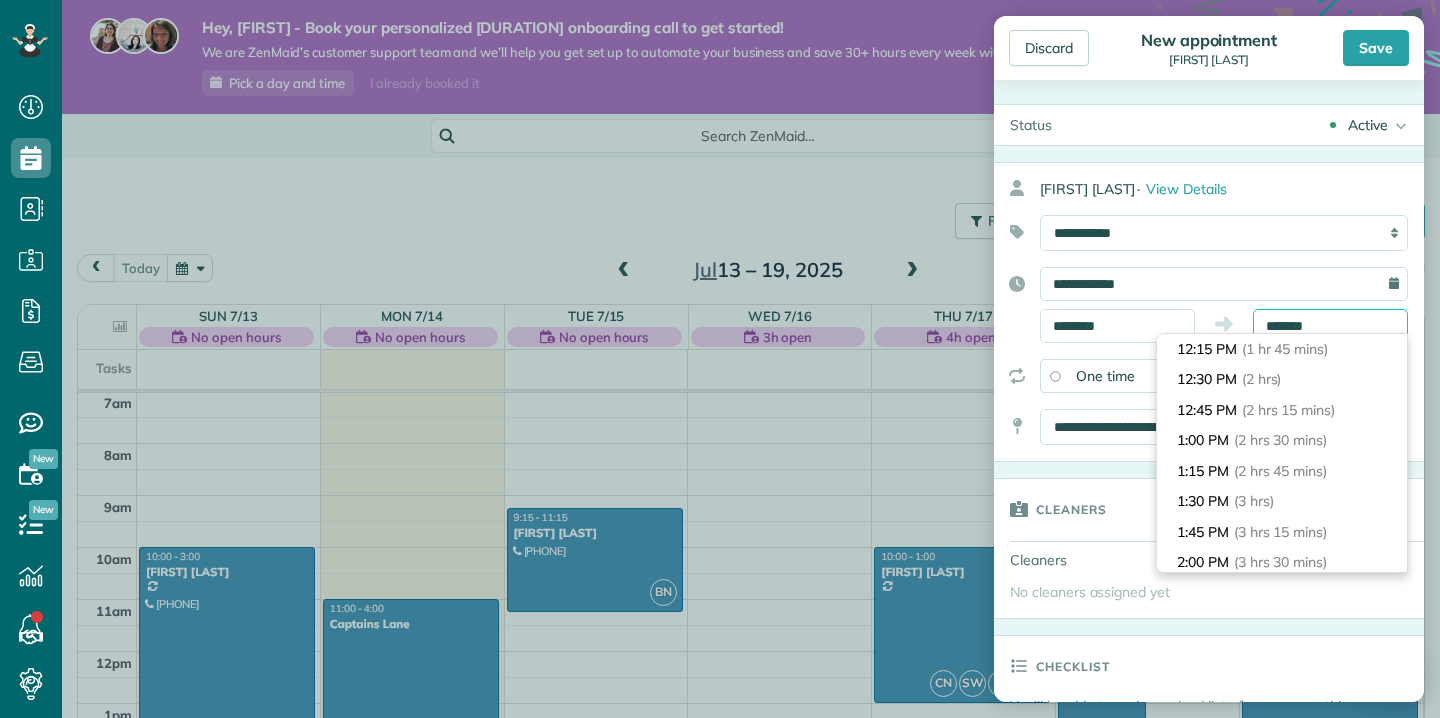 scroll, scrollTop: 191, scrollLeft: 0, axis: vertical 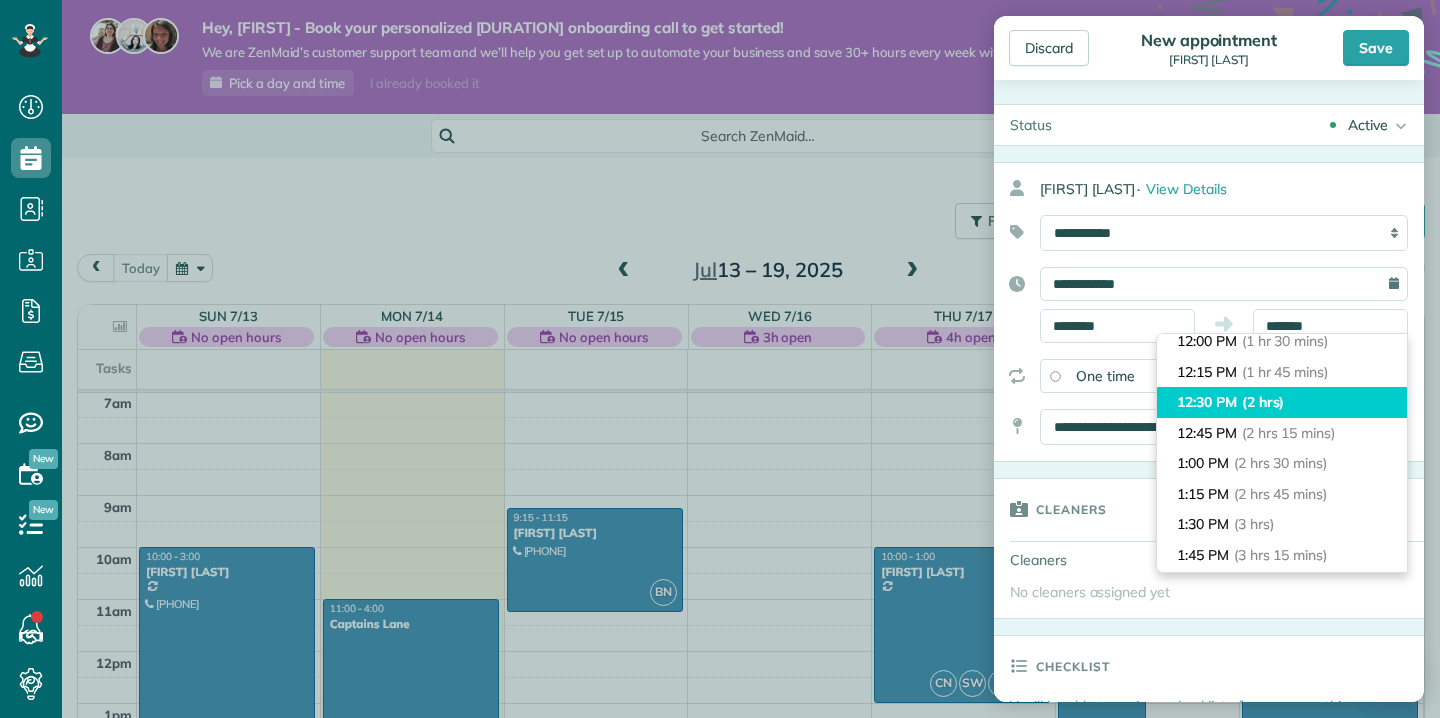 type on "********" 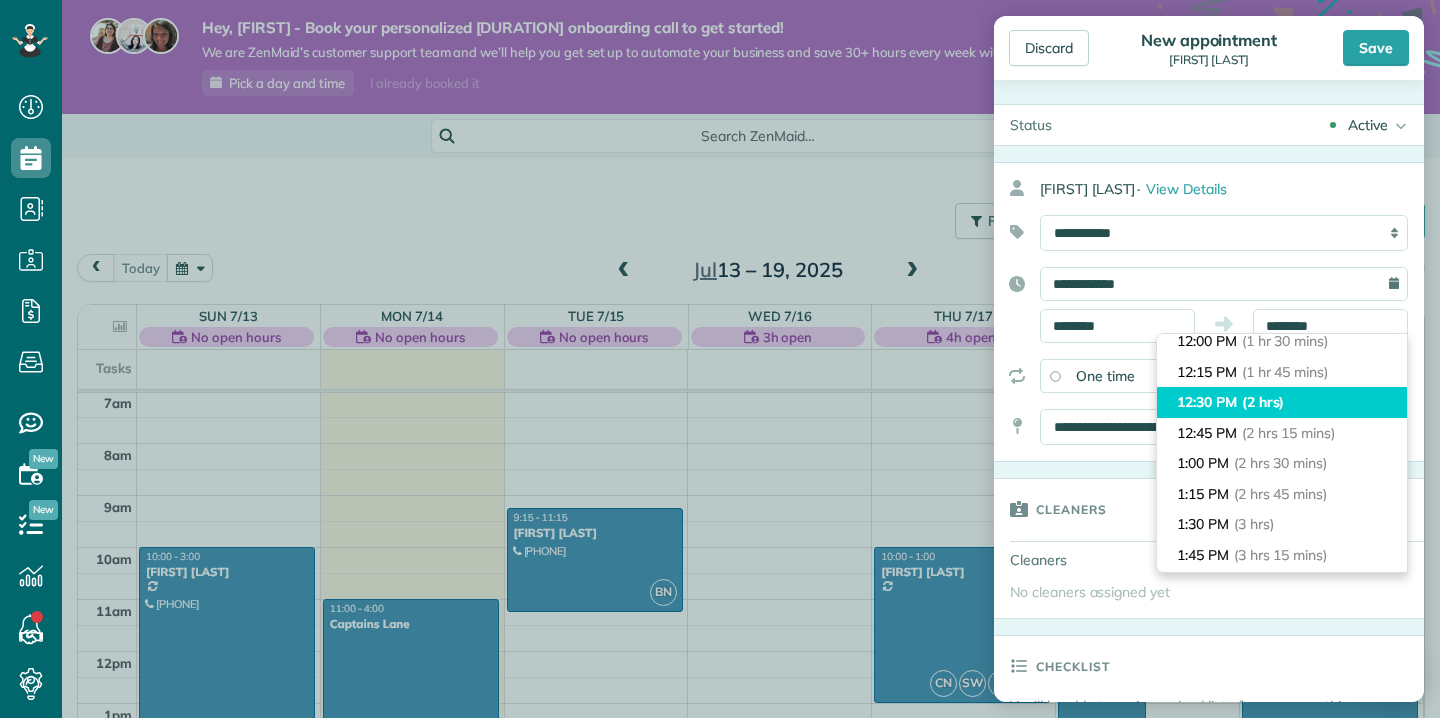 click on "12:30 PM  (2 hrs)" at bounding box center (1282, 402) 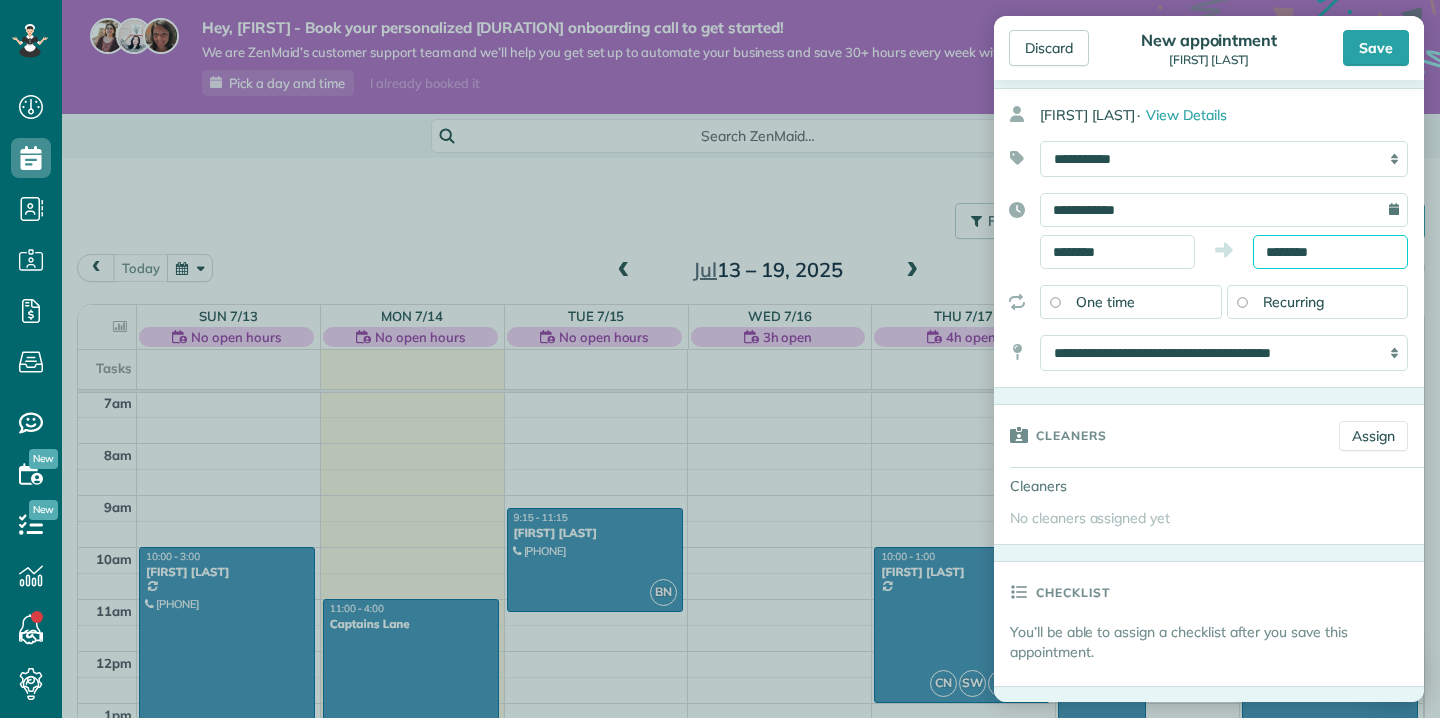 scroll, scrollTop: 87, scrollLeft: 0, axis: vertical 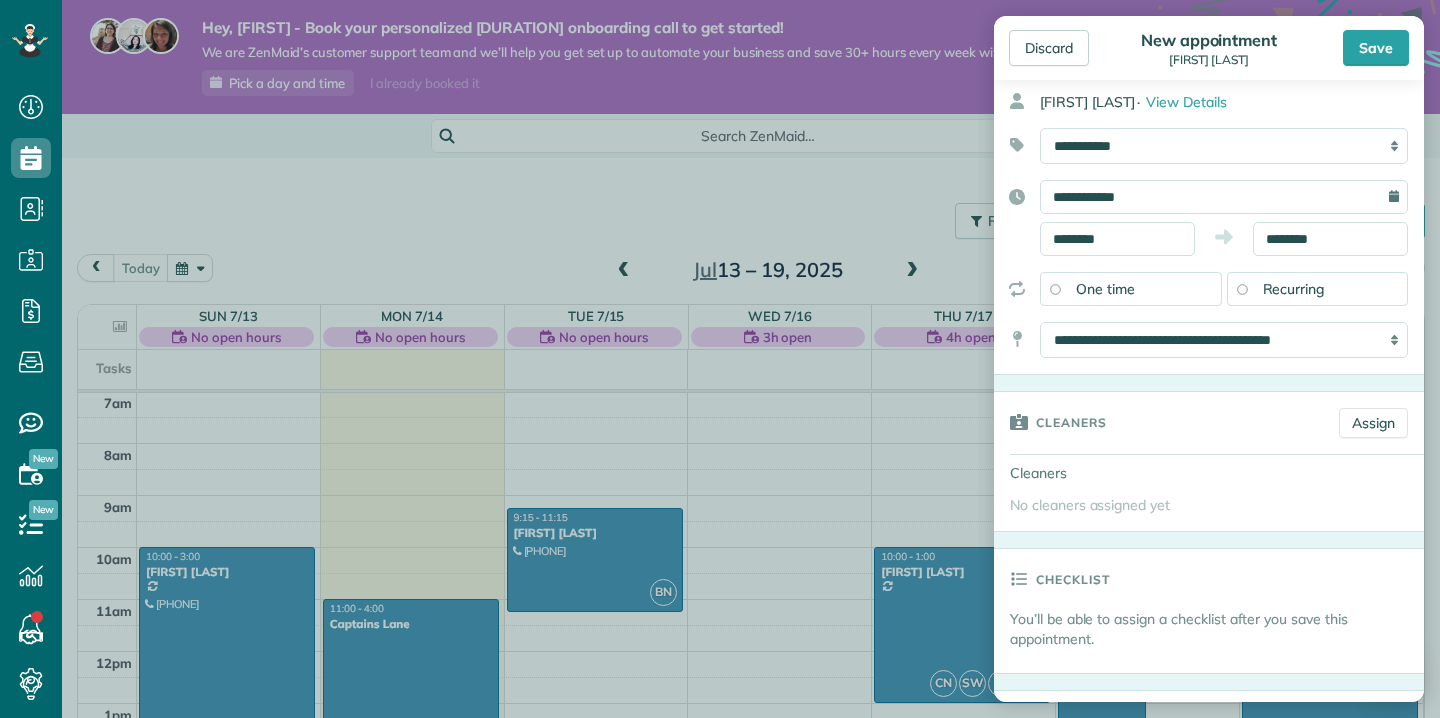 click on "Recurring" at bounding box center (1318, 289) 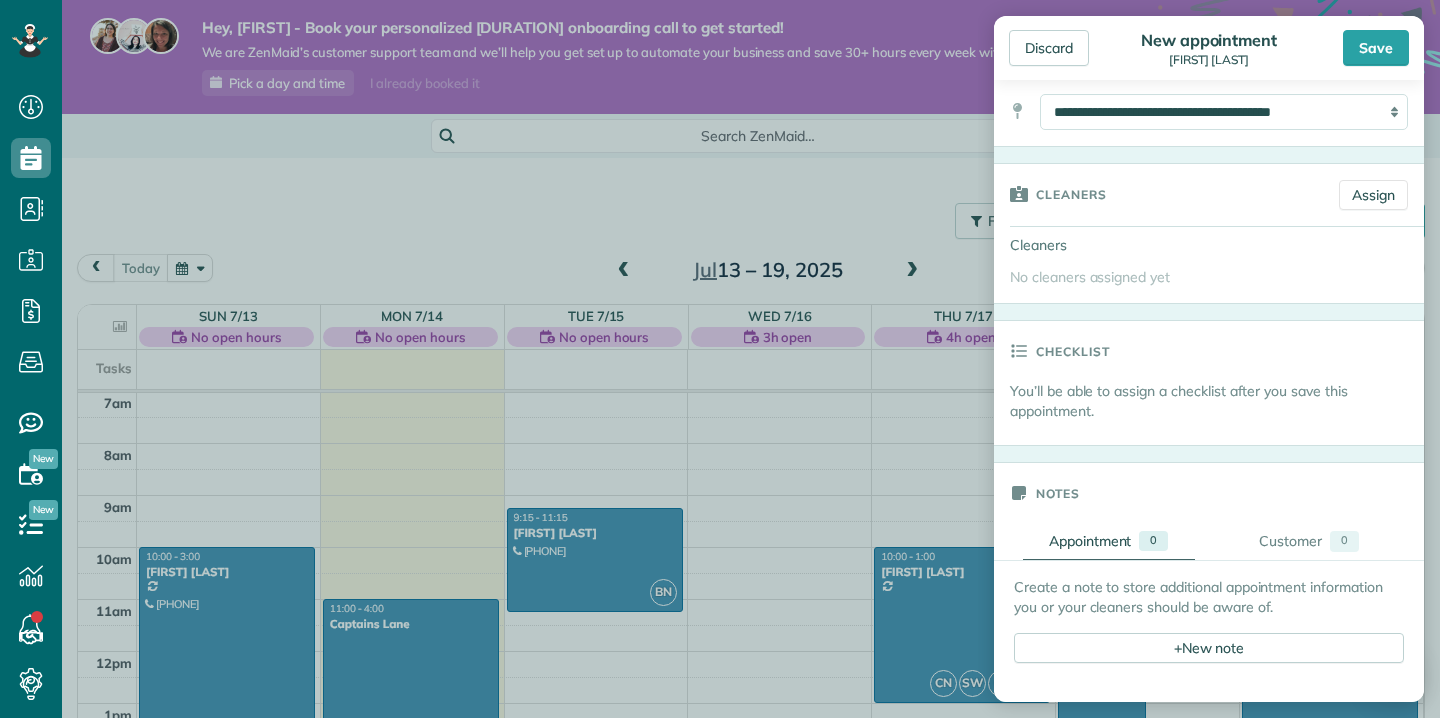 scroll, scrollTop: 393, scrollLeft: 0, axis: vertical 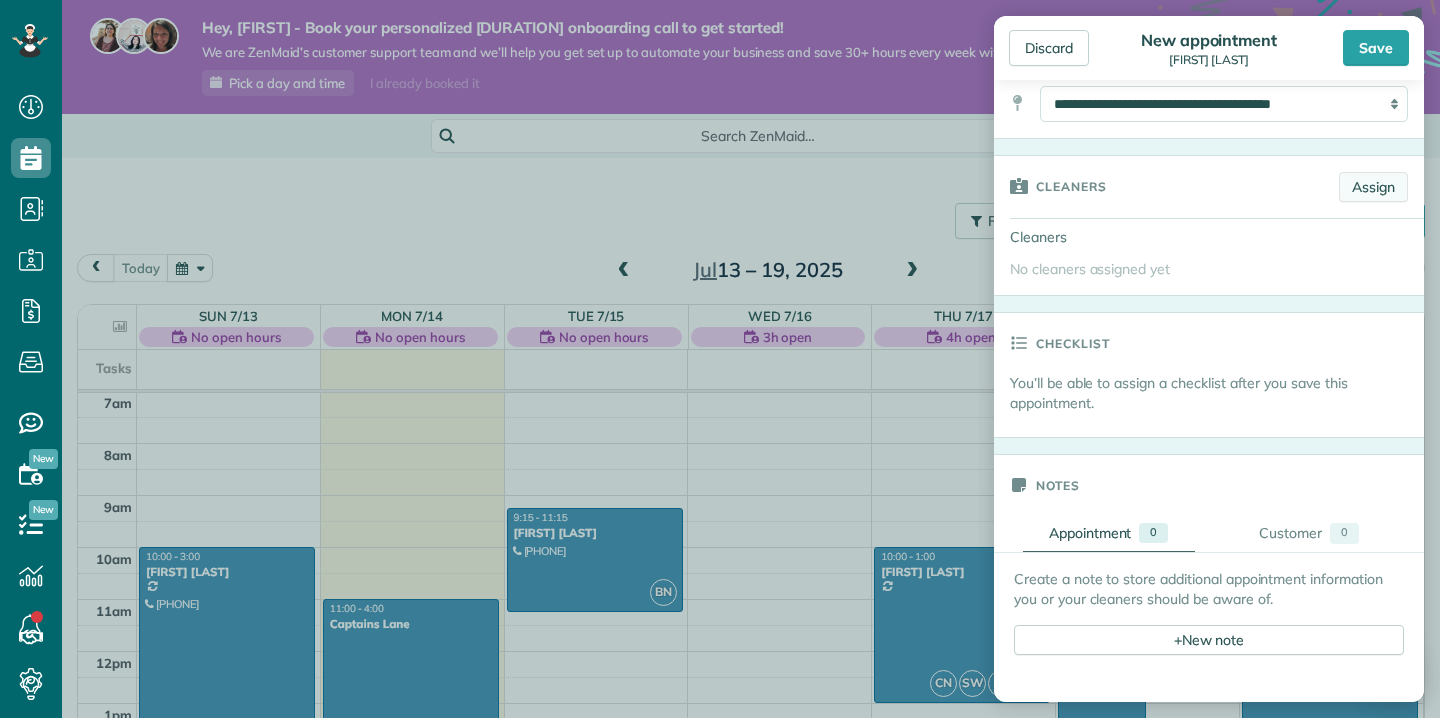 click on "Assign" at bounding box center [1373, 187] 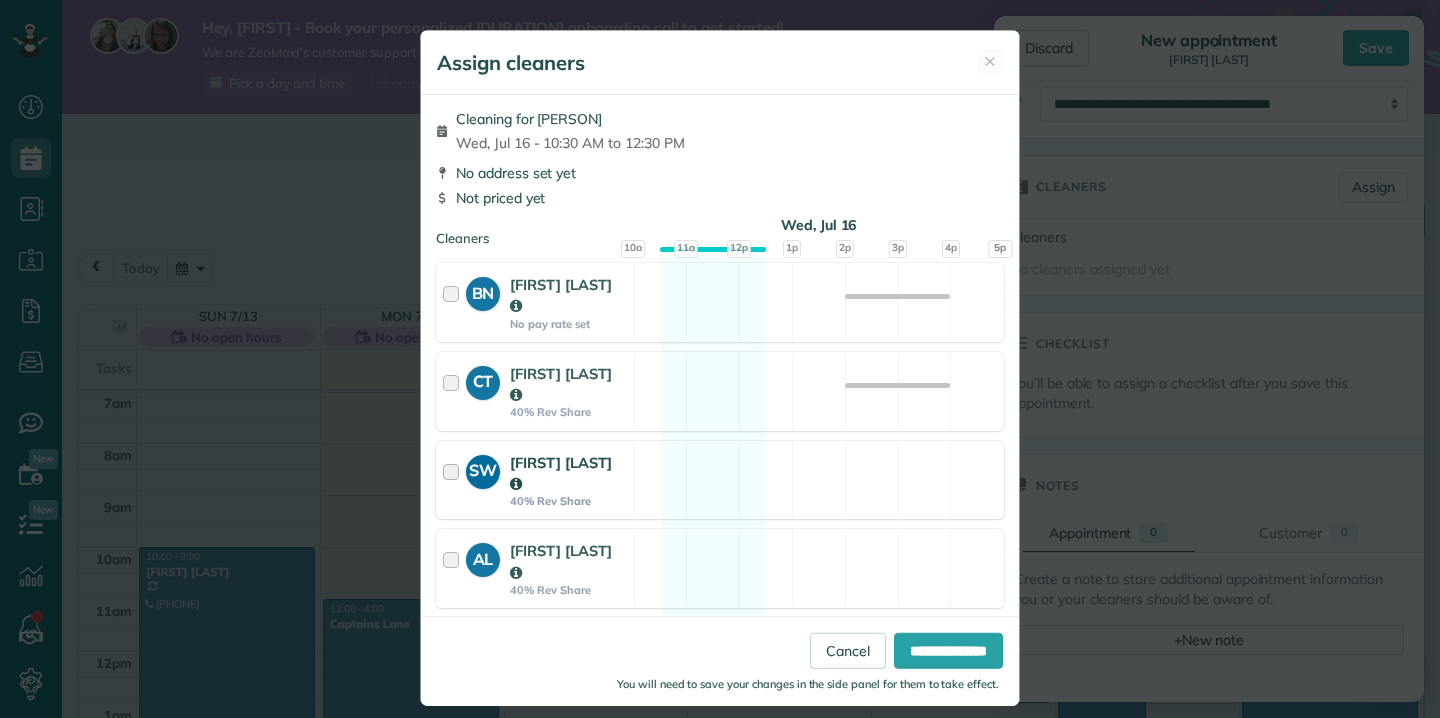 scroll, scrollTop: 49, scrollLeft: 0, axis: vertical 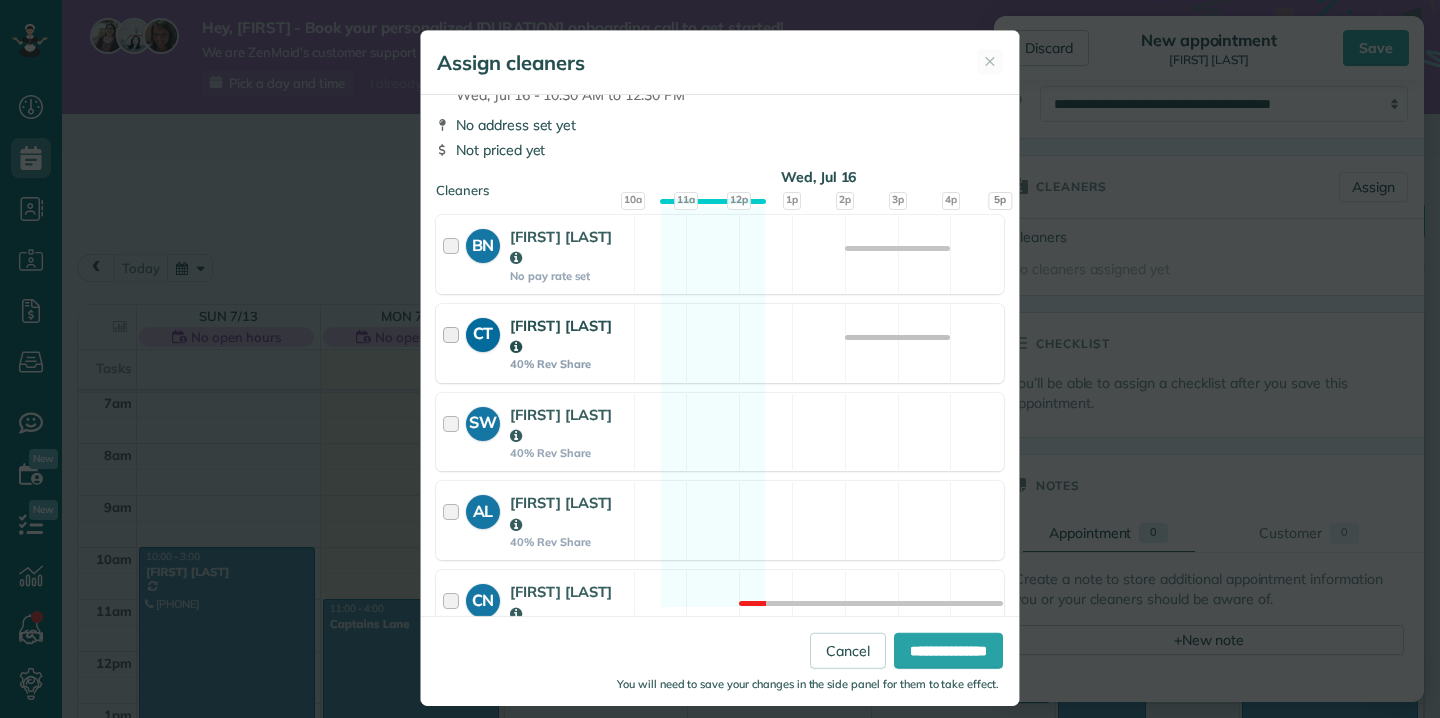 click at bounding box center [454, 343] 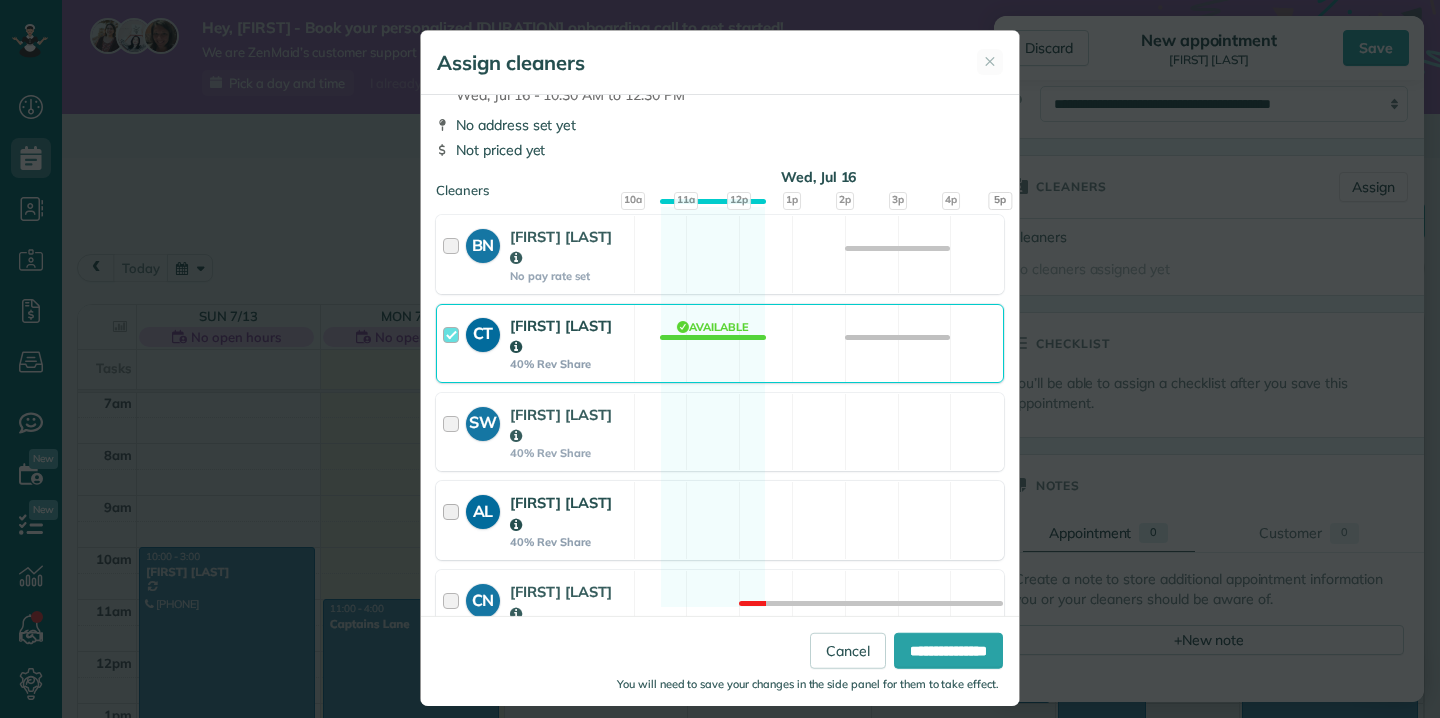 click at bounding box center [454, 520] 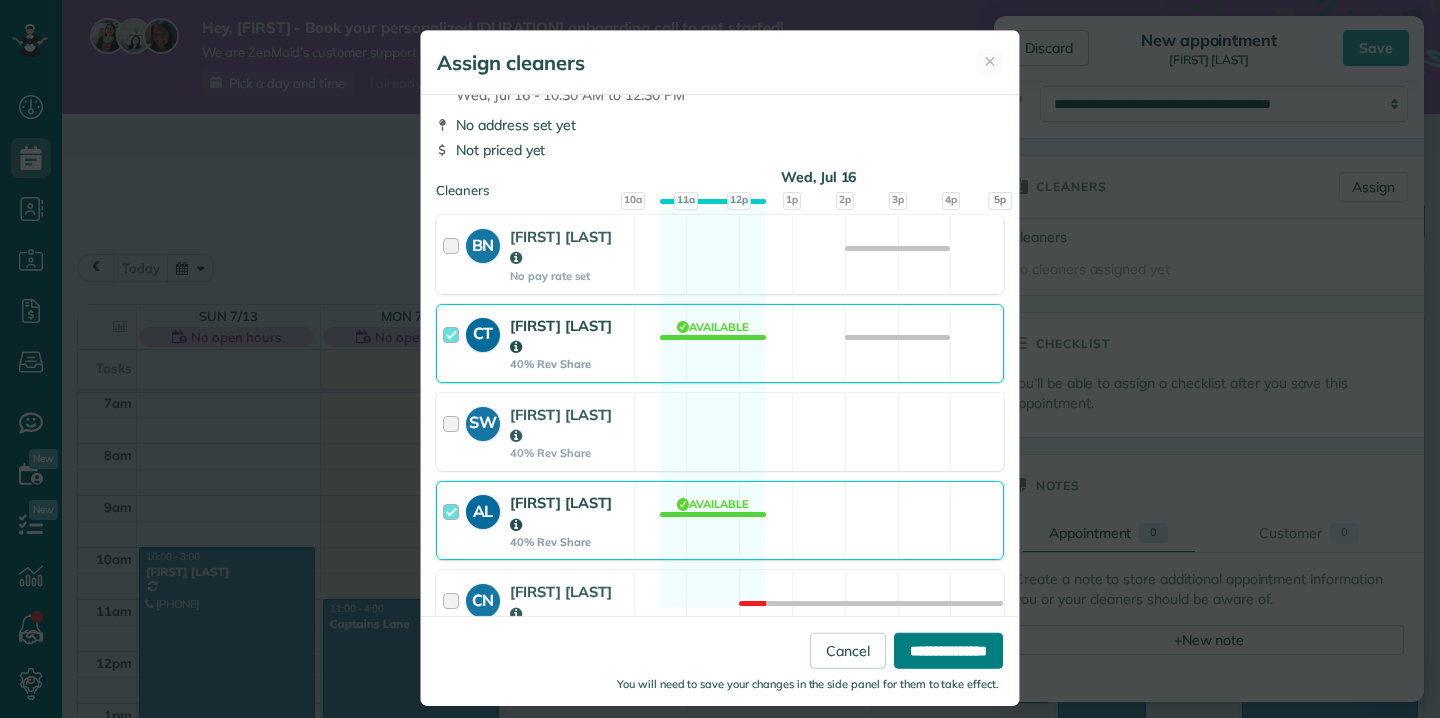 click on "**********" at bounding box center [948, 650] 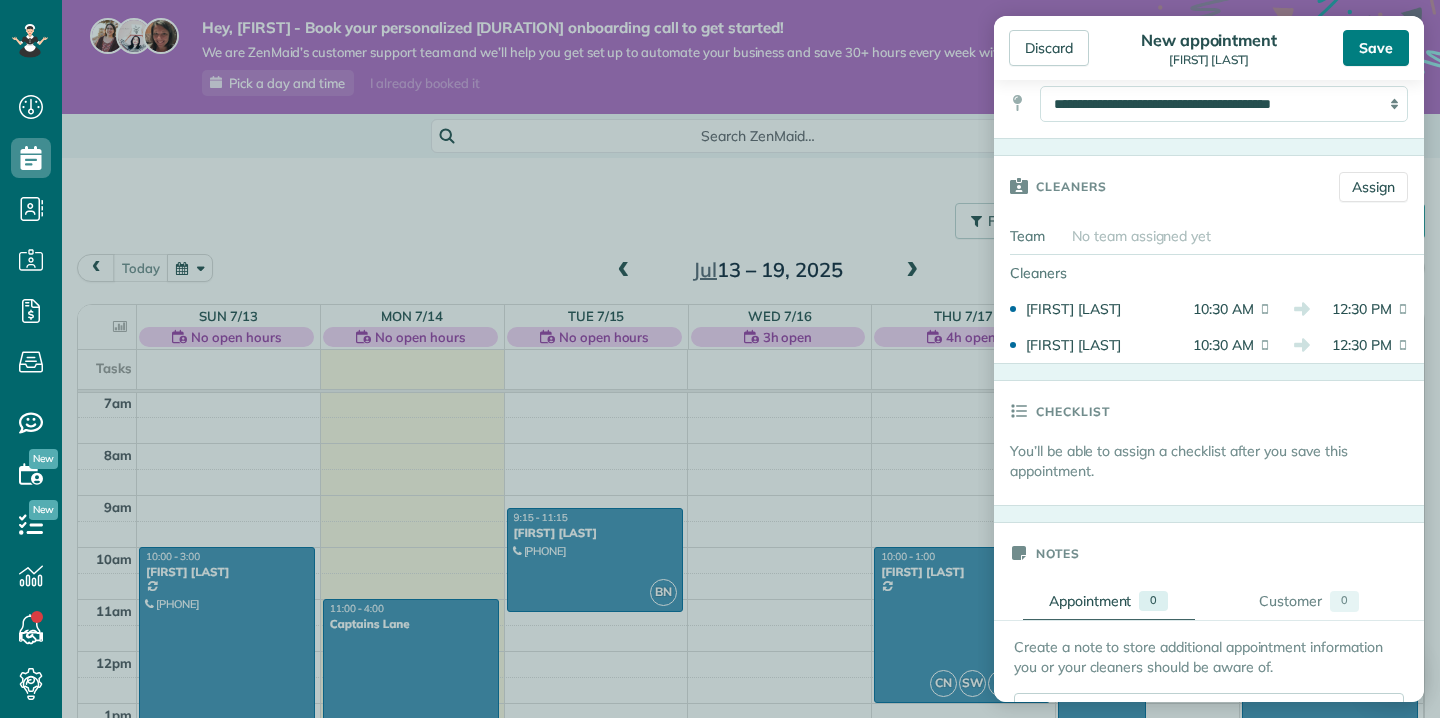click on "Save" at bounding box center [1376, 48] 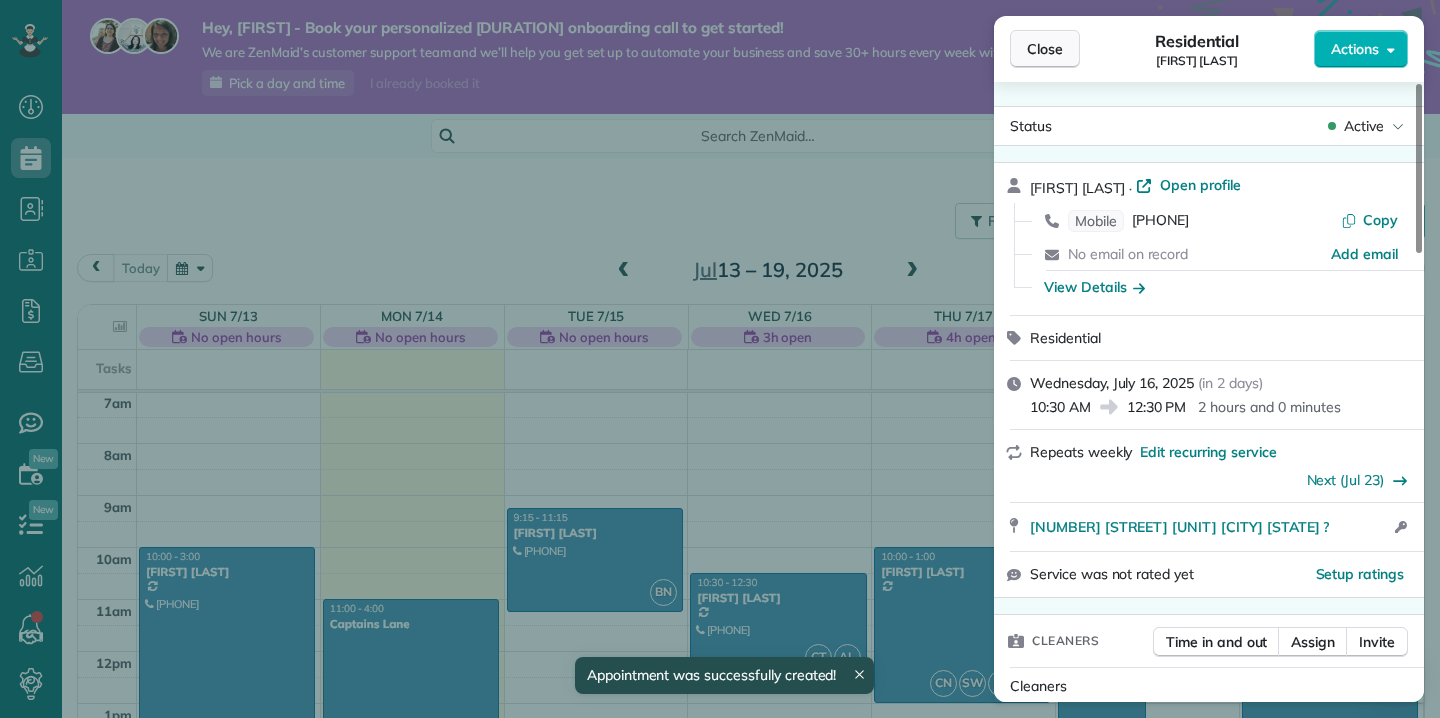 click on "Close" at bounding box center [1045, 49] 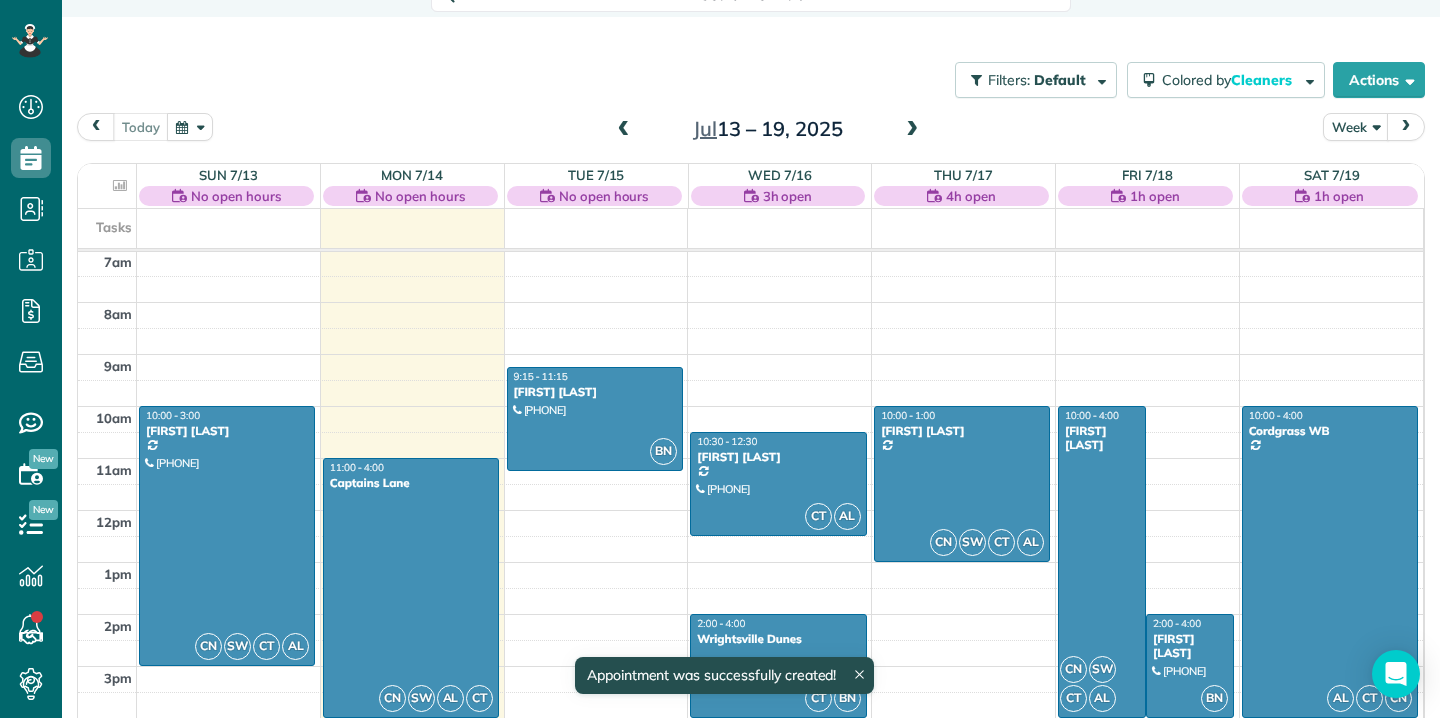 scroll, scrollTop: 170, scrollLeft: 0, axis: vertical 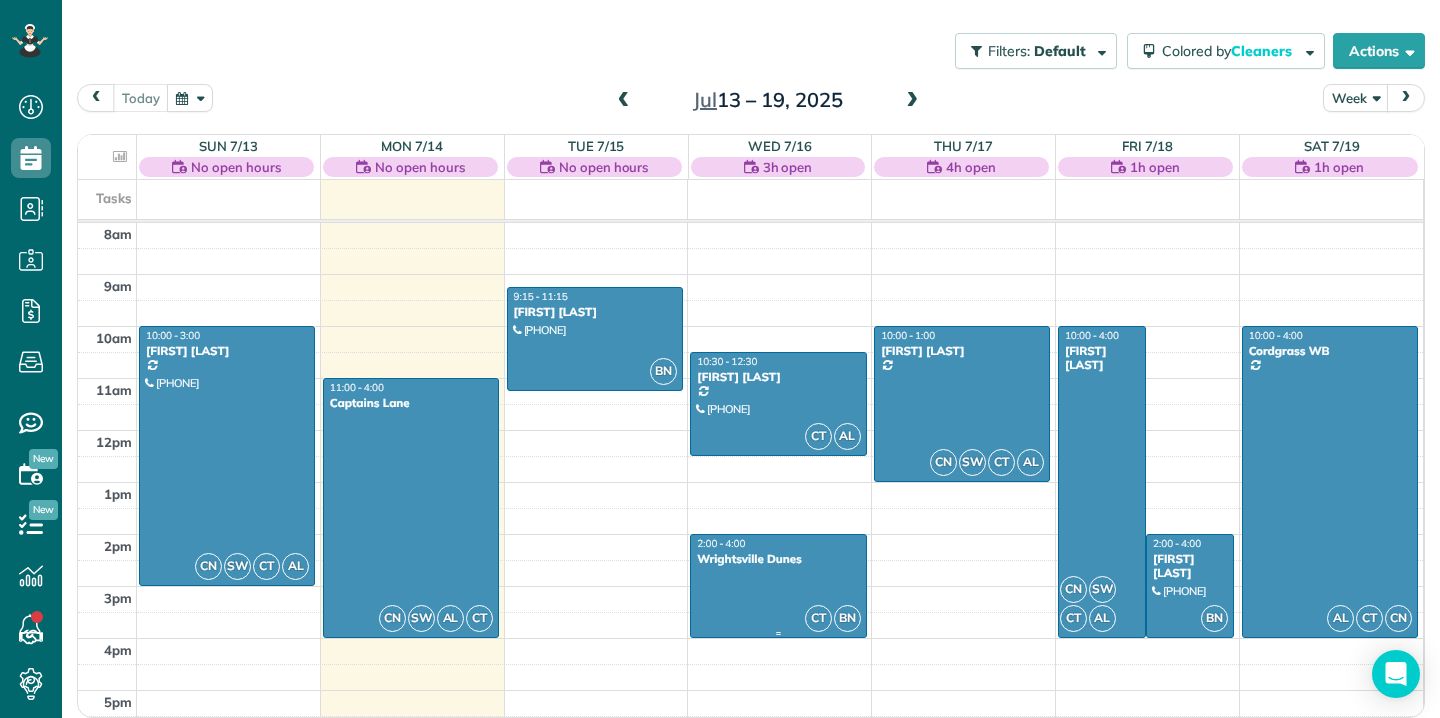 click at bounding box center [778, 586] 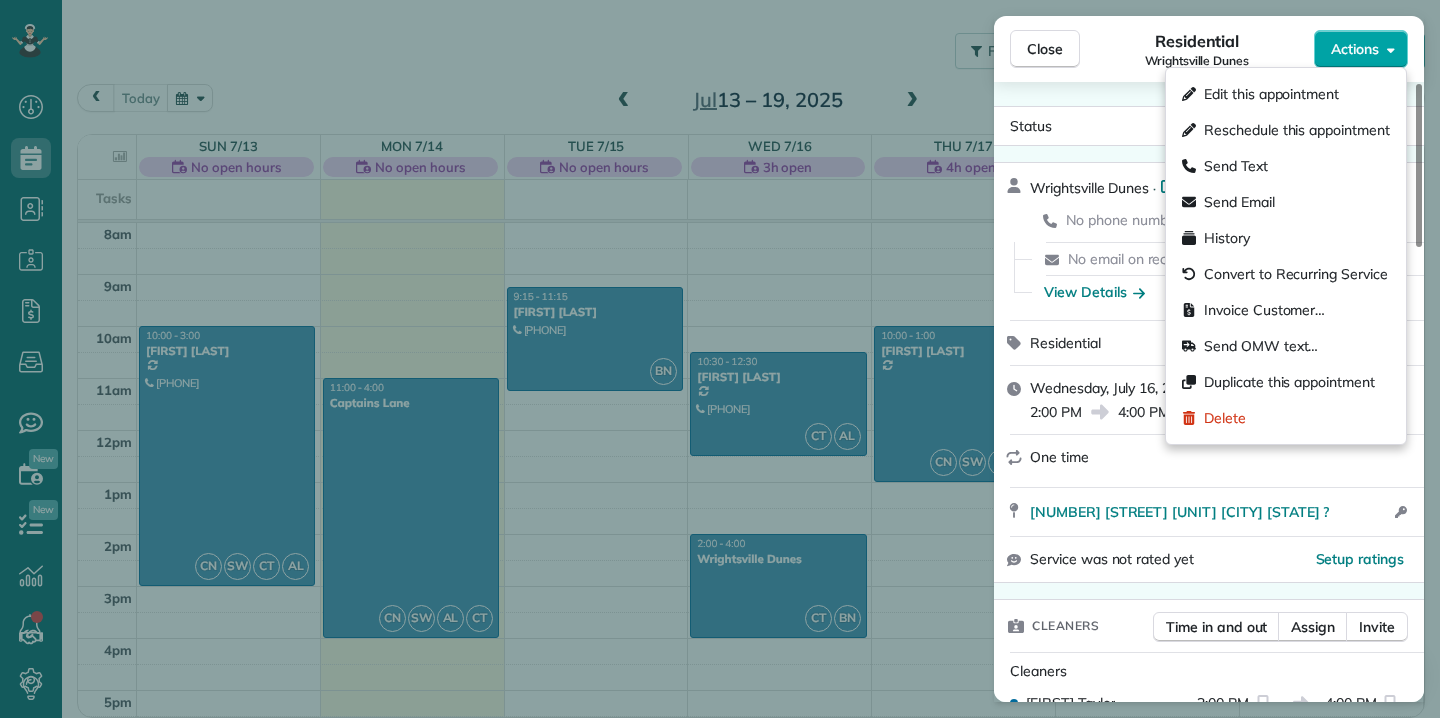 click on "Actions" at bounding box center (1355, 49) 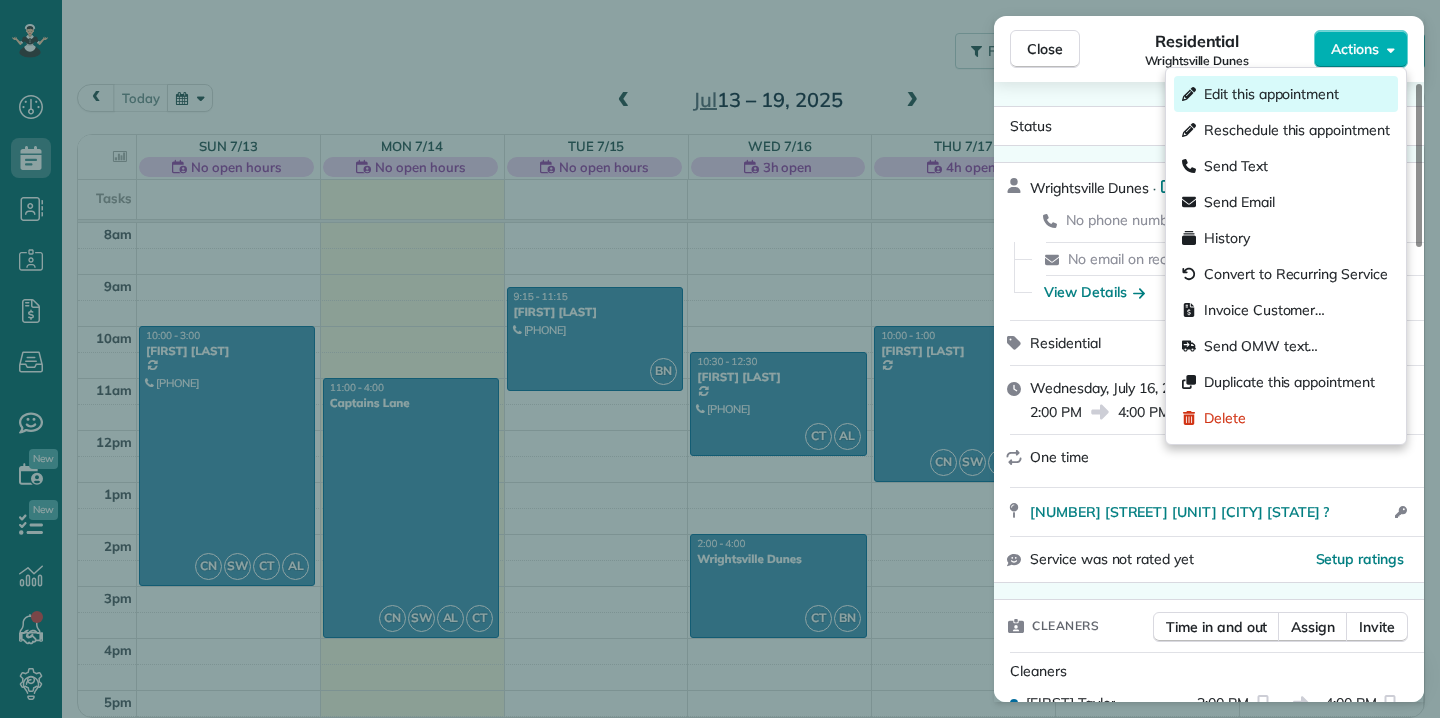 click on "Edit this appointment" at bounding box center (1271, 94) 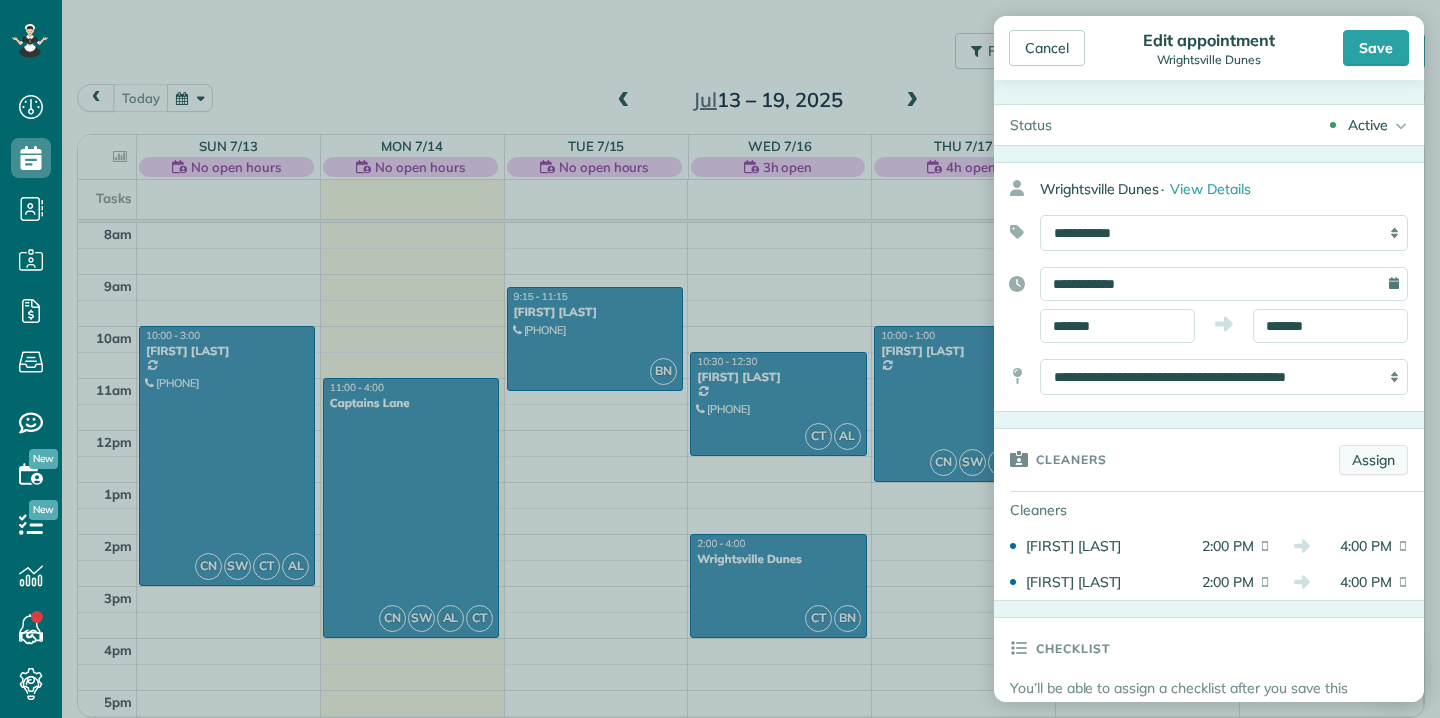 click on "Assign" at bounding box center (1373, 460) 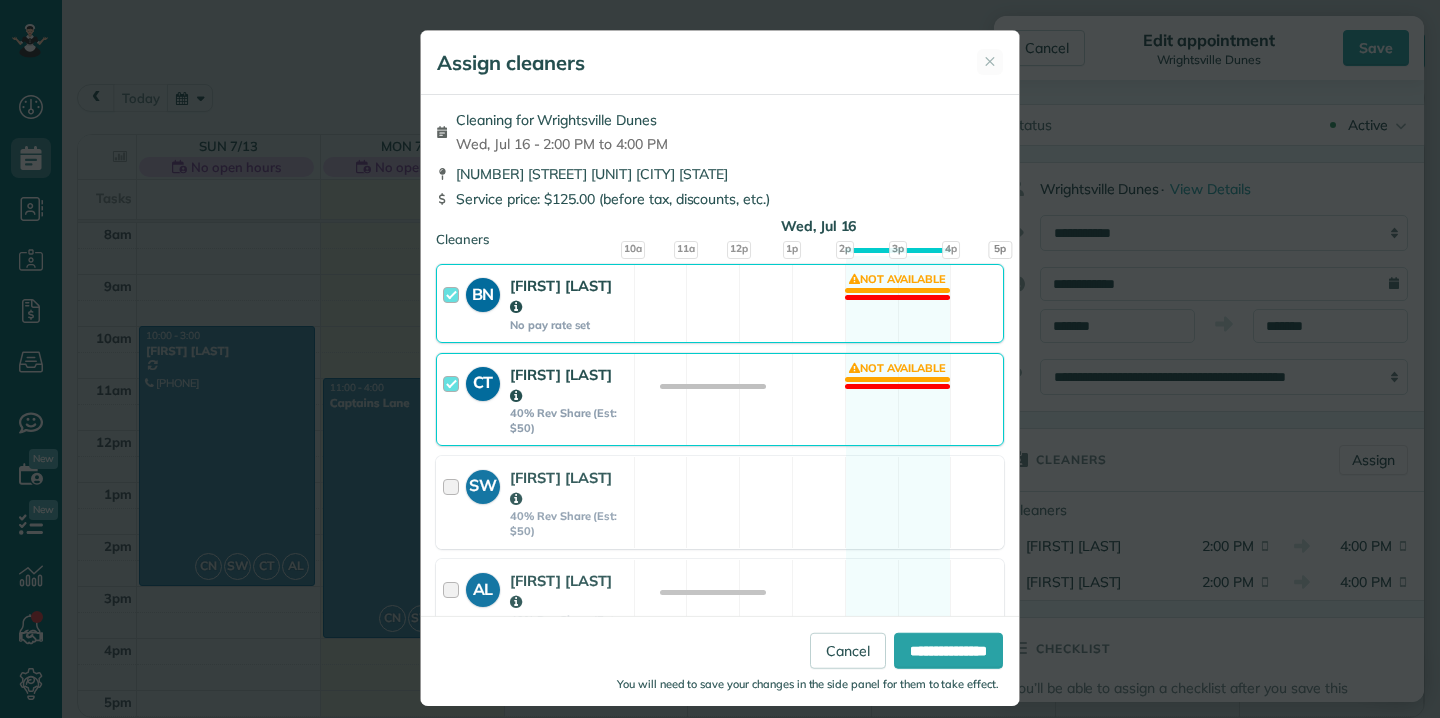 click at bounding box center (454, 399) 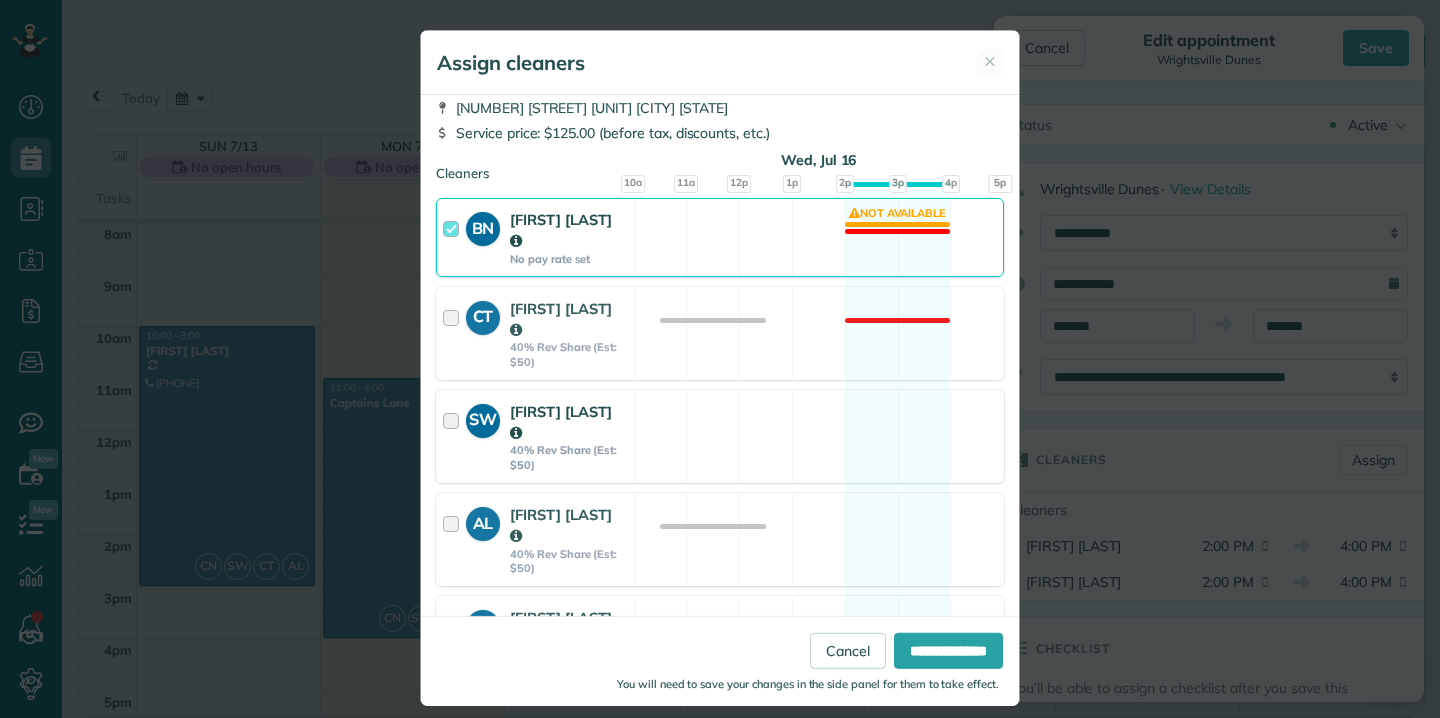 scroll, scrollTop: 104, scrollLeft: 0, axis: vertical 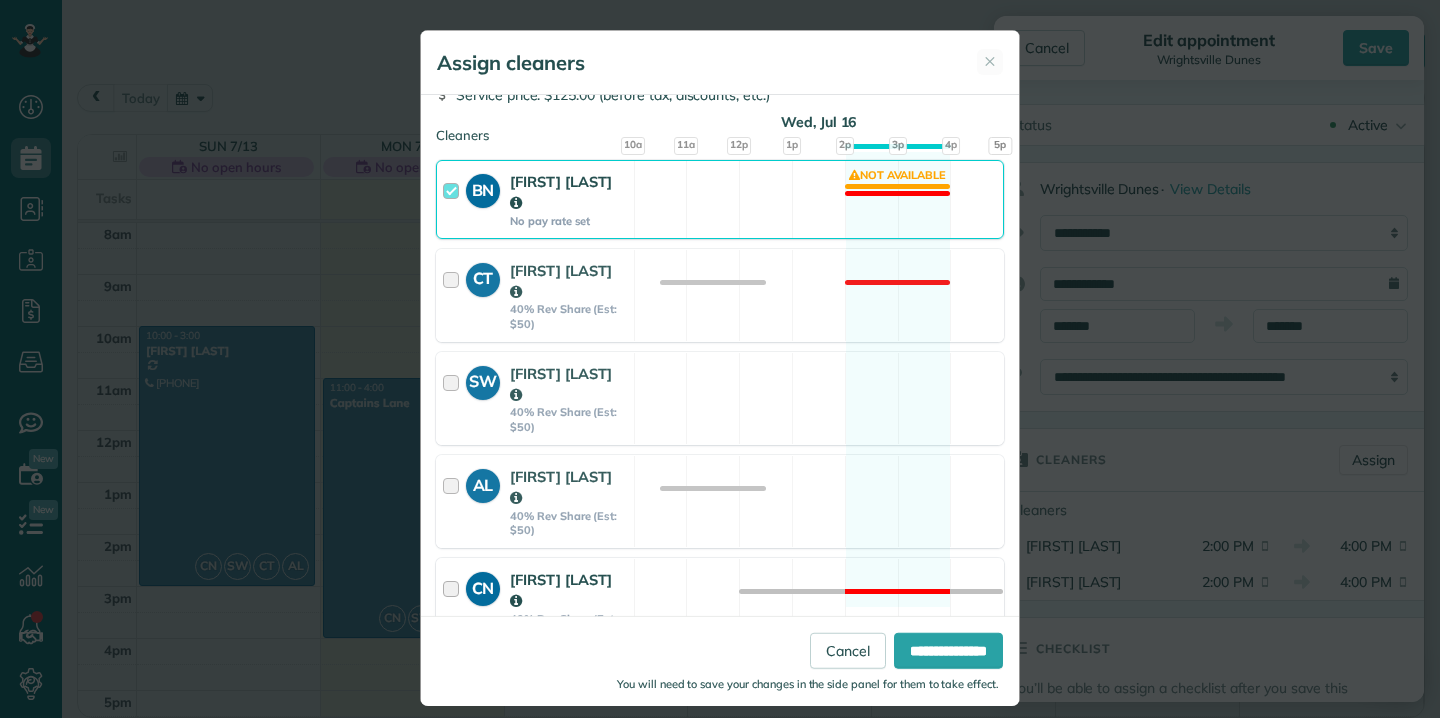 click at bounding box center (454, 604) 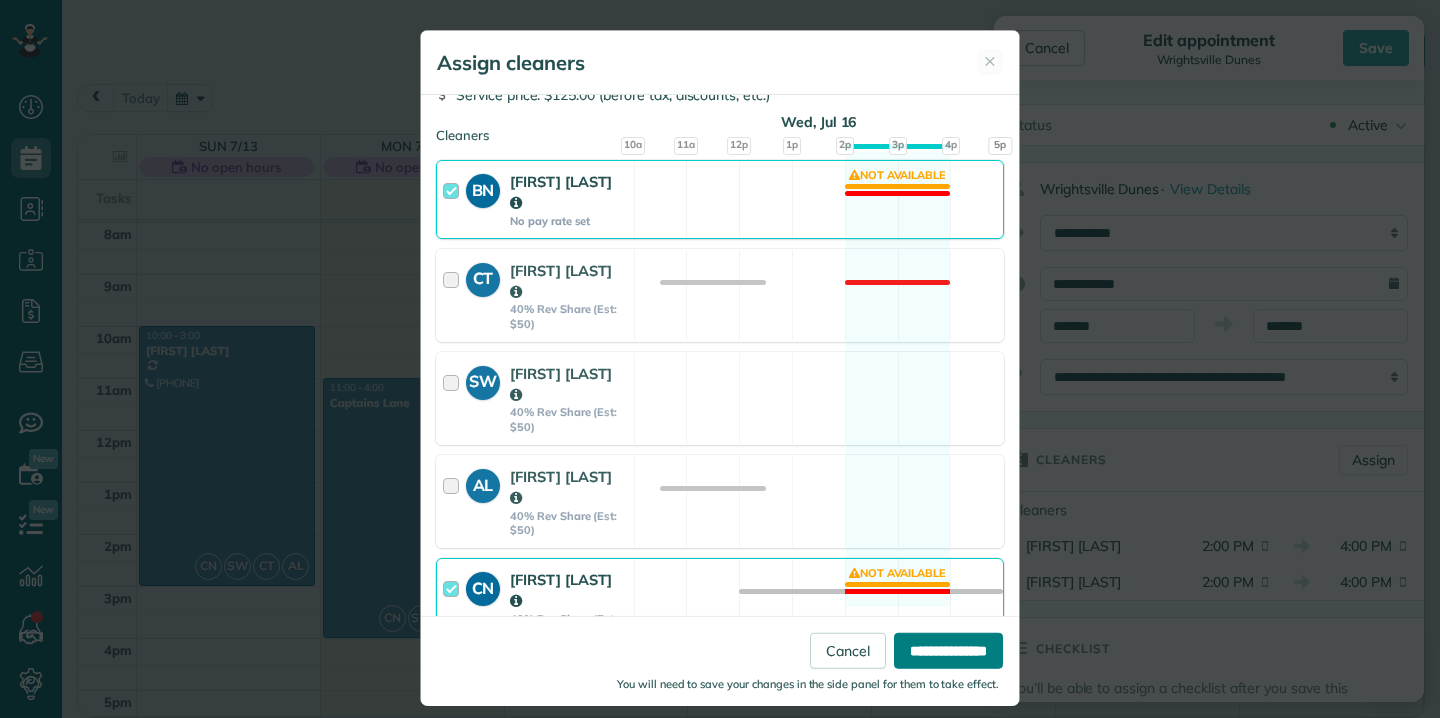 click on "**********" at bounding box center [948, 650] 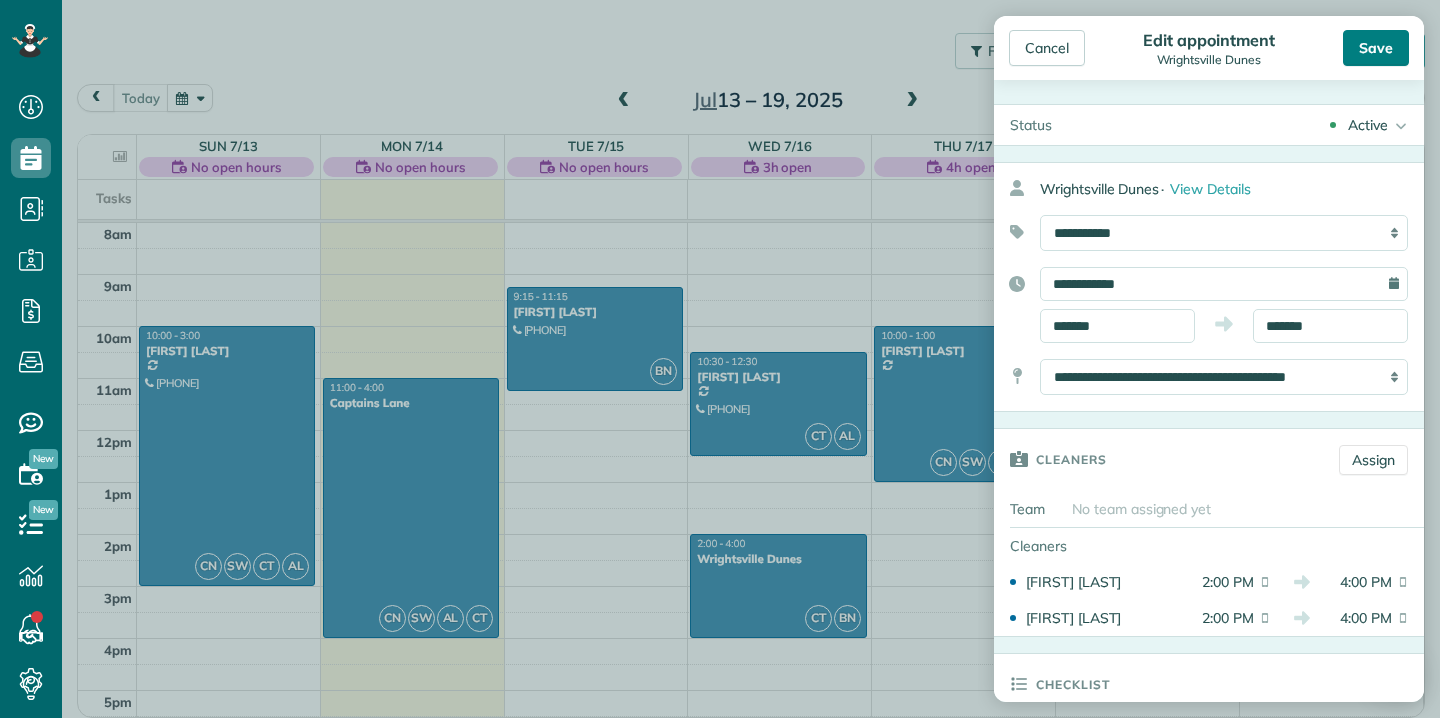 click on "Save" at bounding box center (1376, 48) 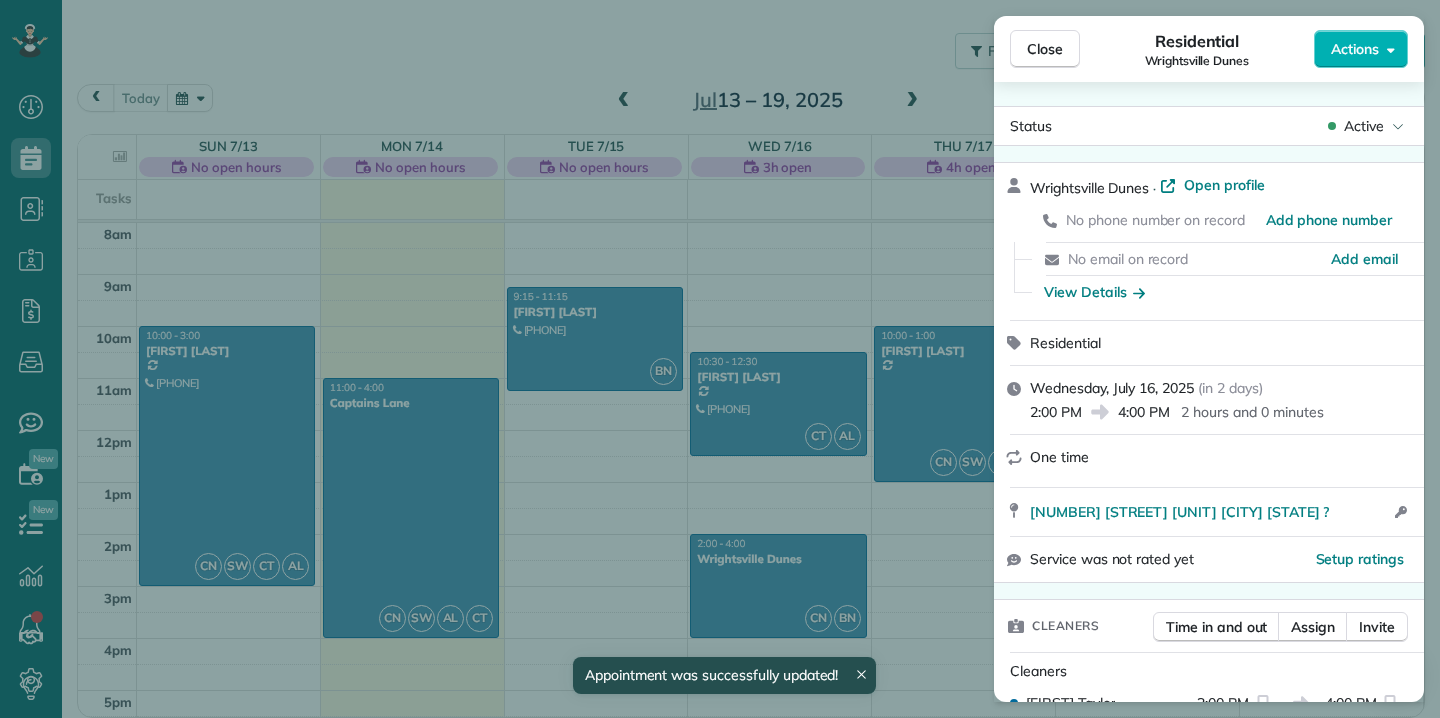 scroll, scrollTop: 168, scrollLeft: 0, axis: vertical 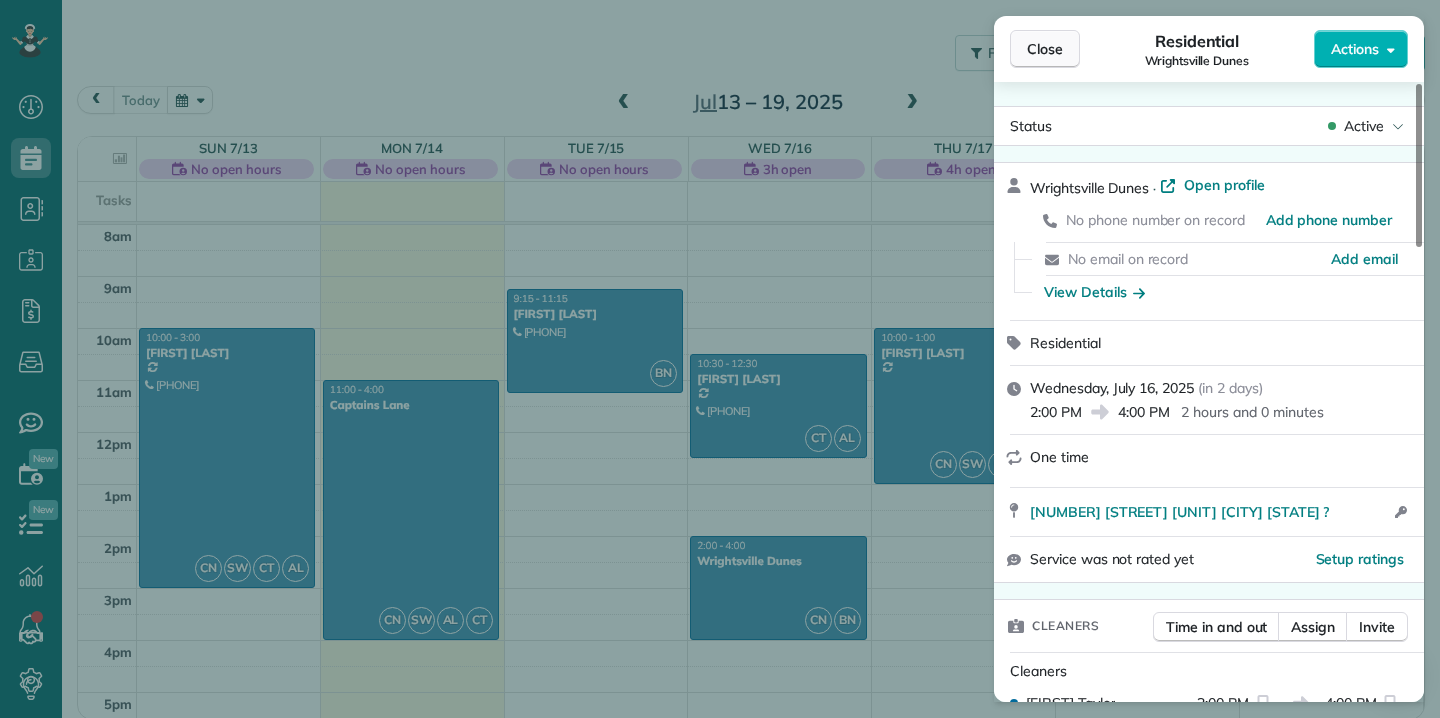 click on "Close" at bounding box center (1045, 49) 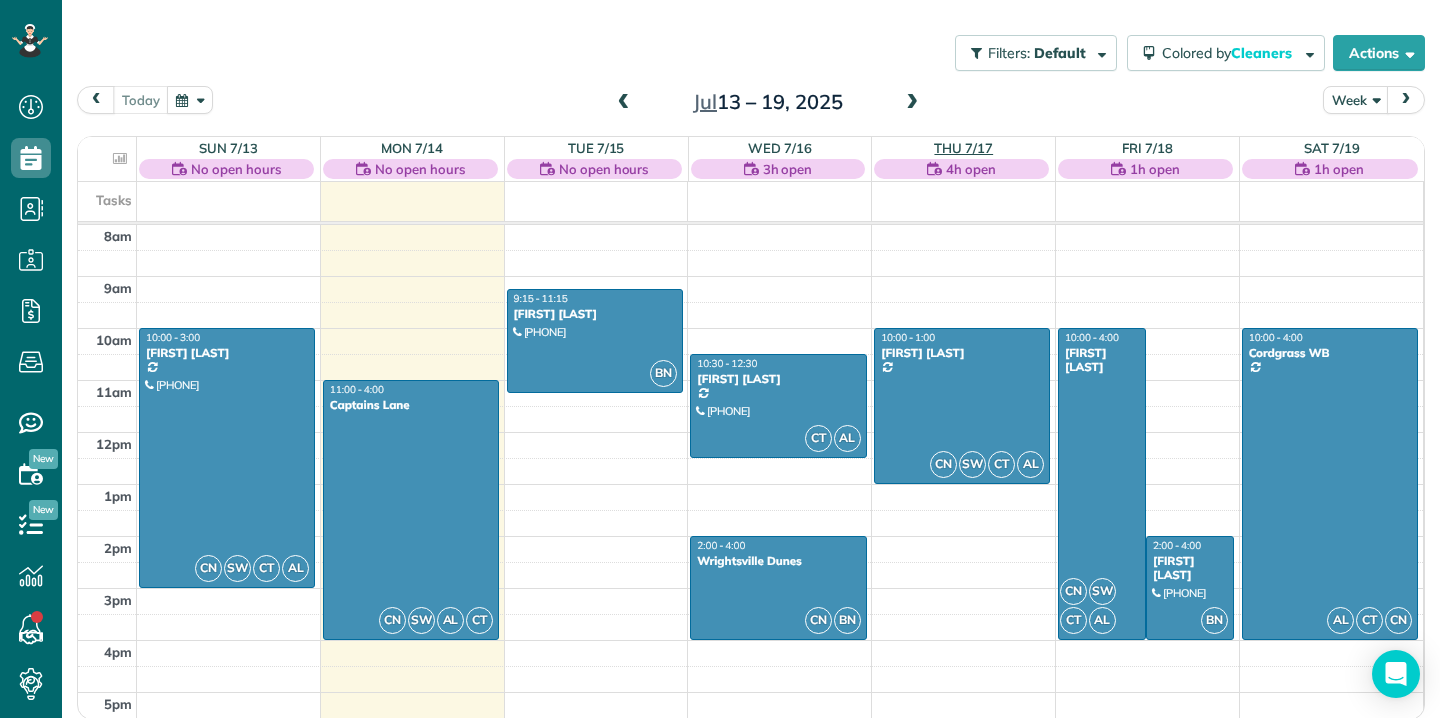 click on "Thu 7/17" at bounding box center (963, 148) 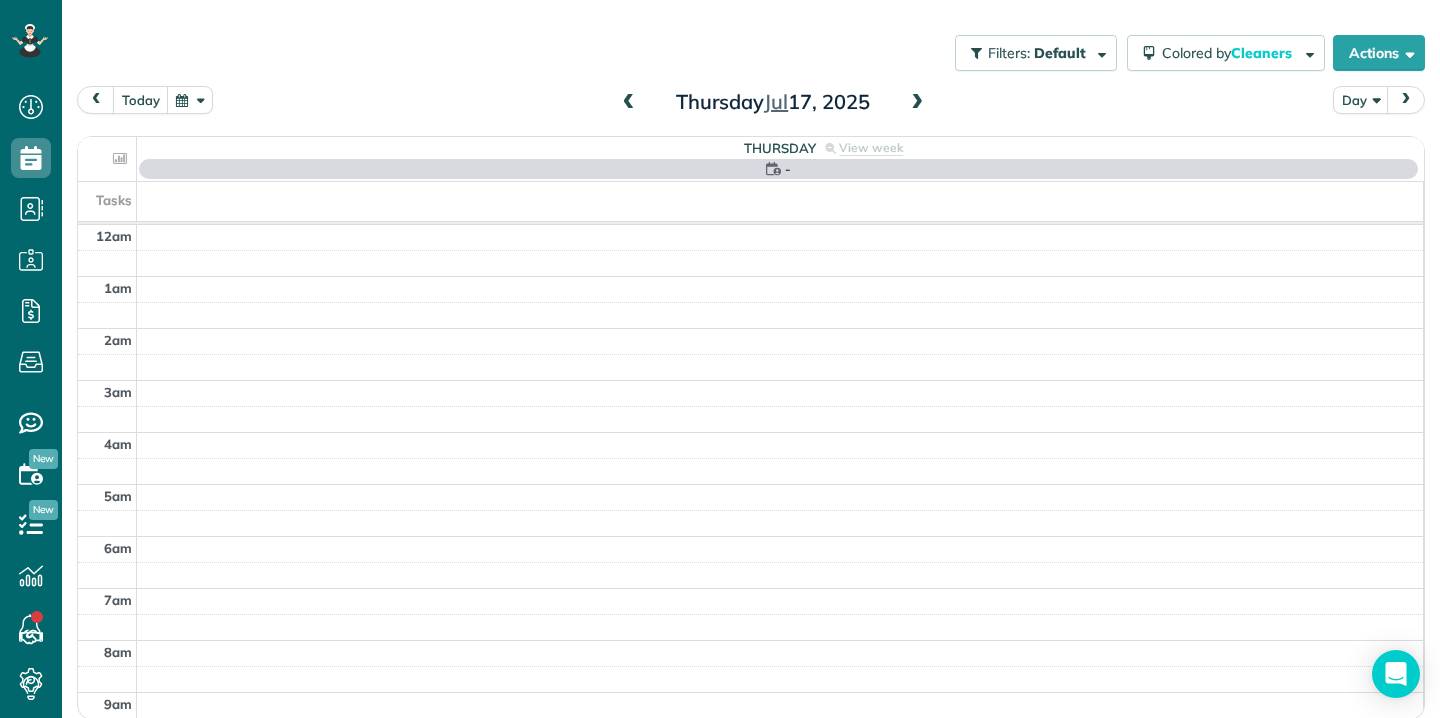 scroll, scrollTop: 365, scrollLeft: 0, axis: vertical 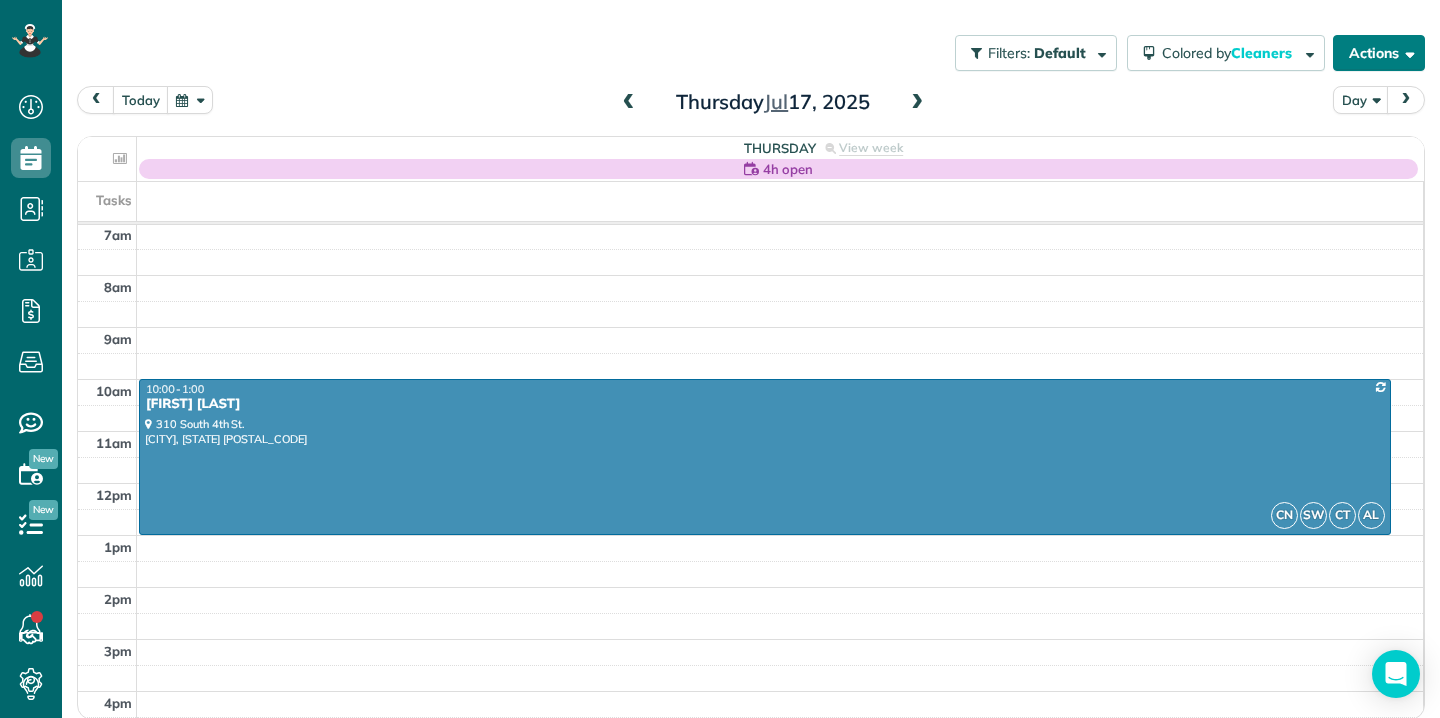 click on "Actions" at bounding box center (1379, 53) 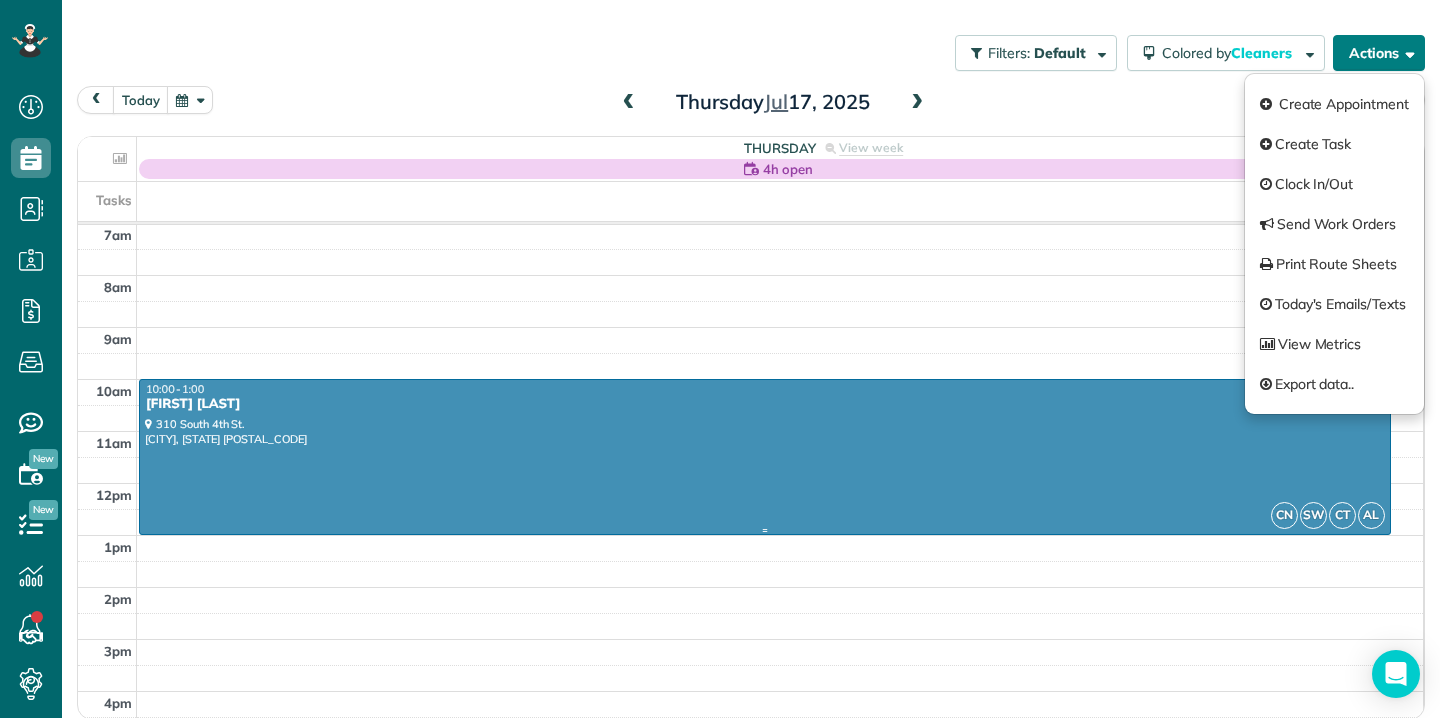click at bounding box center [765, 457] 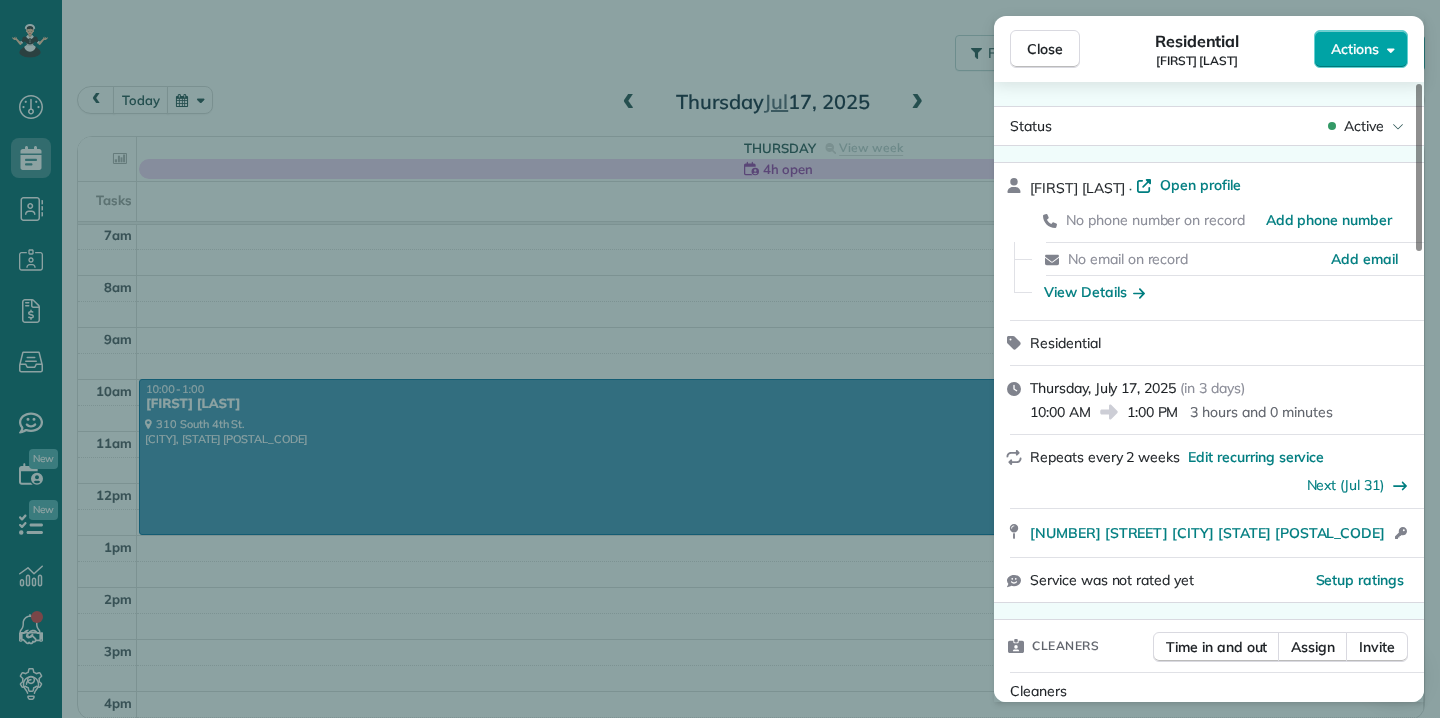 click on "Actions" at bounding box center [1355, 49] 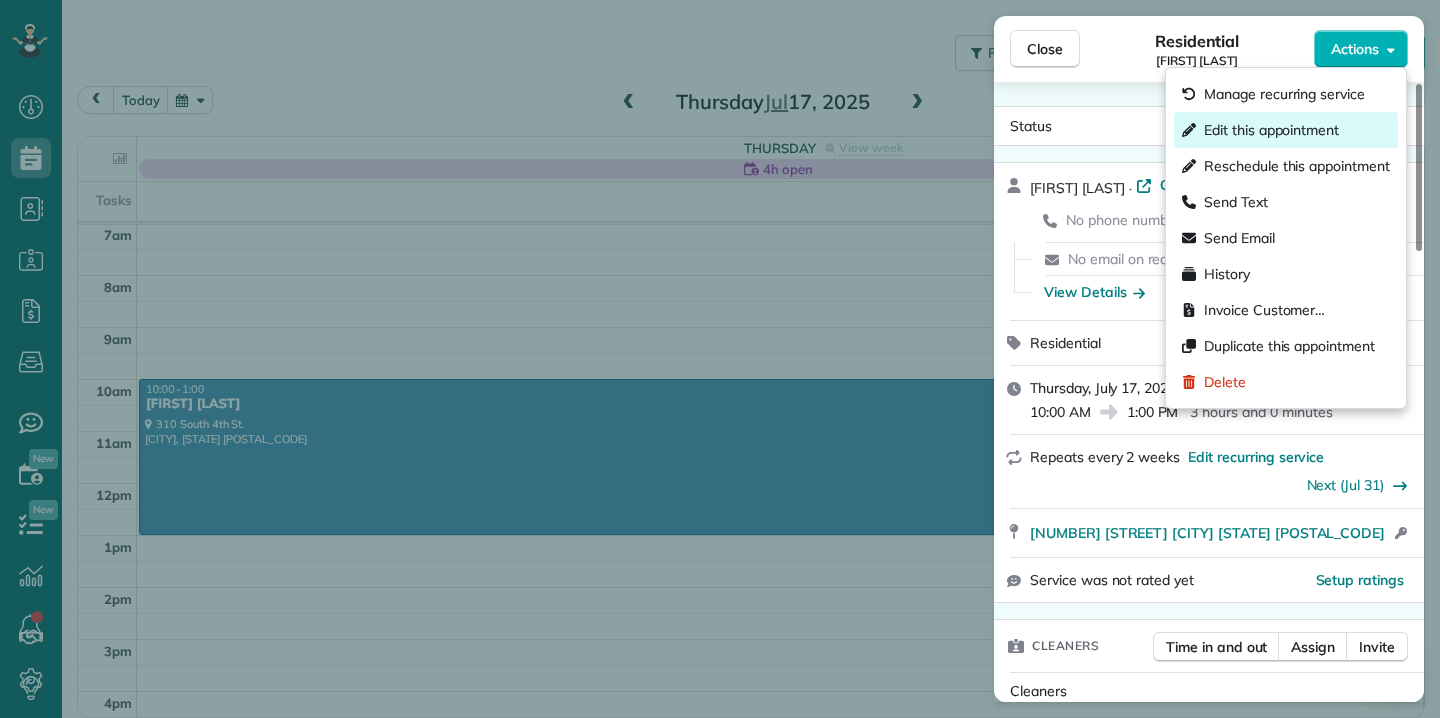 click on "Edit this appointment" at bounding box center [1271, 130] 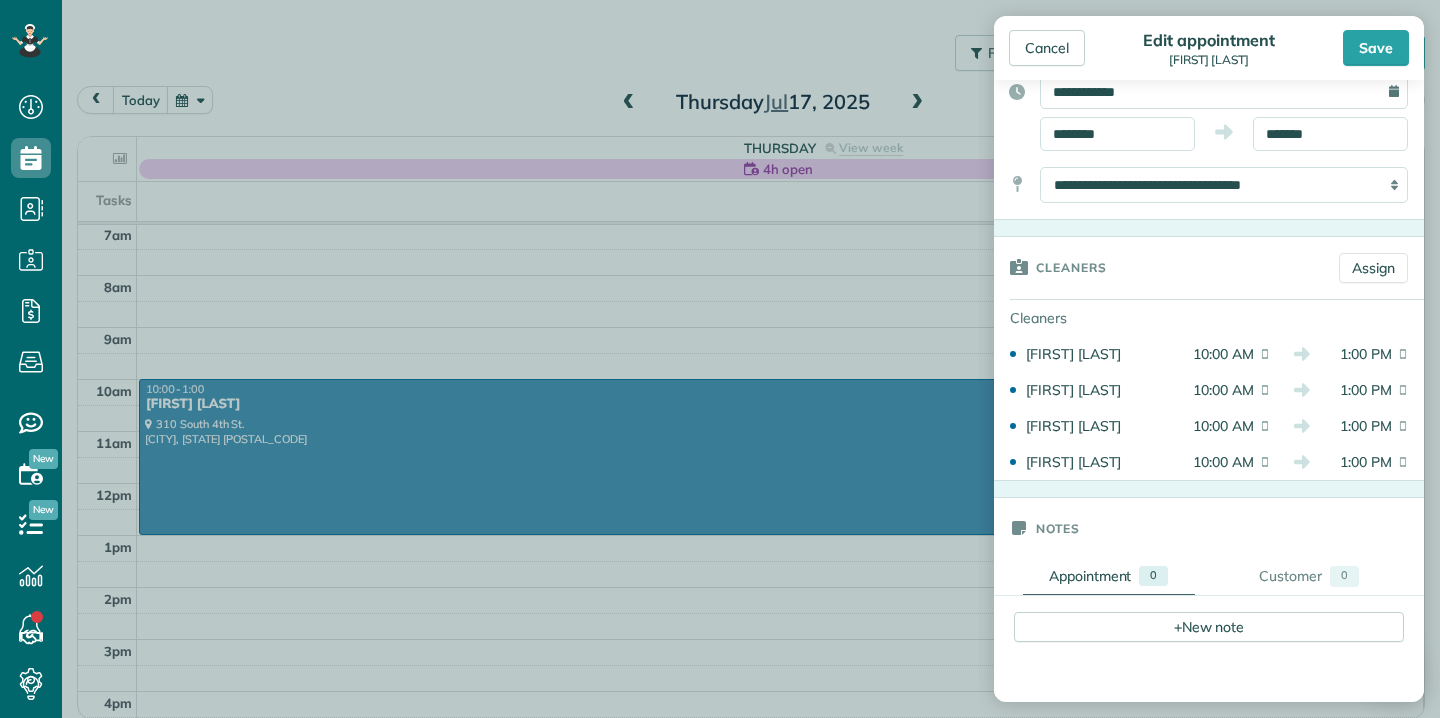 scroll, scrollTop: 194, scrollLeft: 0, axis: vertical 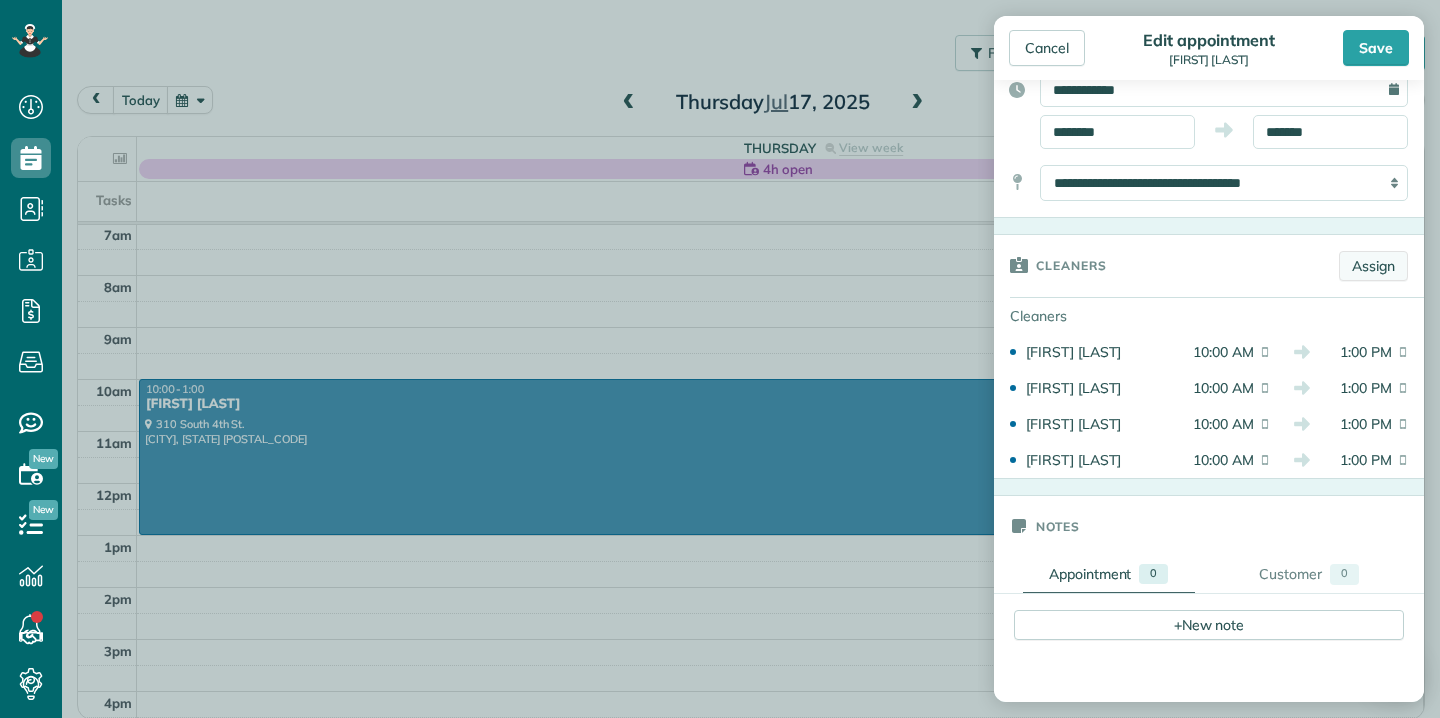 click on "Assign" at bounding box center (1373, 266) 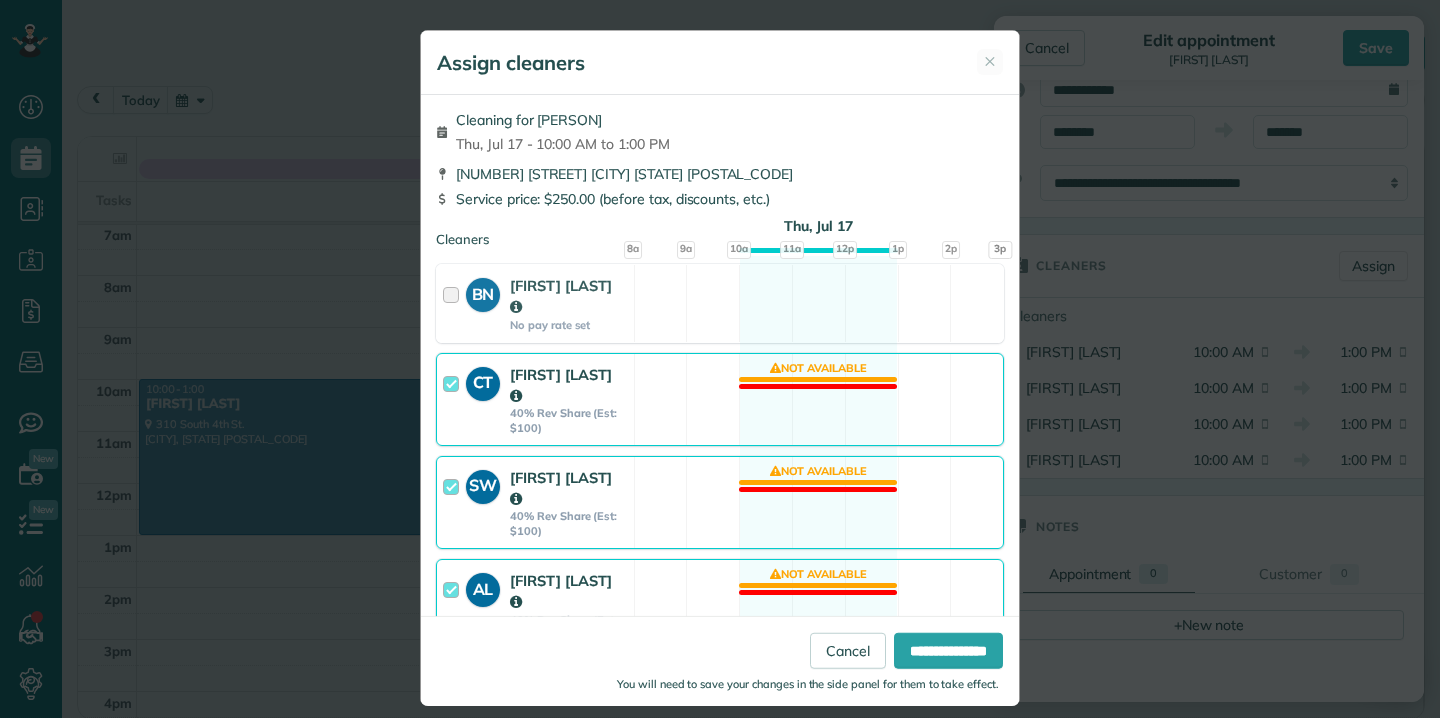 click at bounding box center [454, 605] 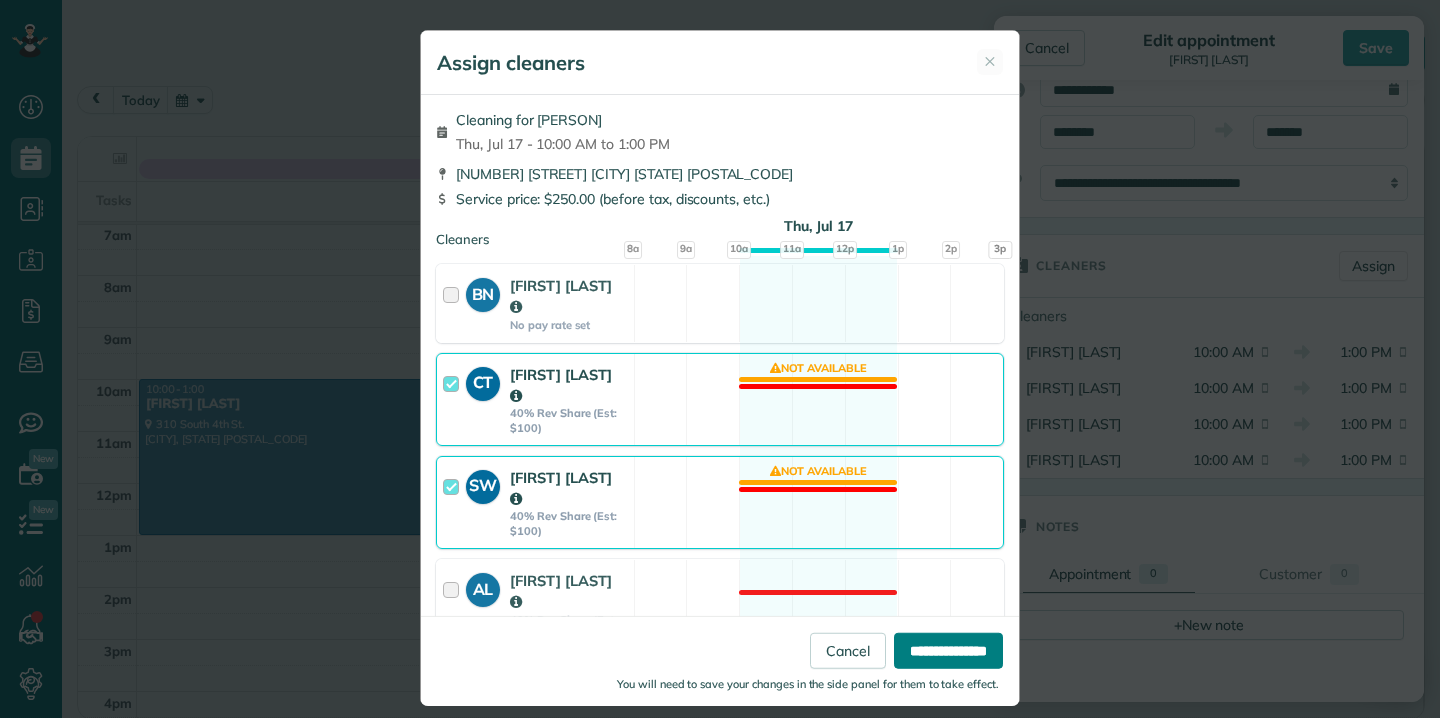 click on "**********" at bounding box center [948, 650] 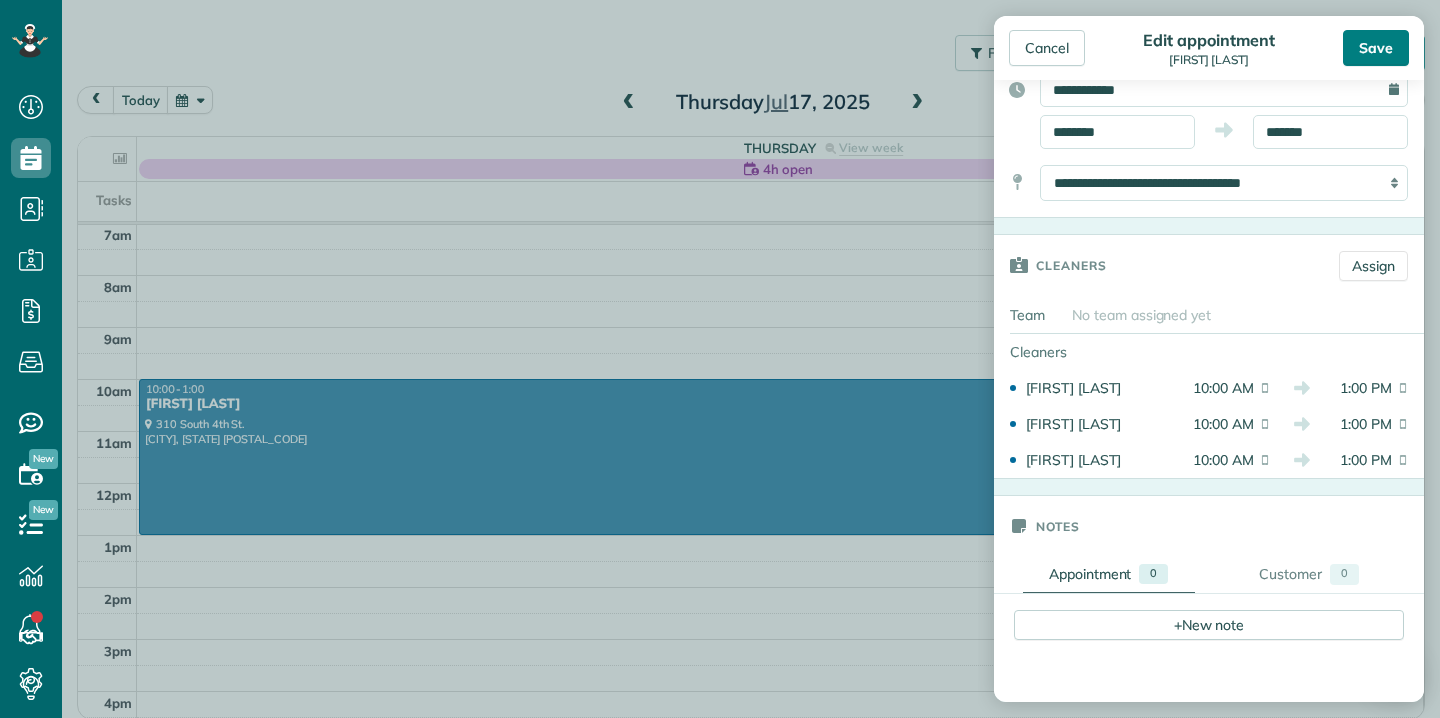 click on "Save" at bounding box center (1376, 48) 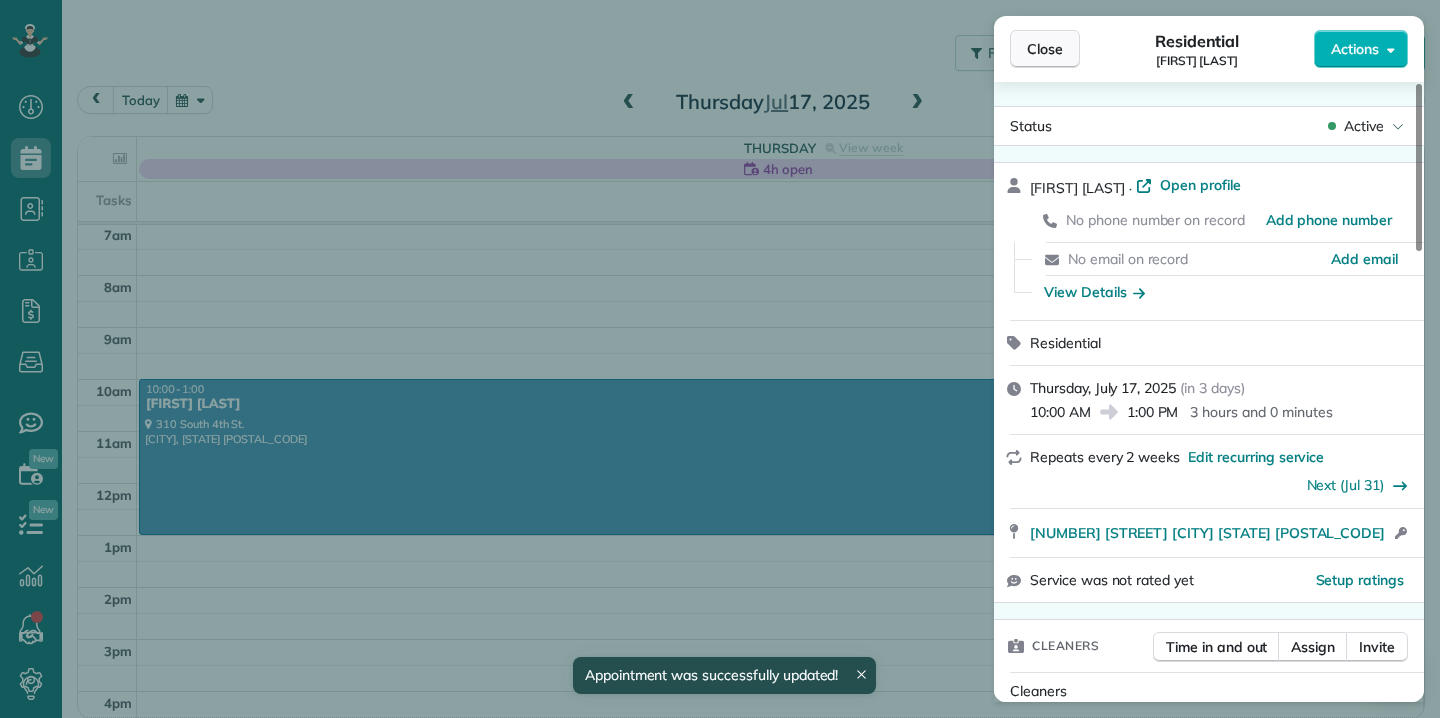 click on "Close" at bounding box center [1045, 49] 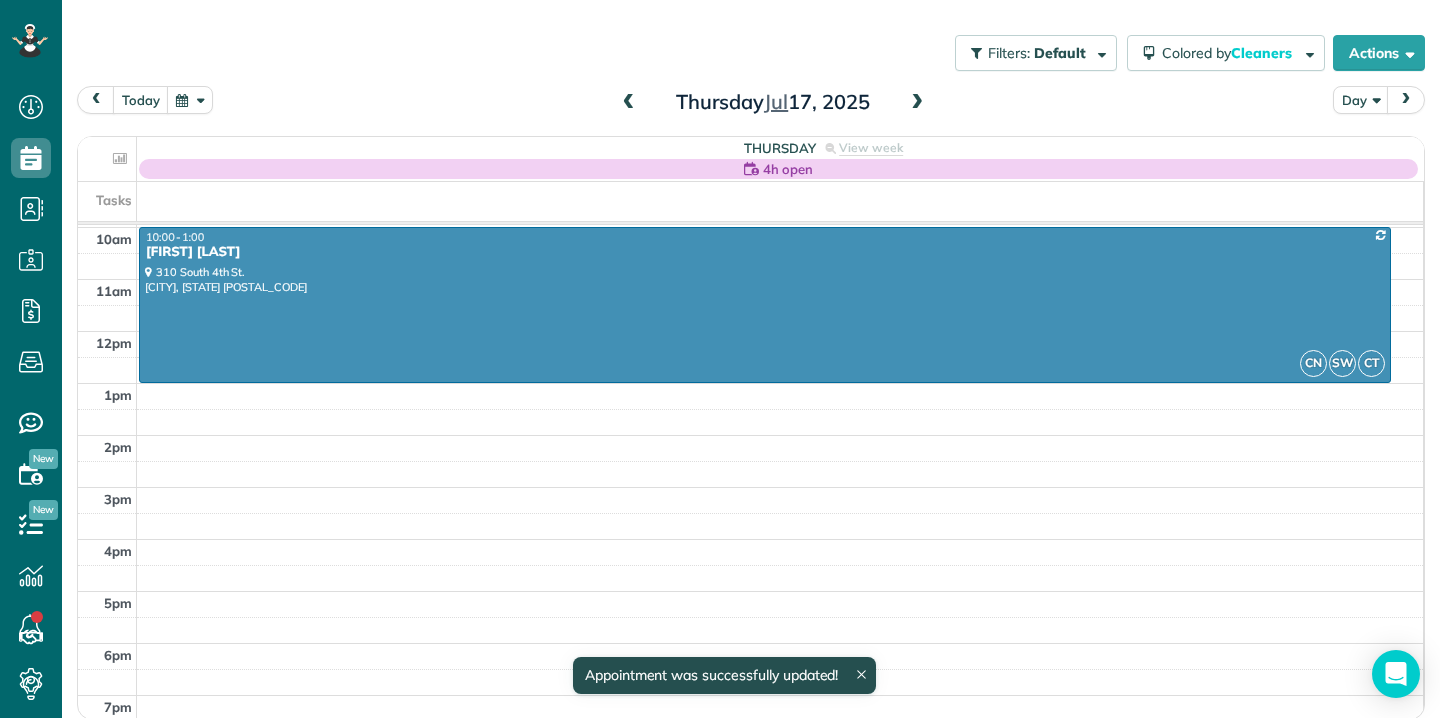 scroll, scrollTop: 364, scrollLeft: 0, axis: vertical 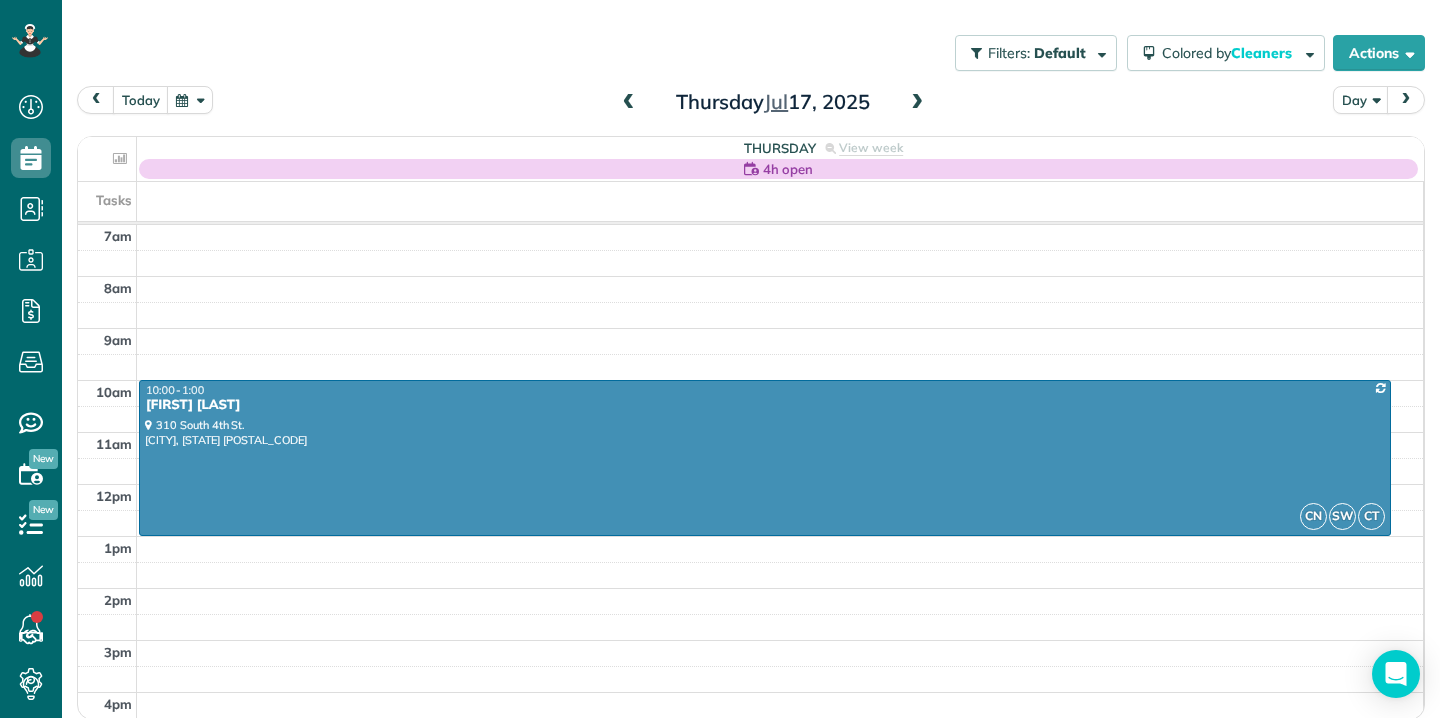 click at bounding box center [629, 103] 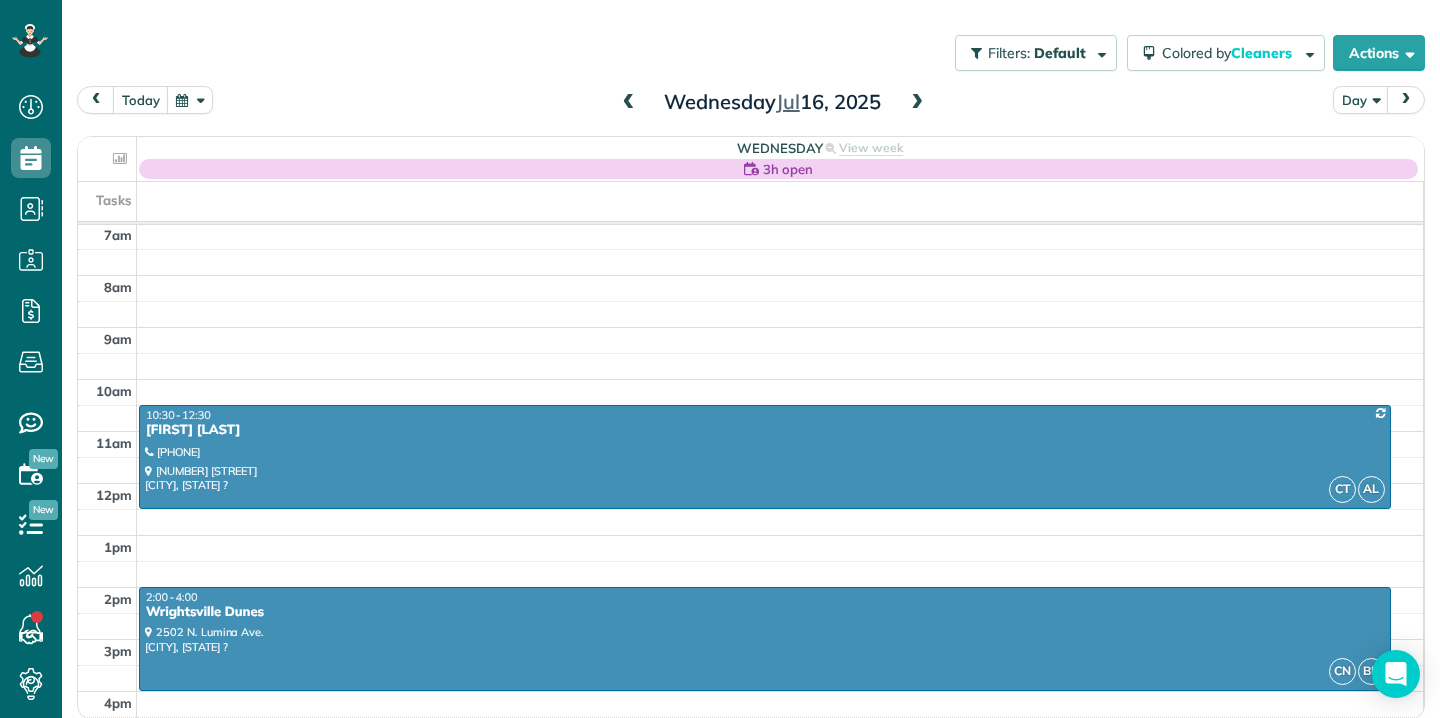 click at bounding box center [917, 103] 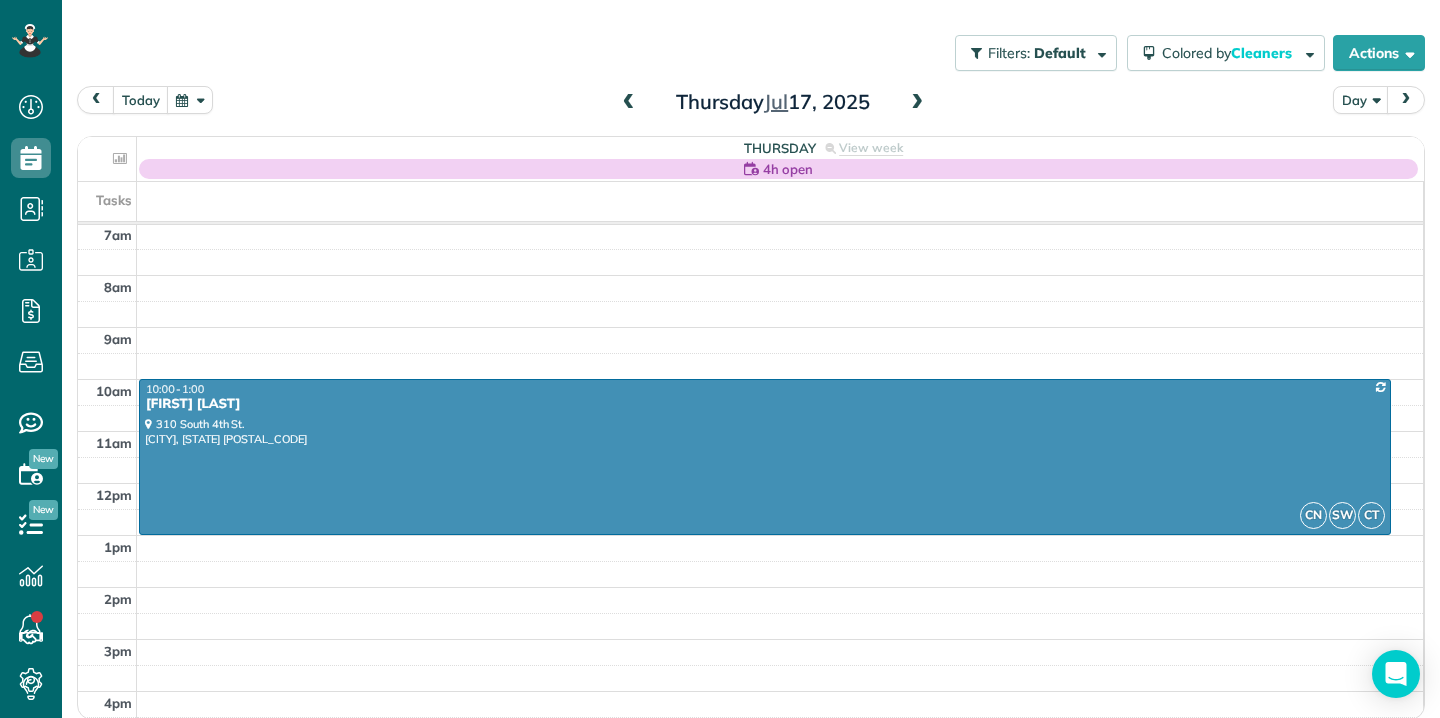 click at bounding box center (917, 103) 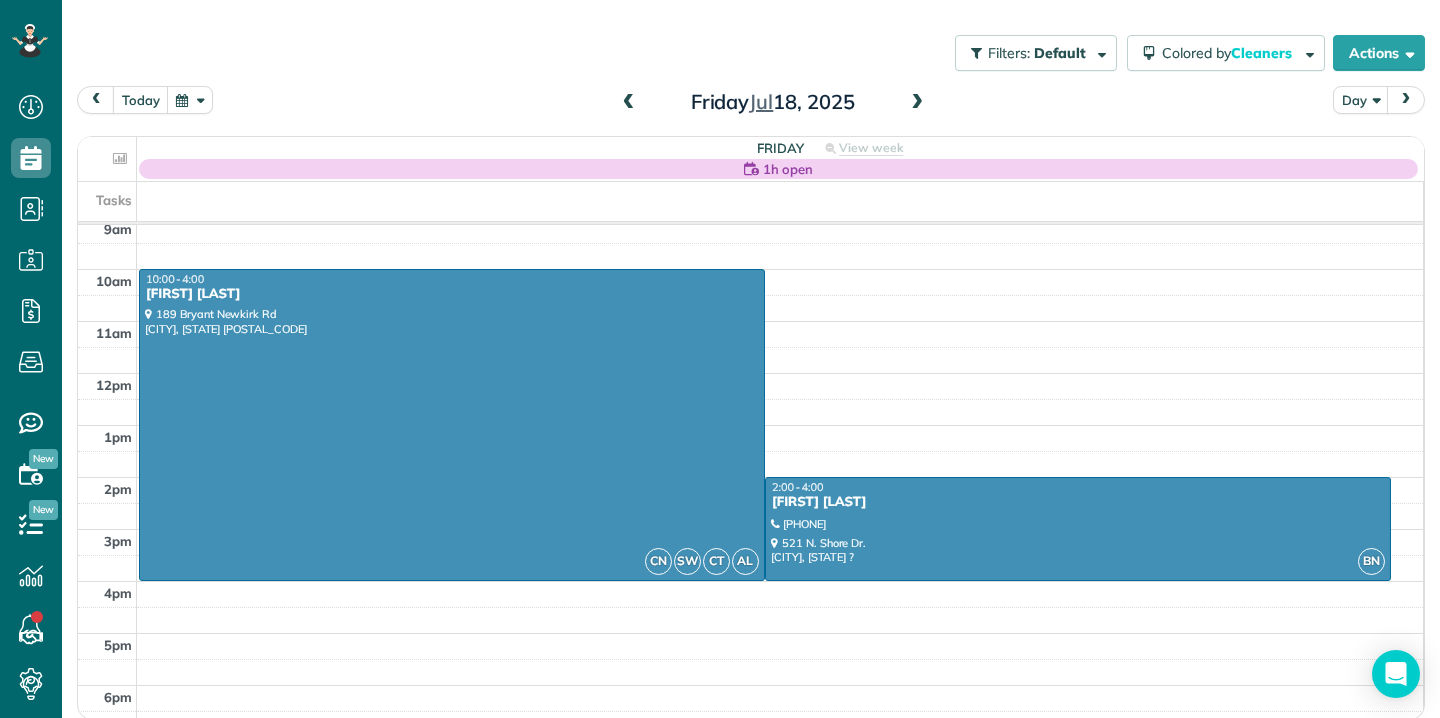scroll, scrollTop: 483, scrollLeft: 0, axis: vertical 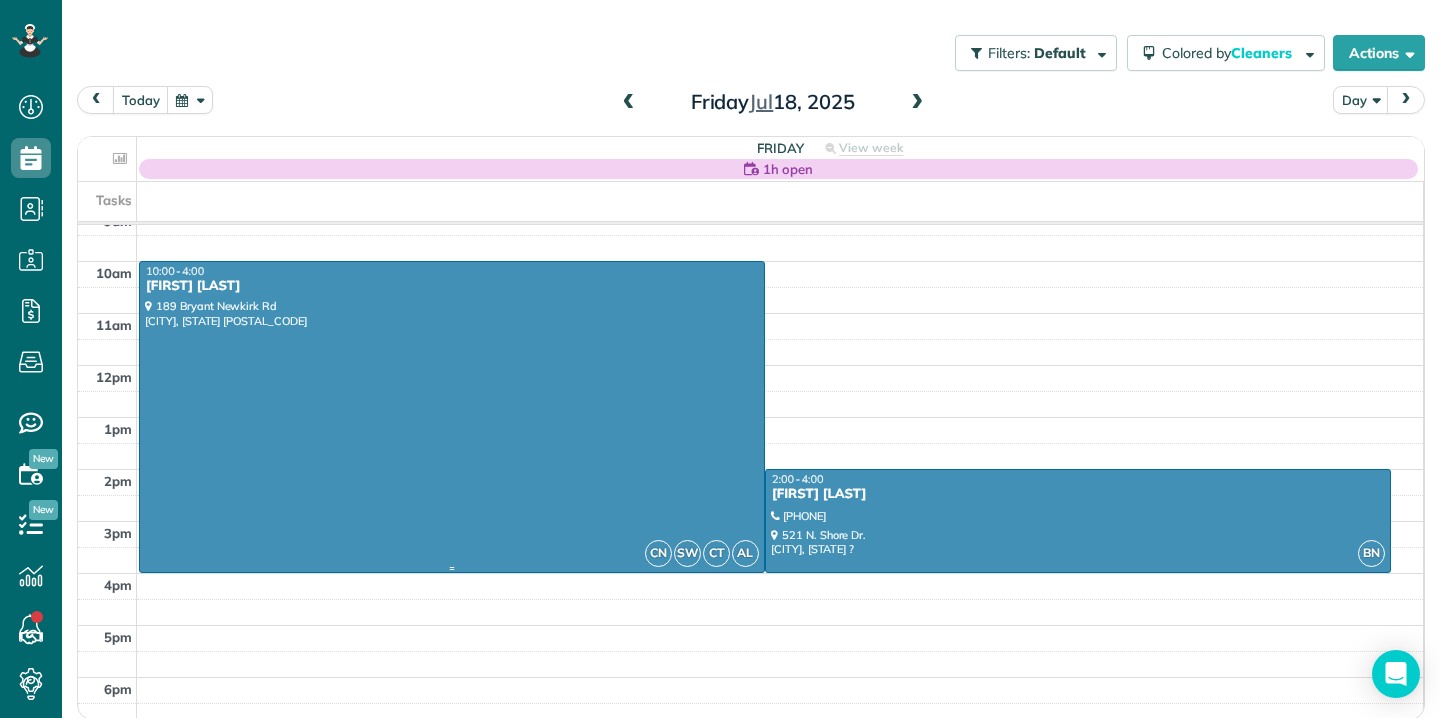 click on "Catrina Carr" at bounding box center [452, 286] 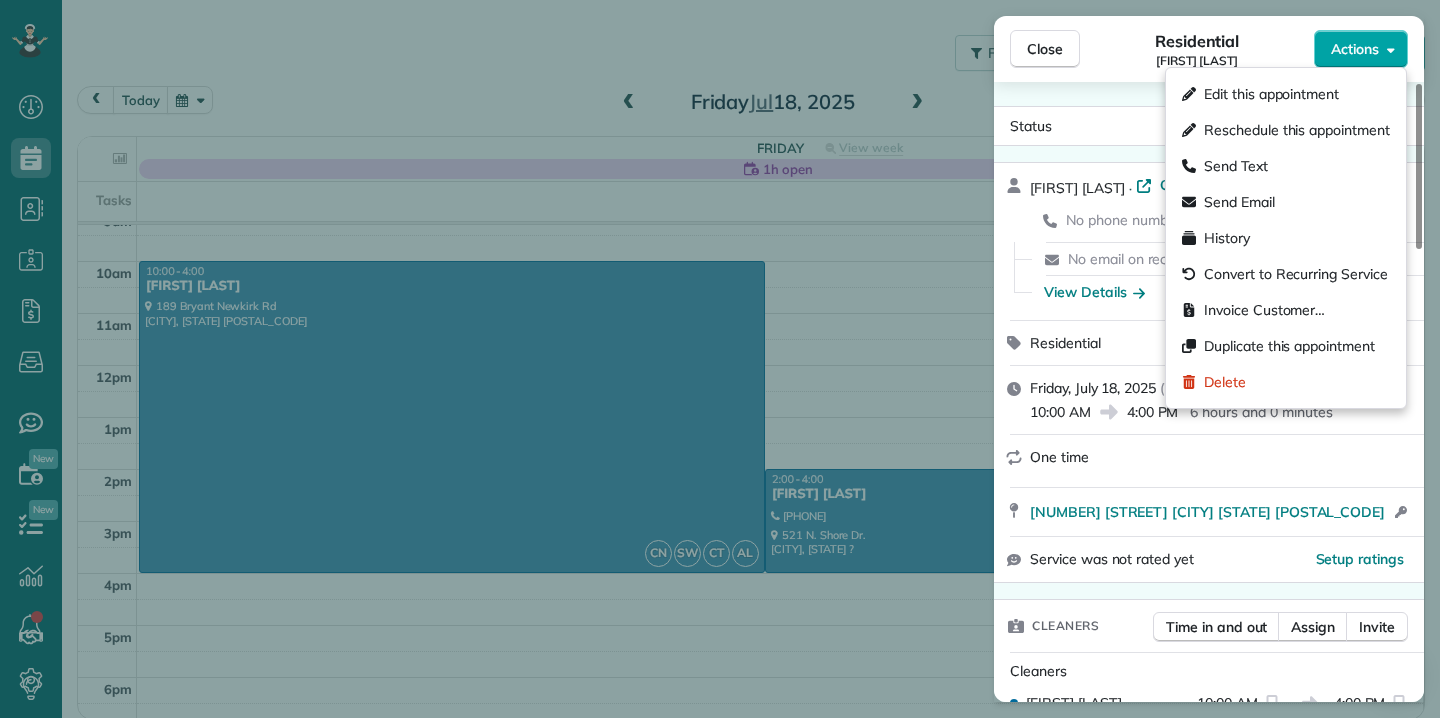 click on "Actions" at bounding box center (1355, 49) 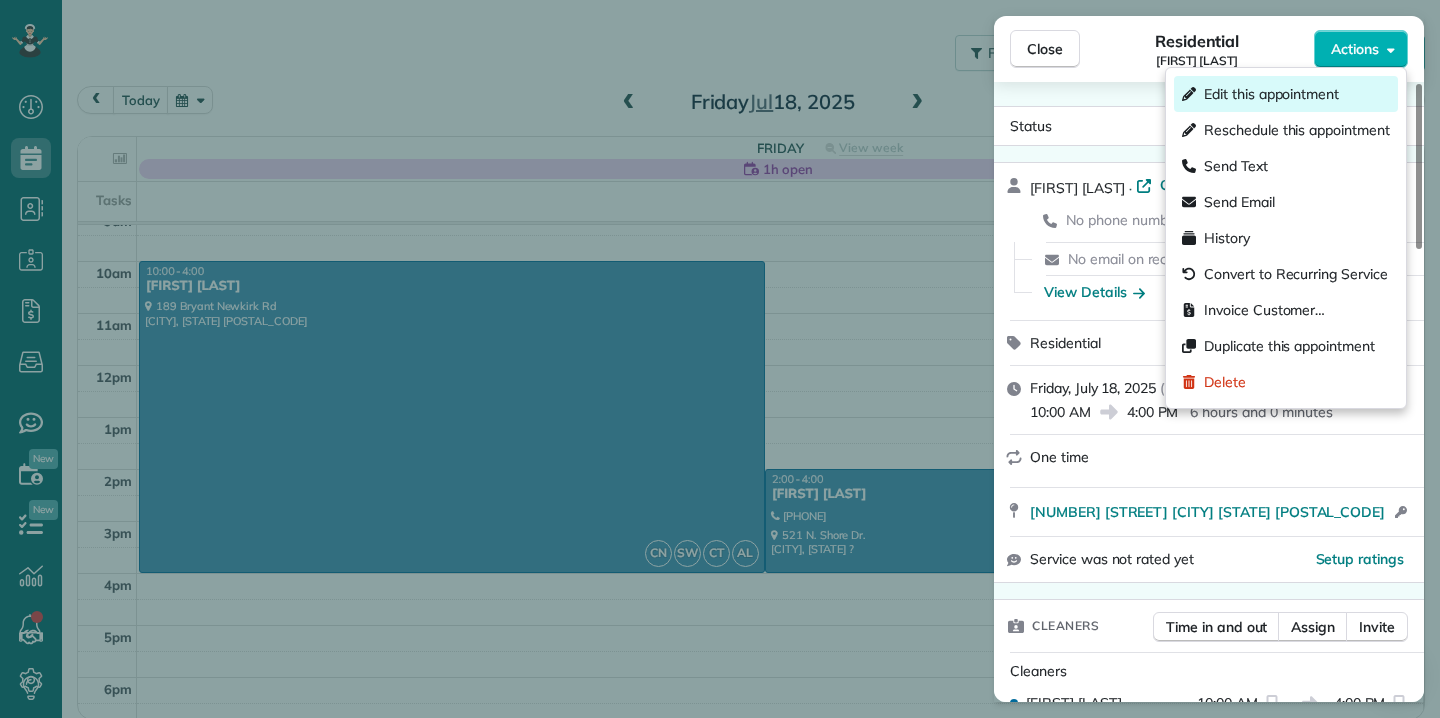 click on "Edit this appointment" at bounding box center [1271, 94] 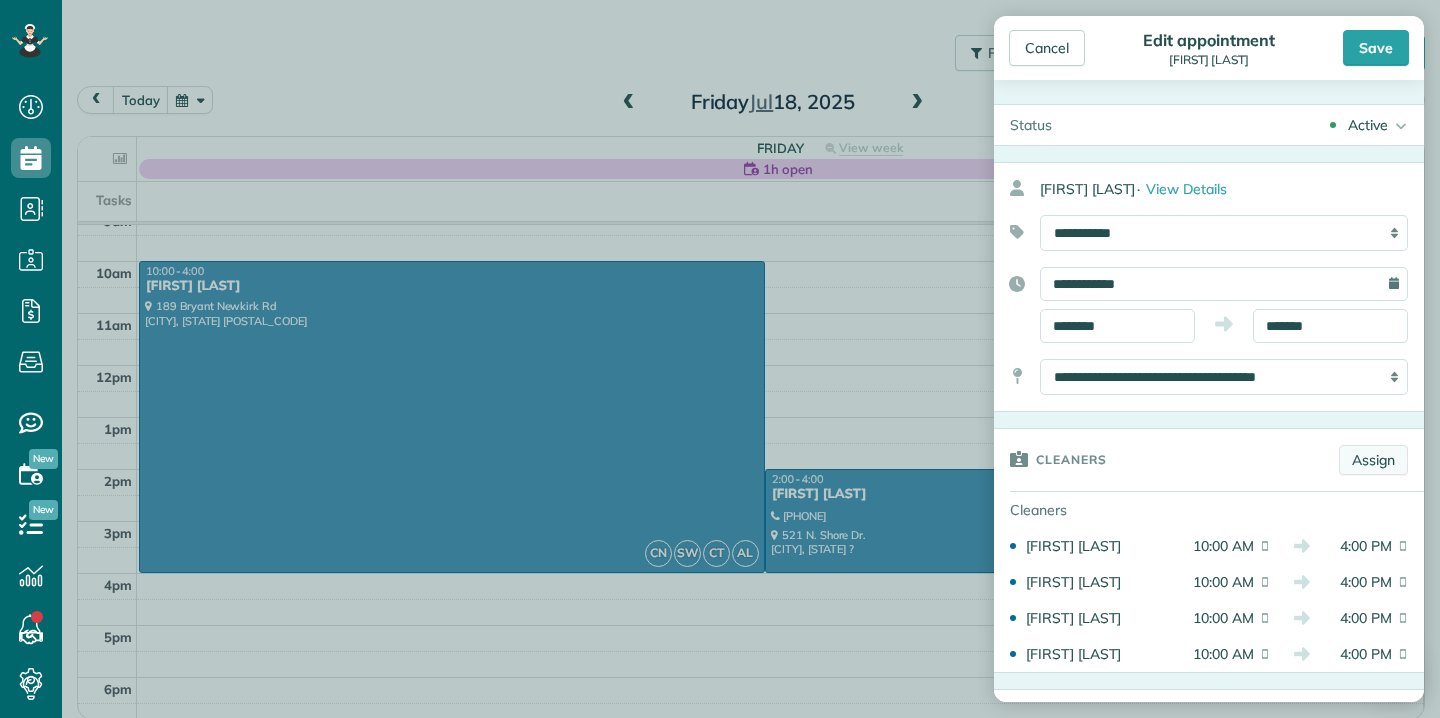 click on "Assign" at bounding box center [1373, 460] 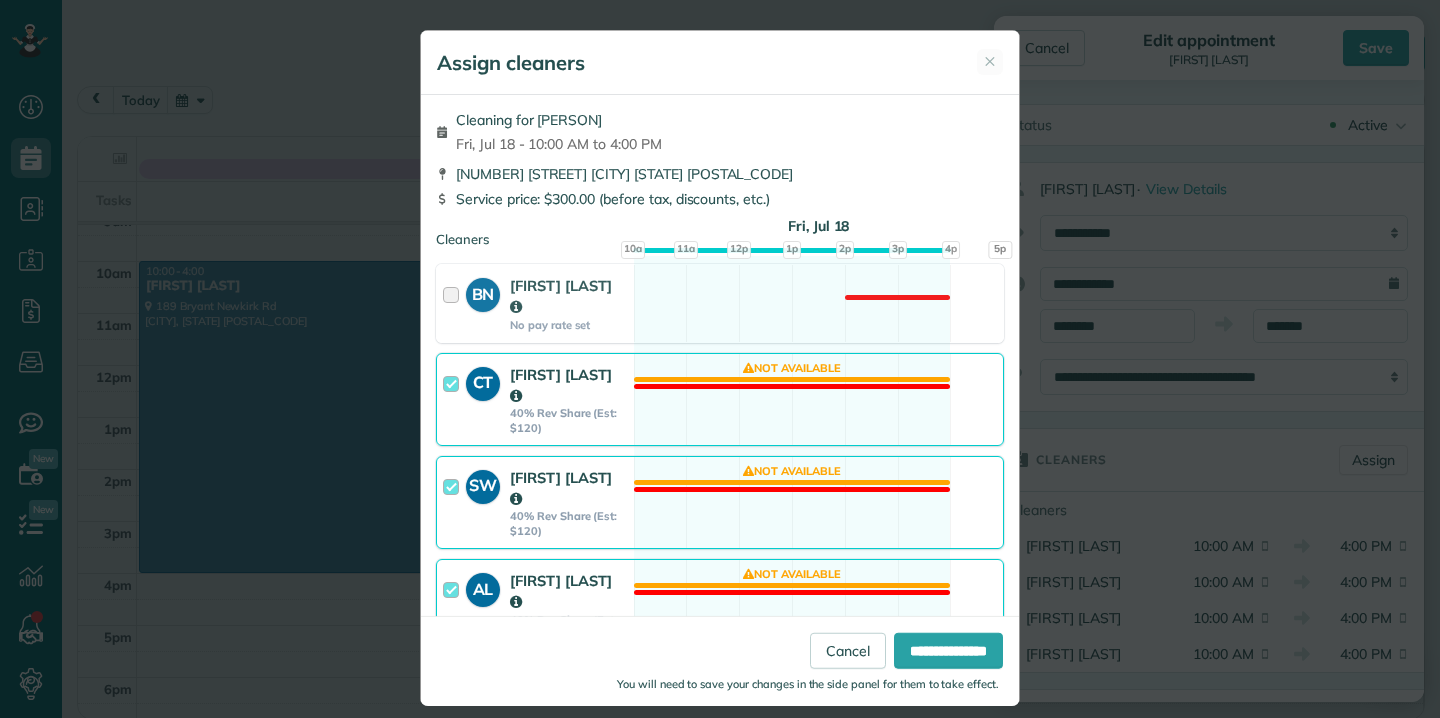 click at bounding box center (454, 399) 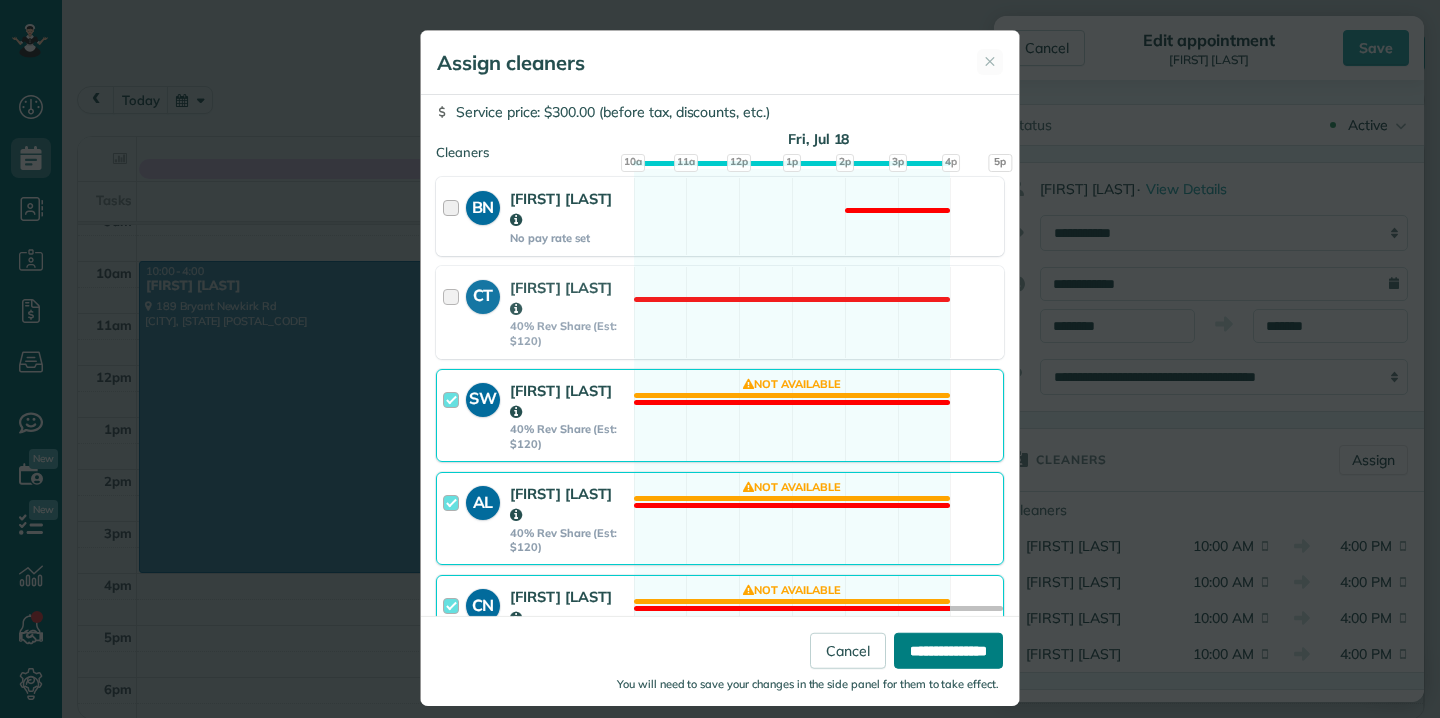 scroll, scrollTop: 104, scrollLeft: 0, axis: vertical 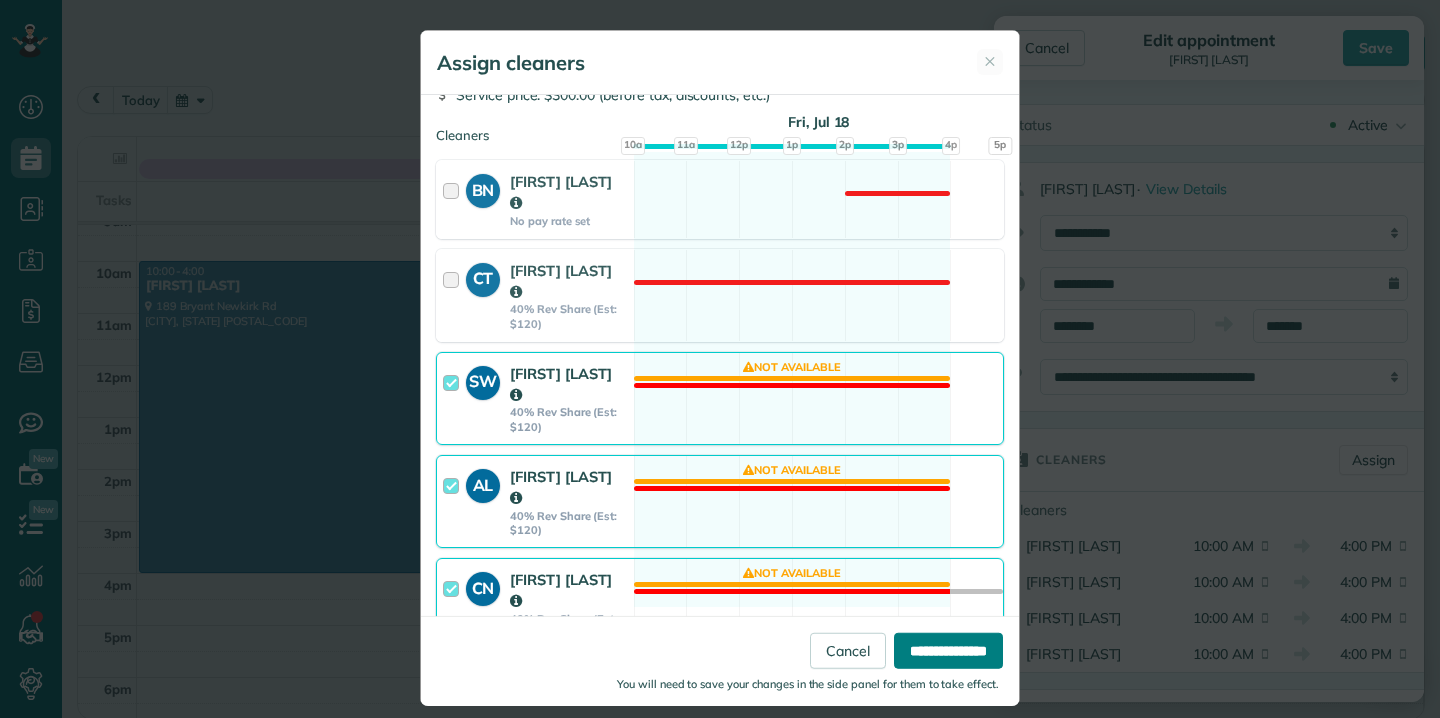 click on "**********" at bounding box center [948, 650] 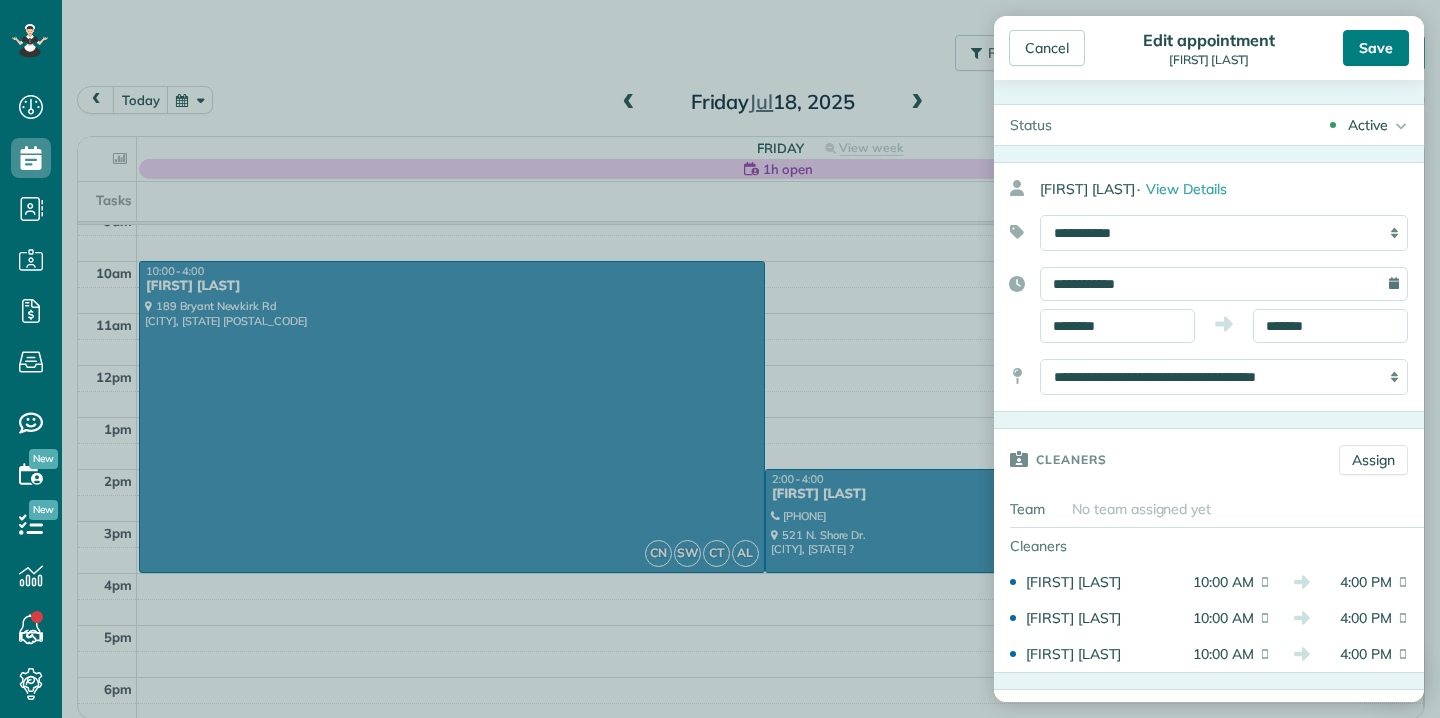 click on "Save" at bounding box center (1376, 48) 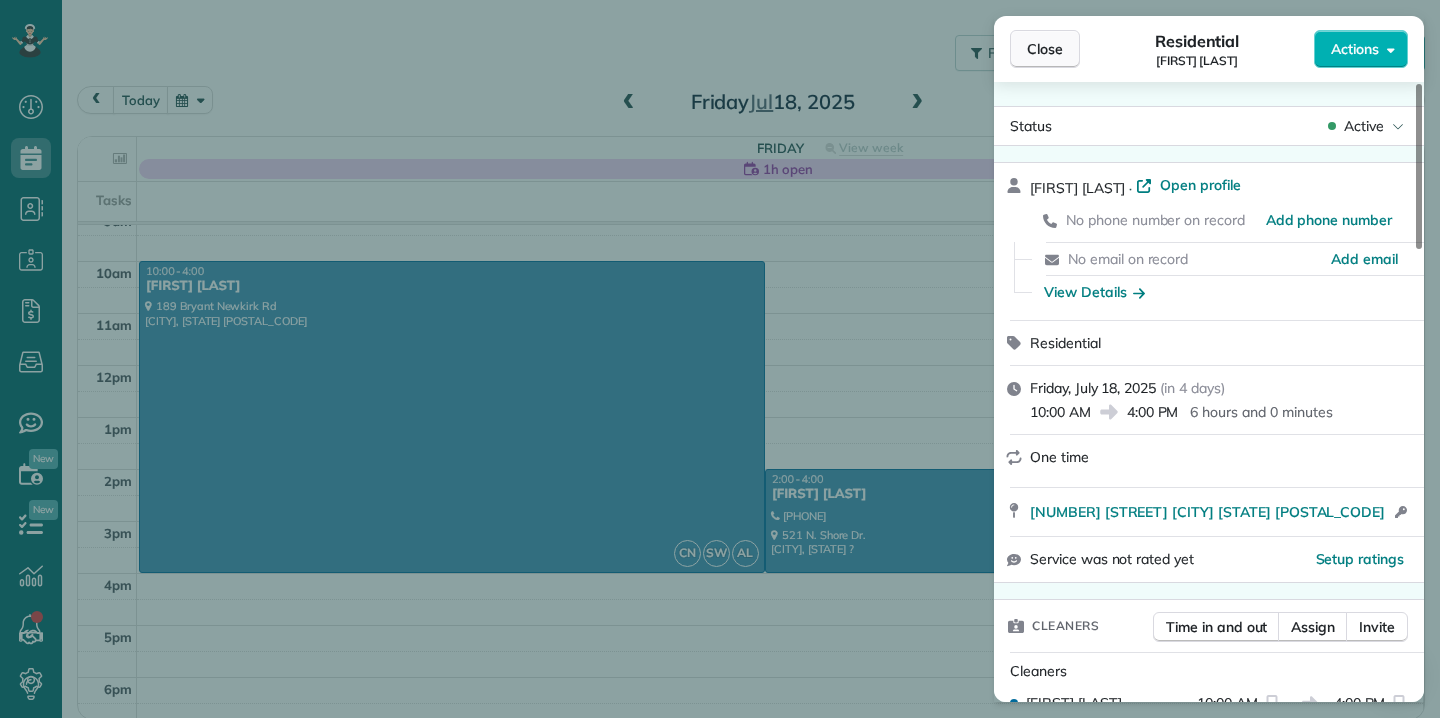 click on "Close" at bounding box center [1045, 49] 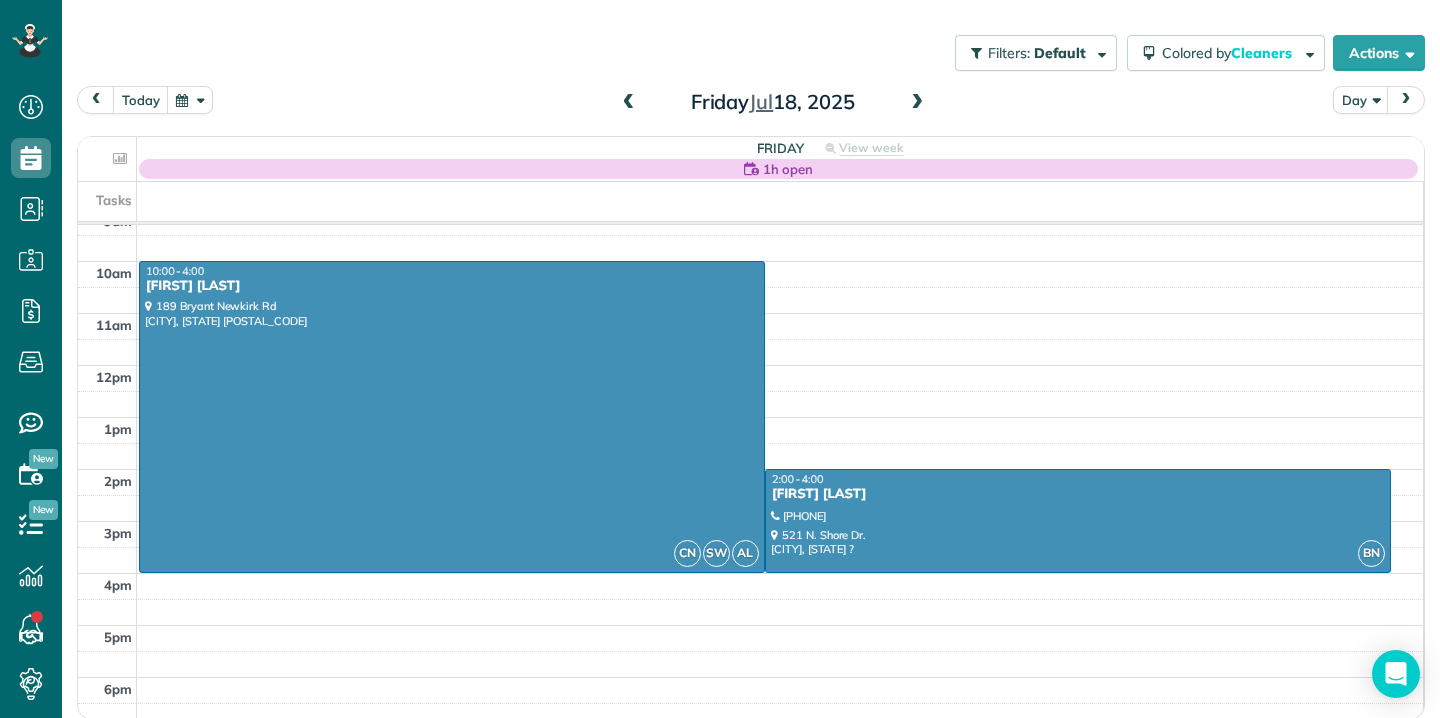click at bounding box center (917, 103) 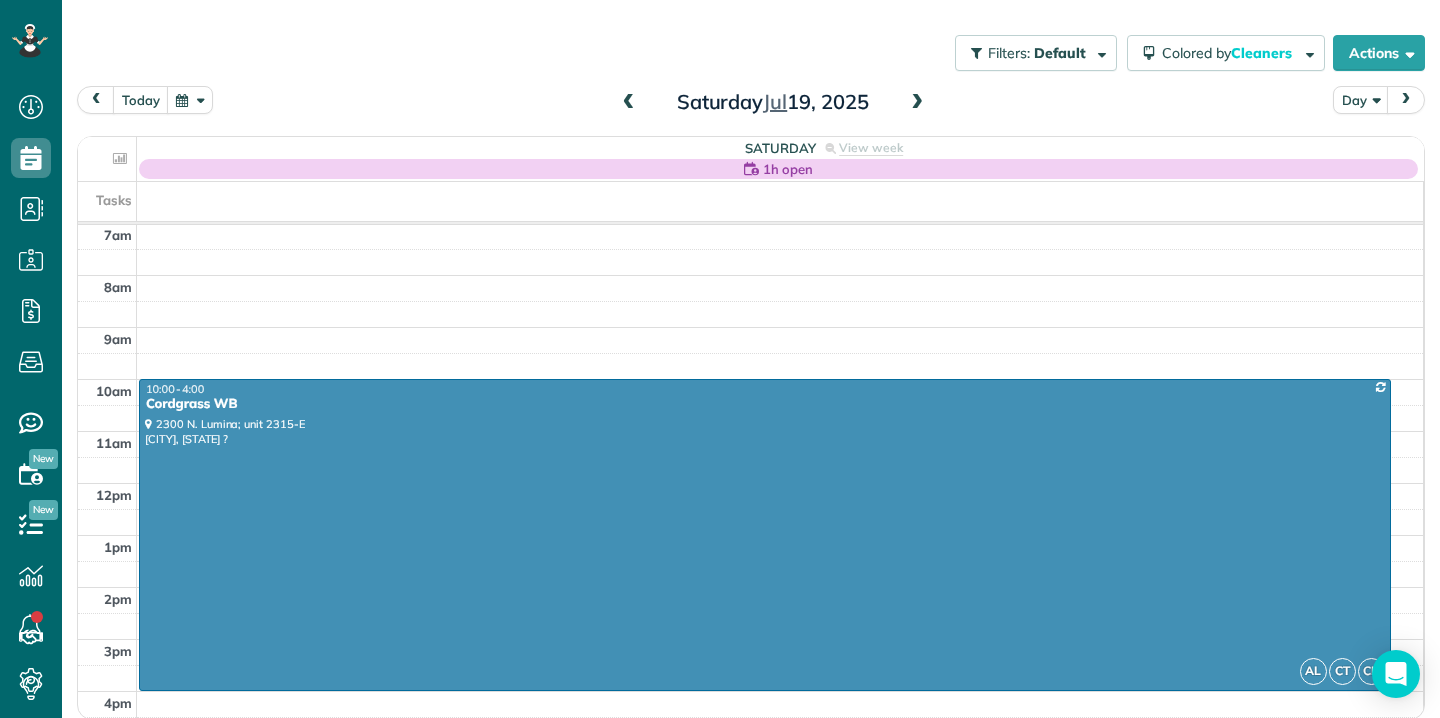 click on "Filters:   Default
Colored by  Cleaners
Color by Cleaner
Color by Team
Color by Status
Color by Recurrence
Color by Paid/Unpaid
Filters  Default
Schedule Changes
Actions
Create Appointment
Create Task
Clock In/Out
Send Work Orders
Print Route Sheets
Today's Emails/Texts
View Metrics" at bounding box center (751, 322) 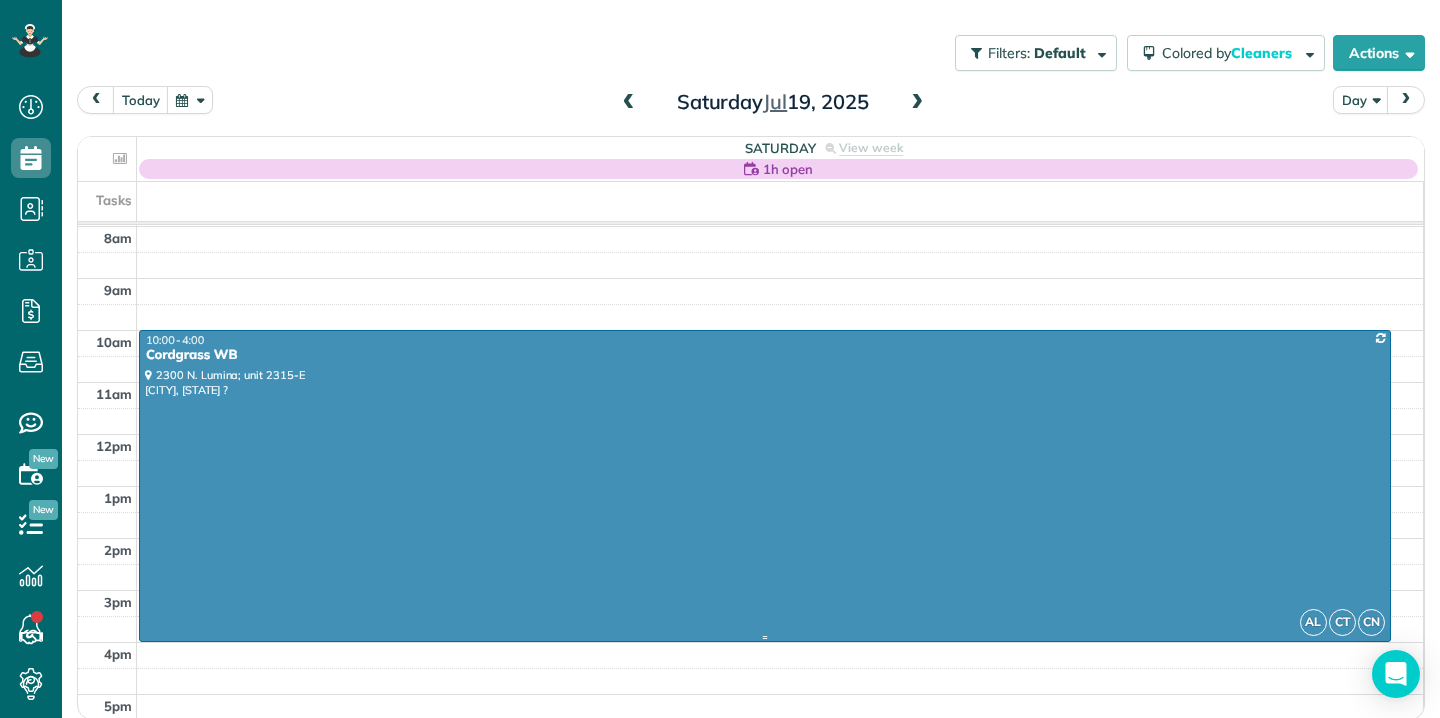 scroll, scrollTop: 372, scrollLeft: 0, axis: vertical 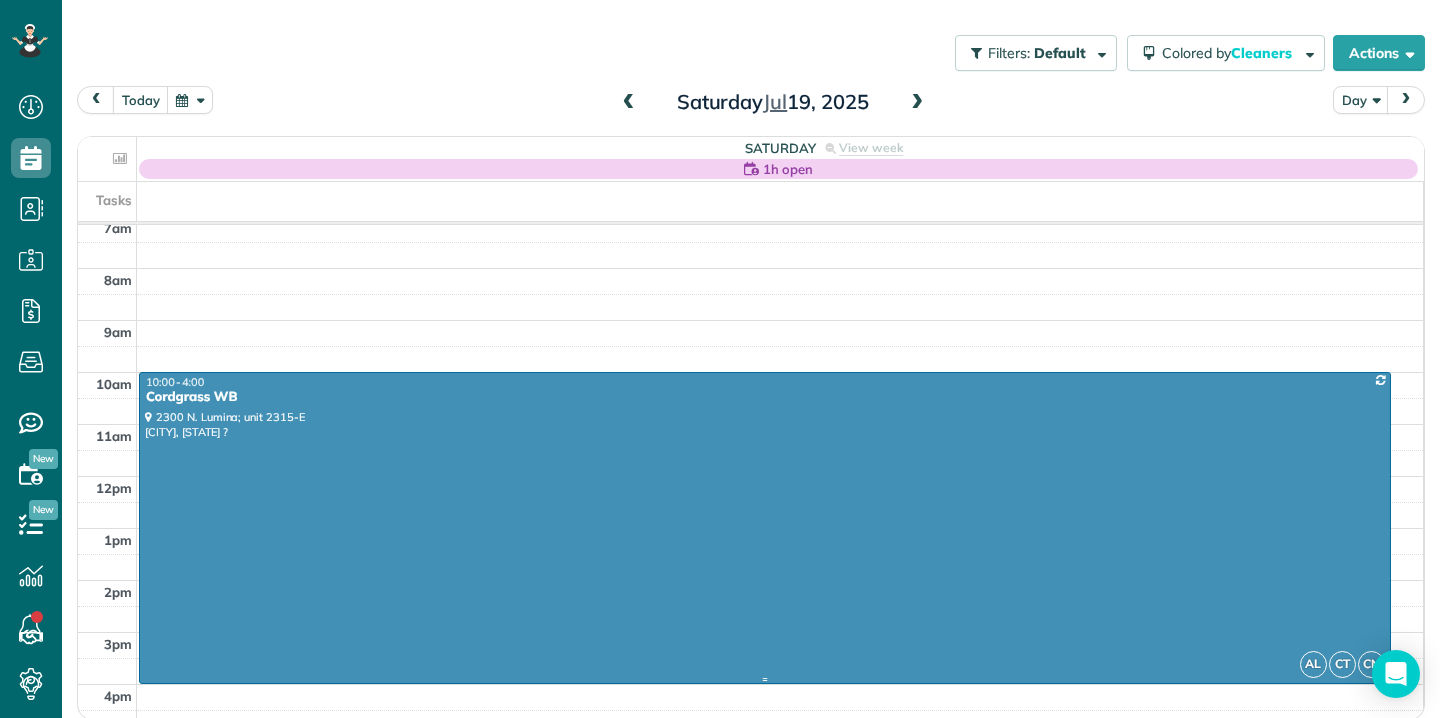 click on "Cordgrass WB" at bounding box center (765, 397) 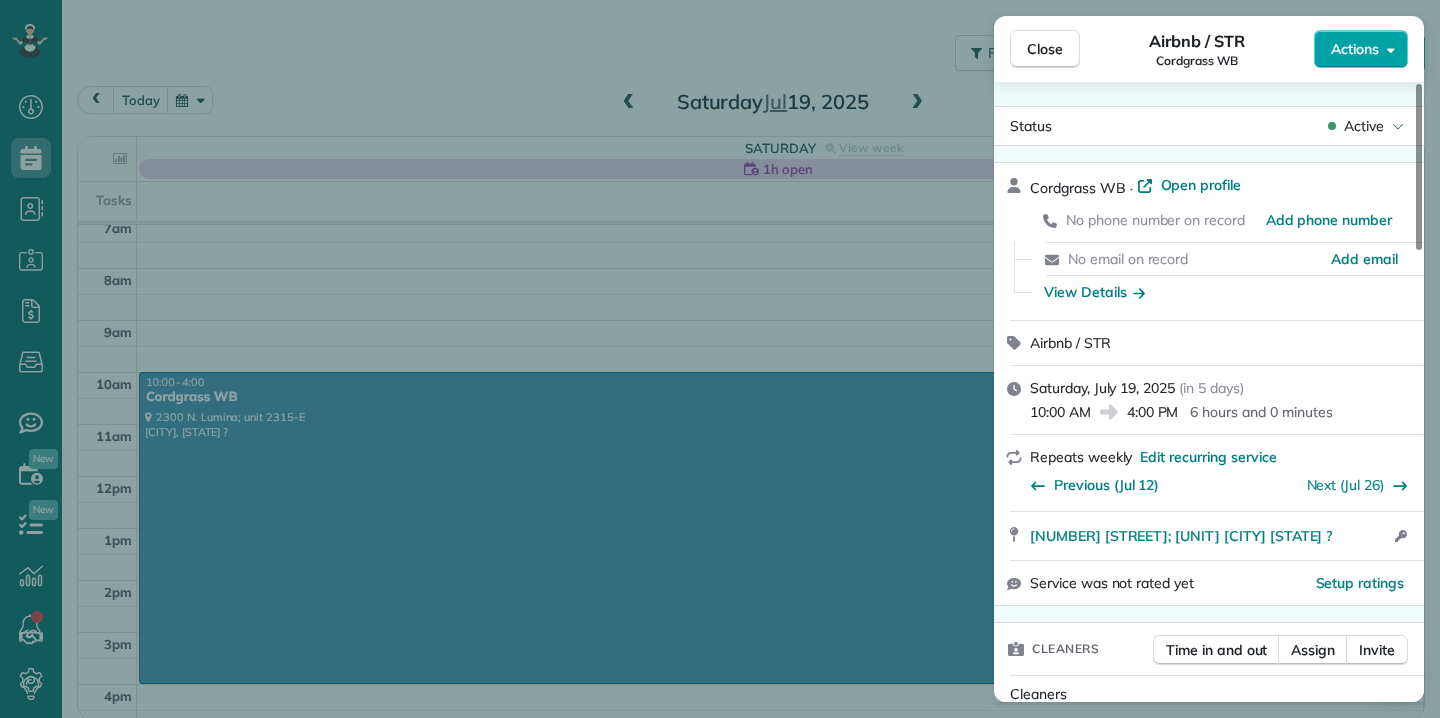 click on "Actions" at bounding box center [1361, 49] 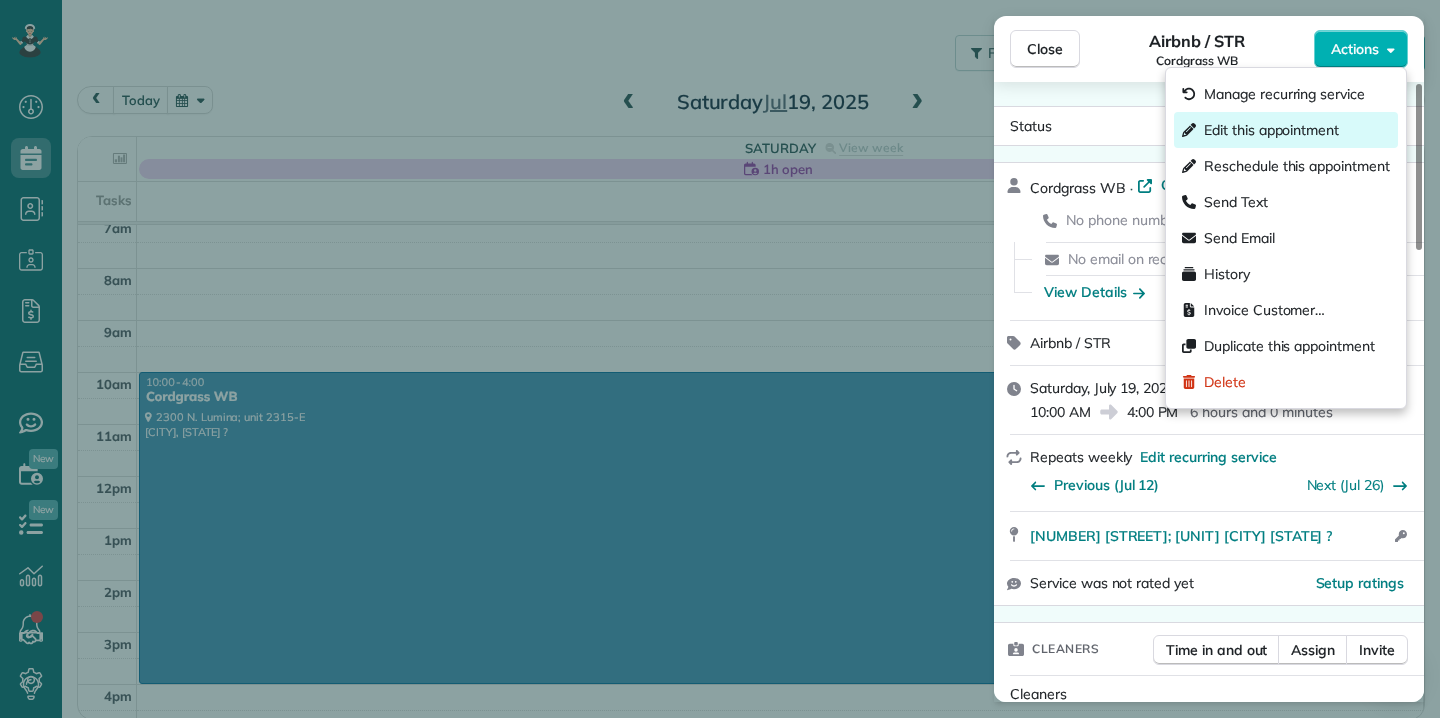 click on "Edit this appointment" at bounding box center [1271, 130] 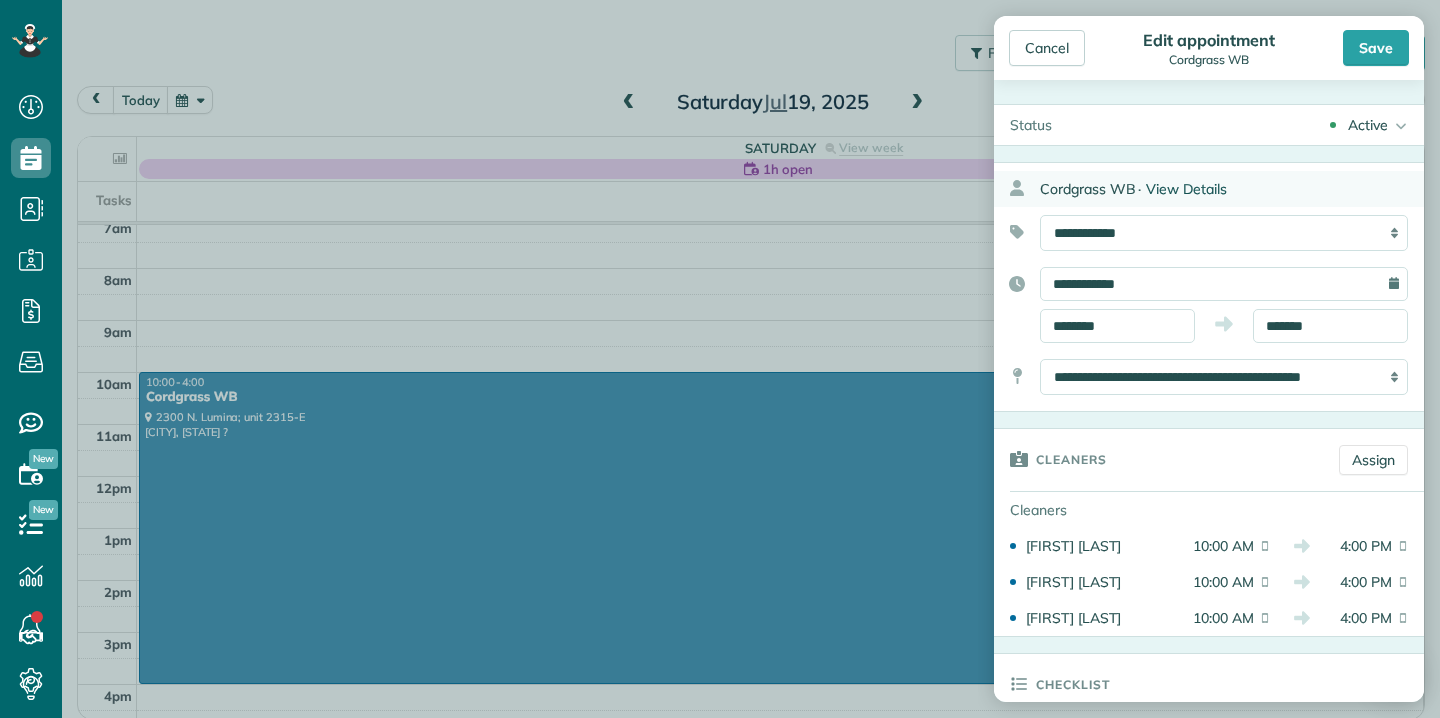 click on "View Details" at bounding box center (1186, 189) 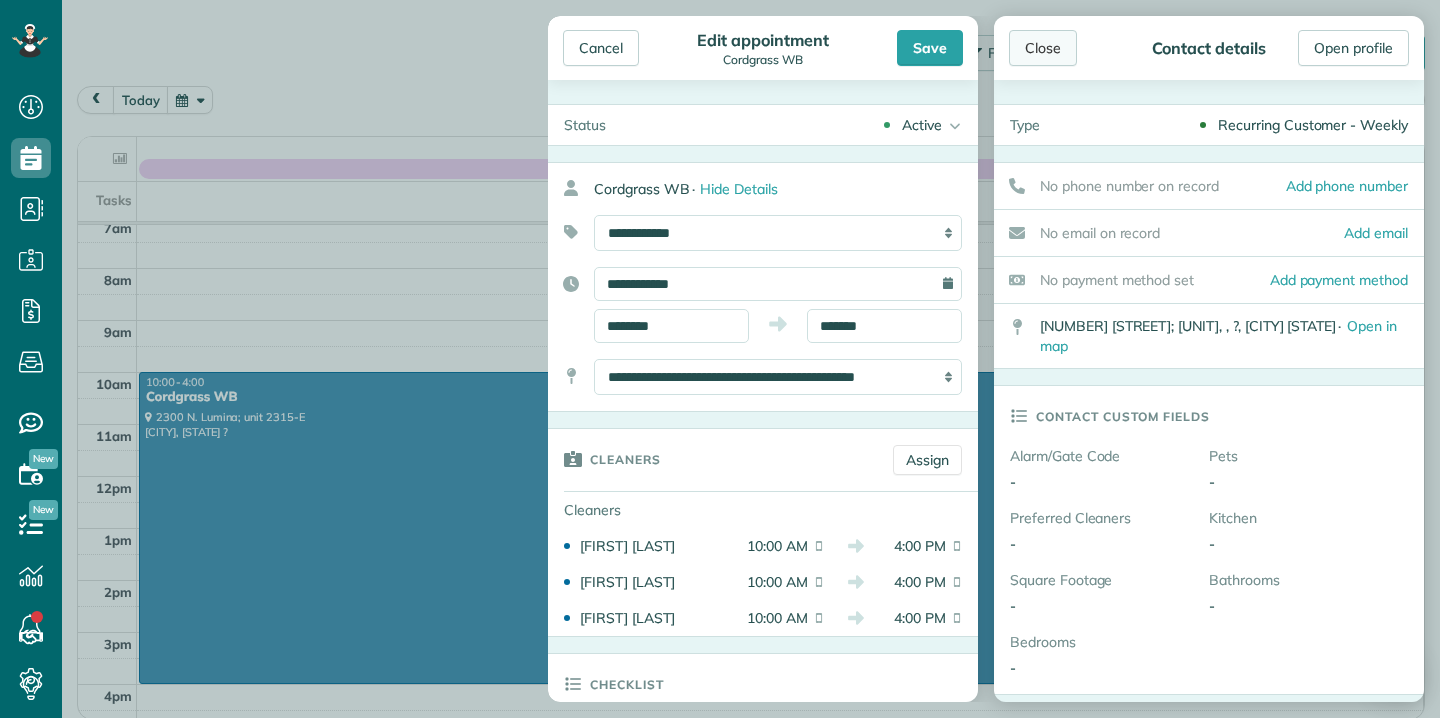 click on "Close" at bounding box center (1043, 48) 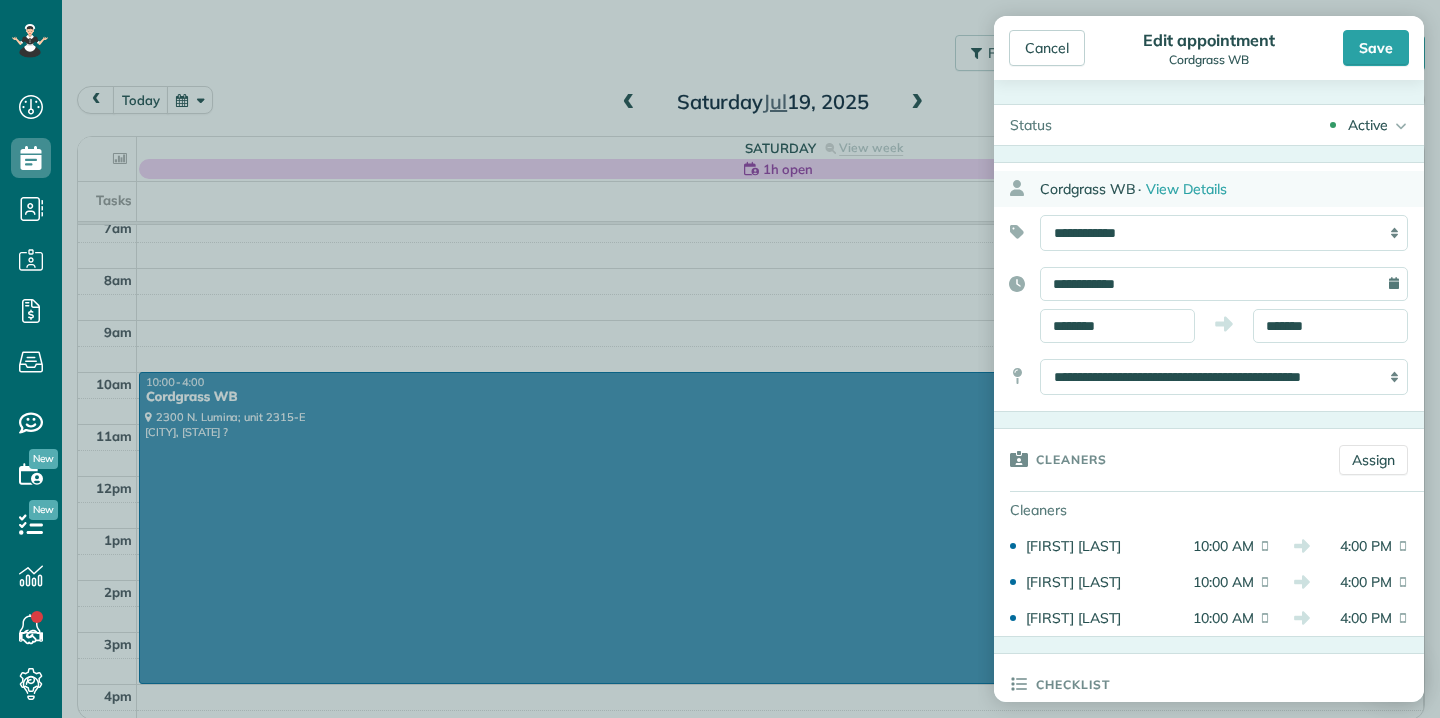 click on "Cordgrass WB
·
View Details" at bounding box center (1232, 189) 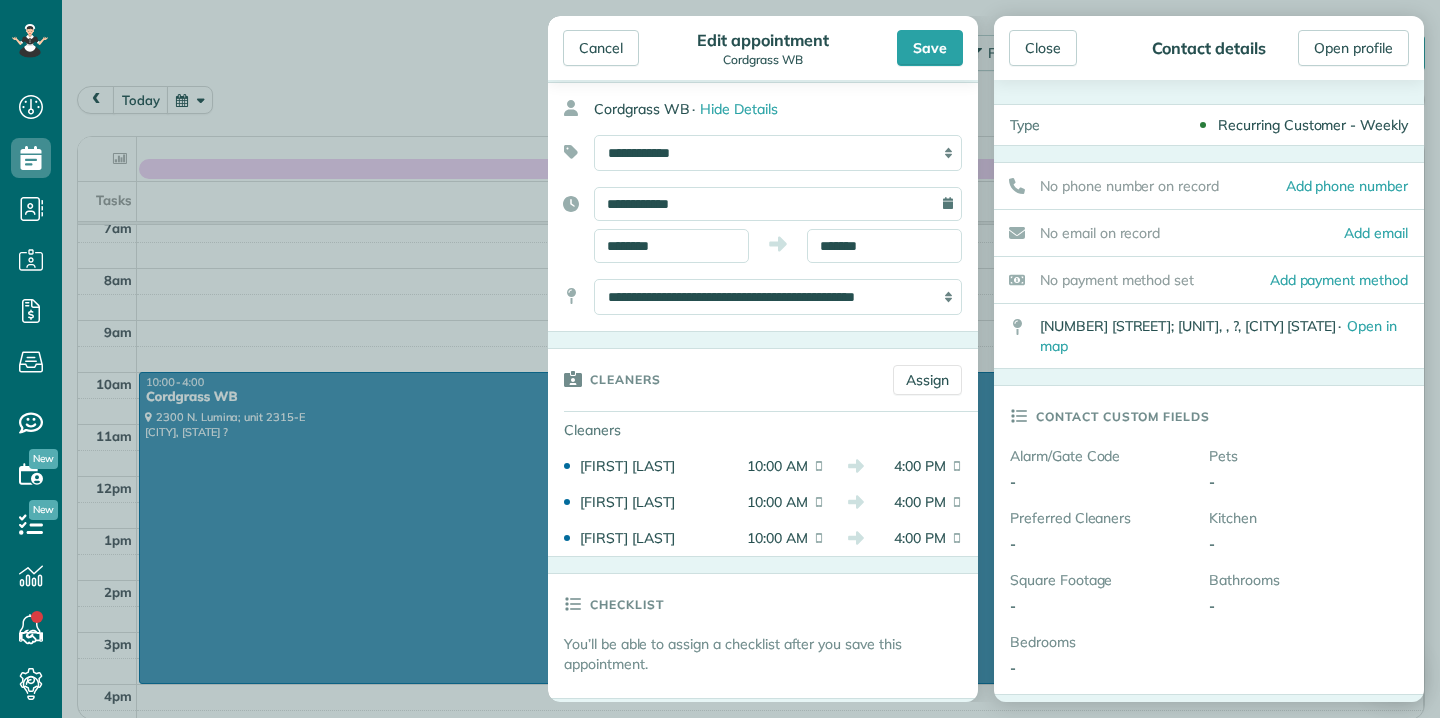 scroll, scrollTop: 0, scrollLeft: 0, axis: both 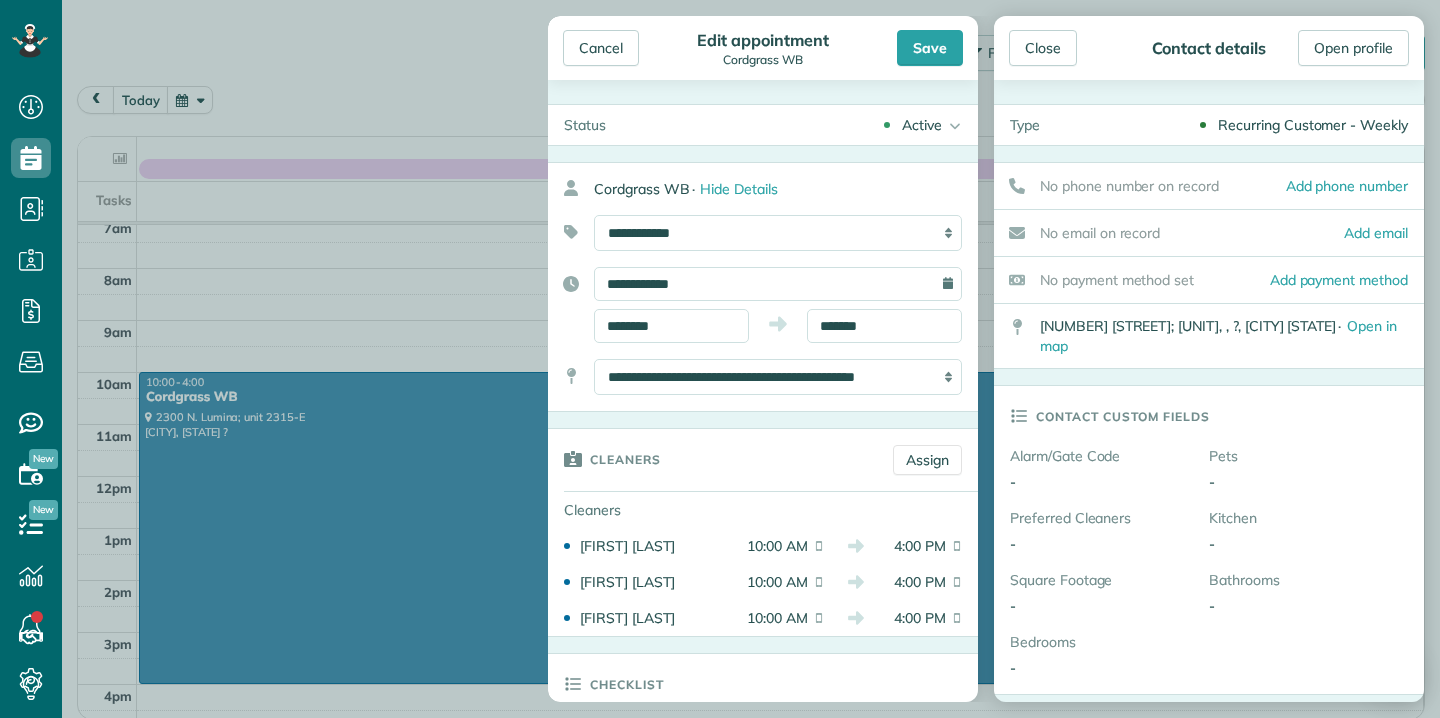 click 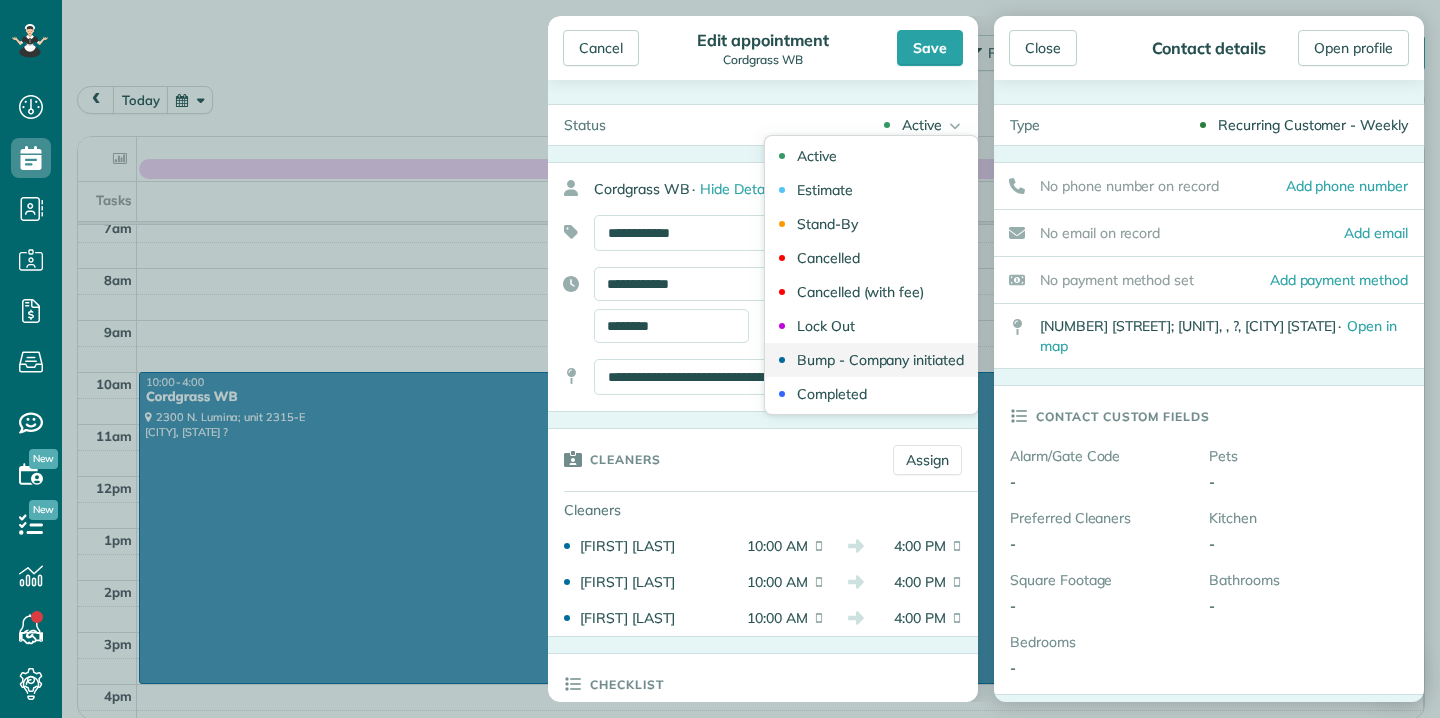 click on "Bump - Company initiated" at bounding box center [880, 360] 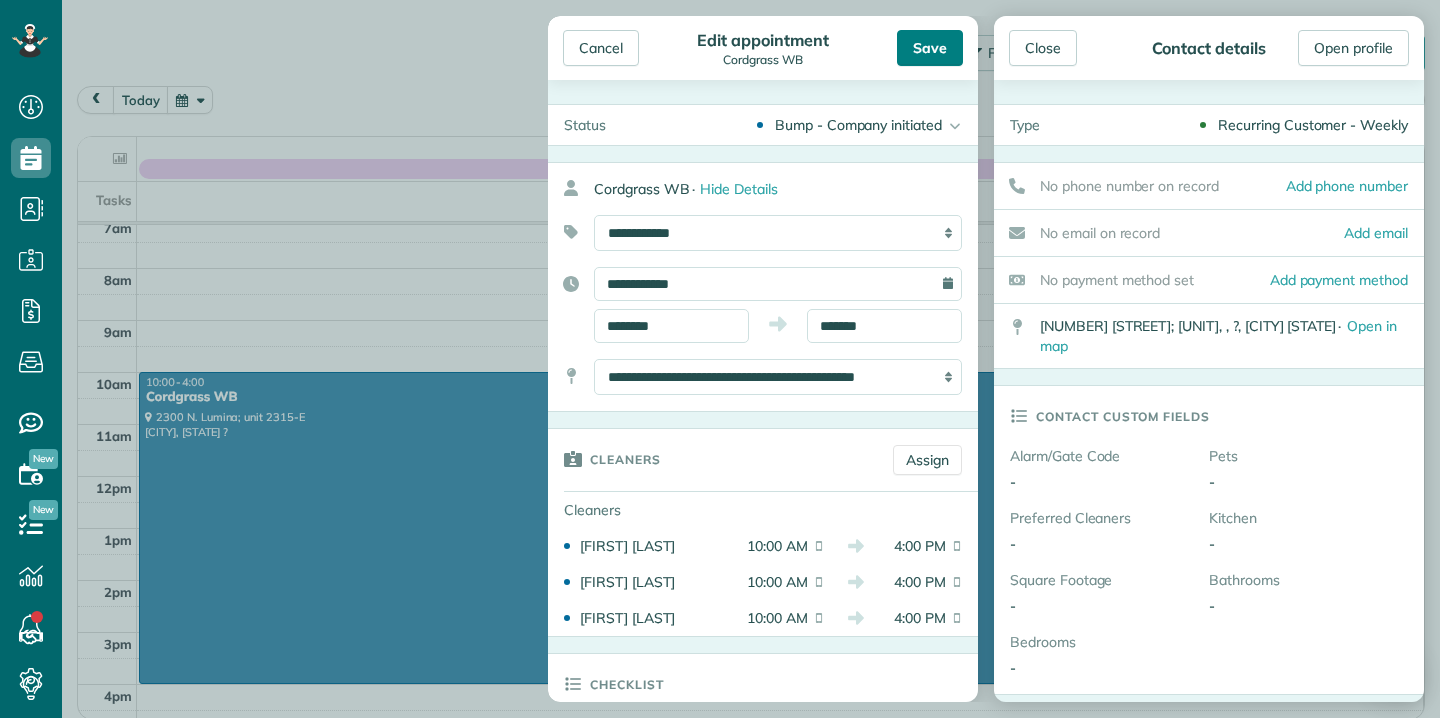 click on "Save" at bounding box center (930, 48) 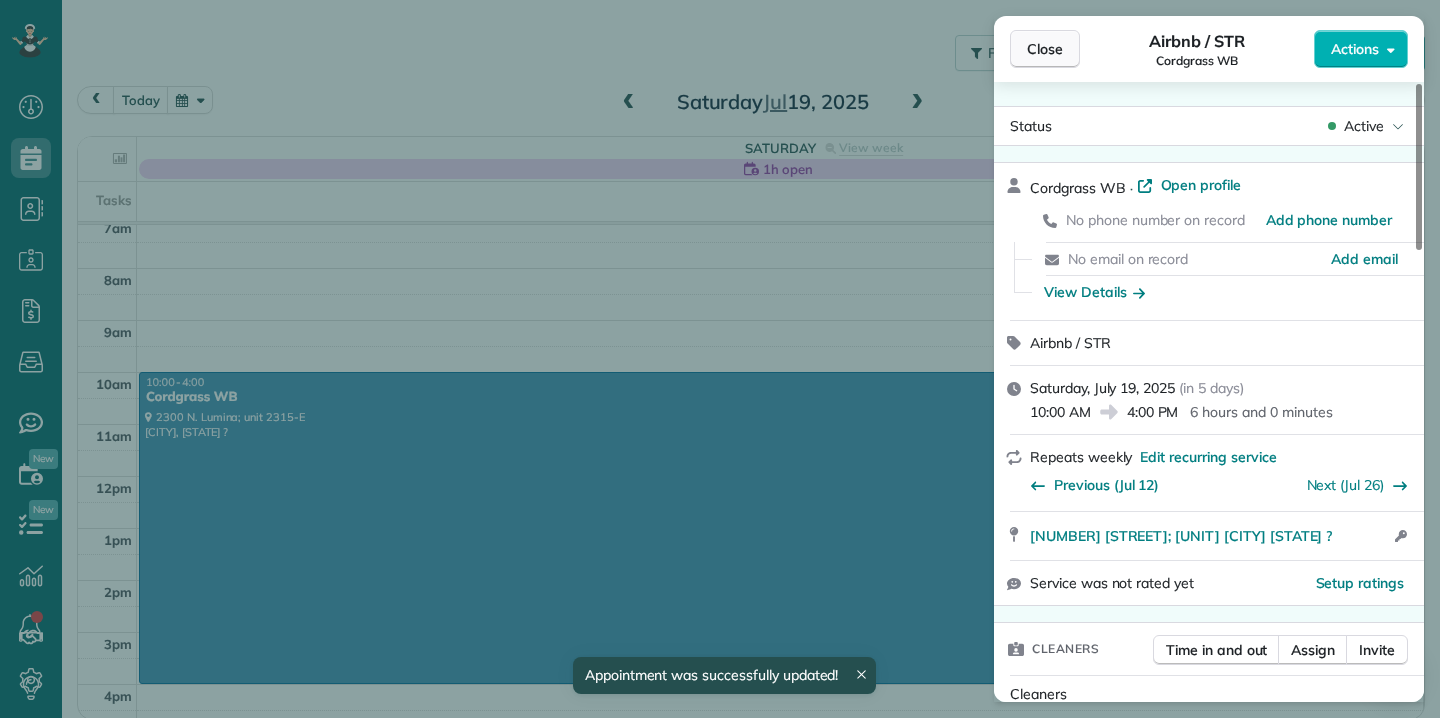 click on "Close" at bounding box center (1045, 49) 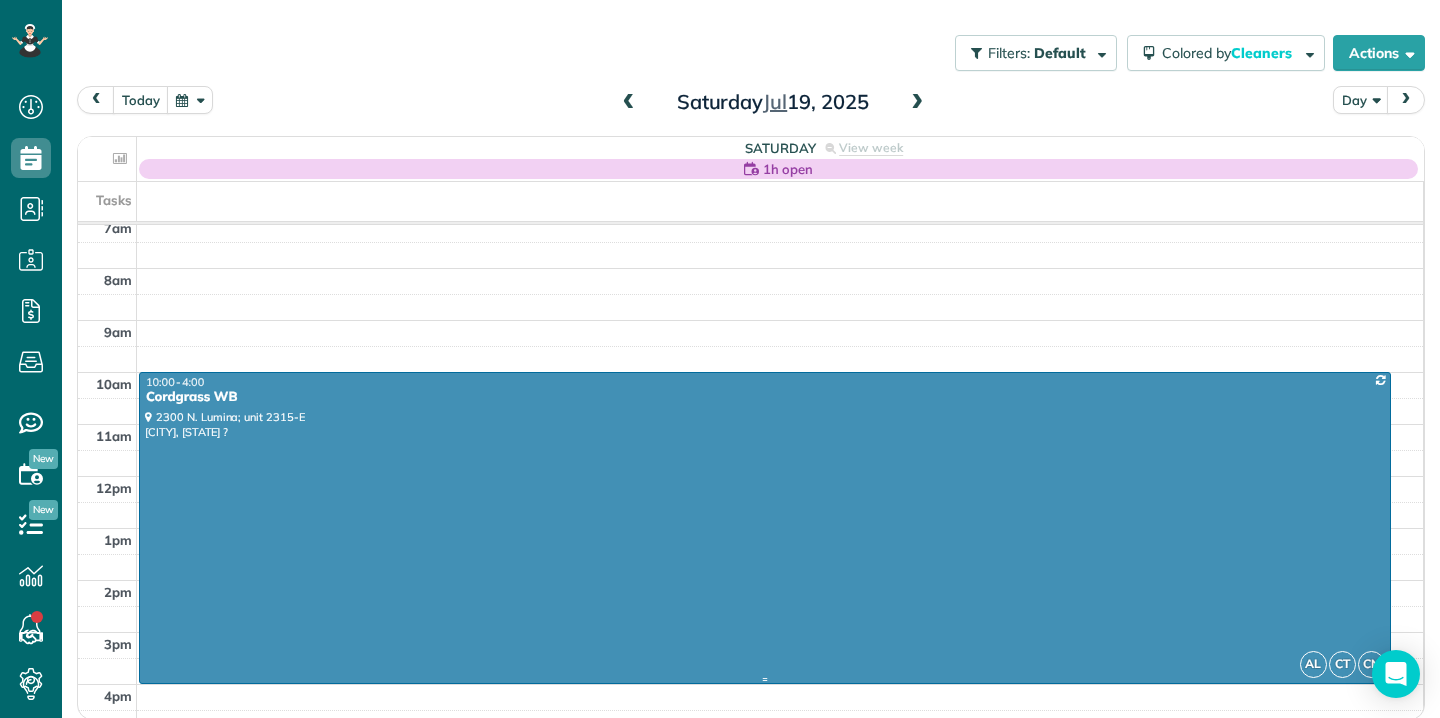 click on "Cordgrass WB" at bounding box center (765, 397) 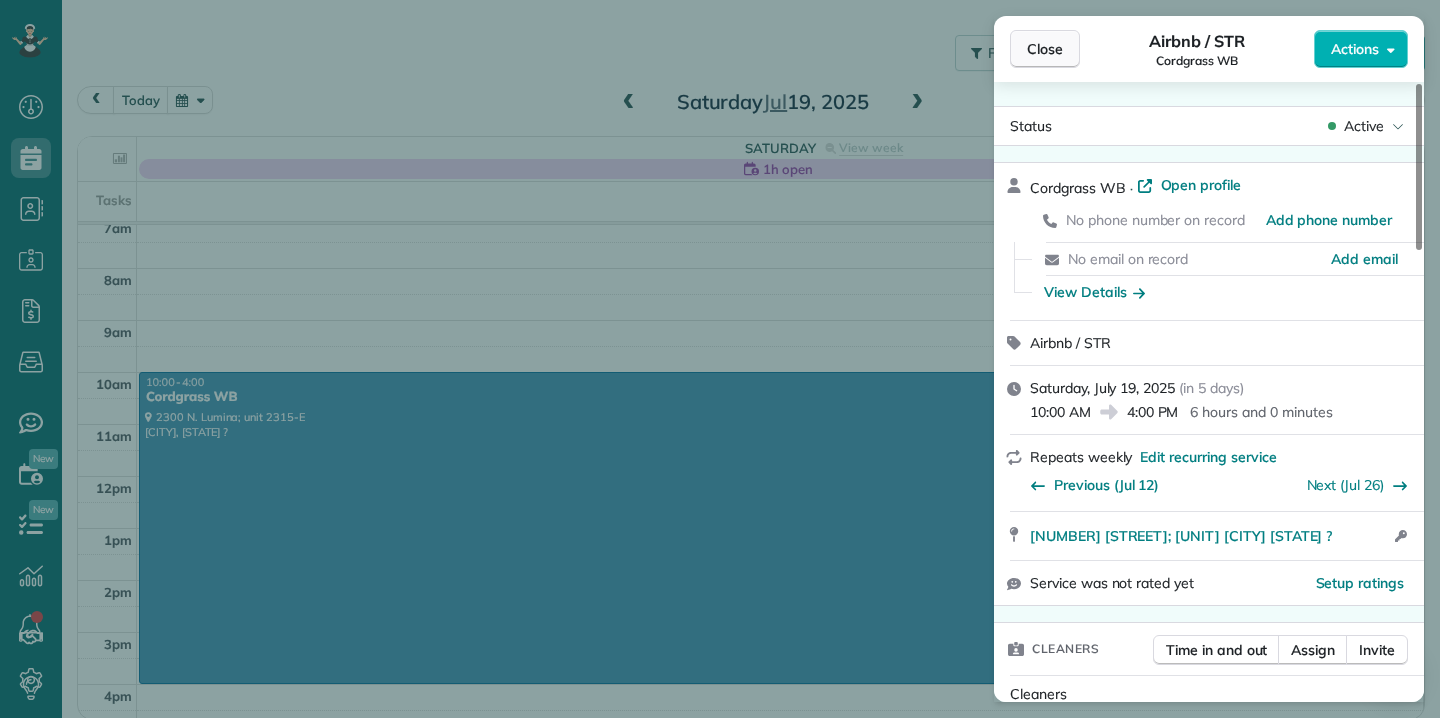 click on "Close" at bounding box center [1045, 49] 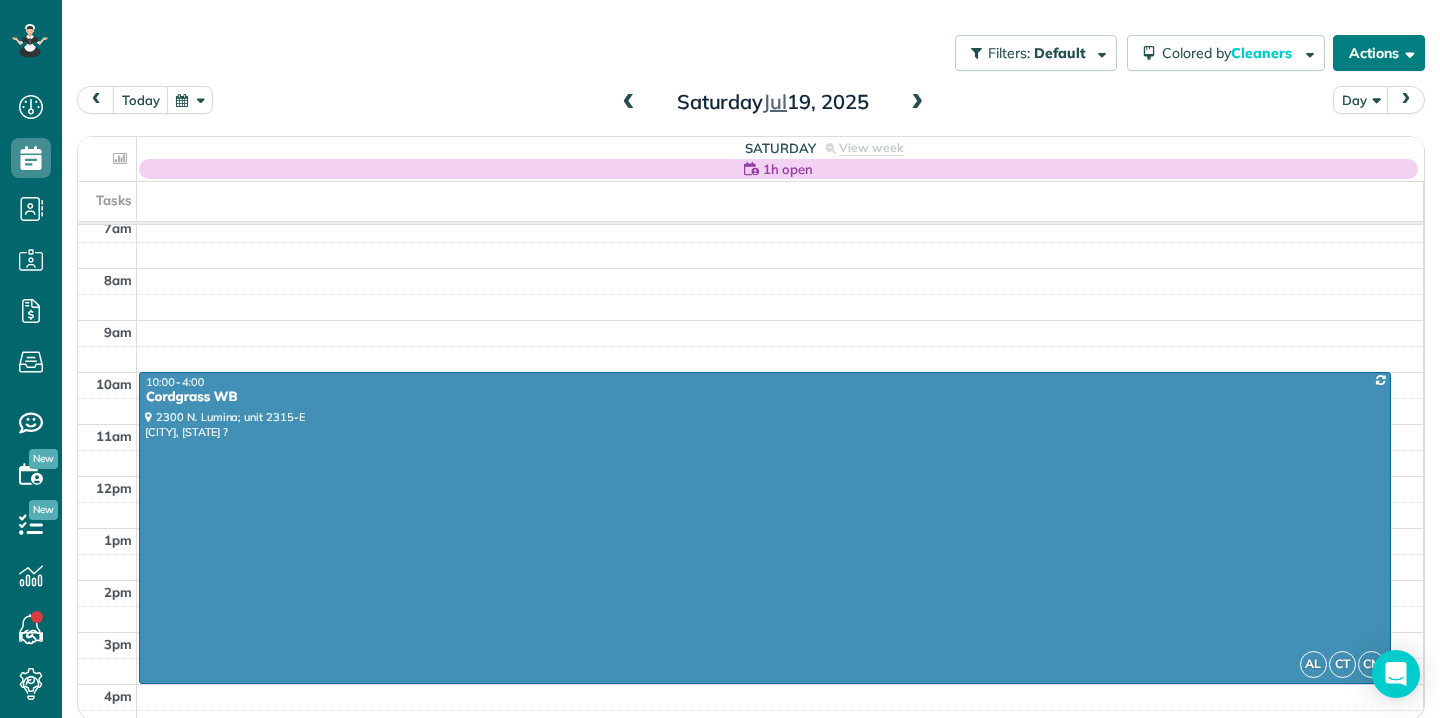 click at bounding box center [1406, 52] 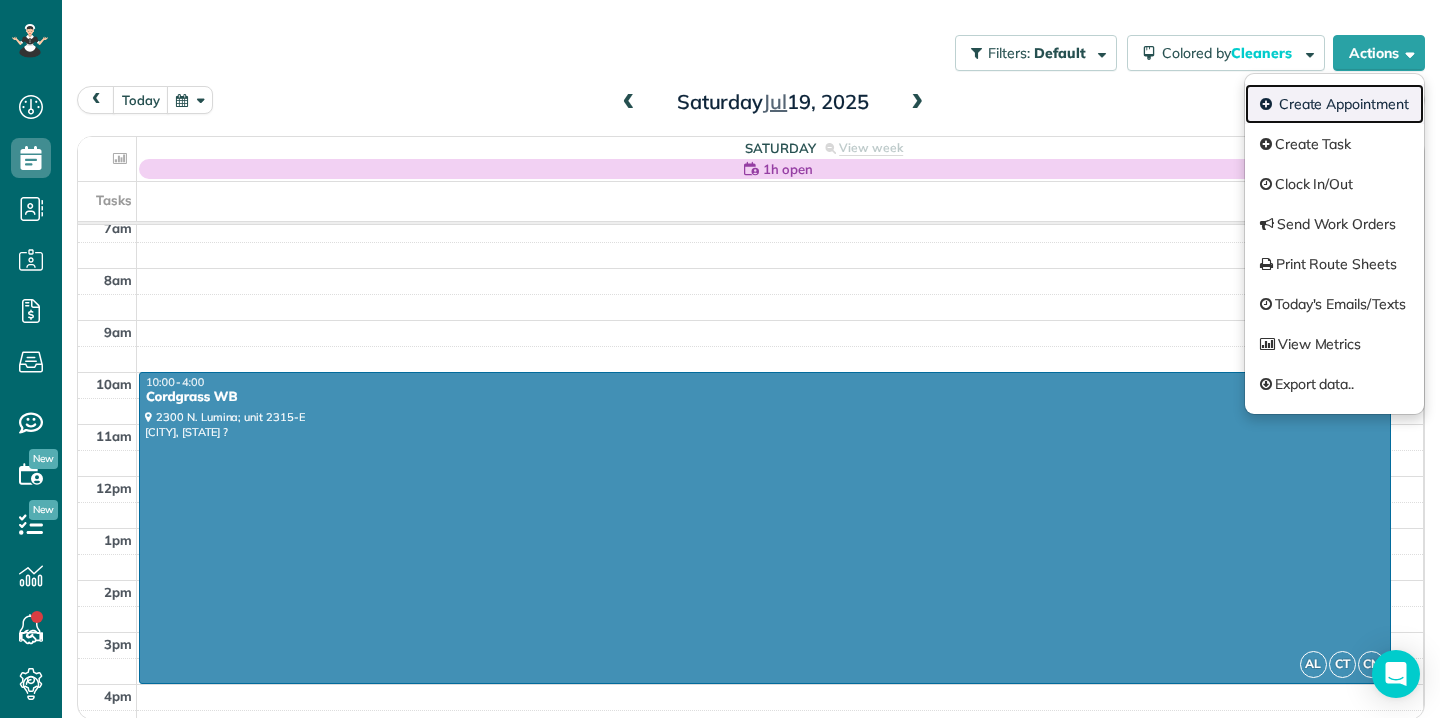 click on "Create Appointment" at bounding box center (1334, 104) 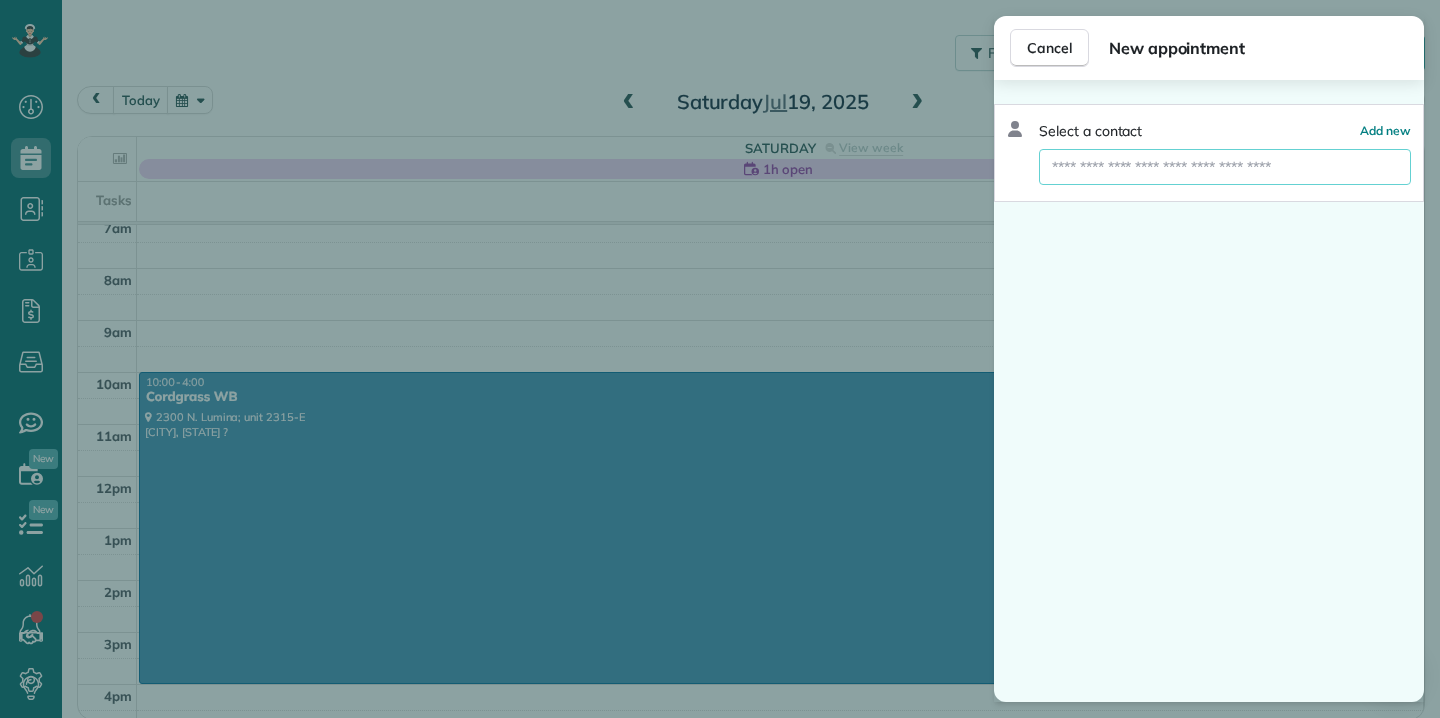 click at bounding box center (1225, 167) 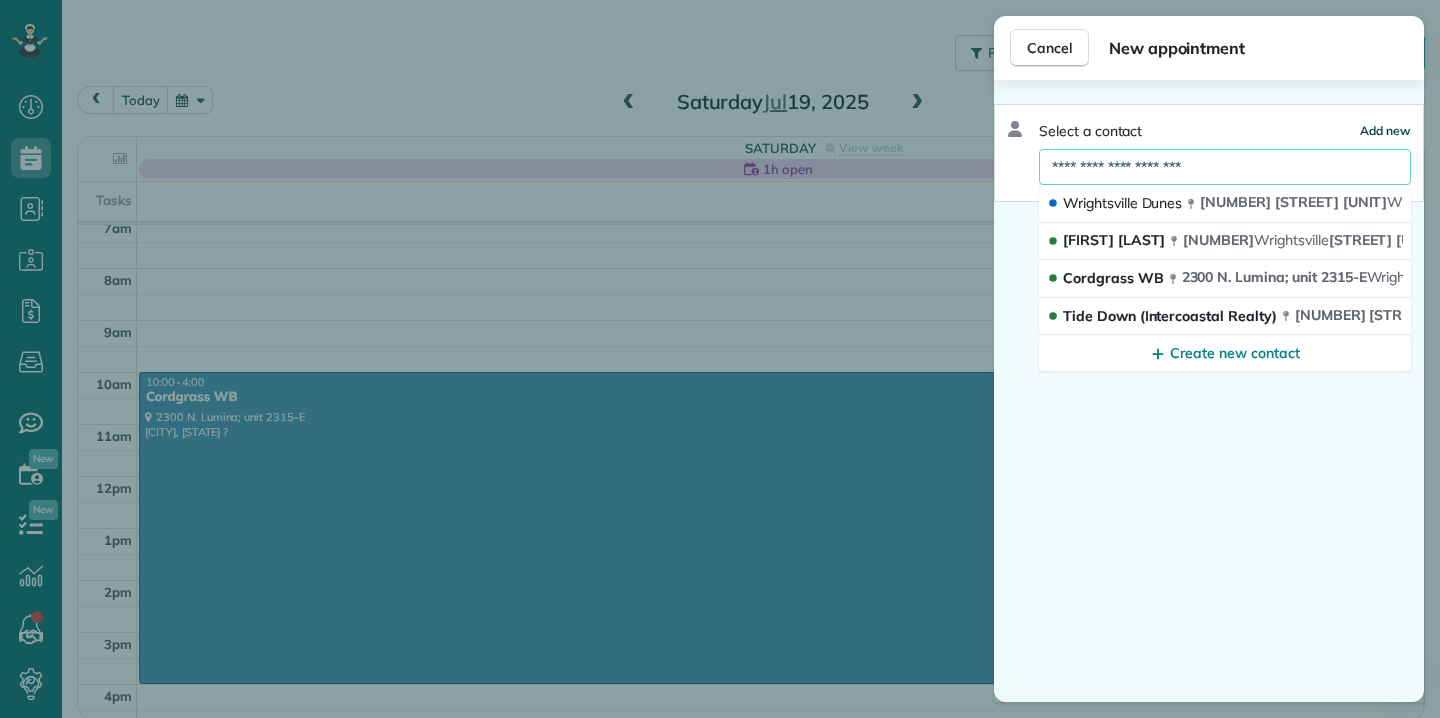 type on "**********" 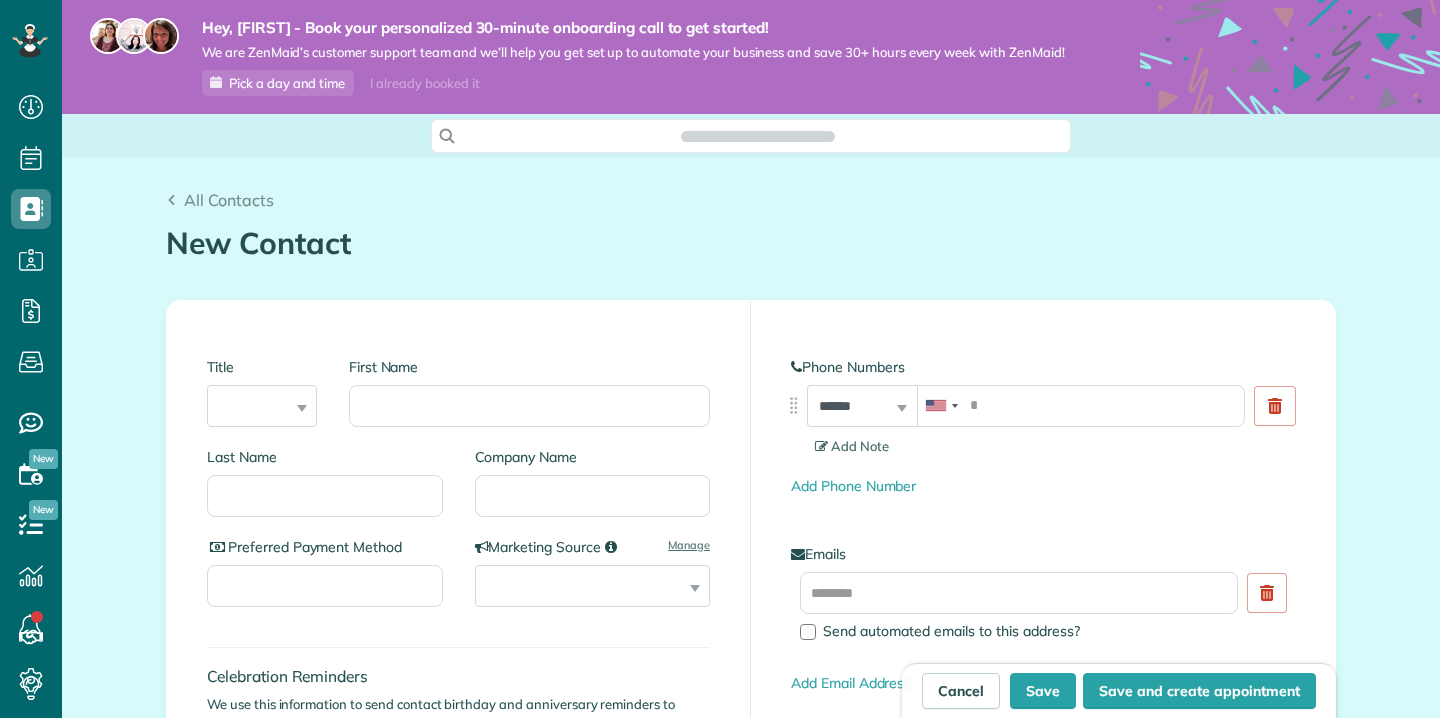 scroll, scrollTop: 0, scrollLeft: 0, axis: both 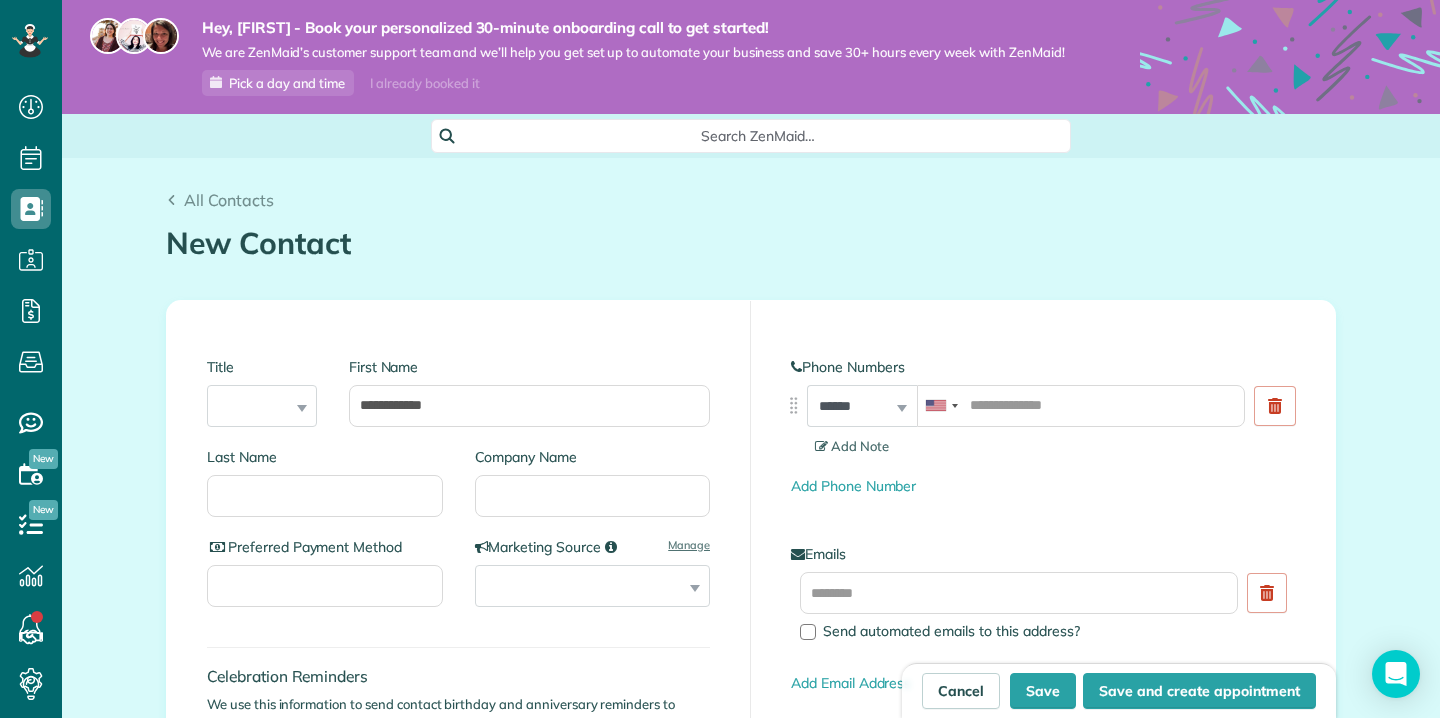 type on "**********" 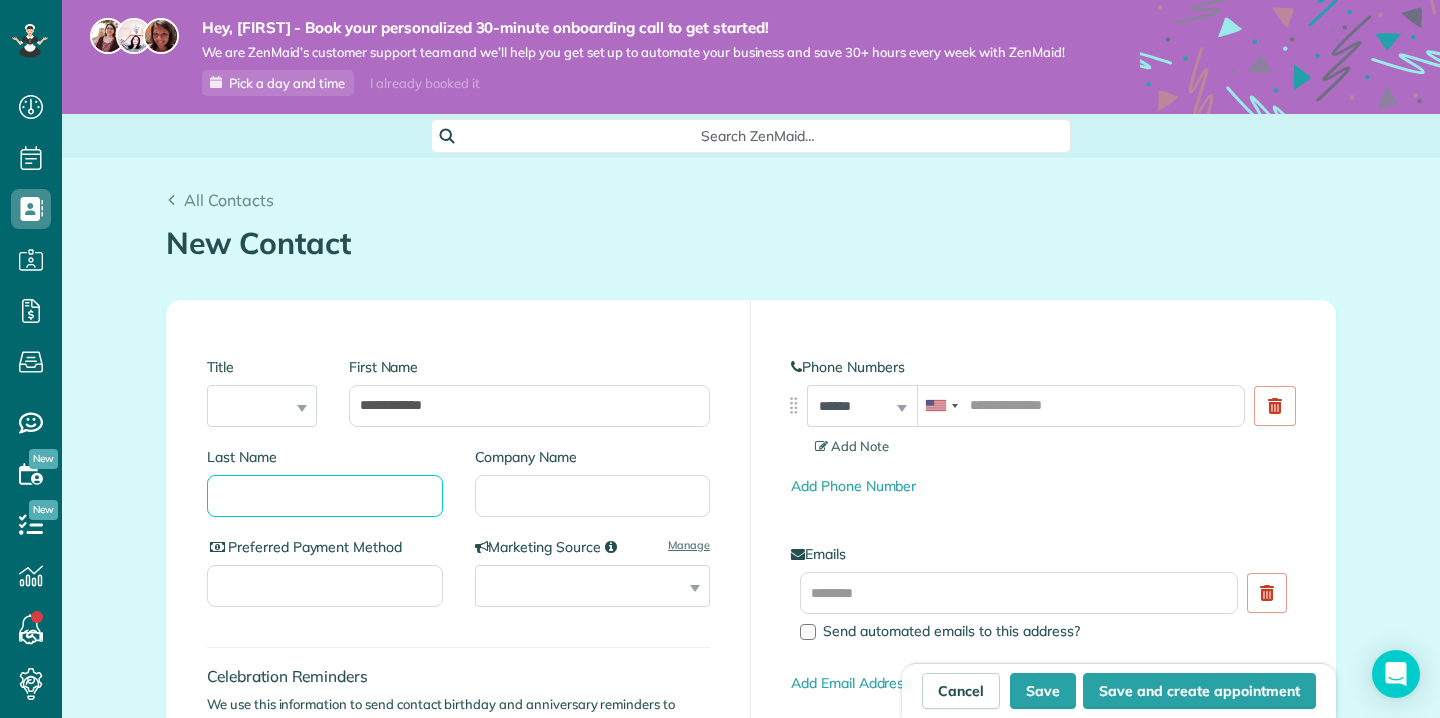 click on "Last Name" at bounding box center [325, 496] 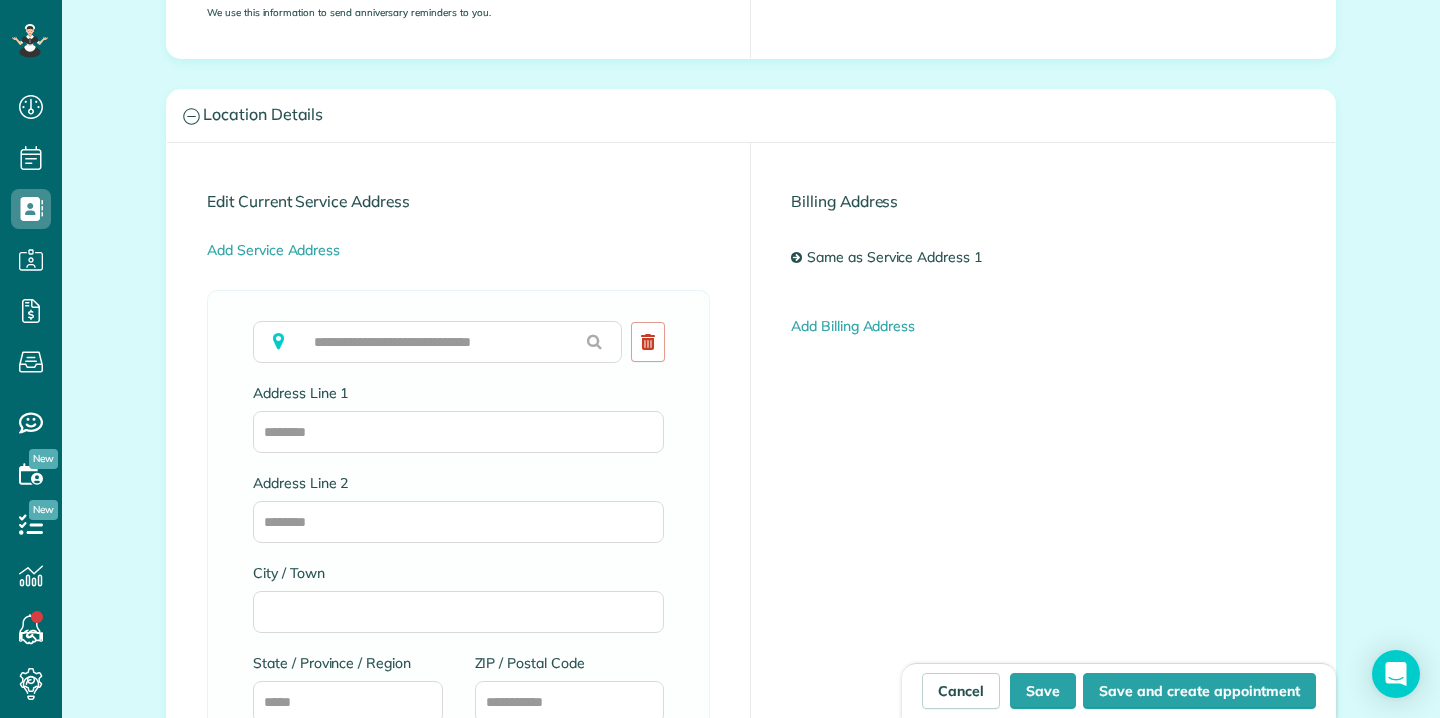 scroll, scrollTop: 1108, scrollLeft: 0, axis: vertical 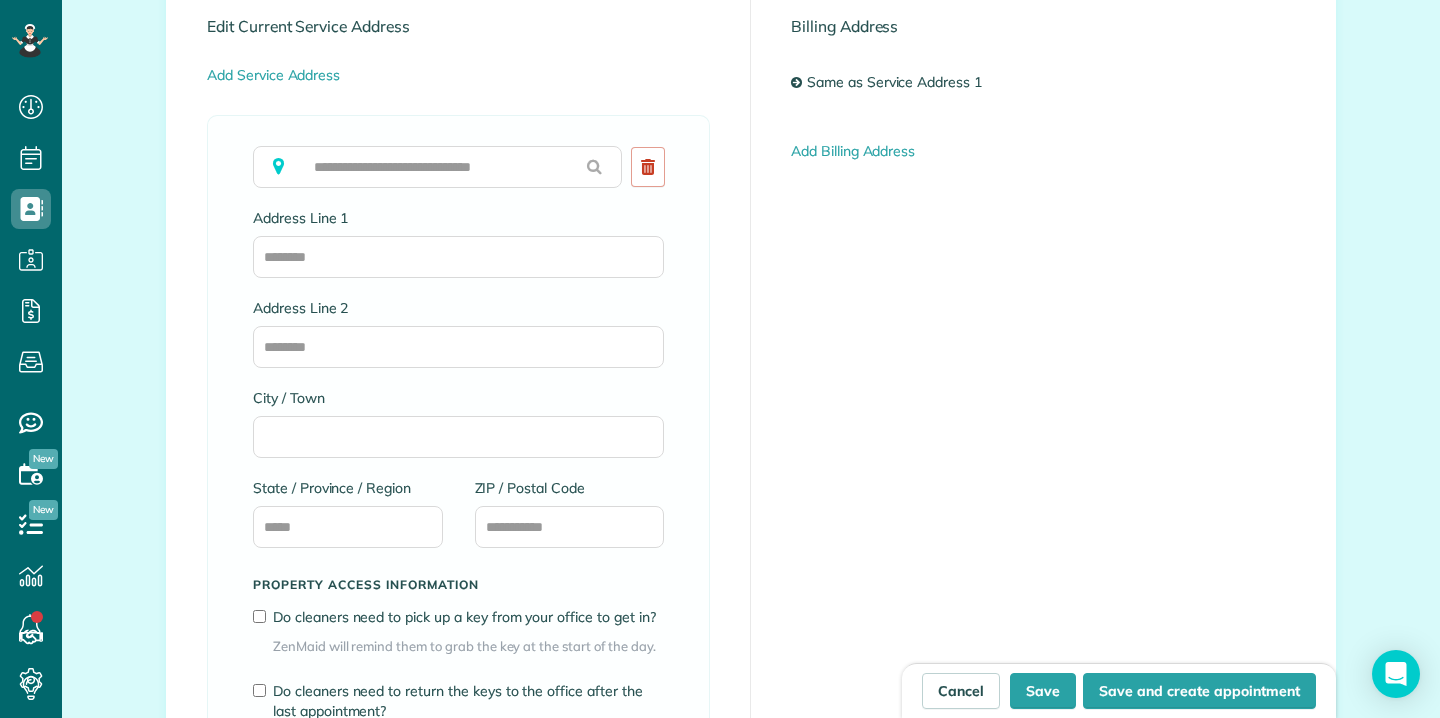 type on "**********" 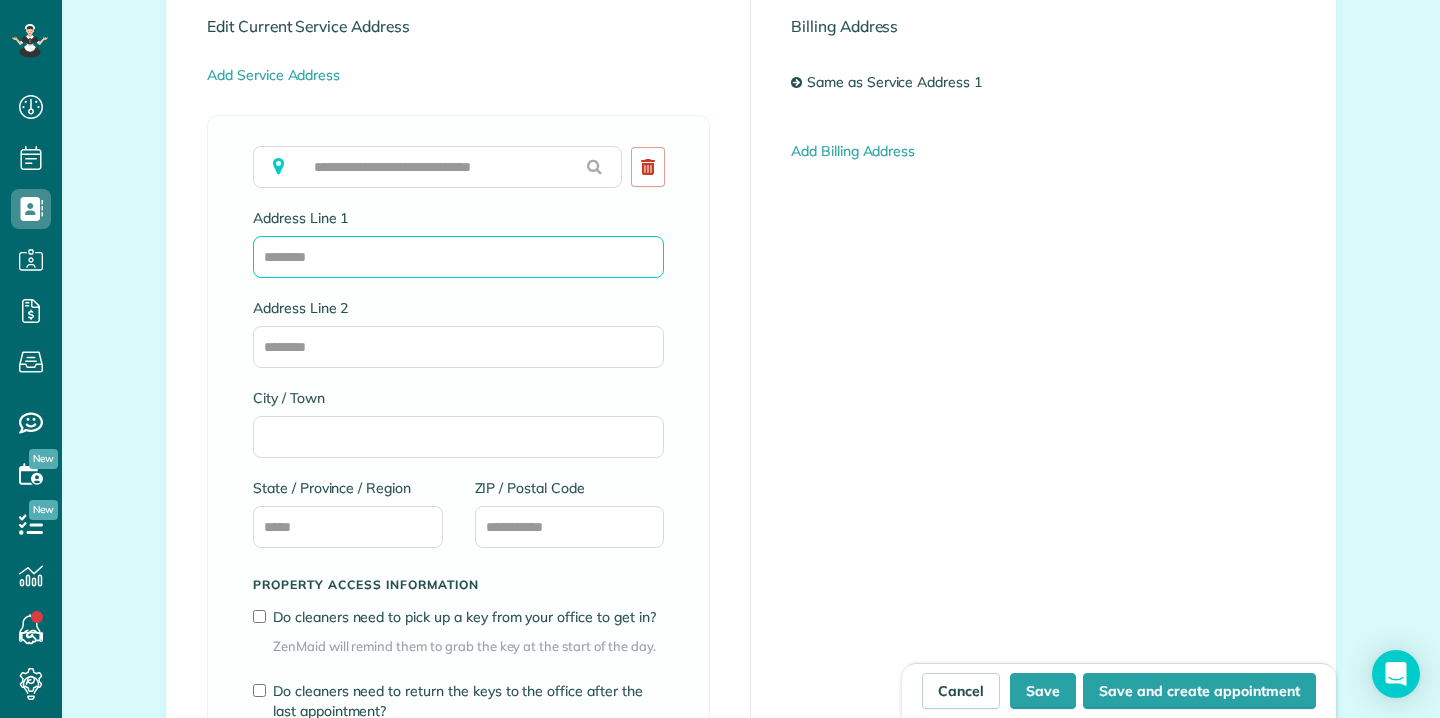 click on "Address Line 1" at bounding box center [458, 257] 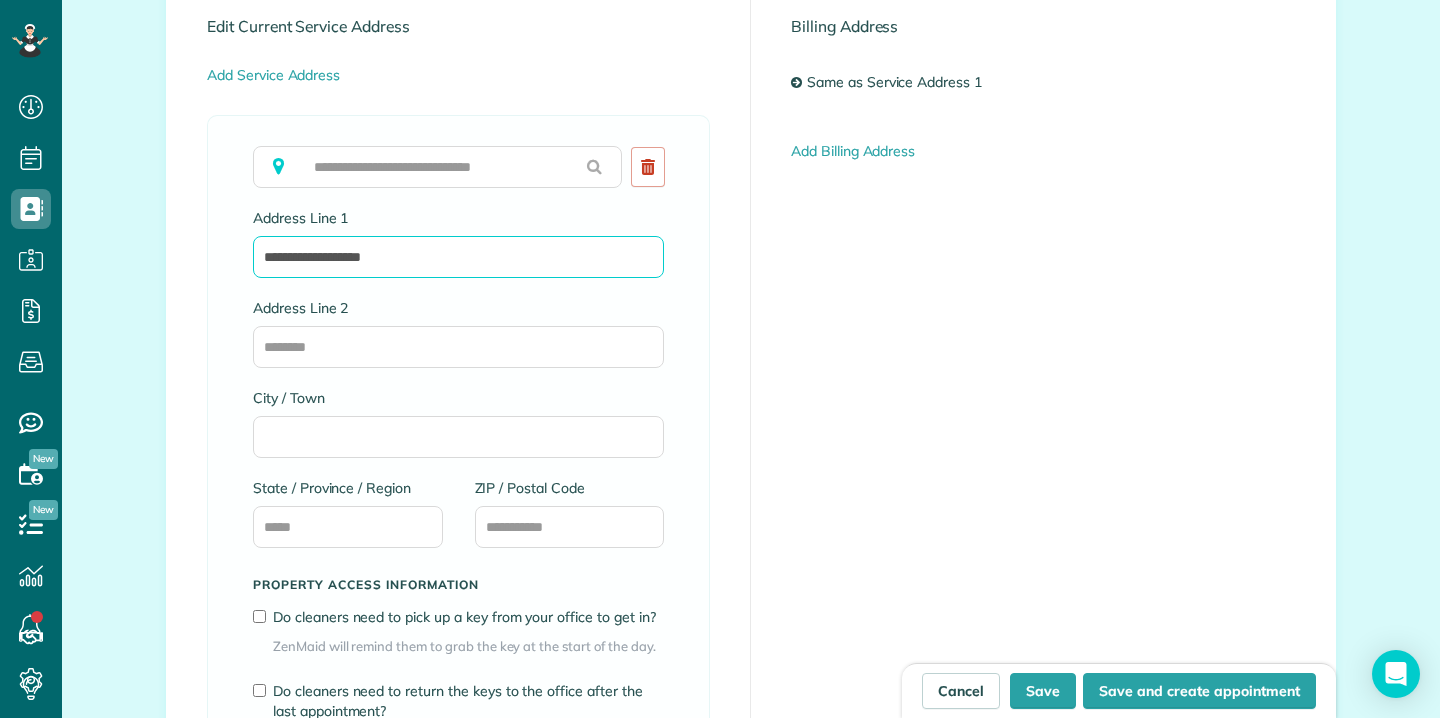 type on "**********" 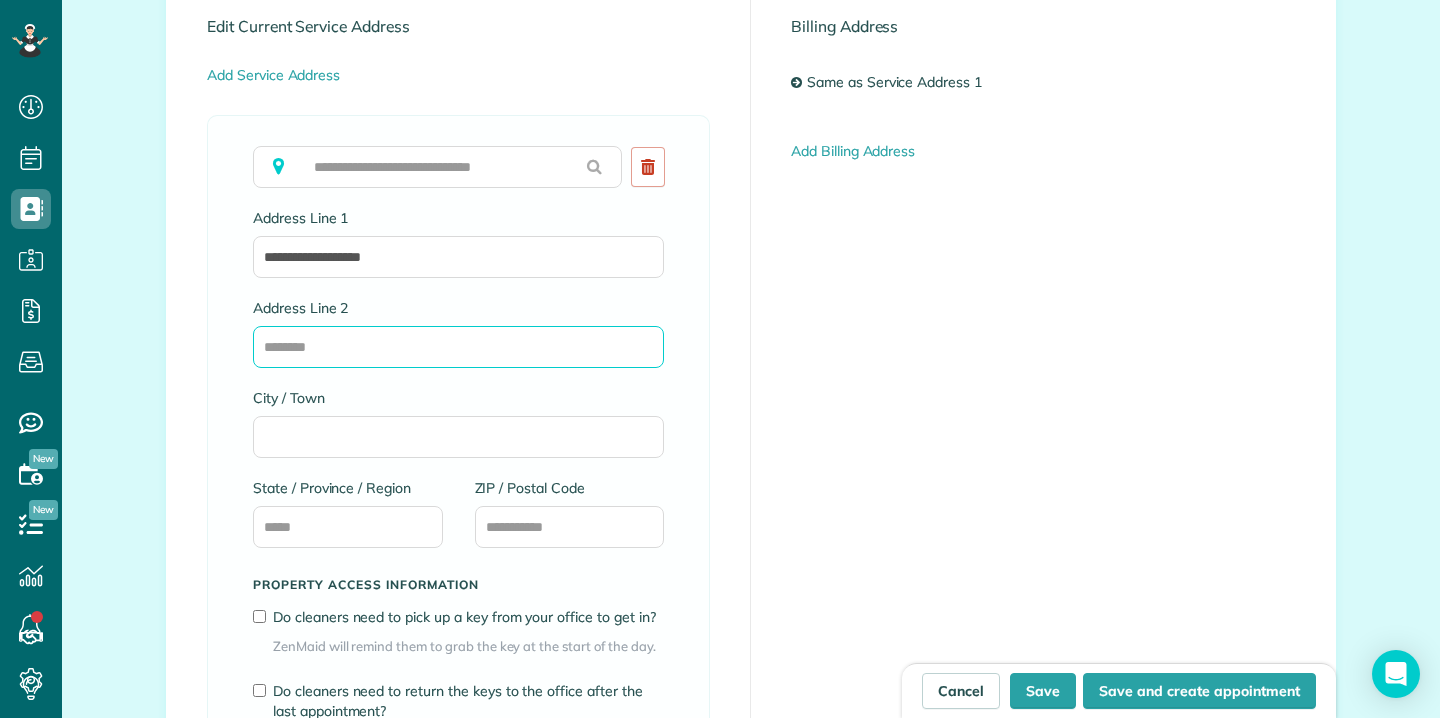 click on "Address Line 2" at bounding box center (458, 347) 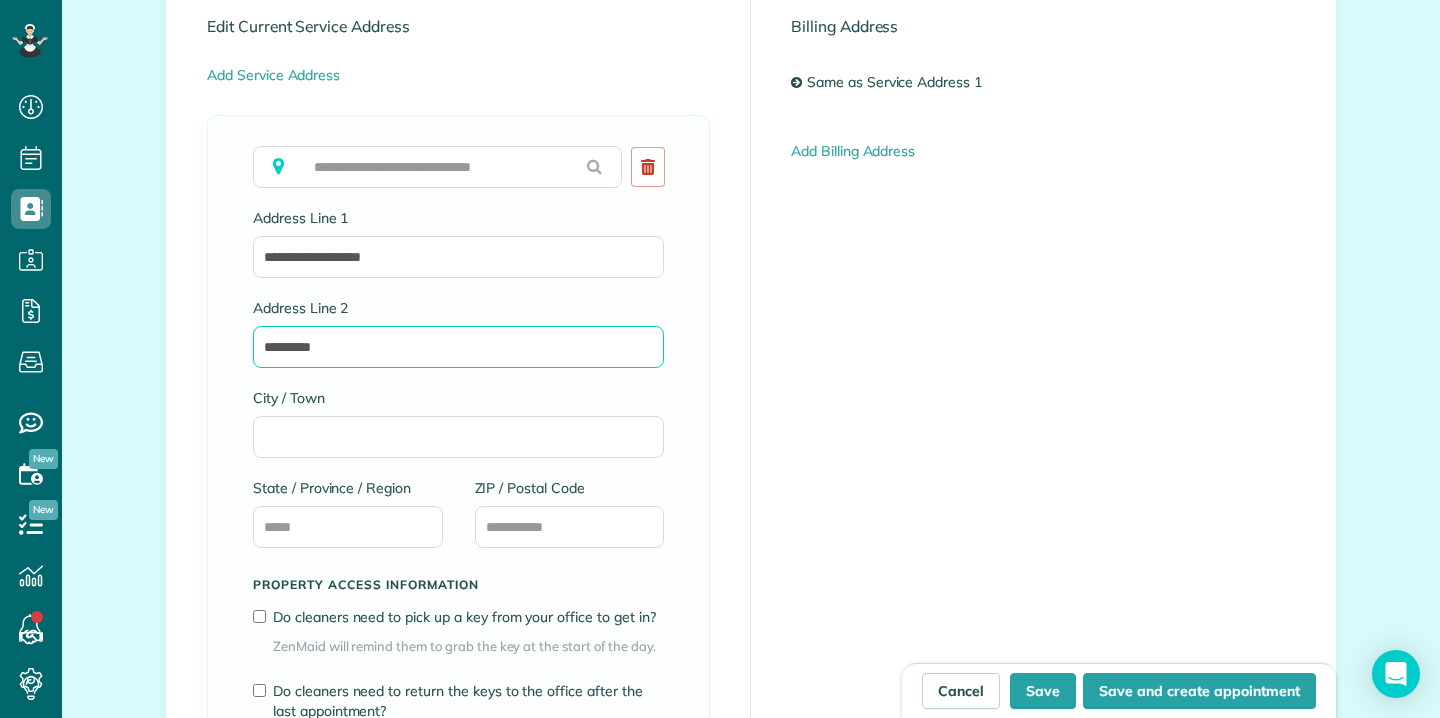 type on "*********" 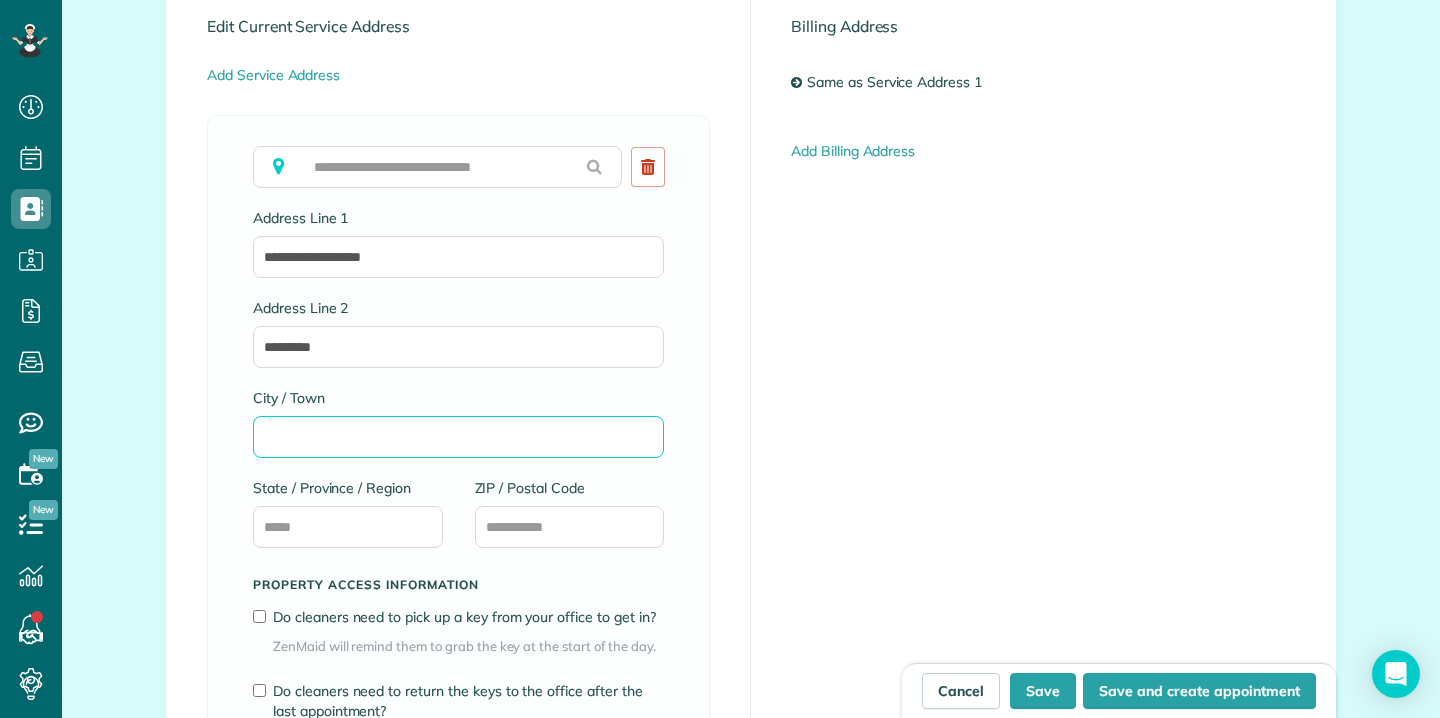 click on "City / Town" at bounding box center [458, 437] 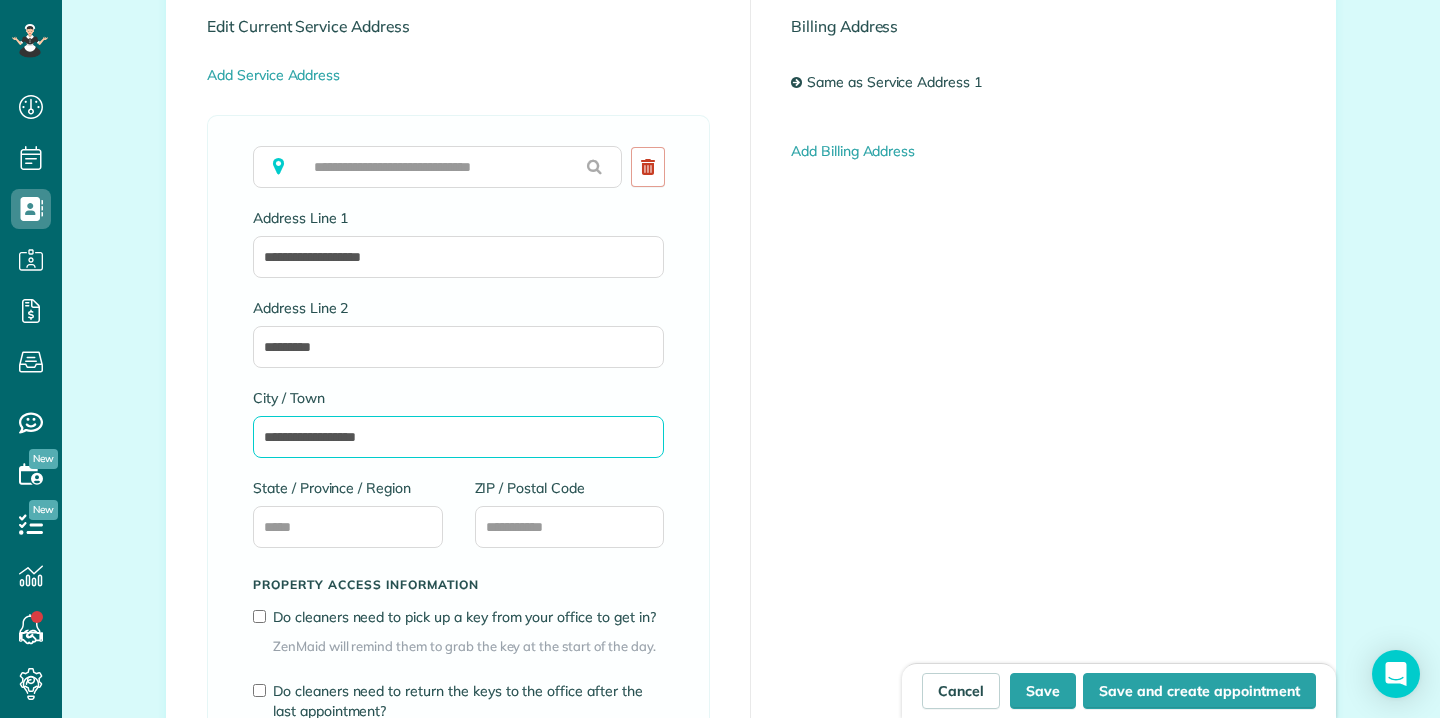 type on "**********" 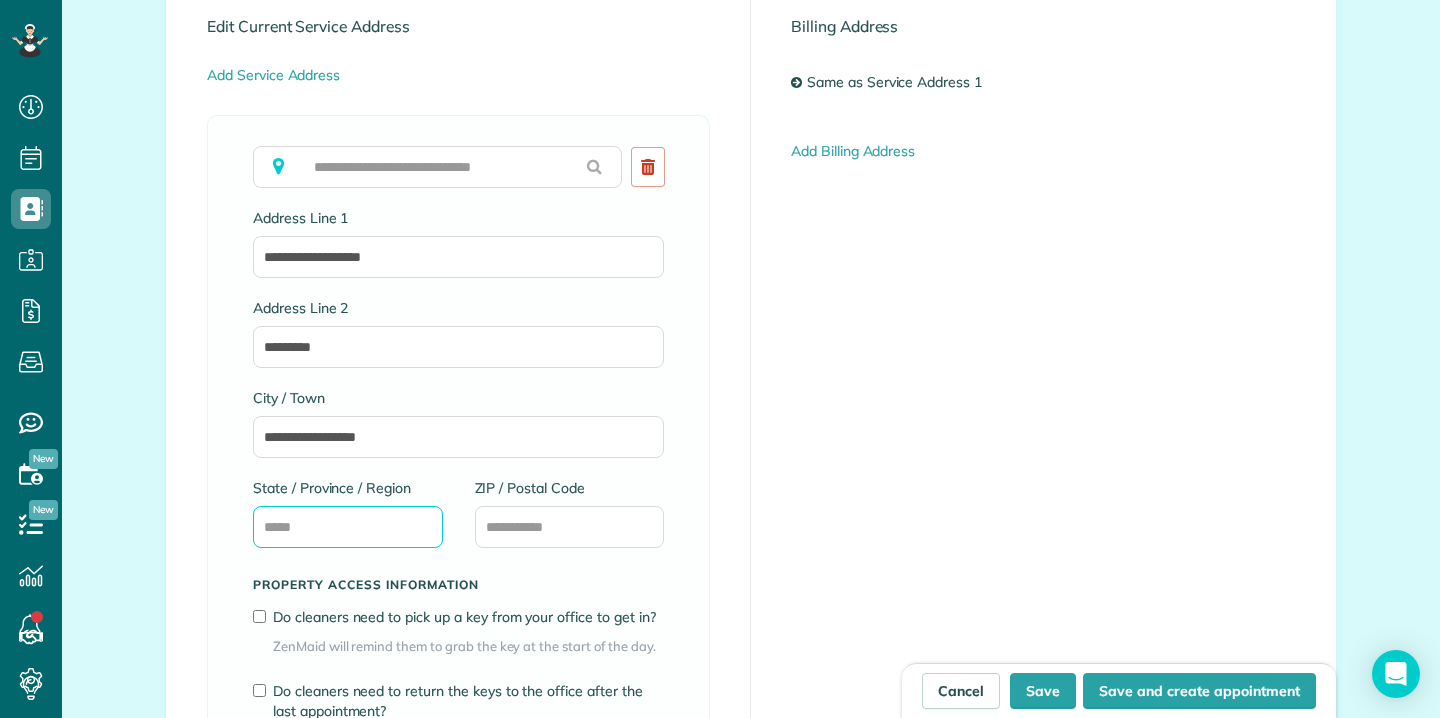click on "State / Province / Region" at bounding box center [348, 527] 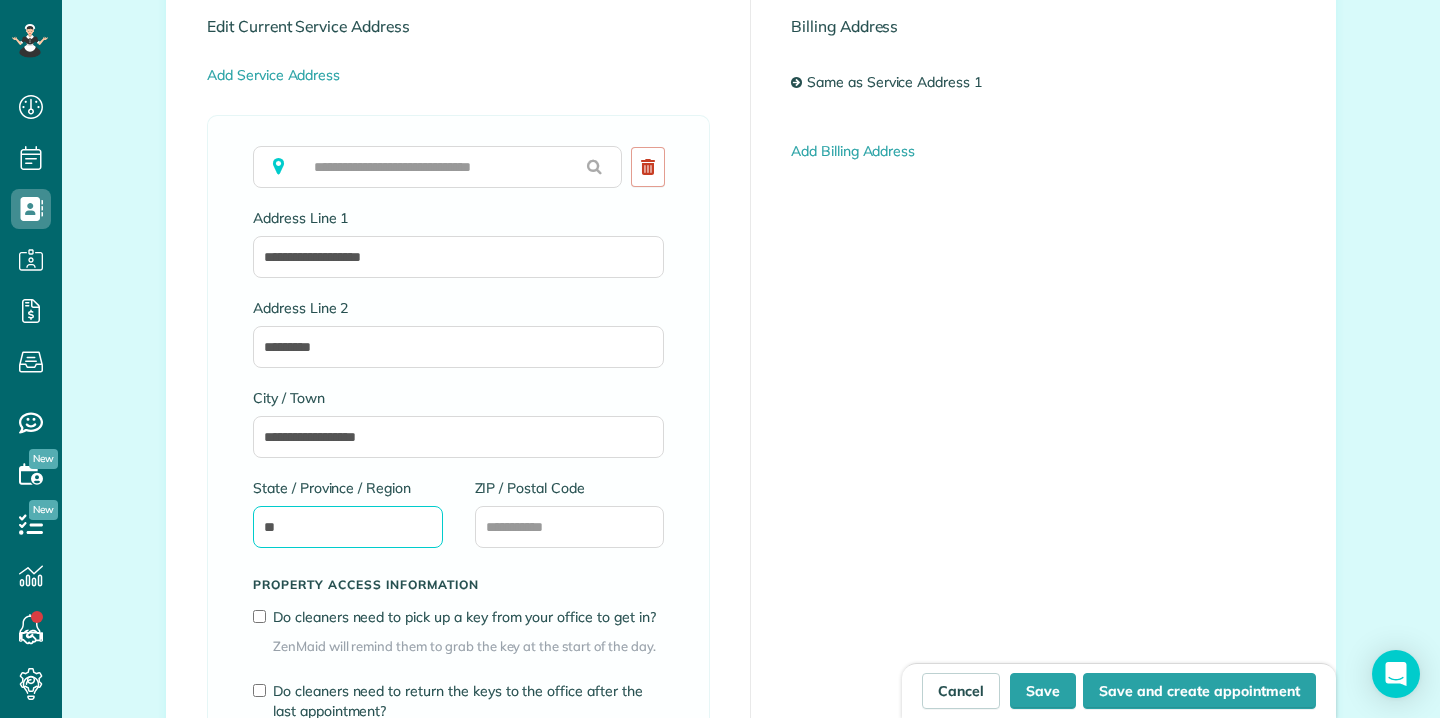type on "**" 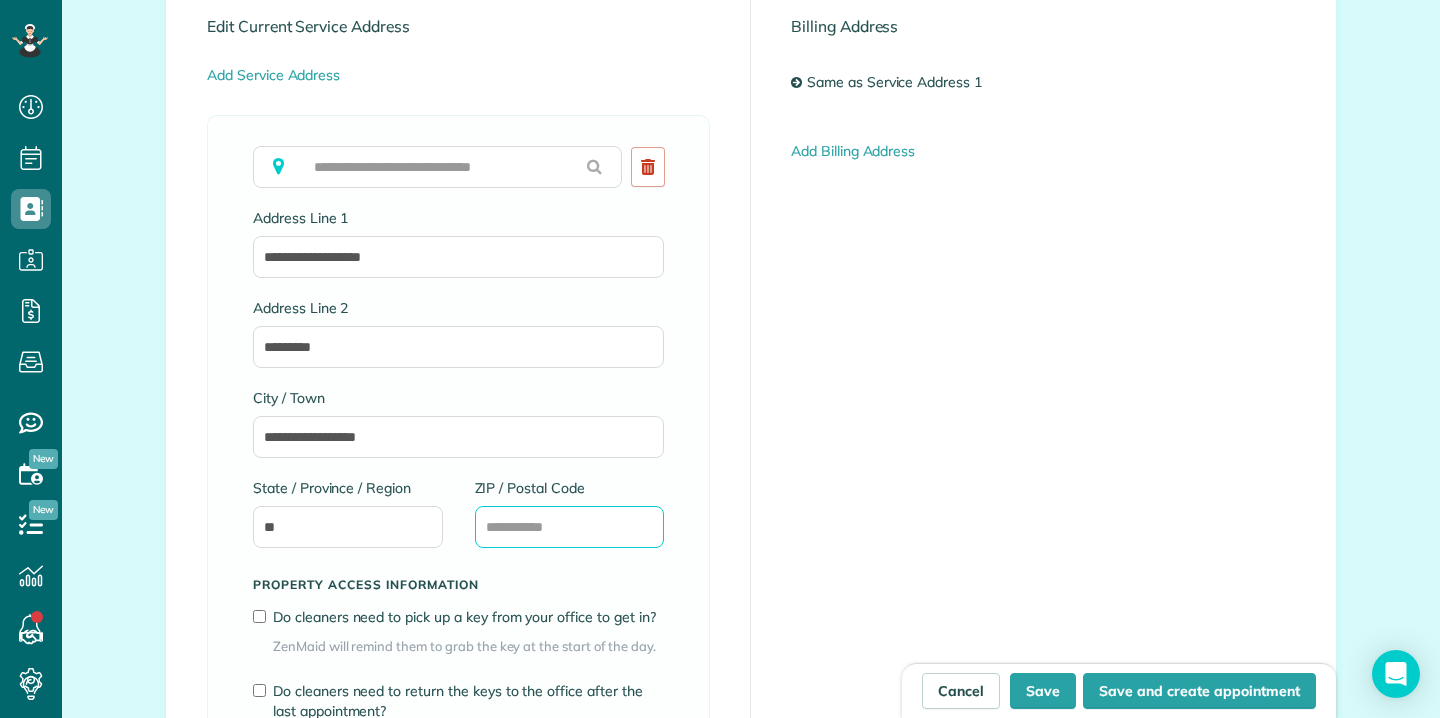 click on "ZIP / Postal Code" at bounding box center [570, 527] 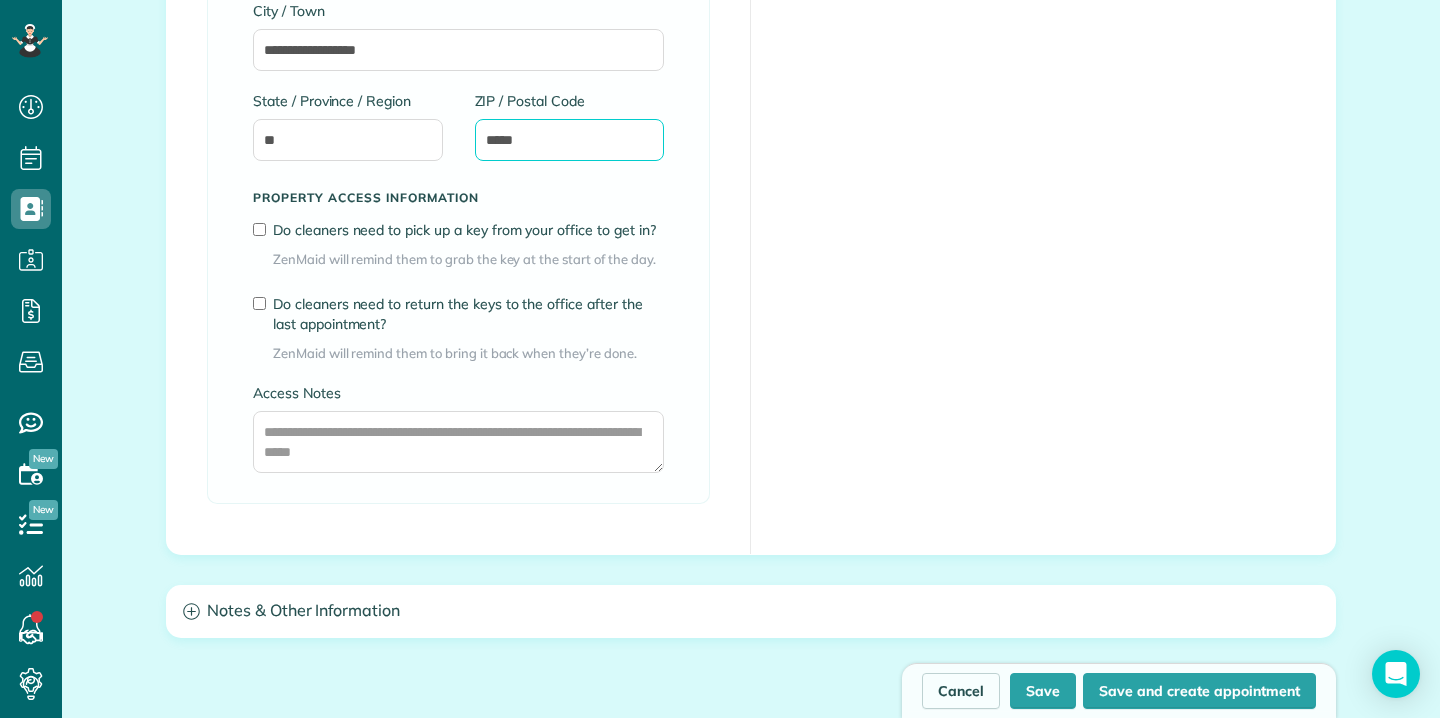 scroll, scrollTop: 1509, scrollLeft: 0, axis: vertical 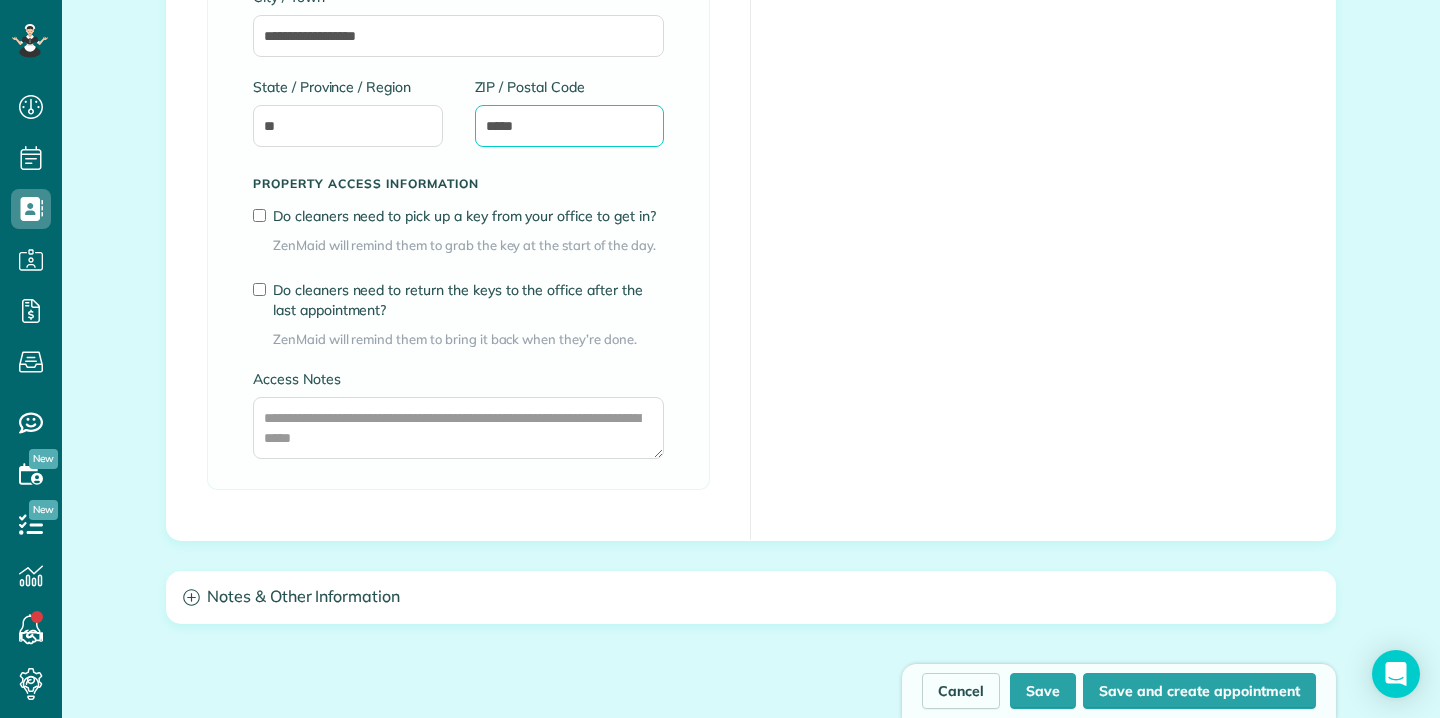 type on "*****" 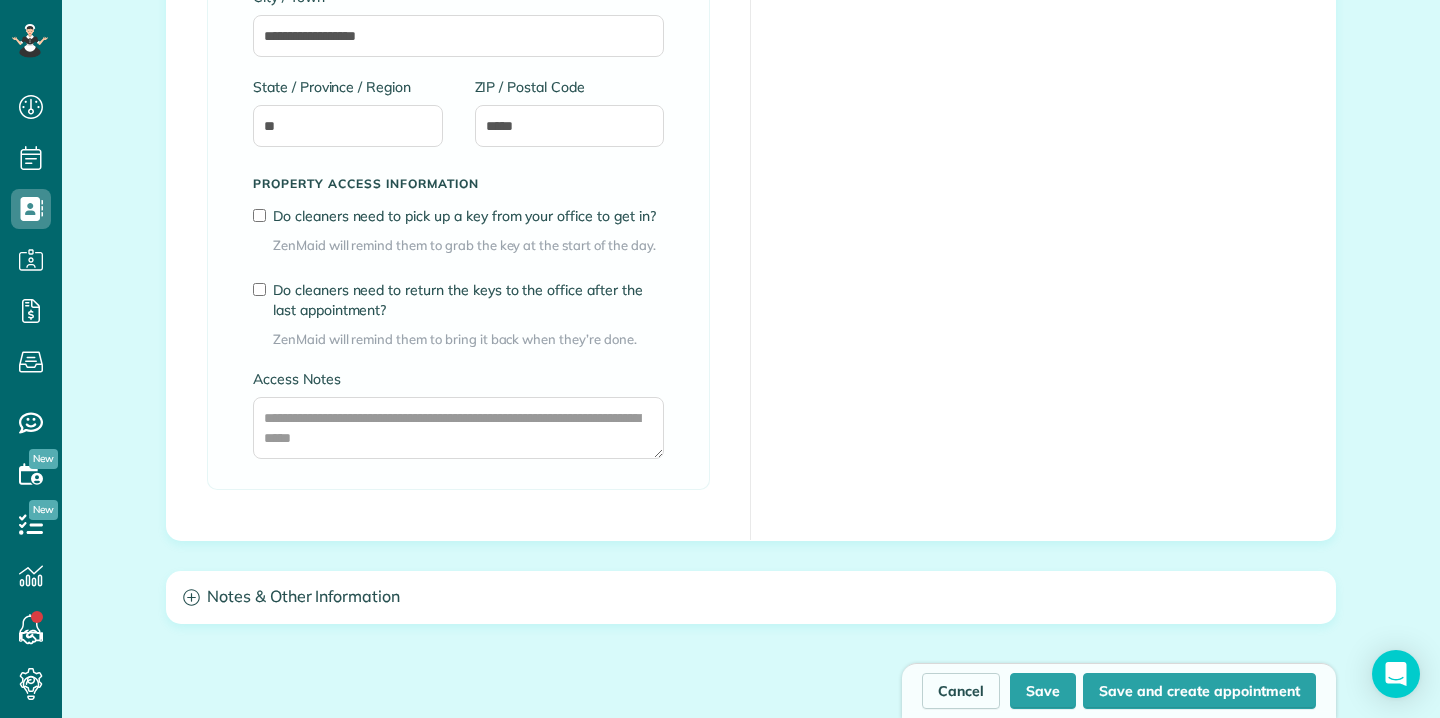 click on "Do cleaners need to pick up a key from your office to get in? ZenMaid will remind them to grab the key at the start of the day." at bounding box center [458, 238] 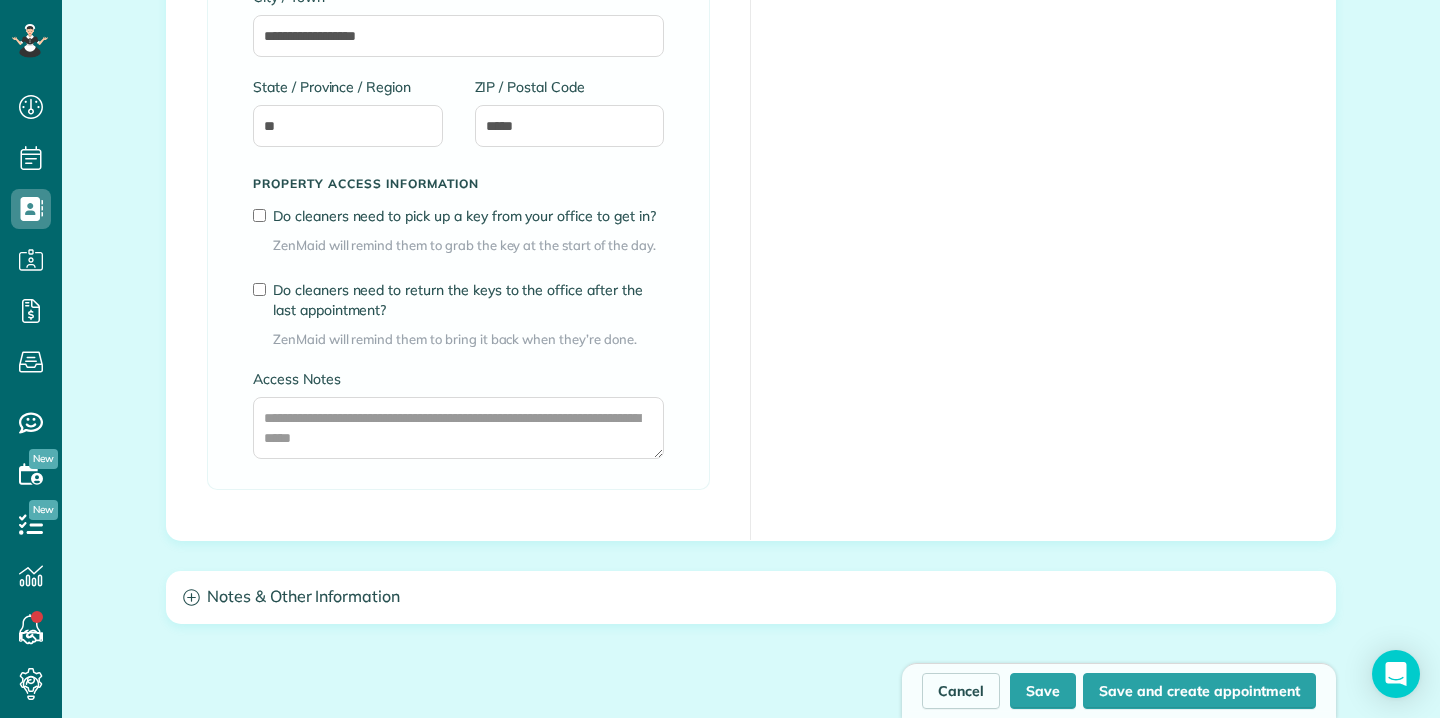 click on "Do cleaners need to pick up a key from your office to get in? ZenMaid will remind them to grab the key at the start of the day." at bounding box center [458, 238] 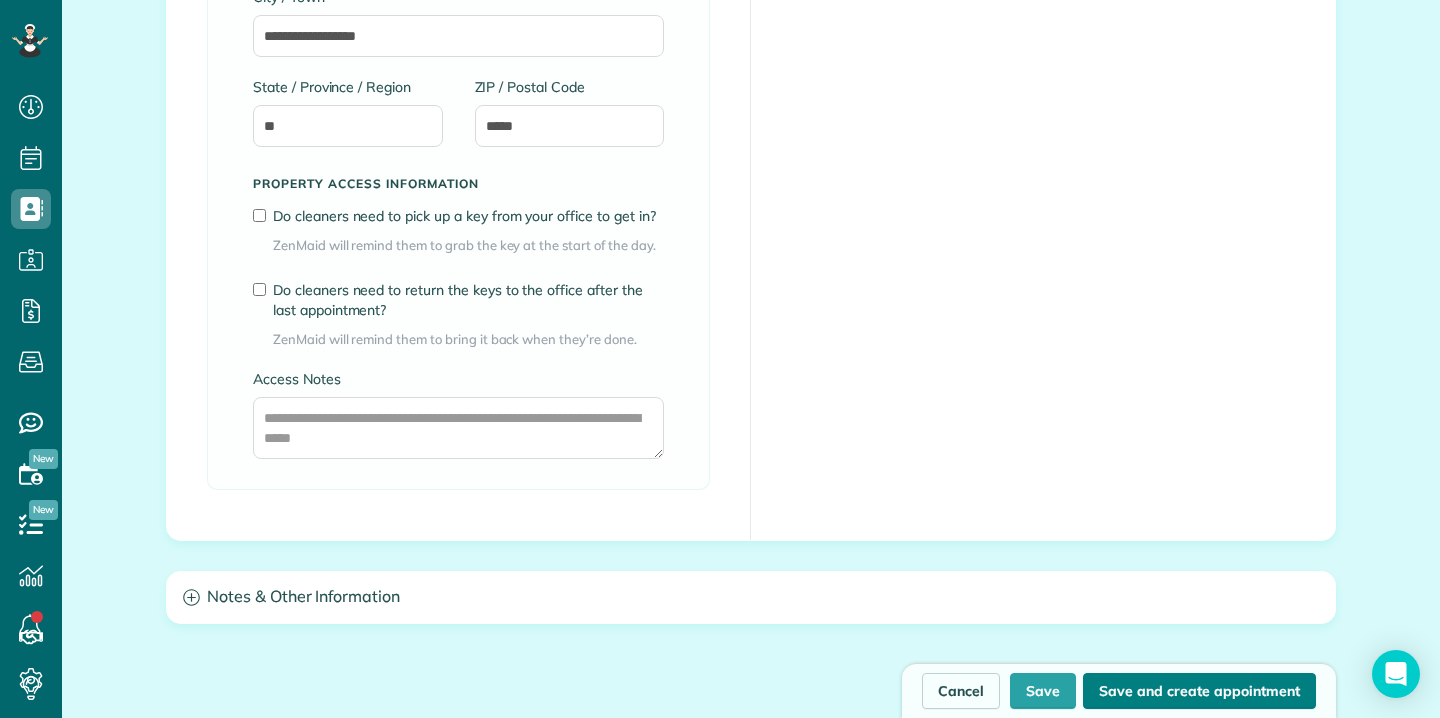 click on "Save and create appointment" at bounding box center [1199, 691] 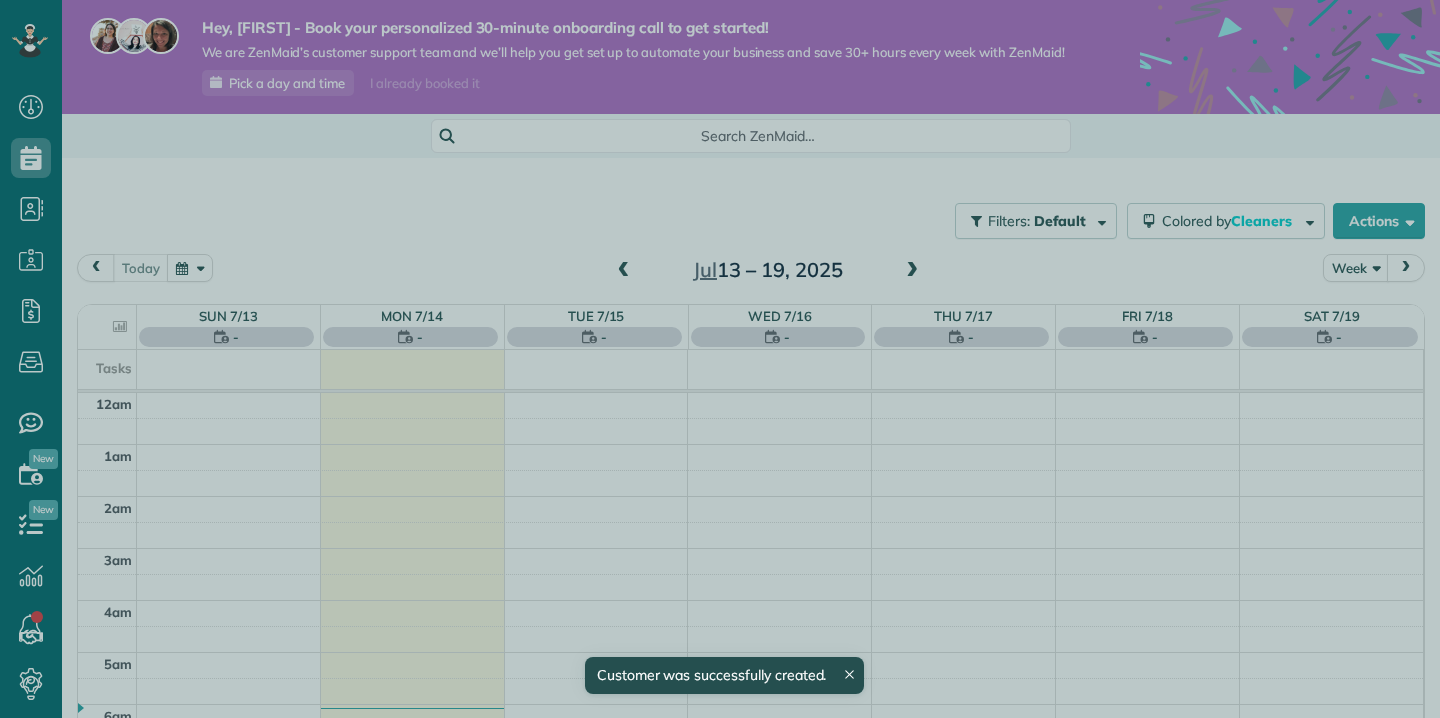 scroll, scrollTop: 0, scrollLeft: 0, axis: both 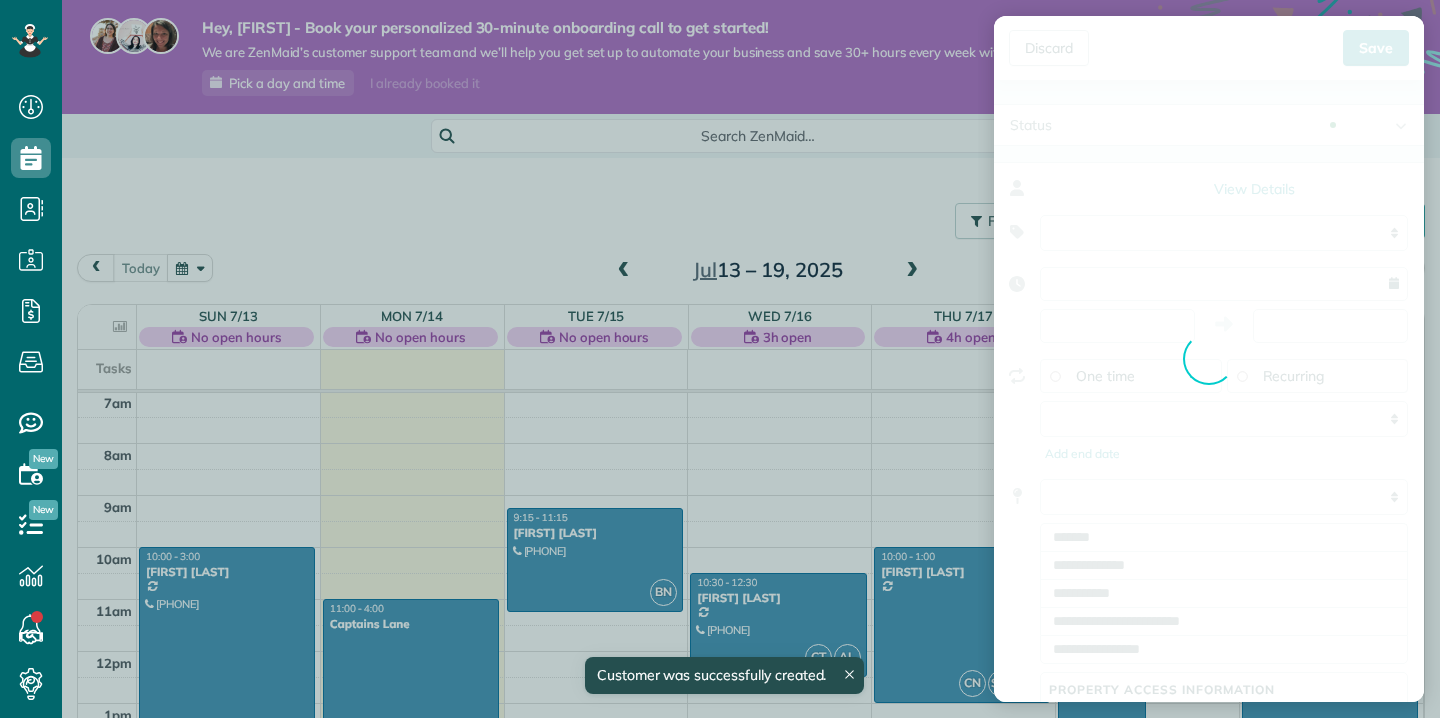 type on "**********" 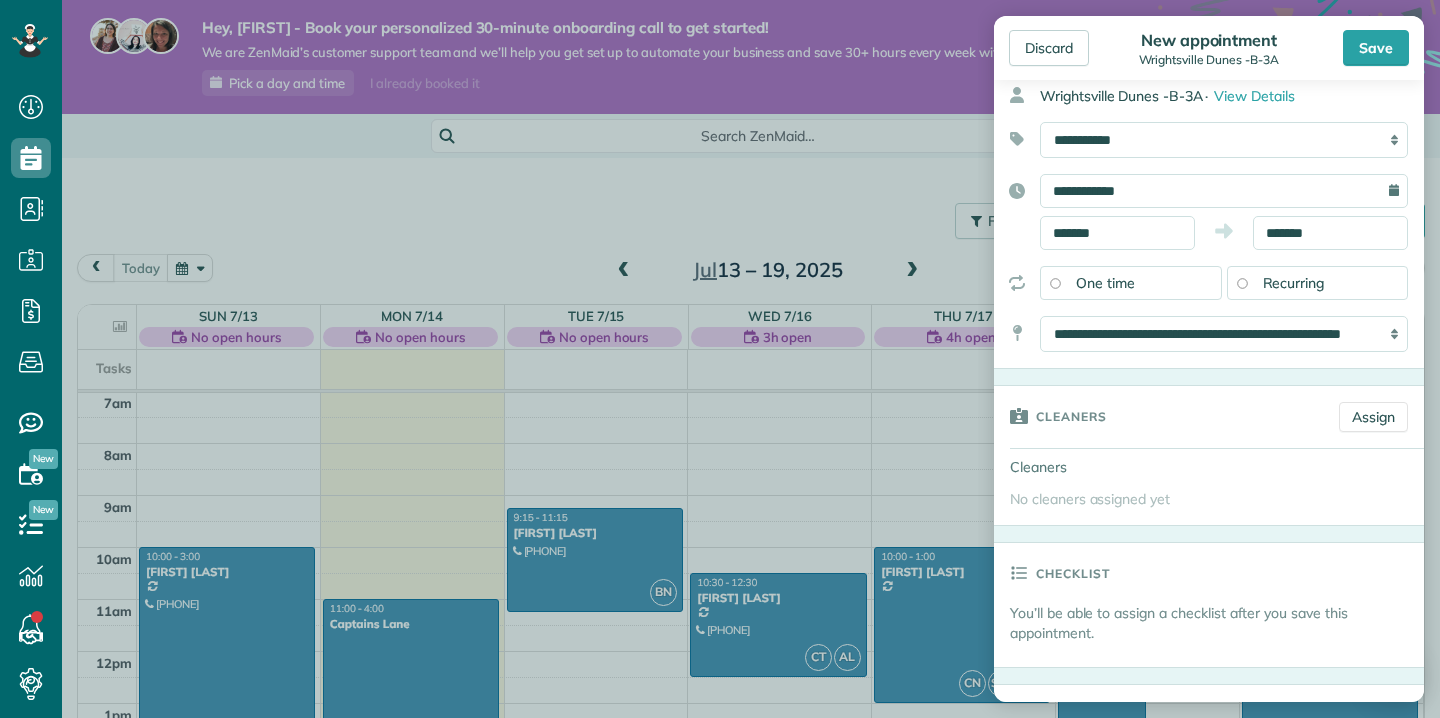 scroll, scrollTop: 96, scrollLeft: 0, axis: vertical 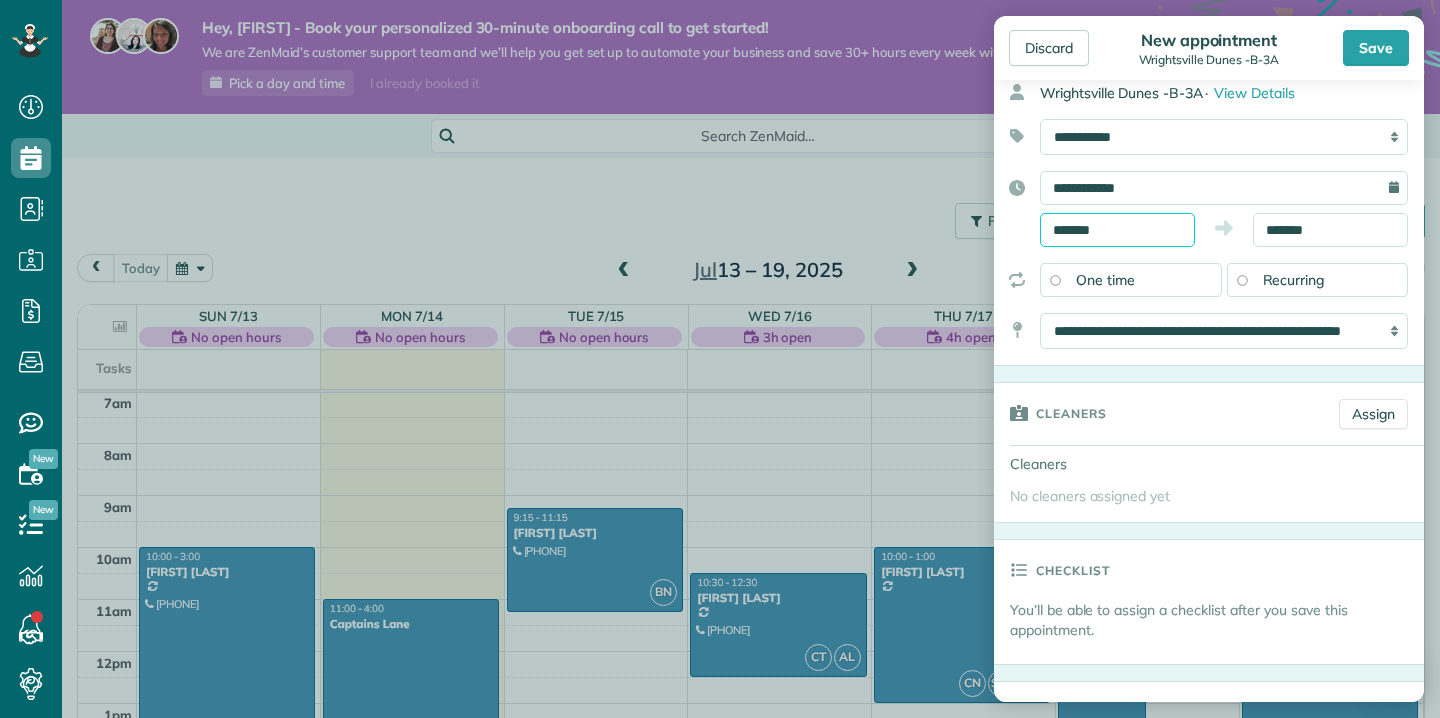 click on "Dashboard
Scheduling
Calendar View
List View
Dispatch View - Weekly scheduling (Beta)" at bounding box center [720, 359] 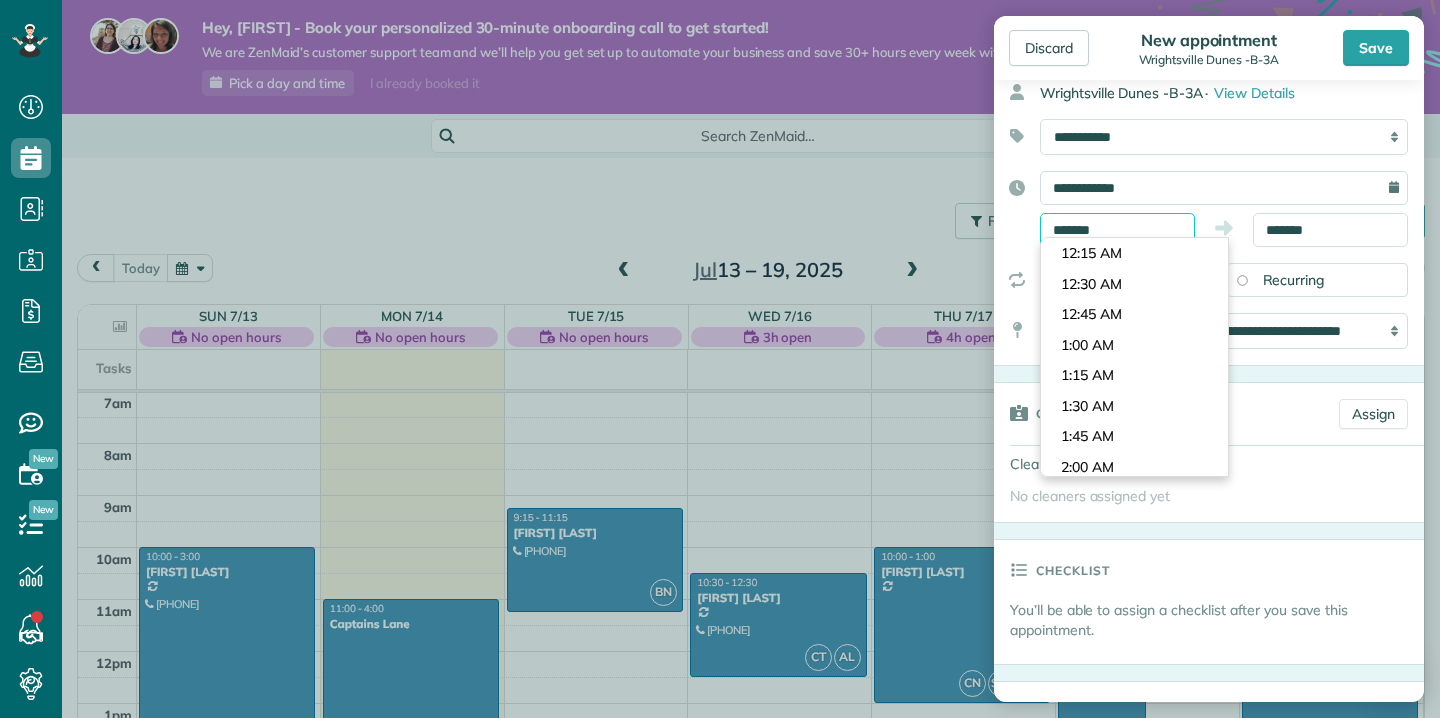 scroll, scrollTop: 1649, scrollLeft: 0, axis: vertical 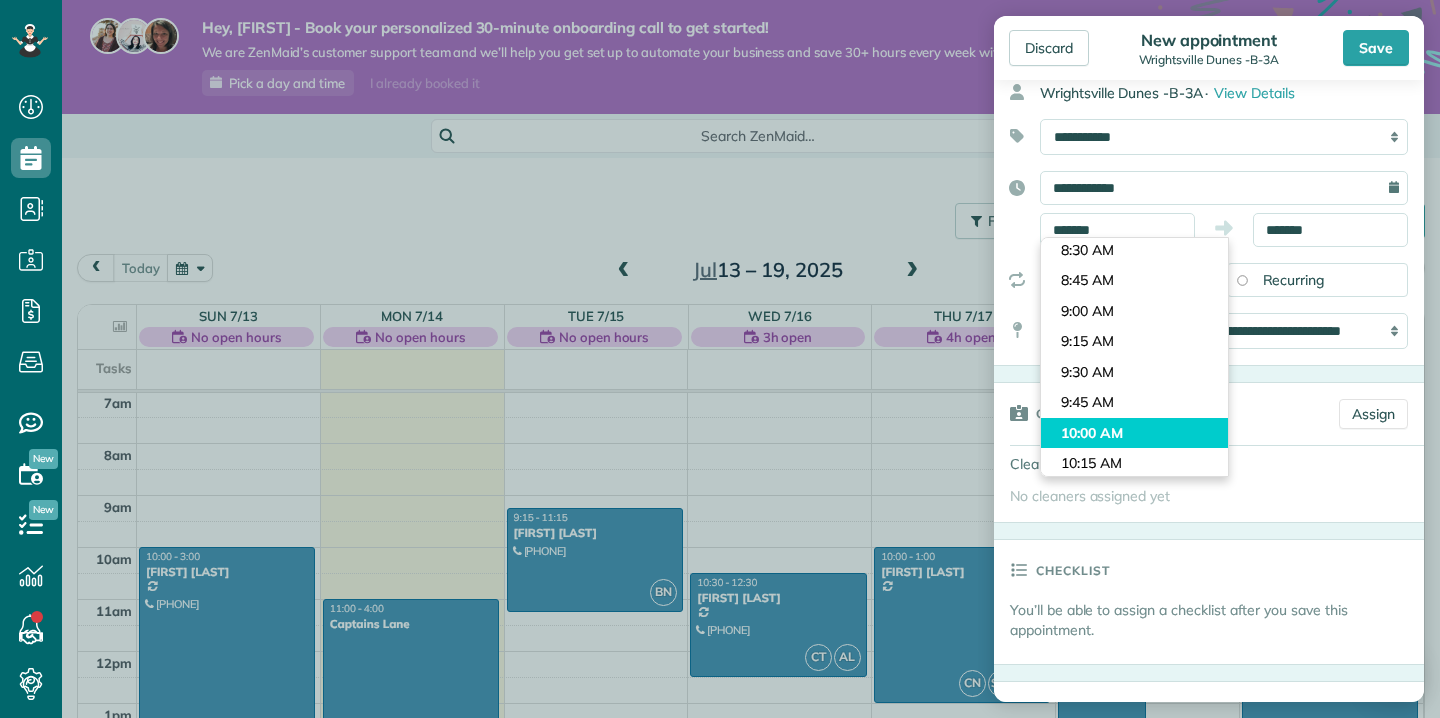 type on "********" 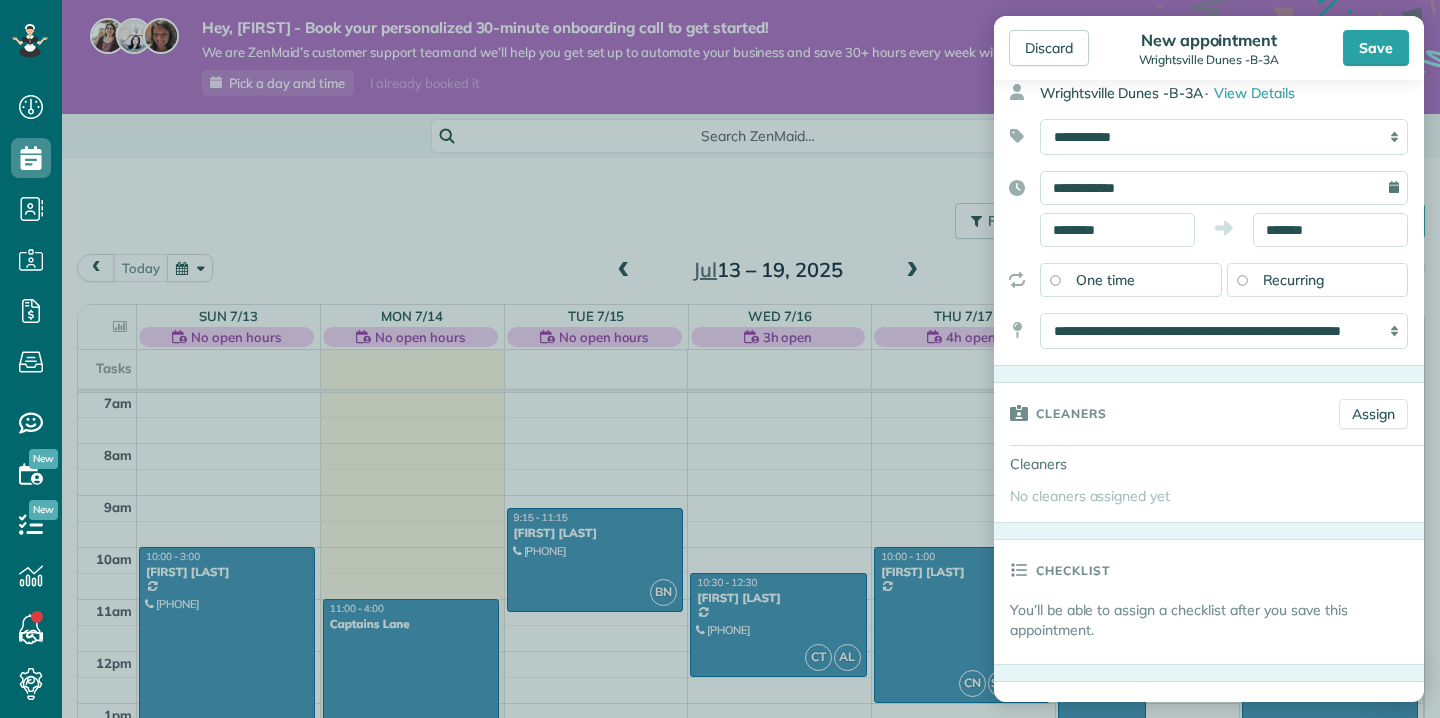 click on "Dashboard
Scheduling
Calendar View
List View
Dispatch View - Weekly scheduling (Beta)" at bounding box center (720, 359) 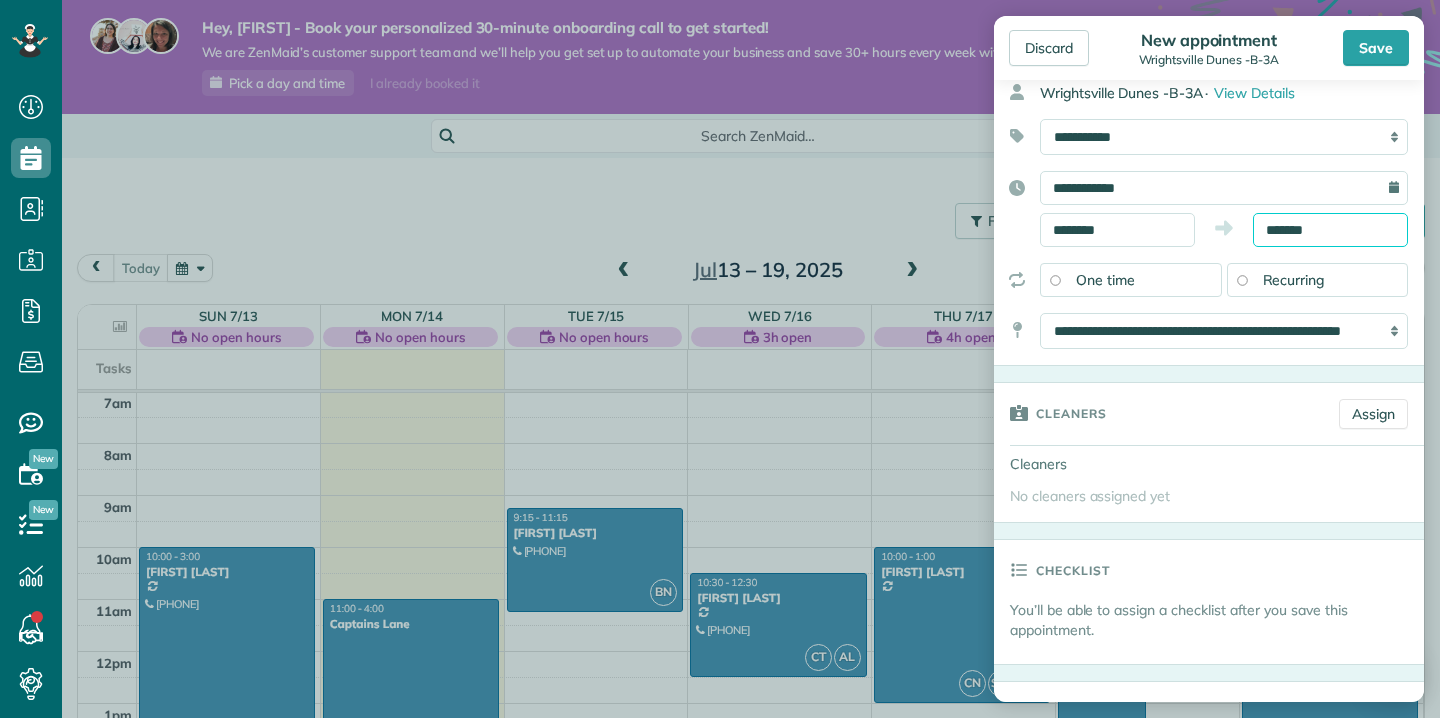 click on "*******" at bounding box center [1330, 230] 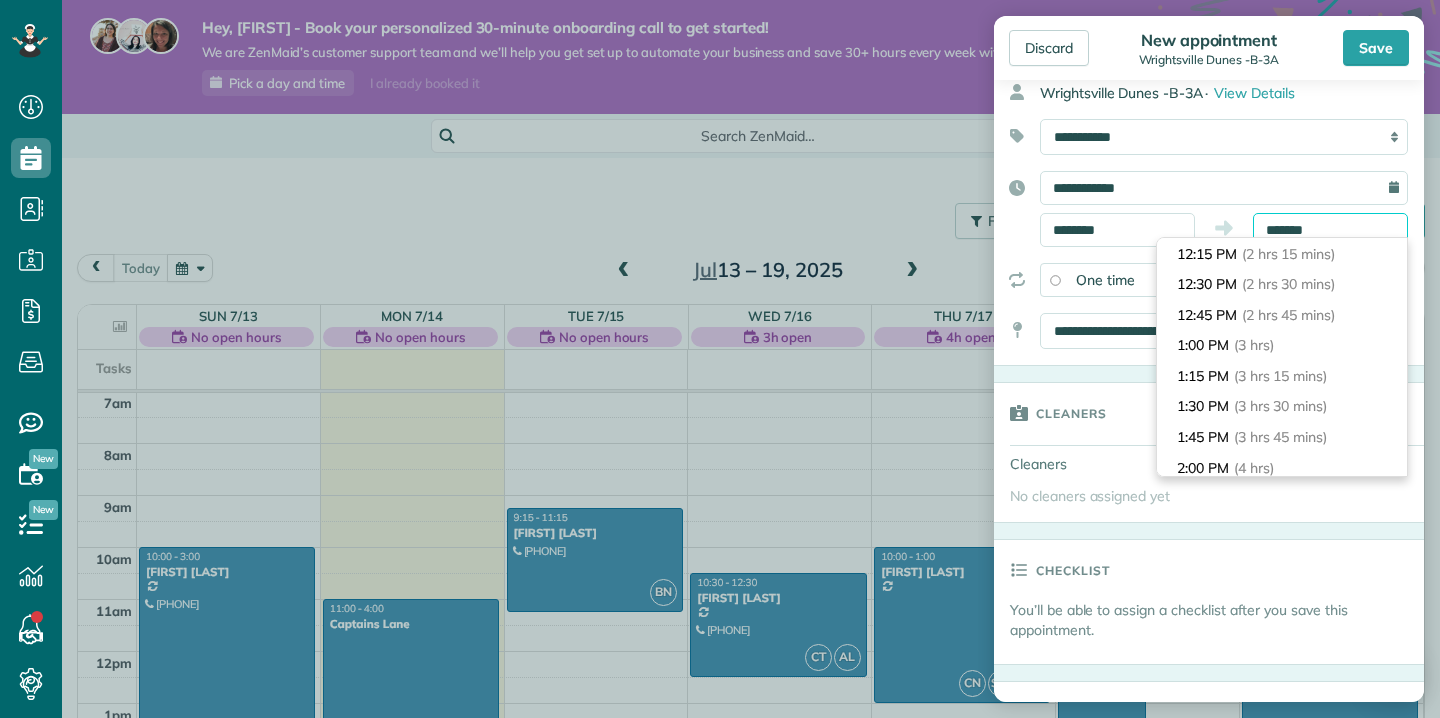 scroll, scrollTop: 269, scrollLeft: 0, axis: vertical 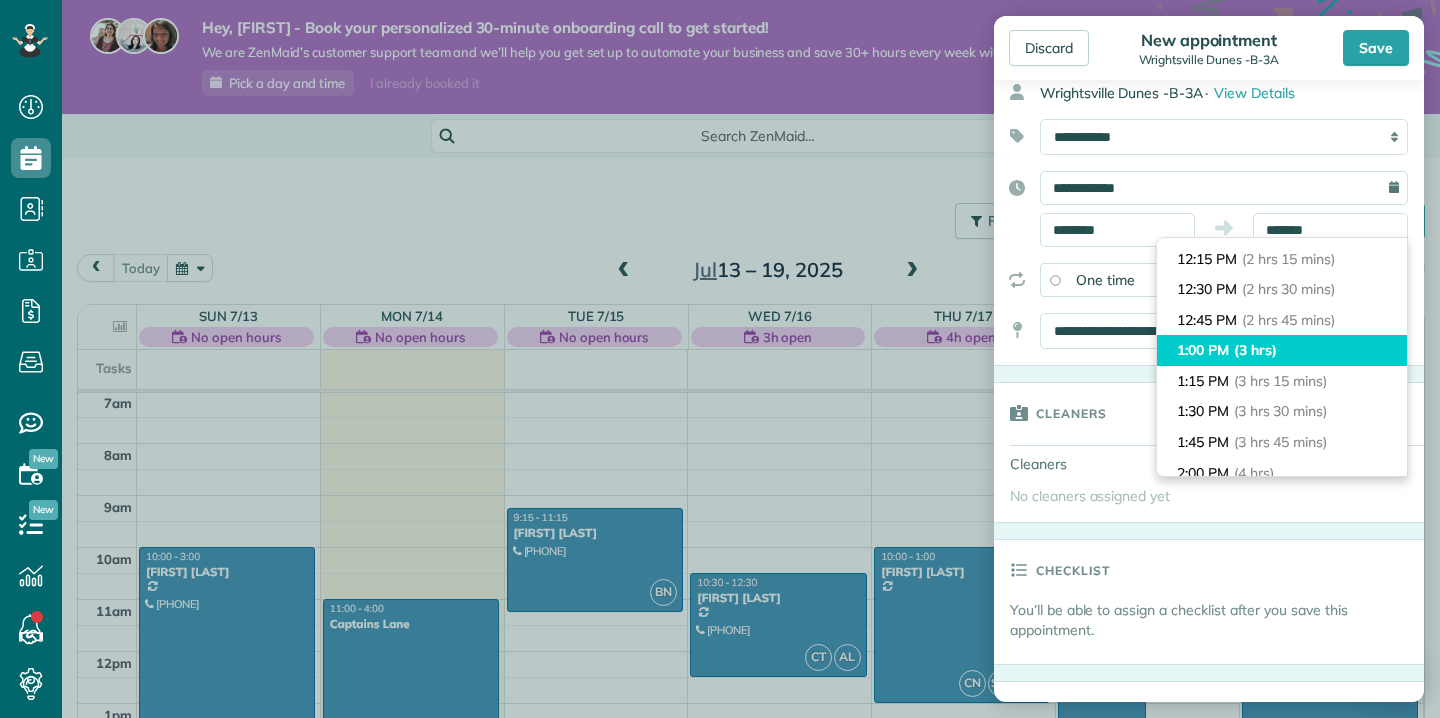 type on "*******" 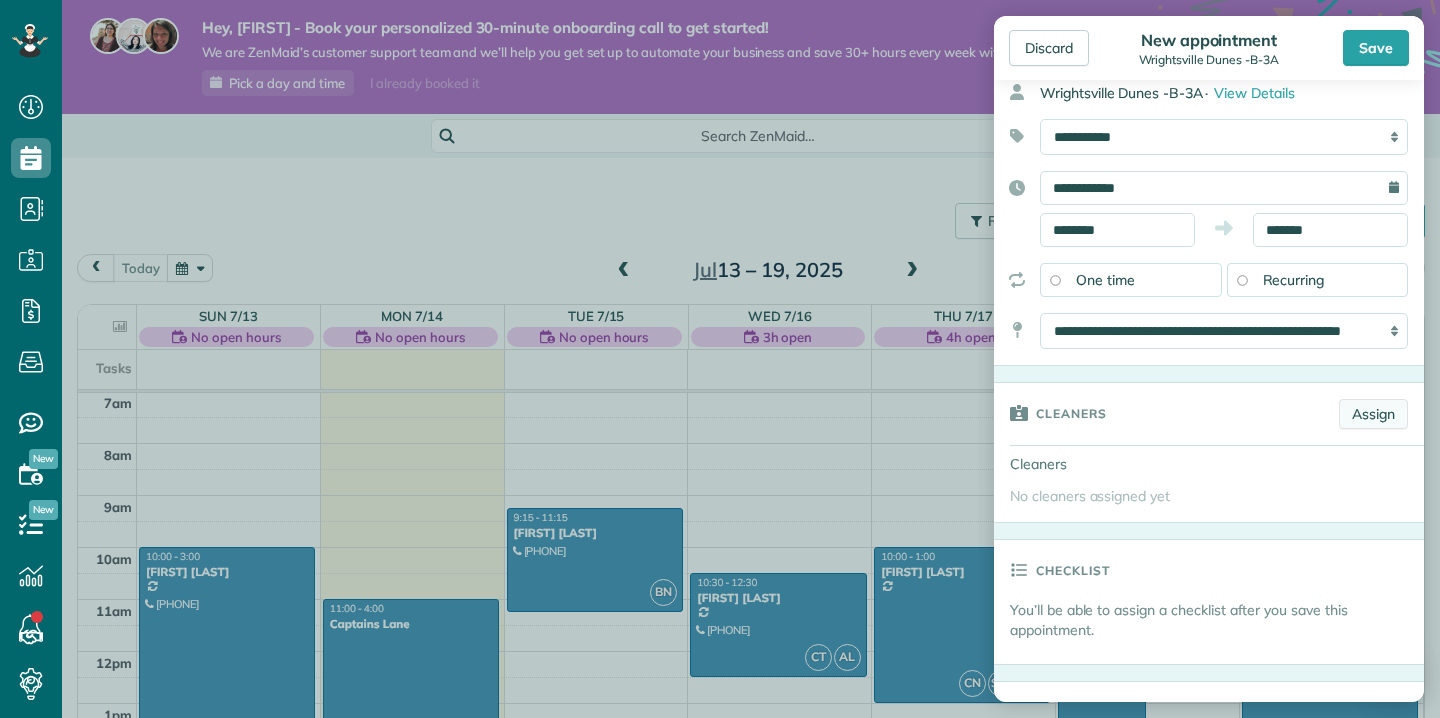 click on "Assign" at bounding box center [1373, 414] 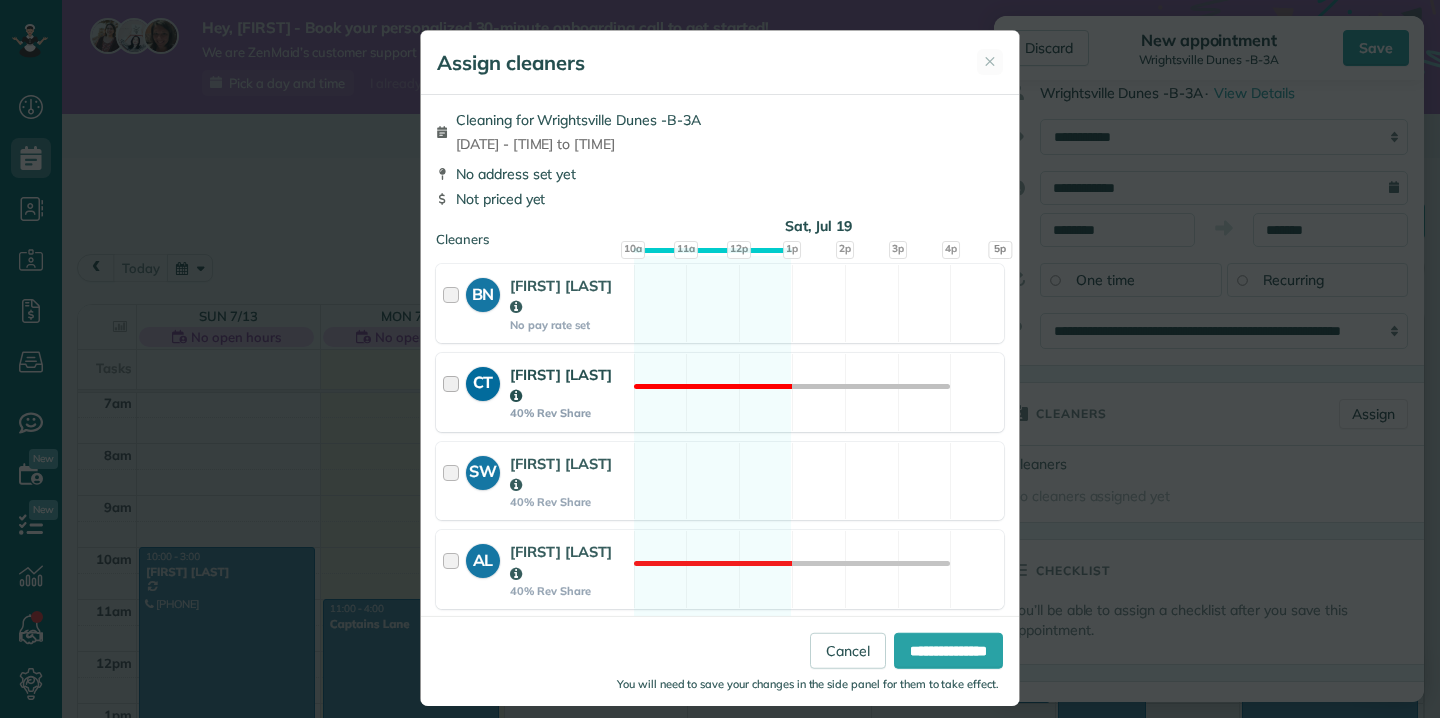 click at bounding box center (454, 392) 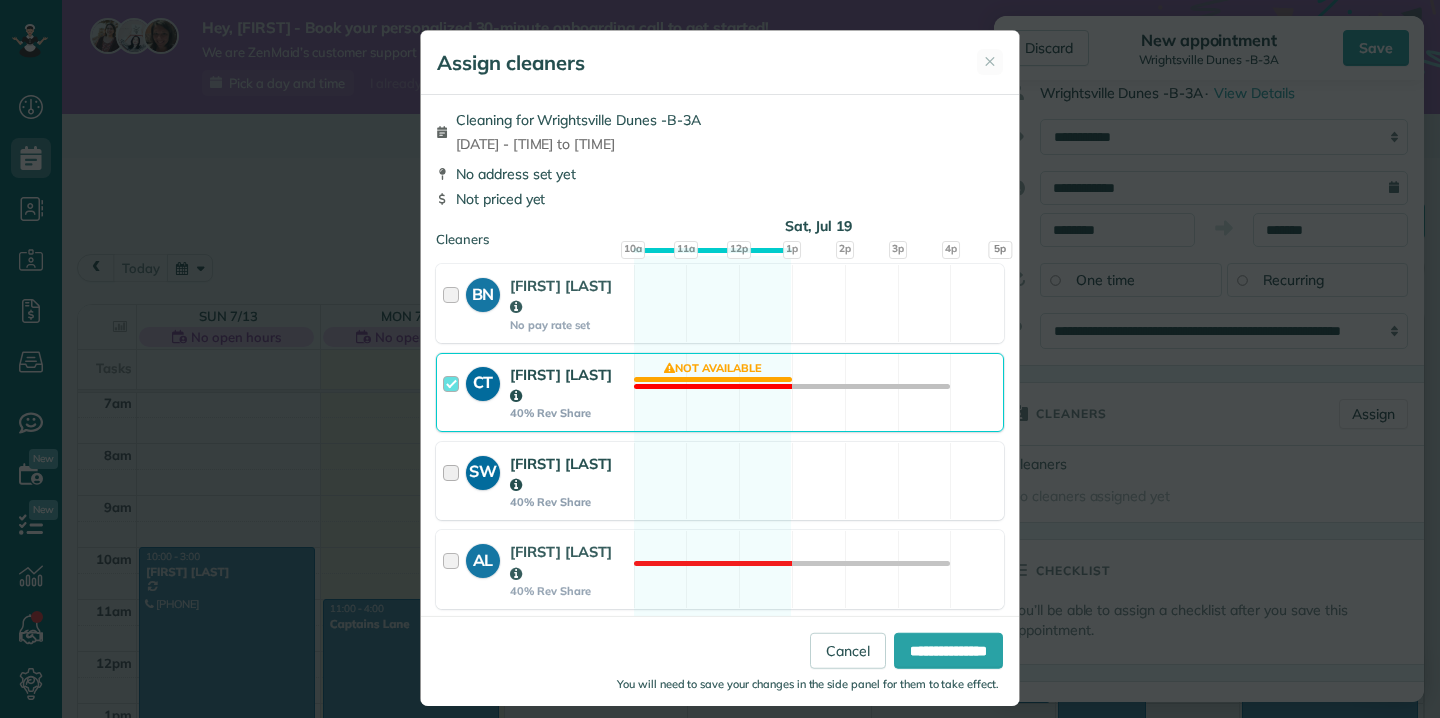 click at bounding box center [454, 481] 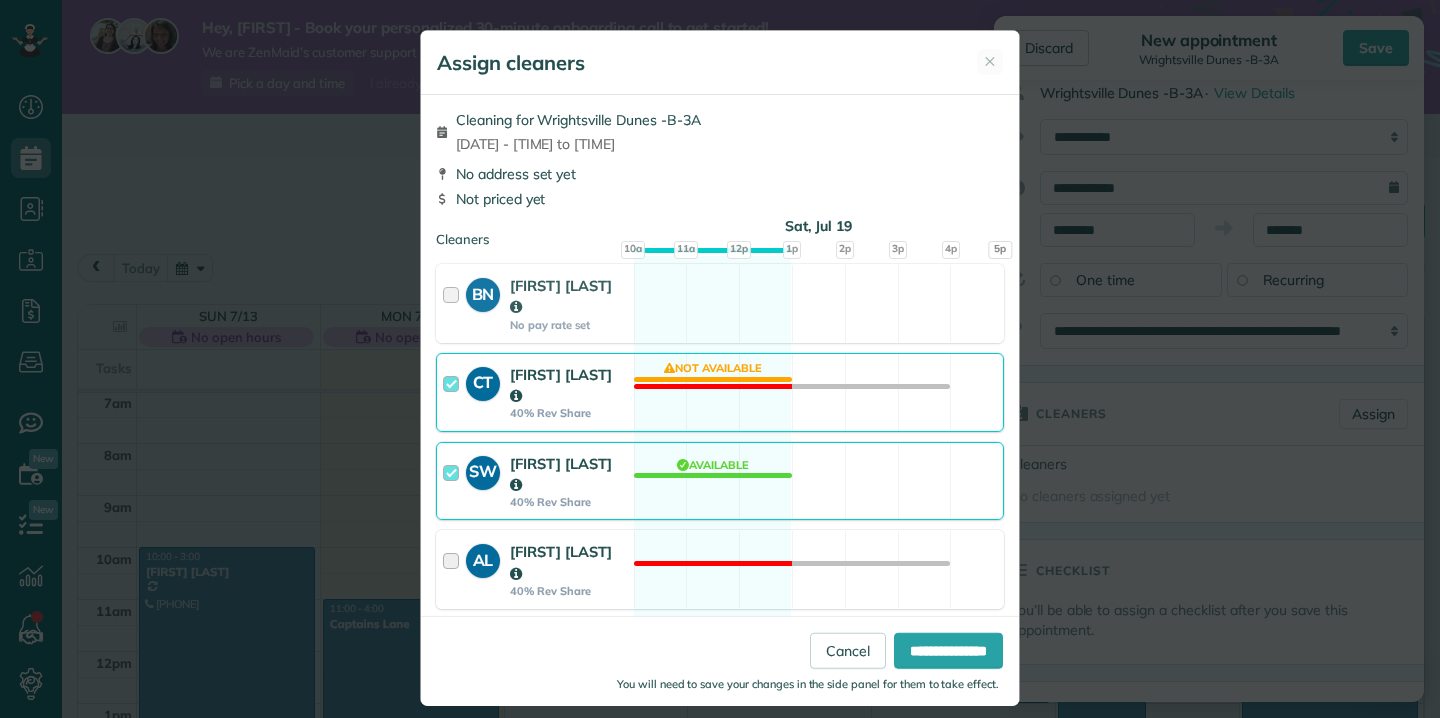 click at bounding box center (454, 569) 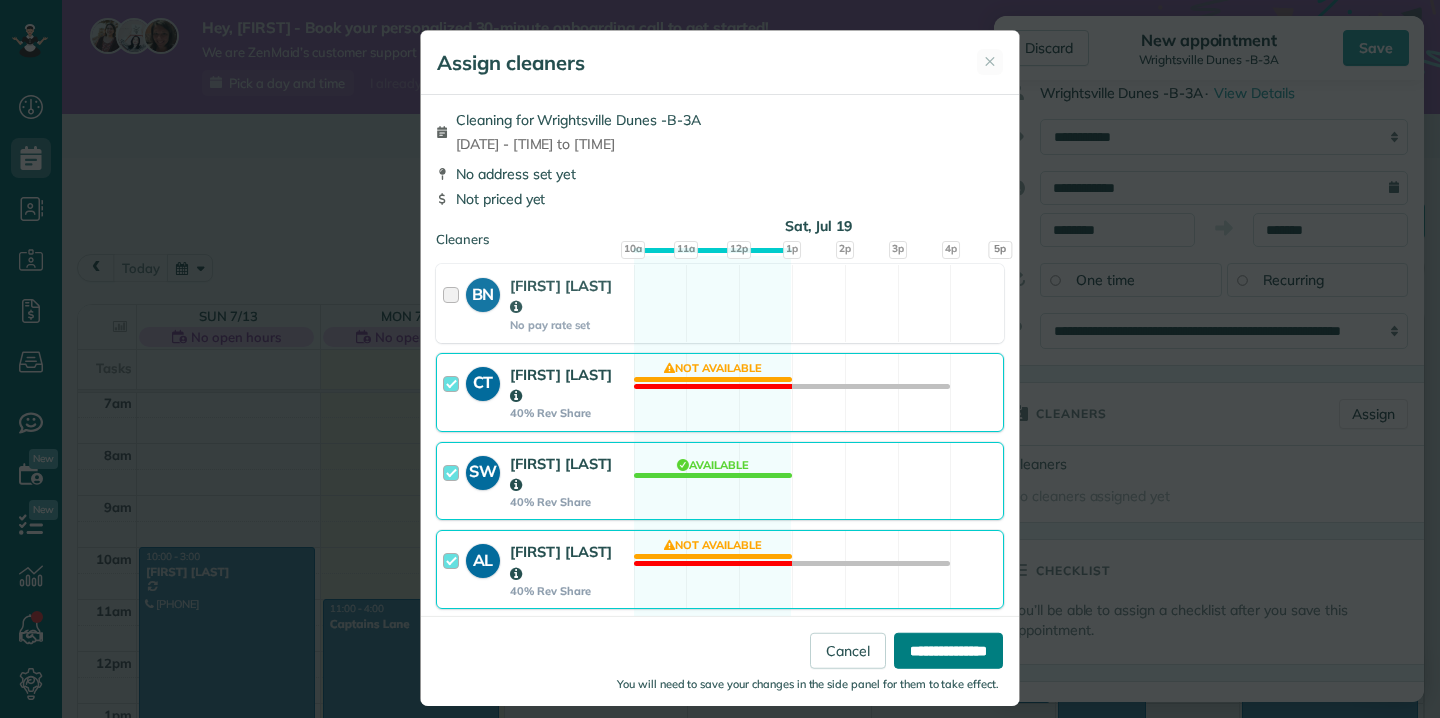 click on "**********" at bounding box center (948, 650) 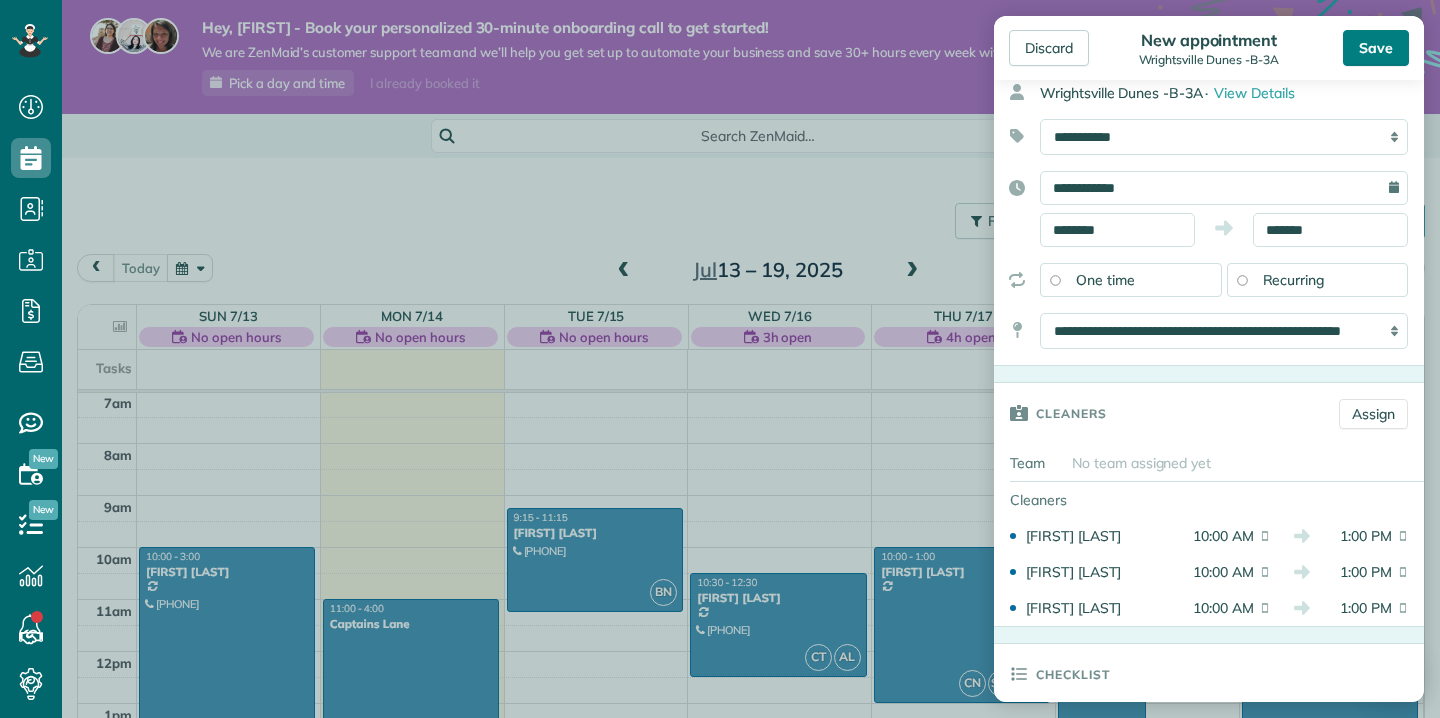 click on "Save" at bounding box center [1376, 48] 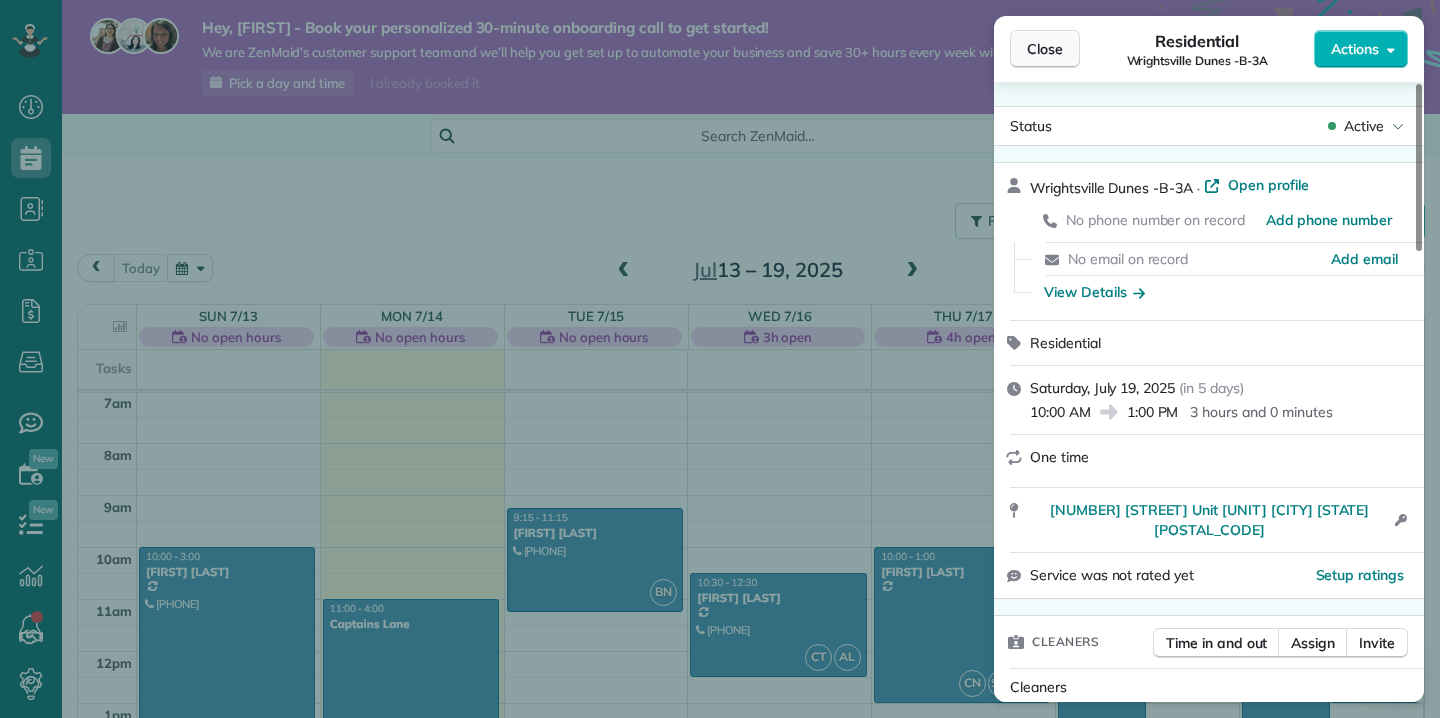 click on "Close" at bounding box center [1045, 49] 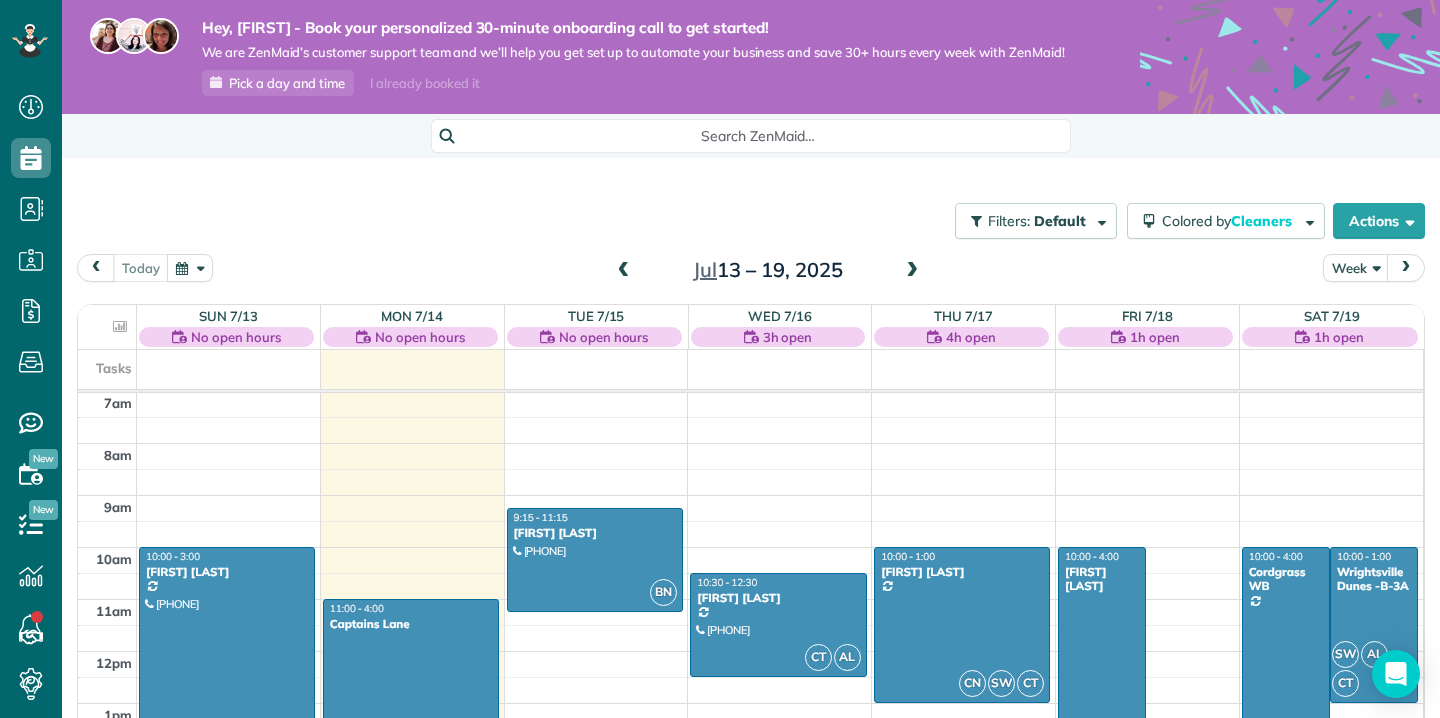 click at bounding box center [1406, 267] 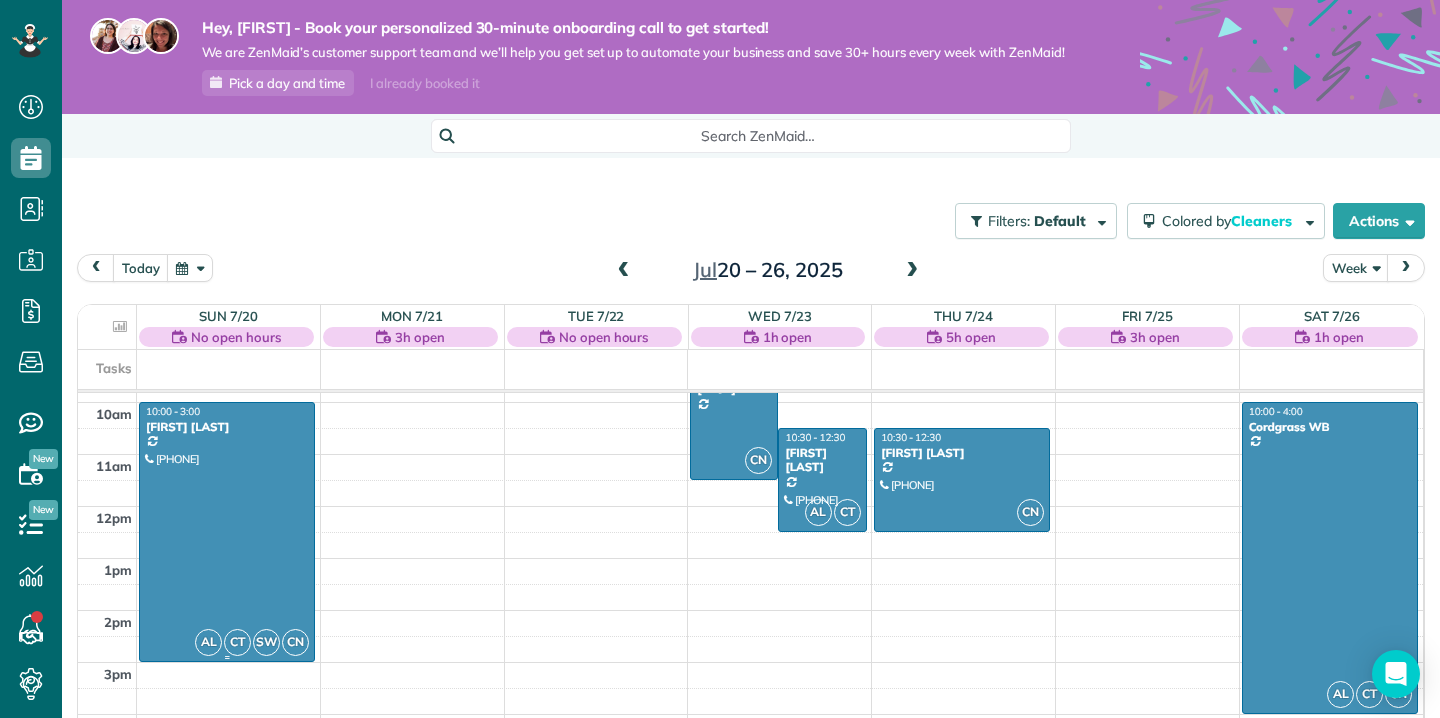 scroll, scrollTop: 484, scrollLeft: 0, axis: vertical 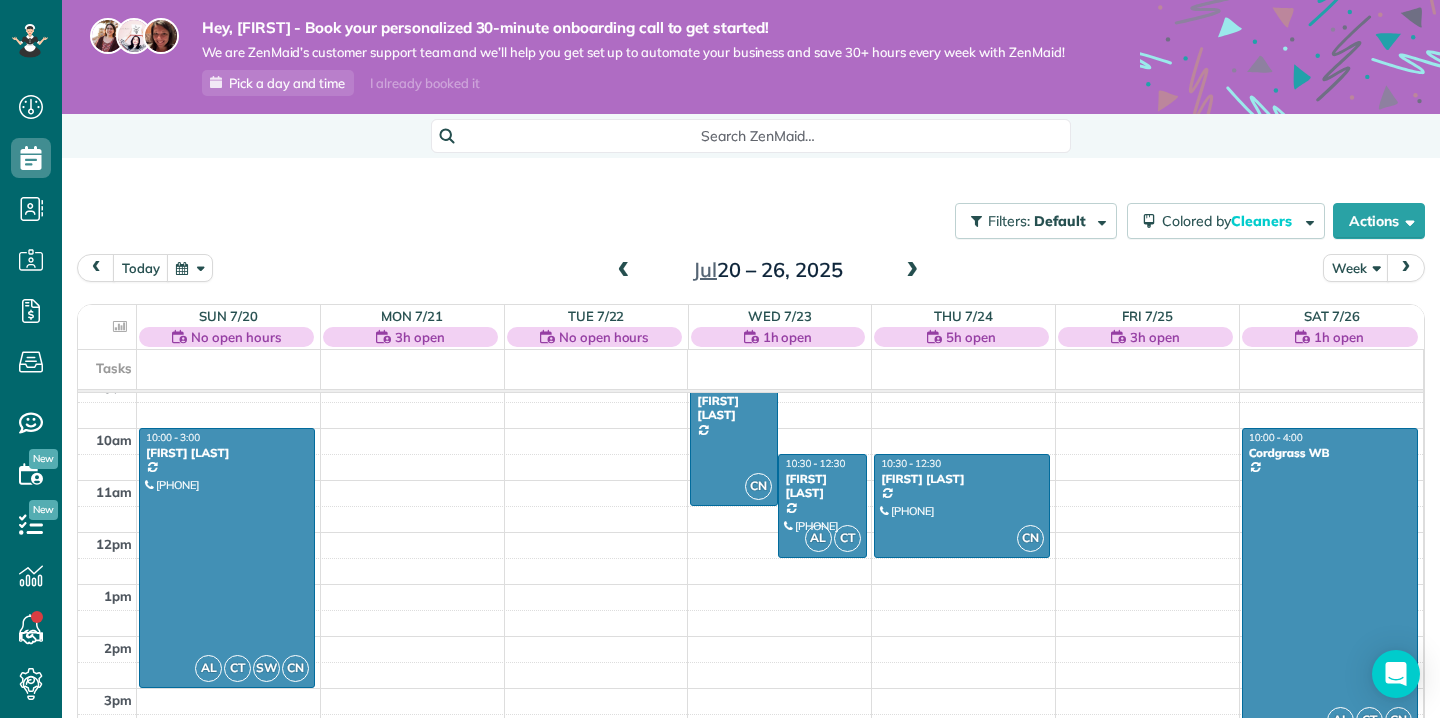 click at bounding box center (624, 271) 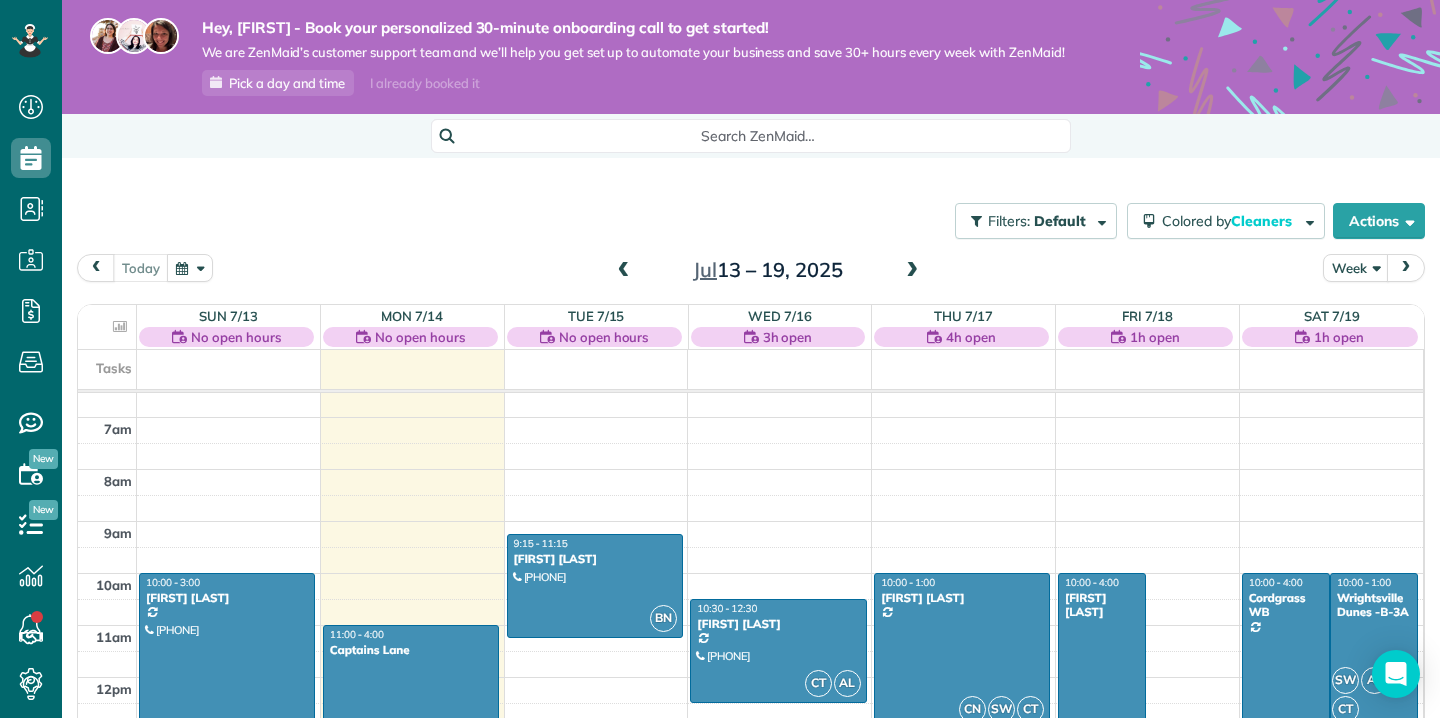 scroll, scrollTop: 406, scrollLeft: 0, axis: vertical 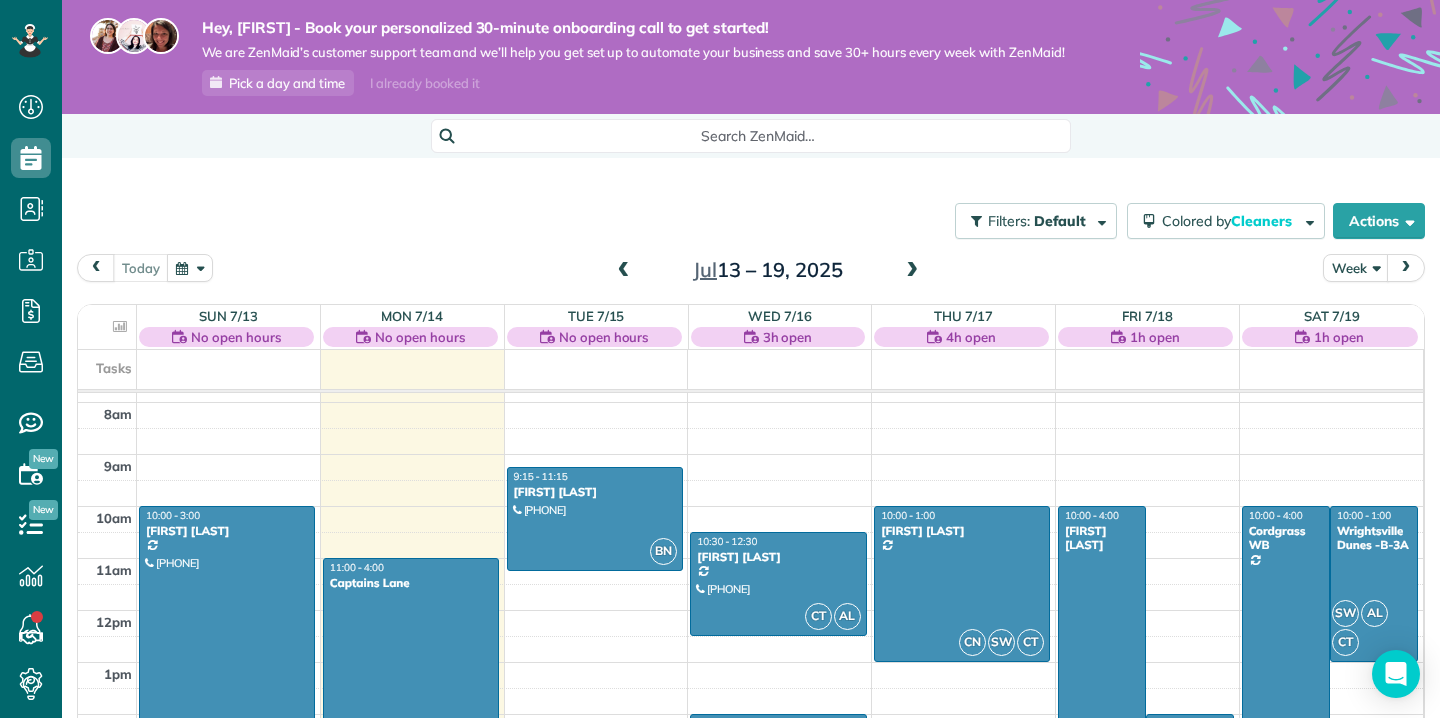 click on "Catrina Carr" at bounding box center [1102, 538] 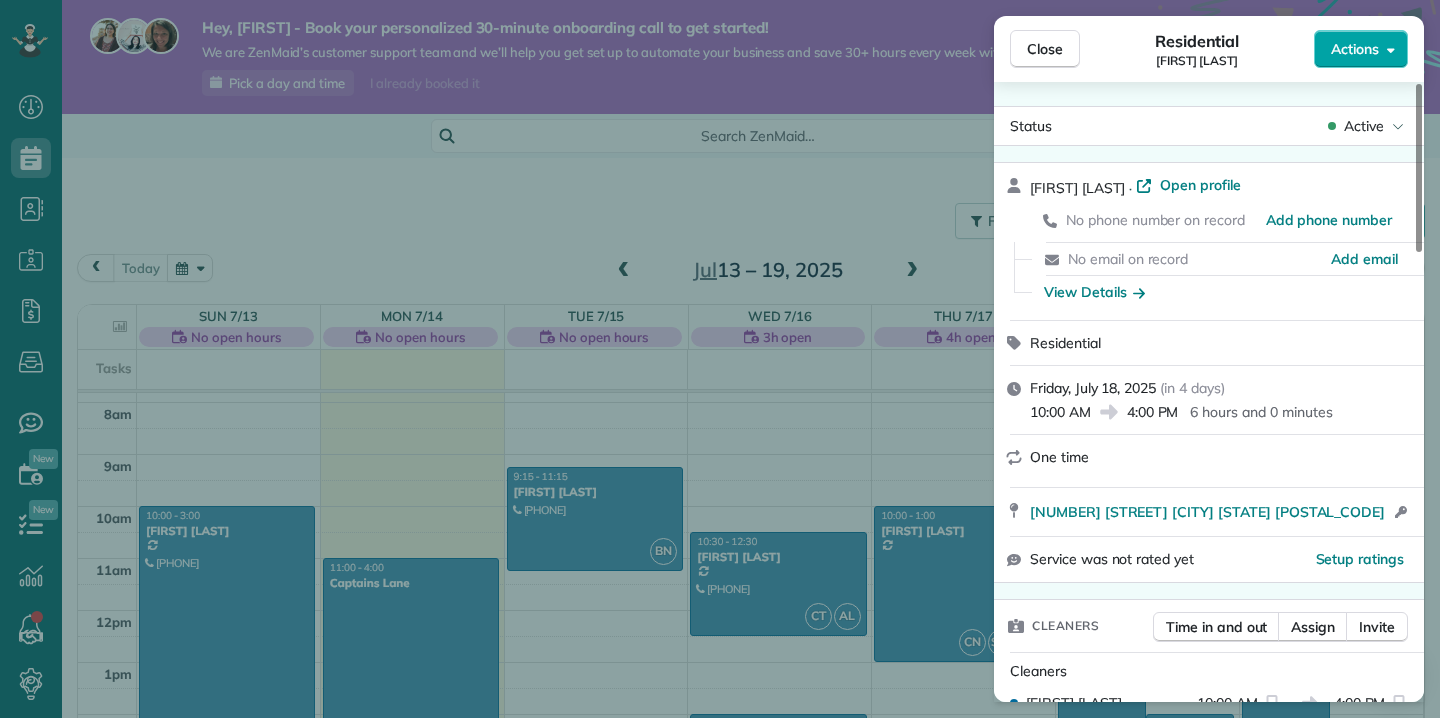 click on "Actions" at bounding box center [1355, 49] 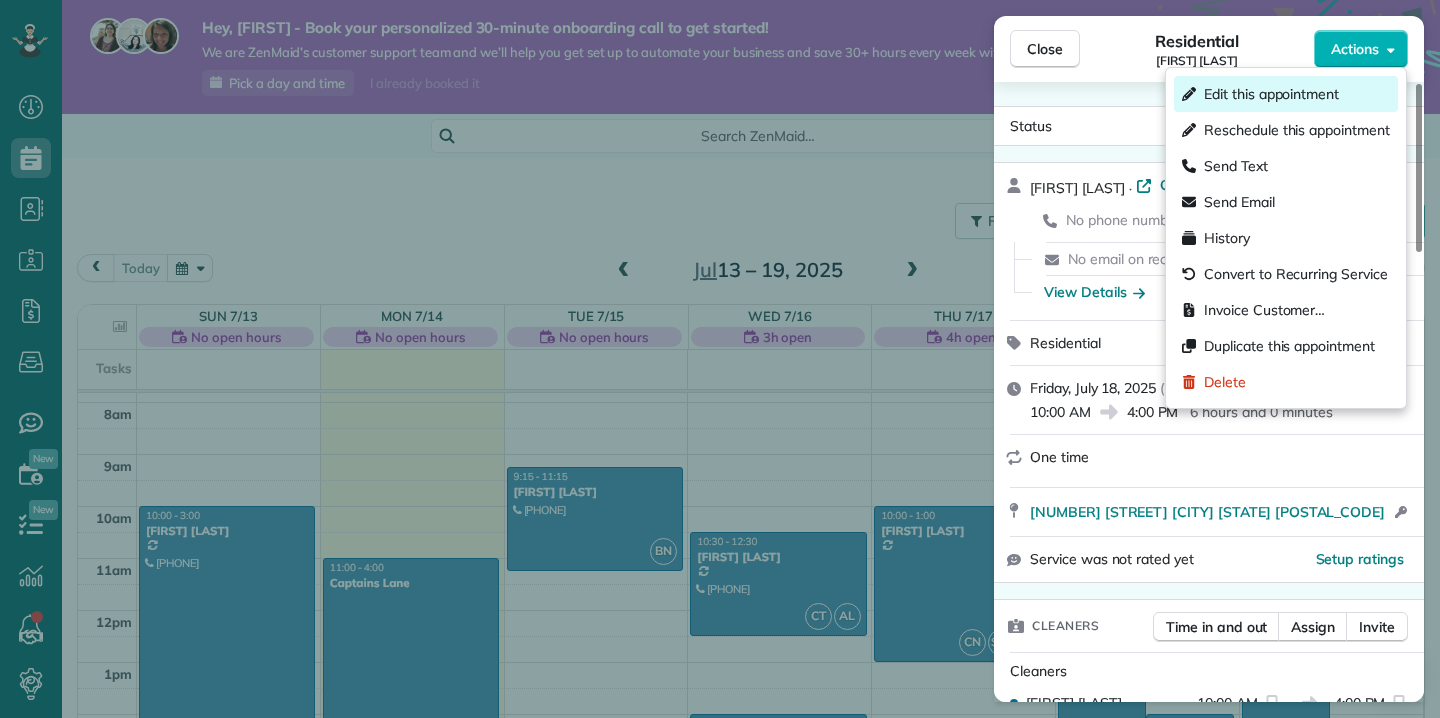 click on "Edit this appointment" at bounding box center [1271, 94] 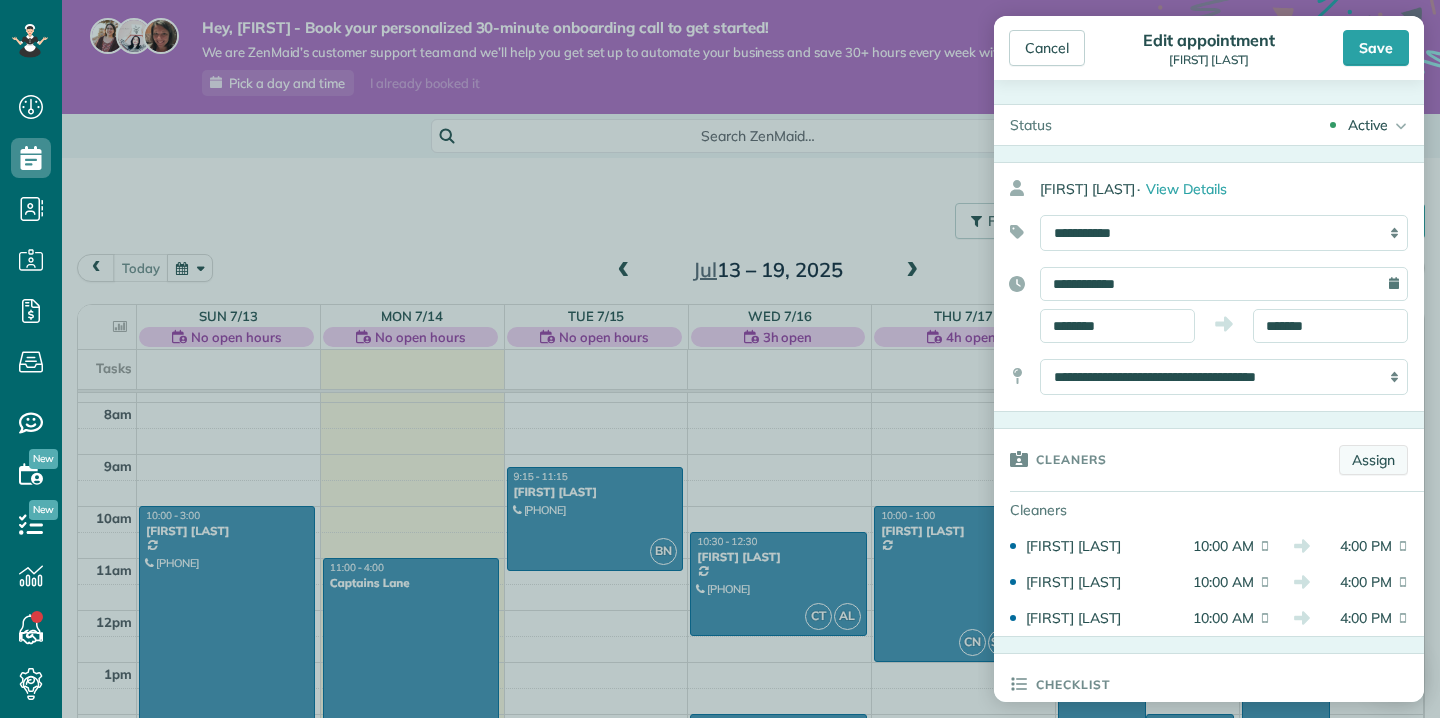 click on "Assign" at bounding box center (1373, 460) 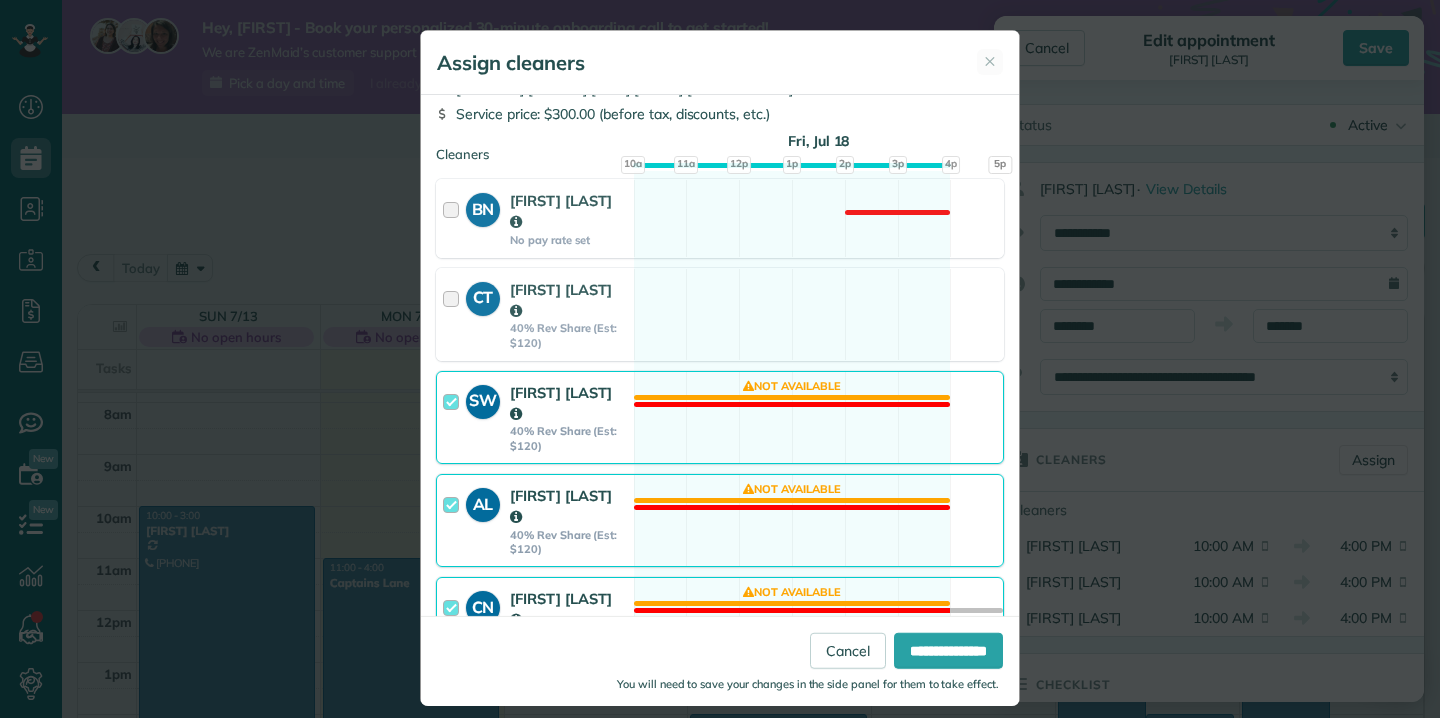 scroll, scrollTop: 93, scrollLeft: 0, axis: vertical 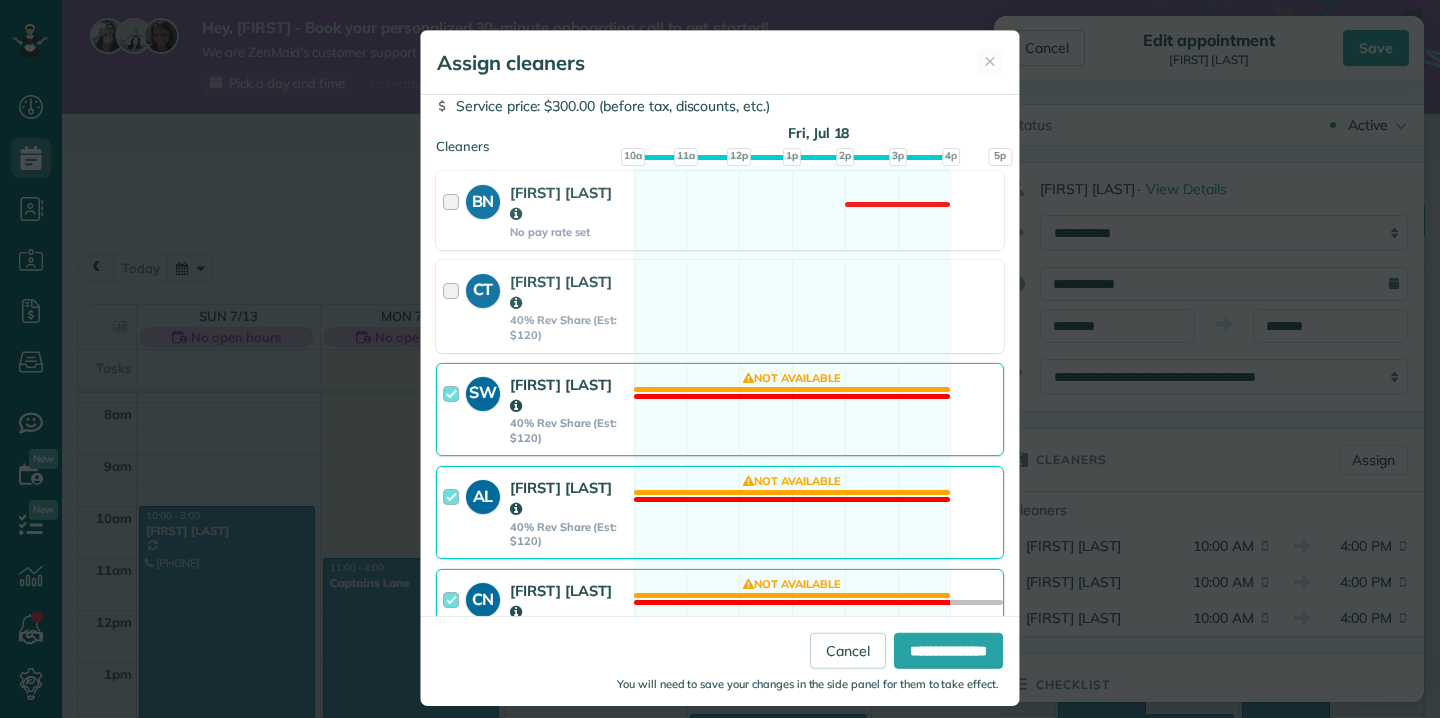 click at bounding box center (454, 512) 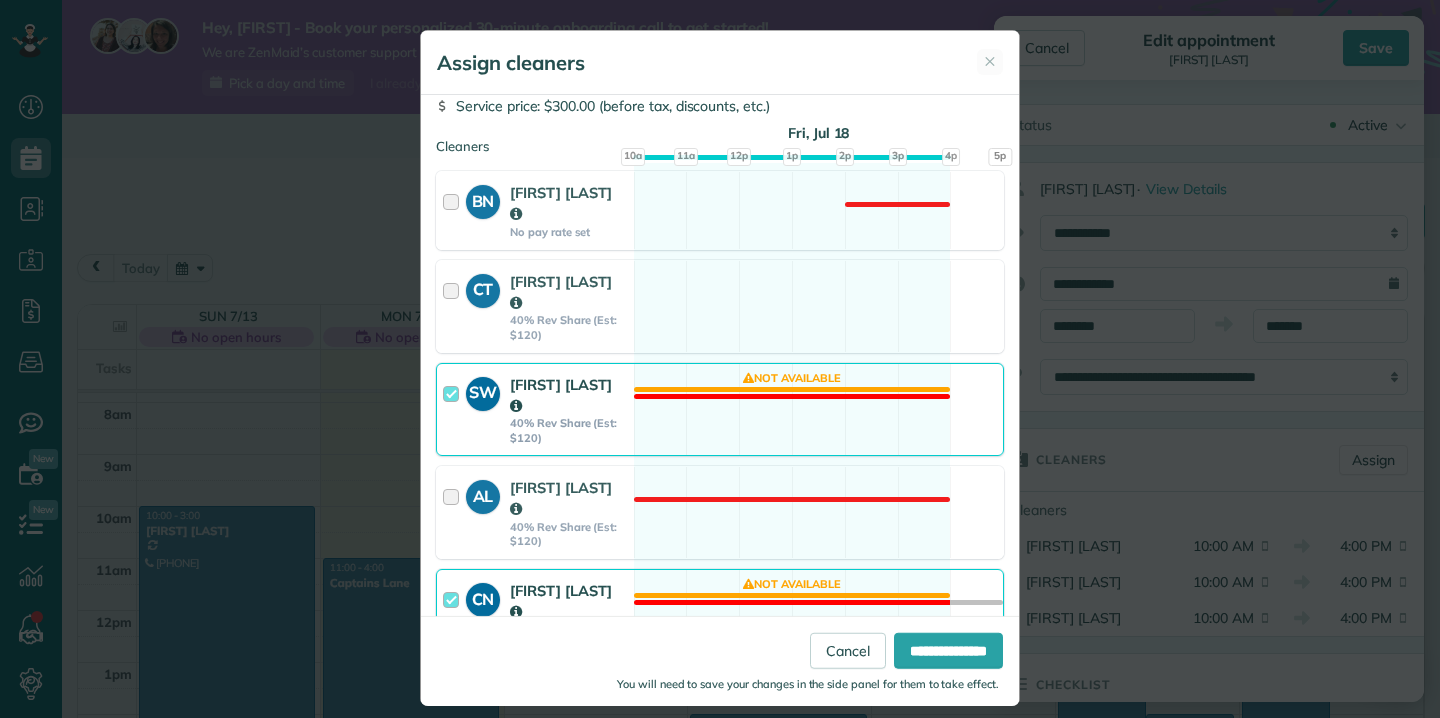 scroll, scrollTop: 104, scrollLeft: 0, axis: vertical 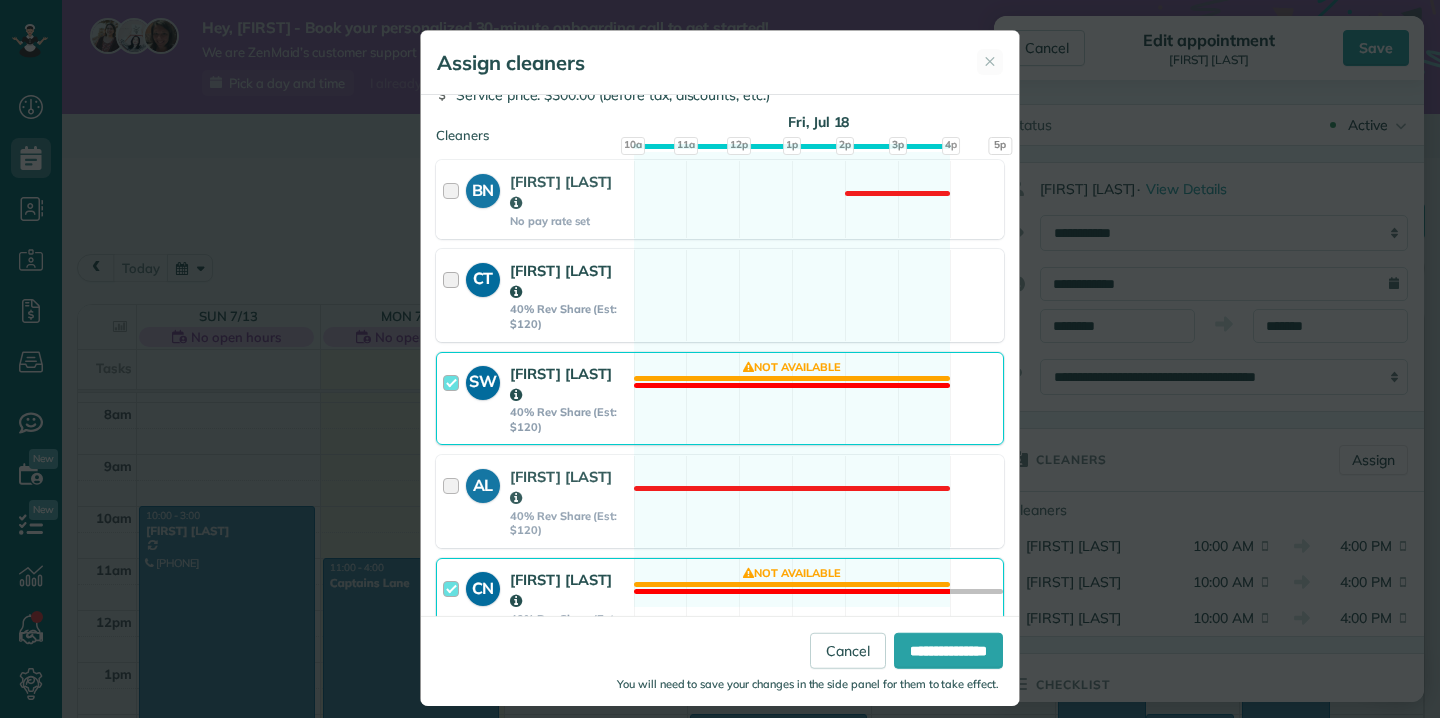 click at bounding box center [454, 295] 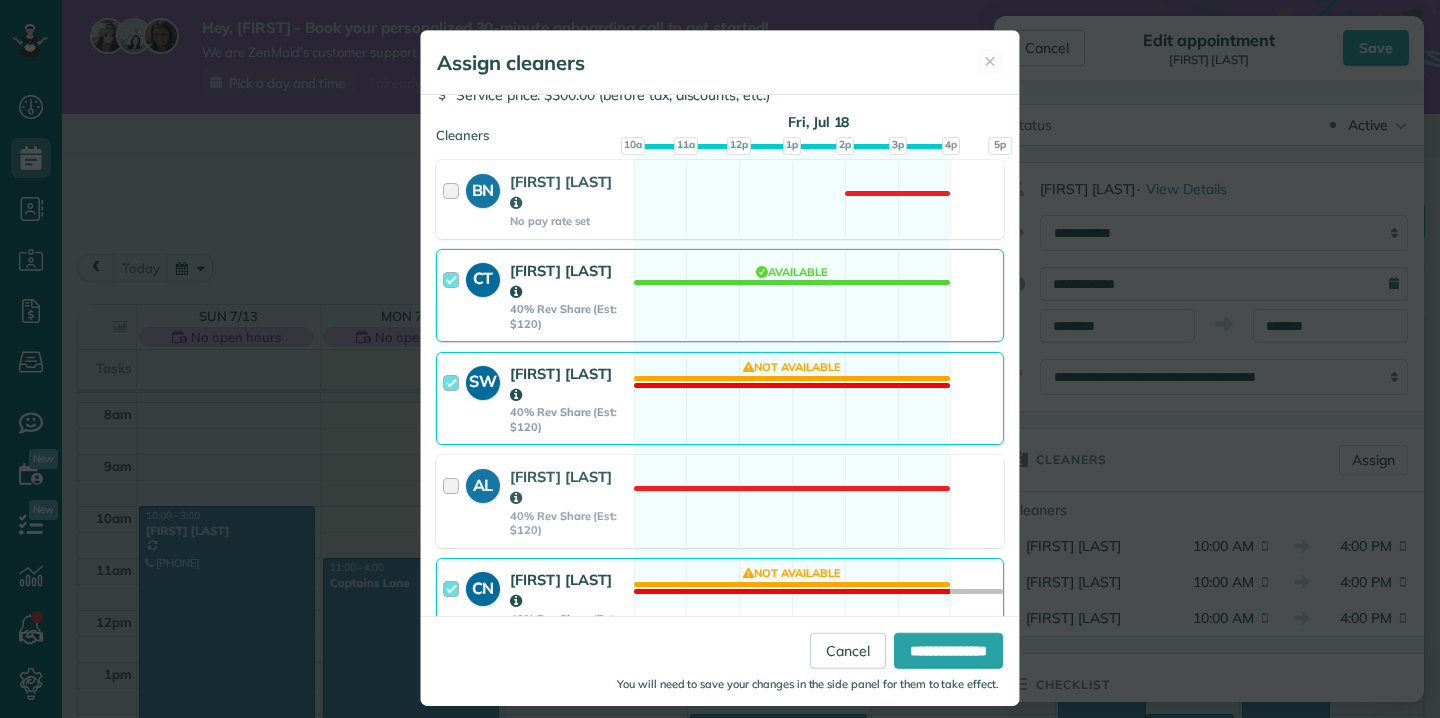 click at bounding box center [454, 295] 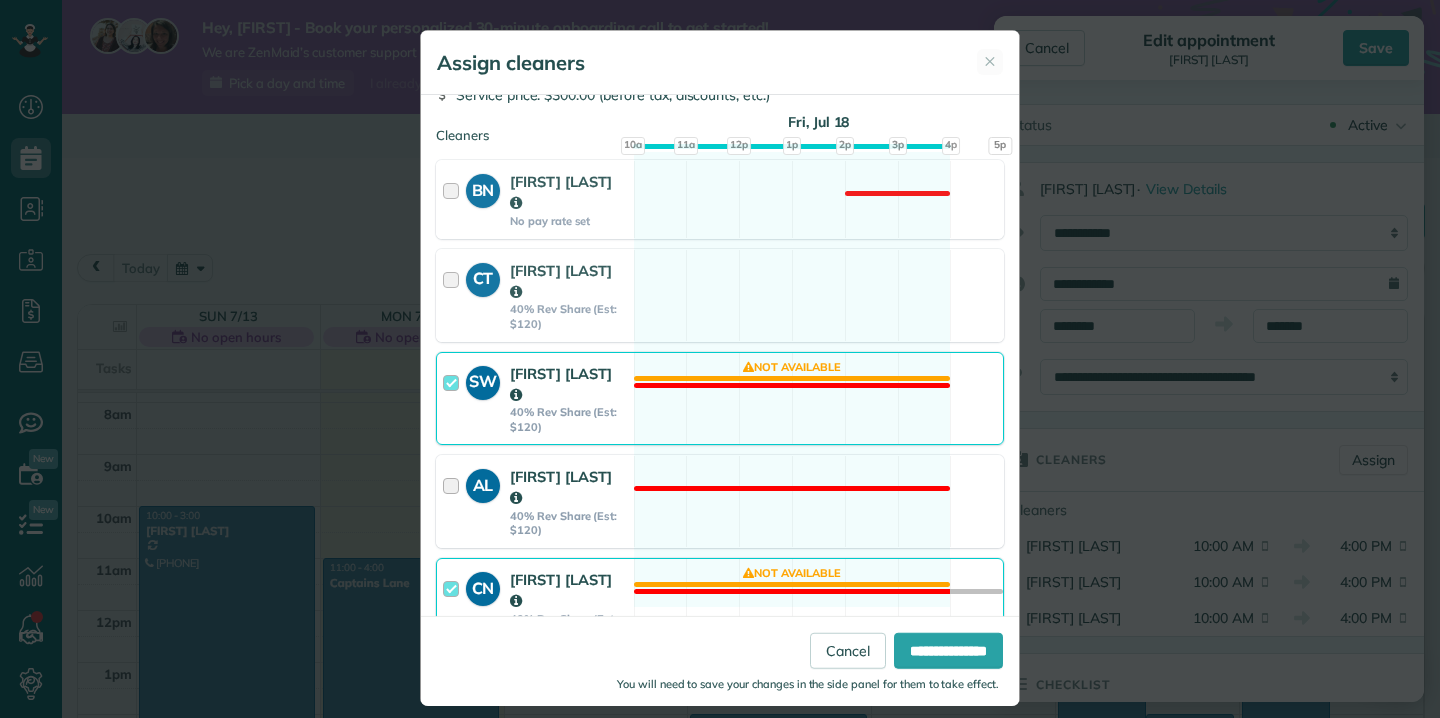 click at bounding box center [454, 501] 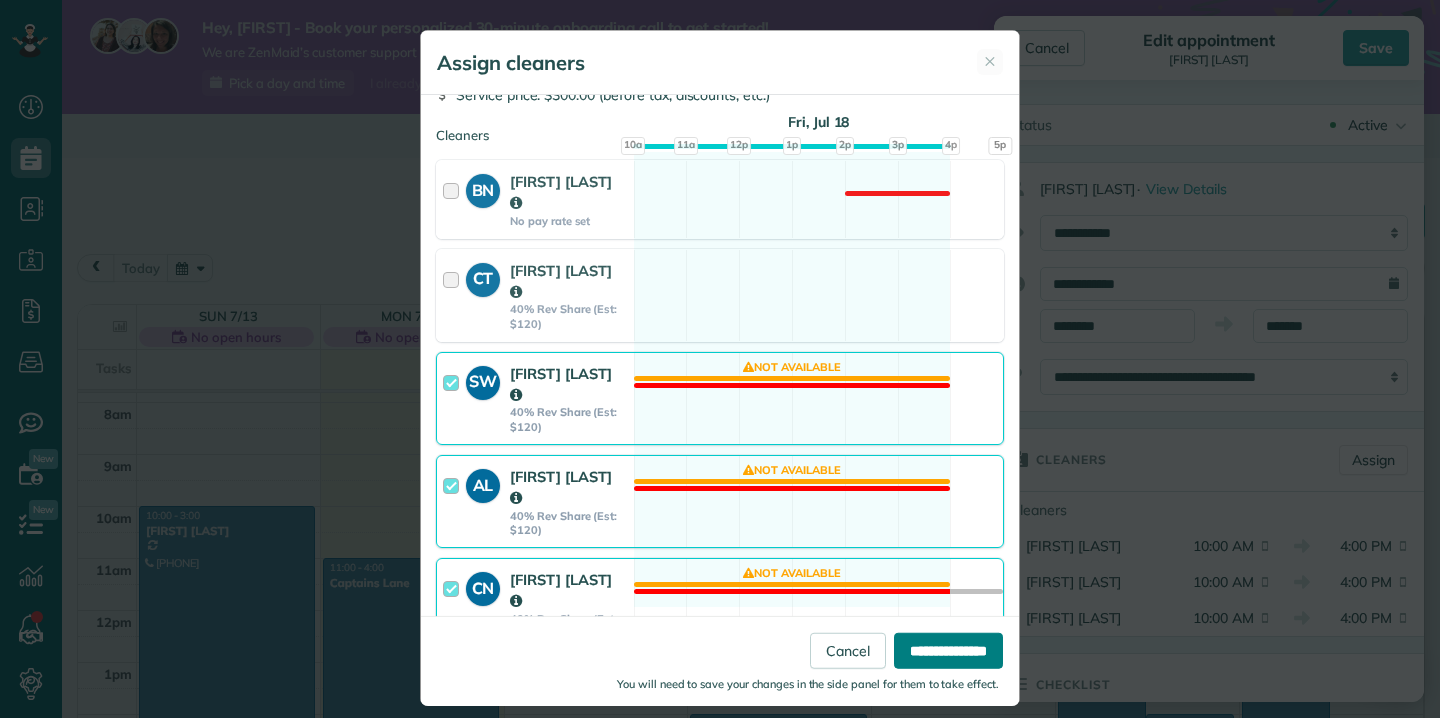 click on "**********" at bounding box center [948, 650] 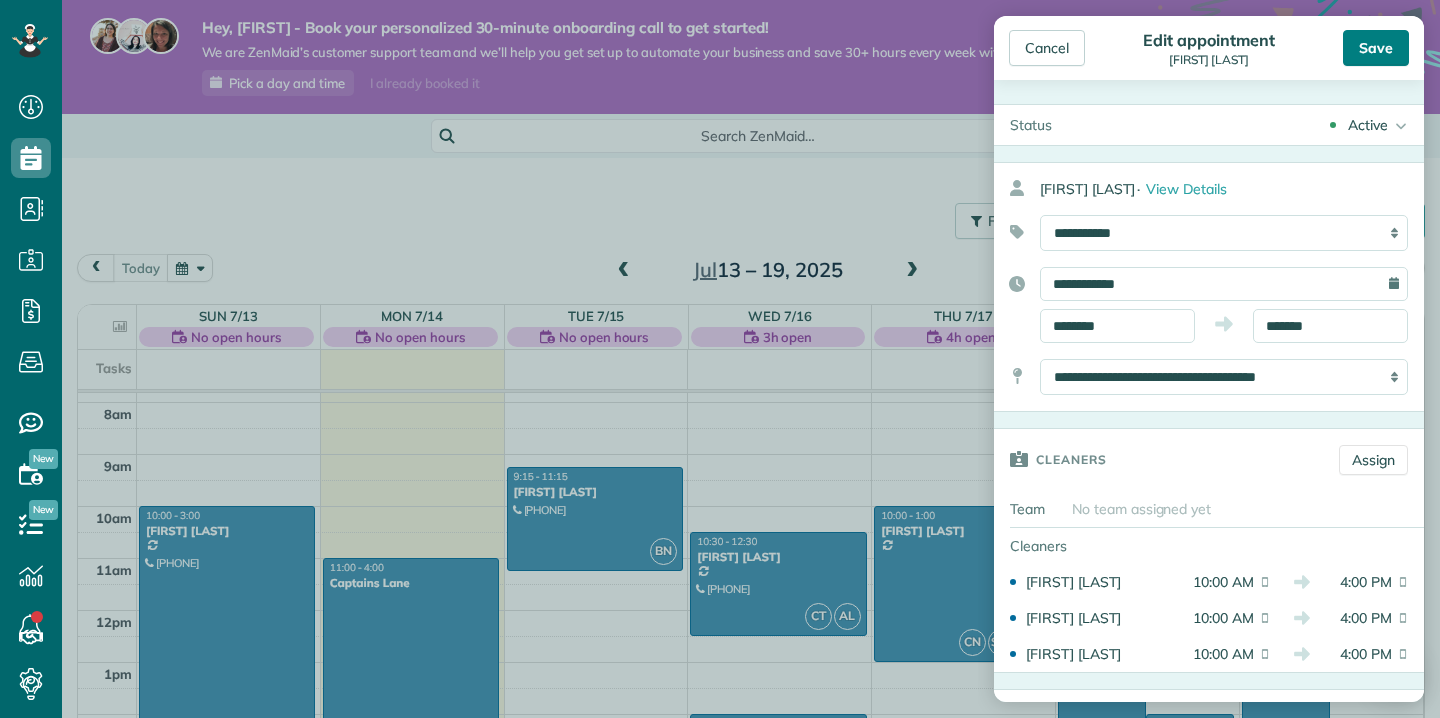 click on "Save" at bounding box center [1376, 48] 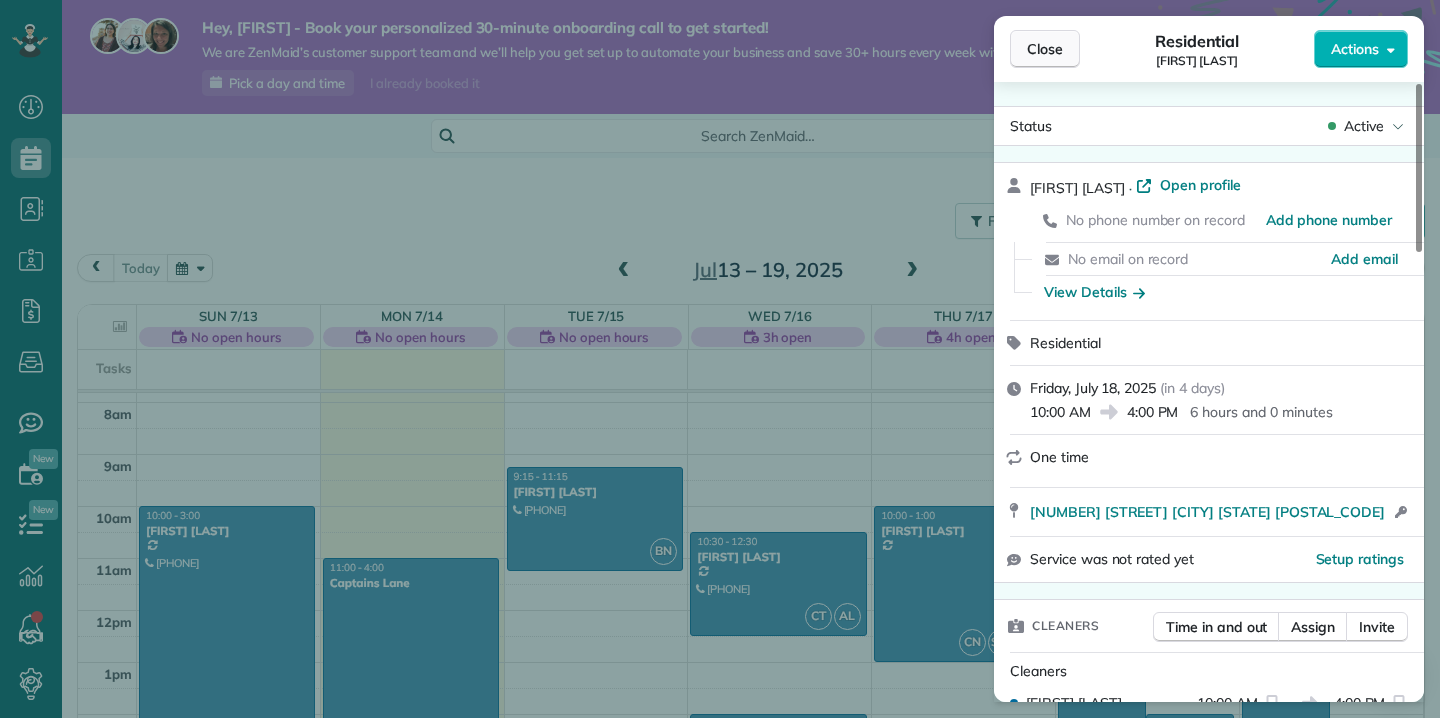 click on "Close" at bounding box center [1045, 49] 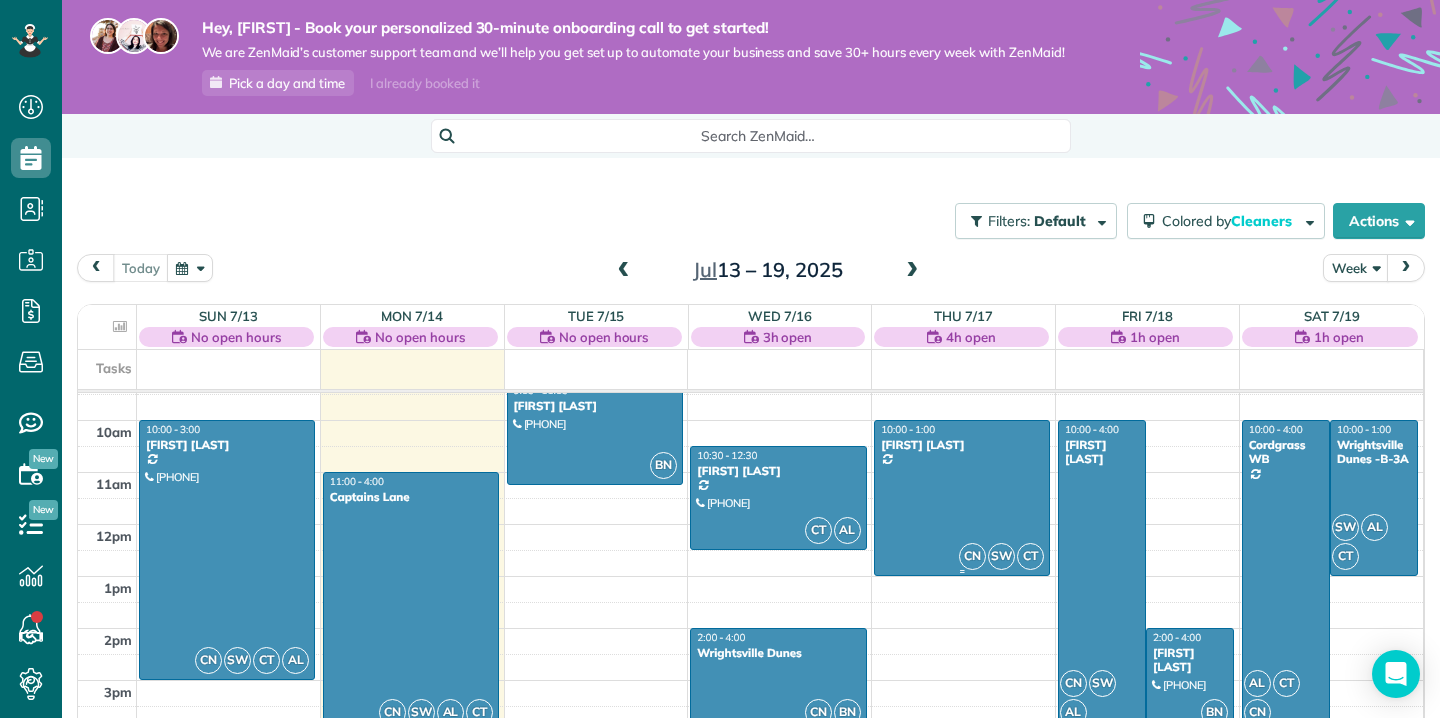 scroll, scrollTop: 460, scrollLeft: 0, axis: vertical 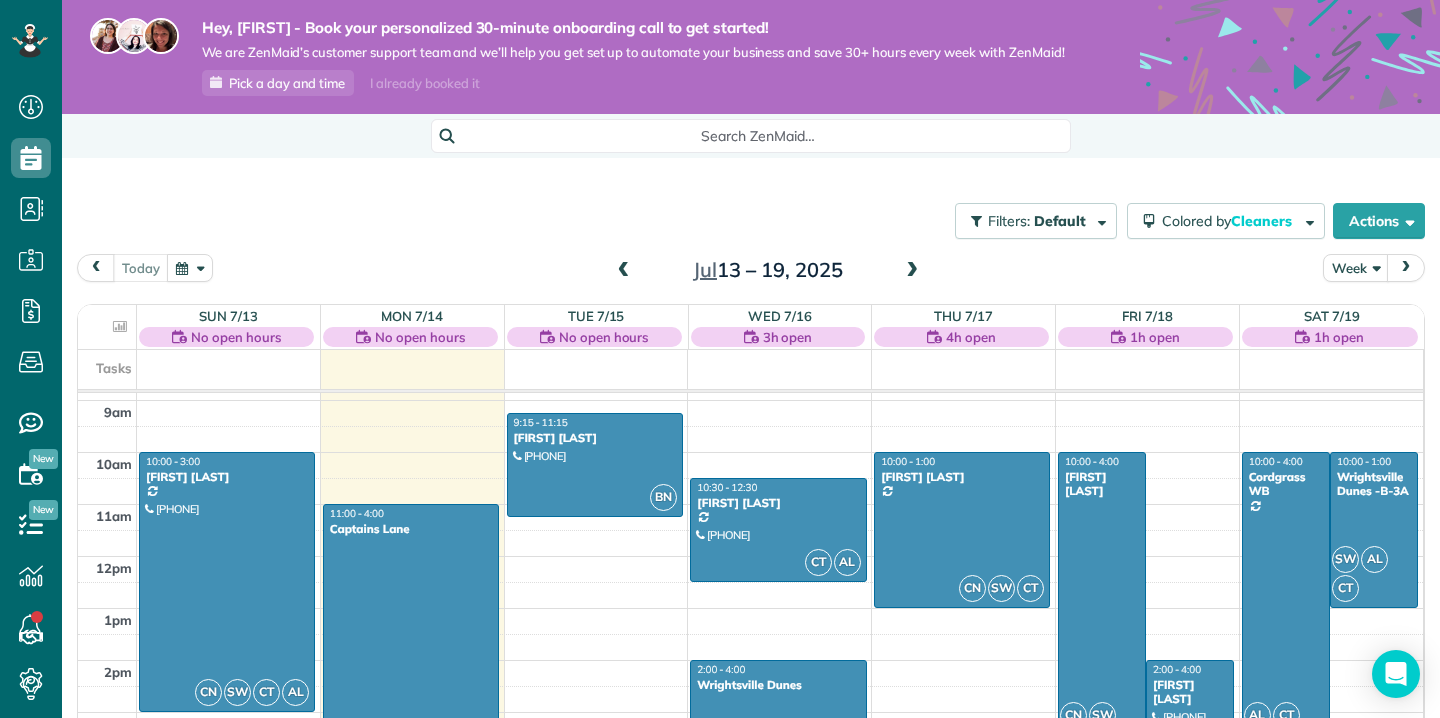 click on "10:00 - 4:00" at bounding box center (1092, 461) 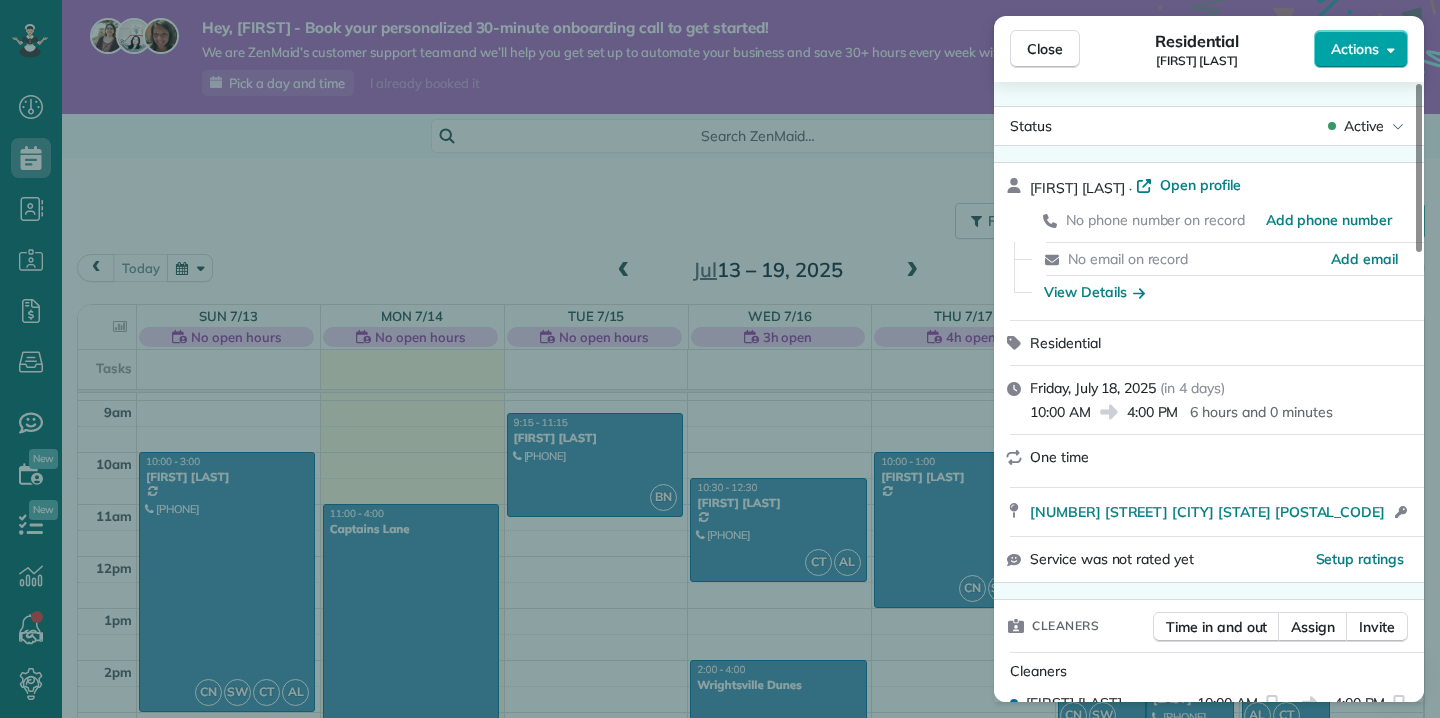 click 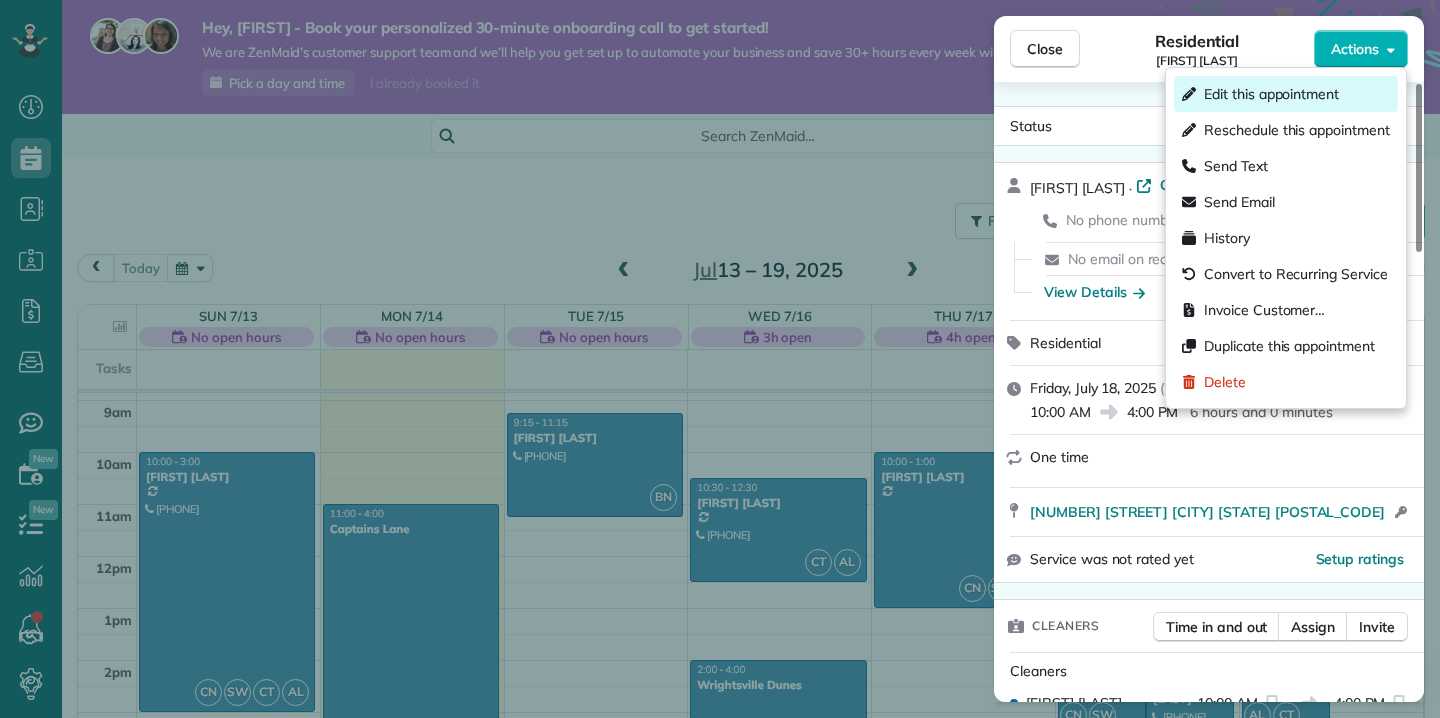 click on "Edit this appointment" at bounding box center [1286, 94] 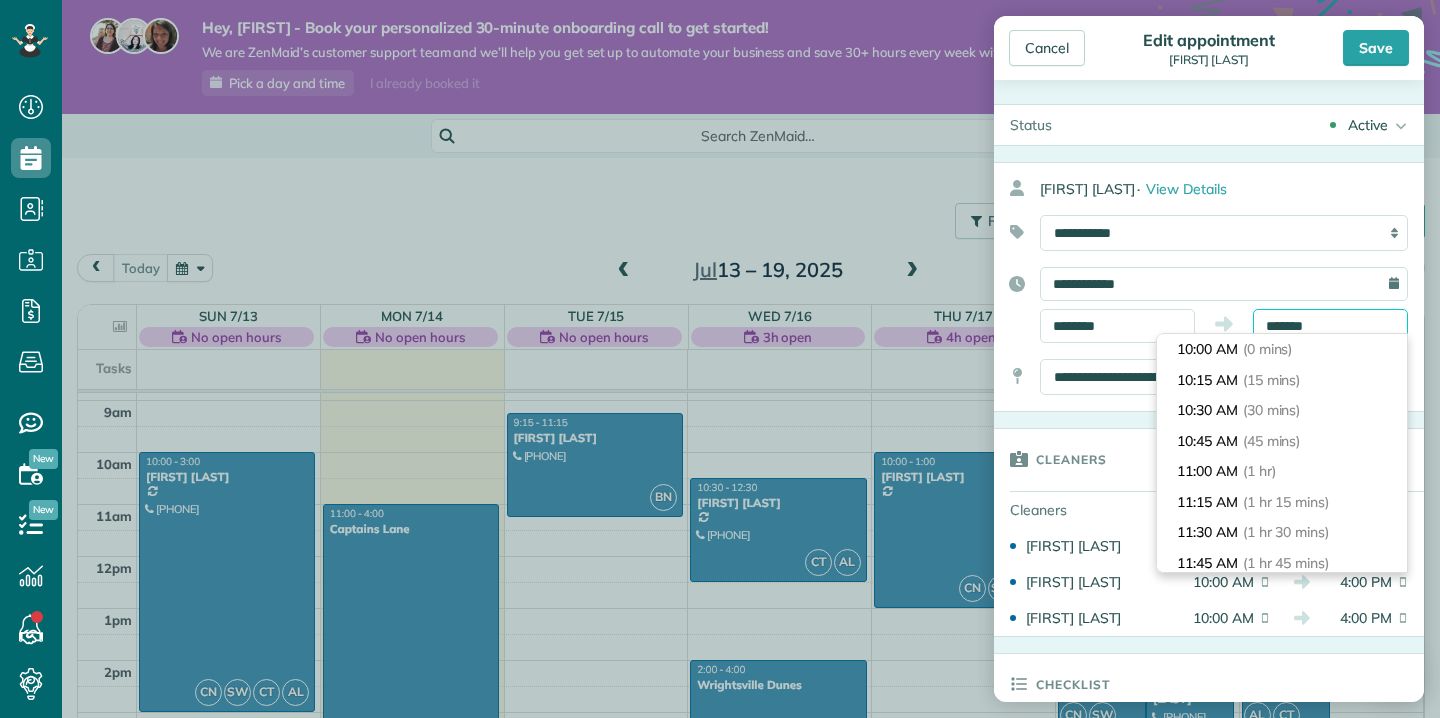 scroll, scrollTop: 702, scrollLeft: 0, axis: vertical 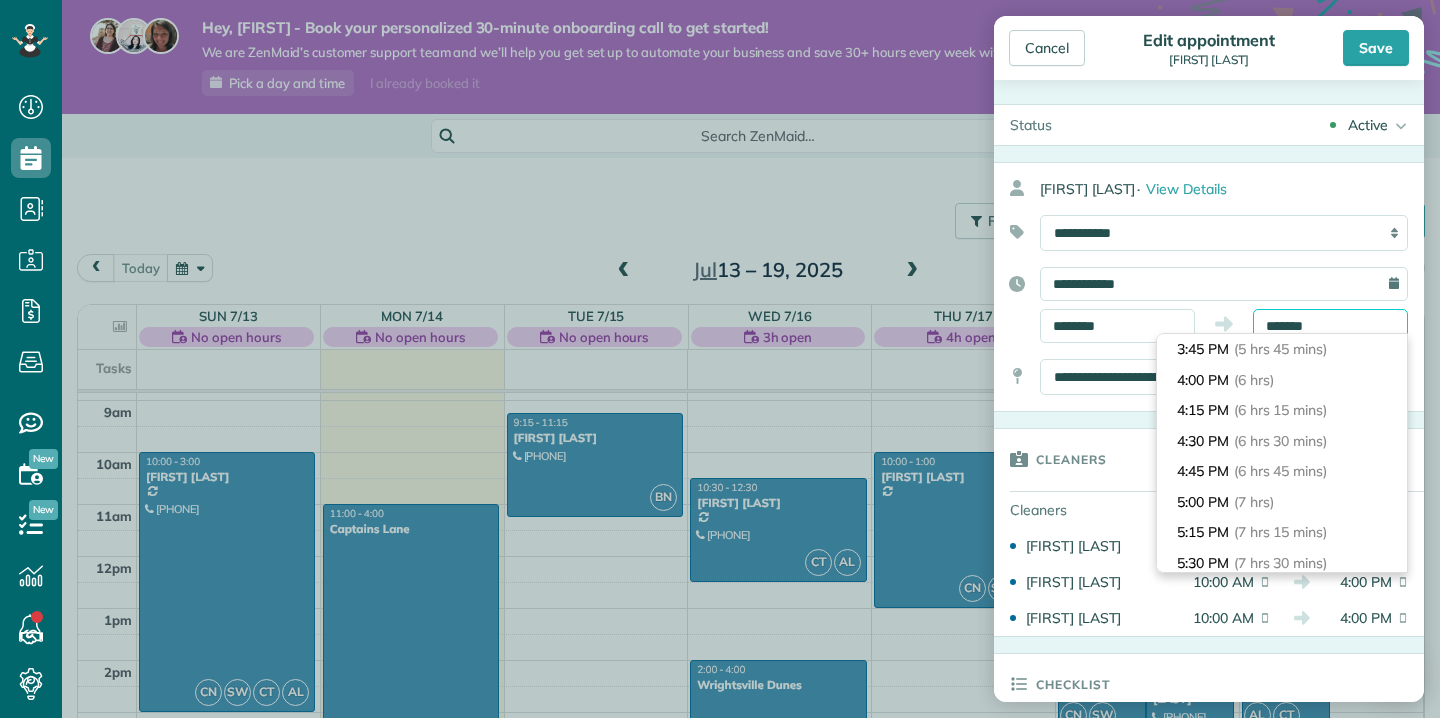 click on "*******" at bounding box center (1330, 326) 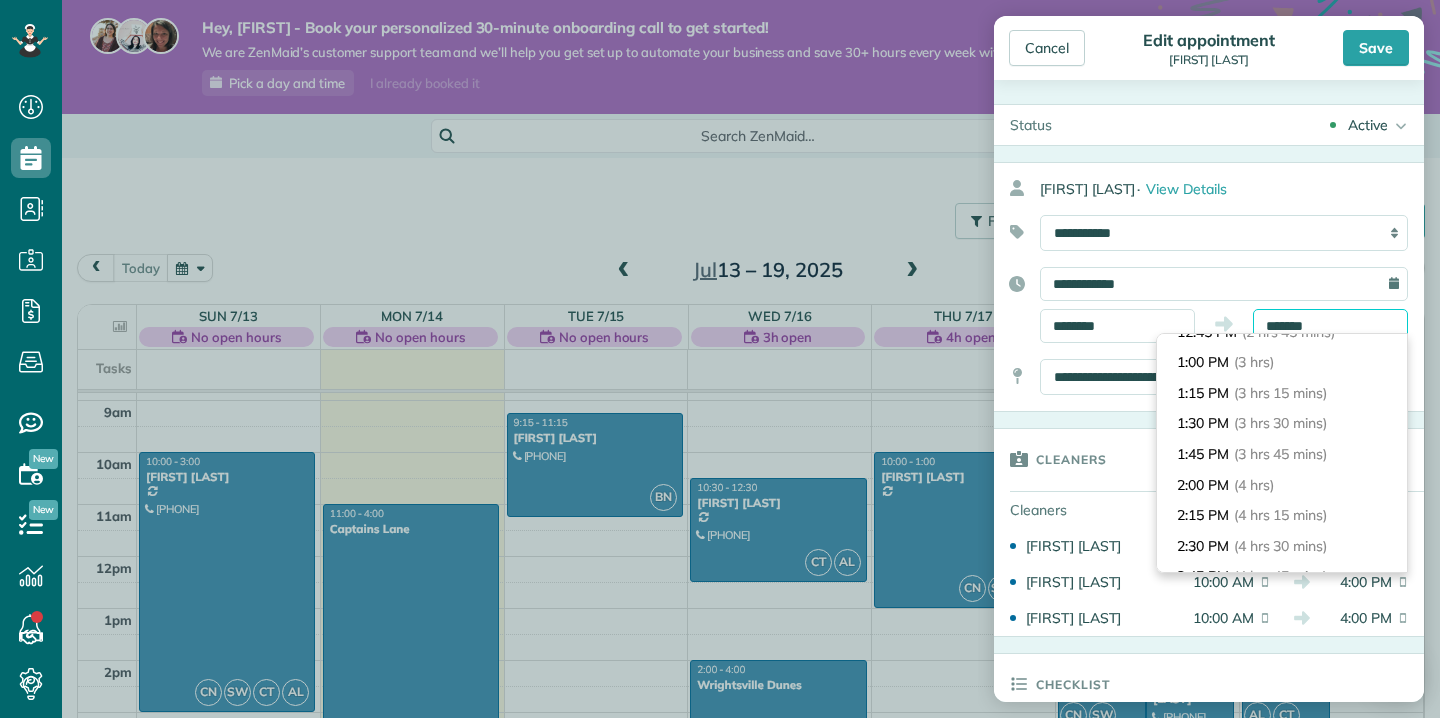 scroll, scrollTop: 352, scrollLeft: 0, axis: vertical 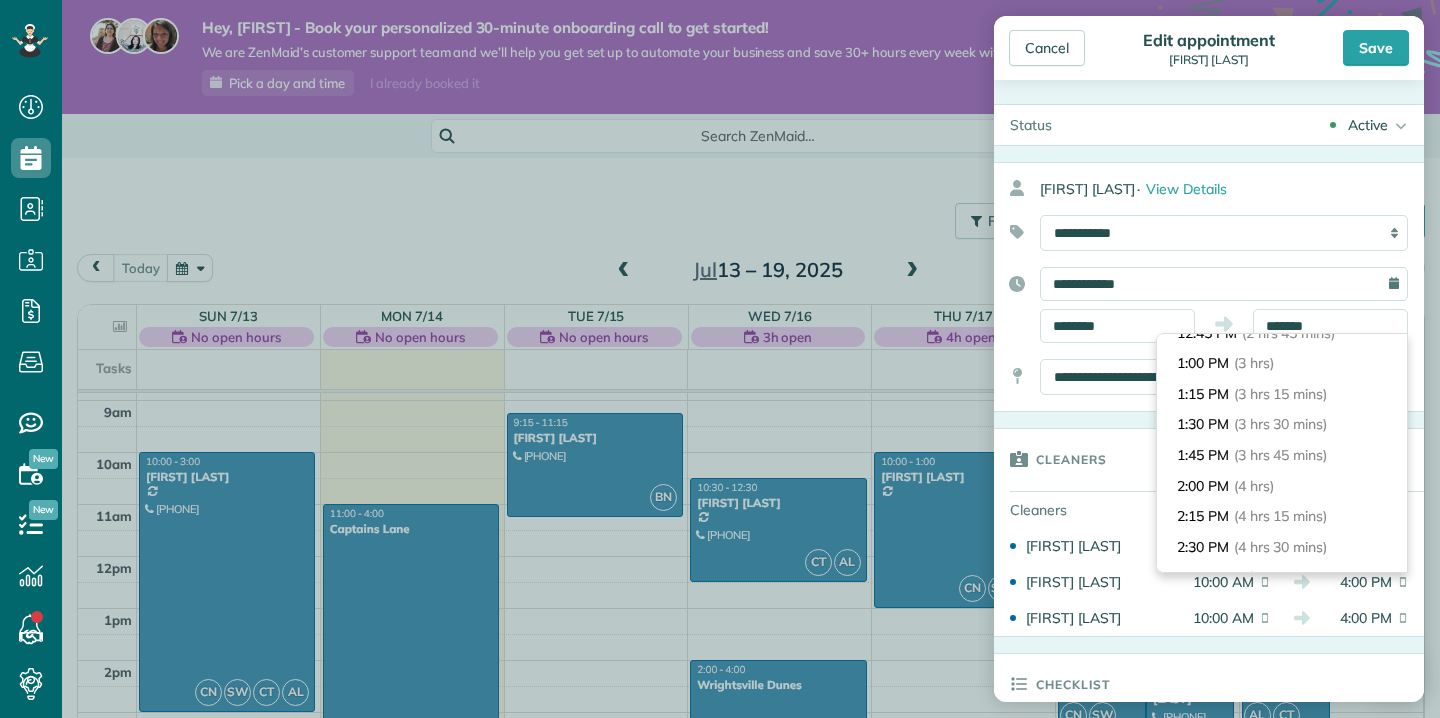 type on "*******" 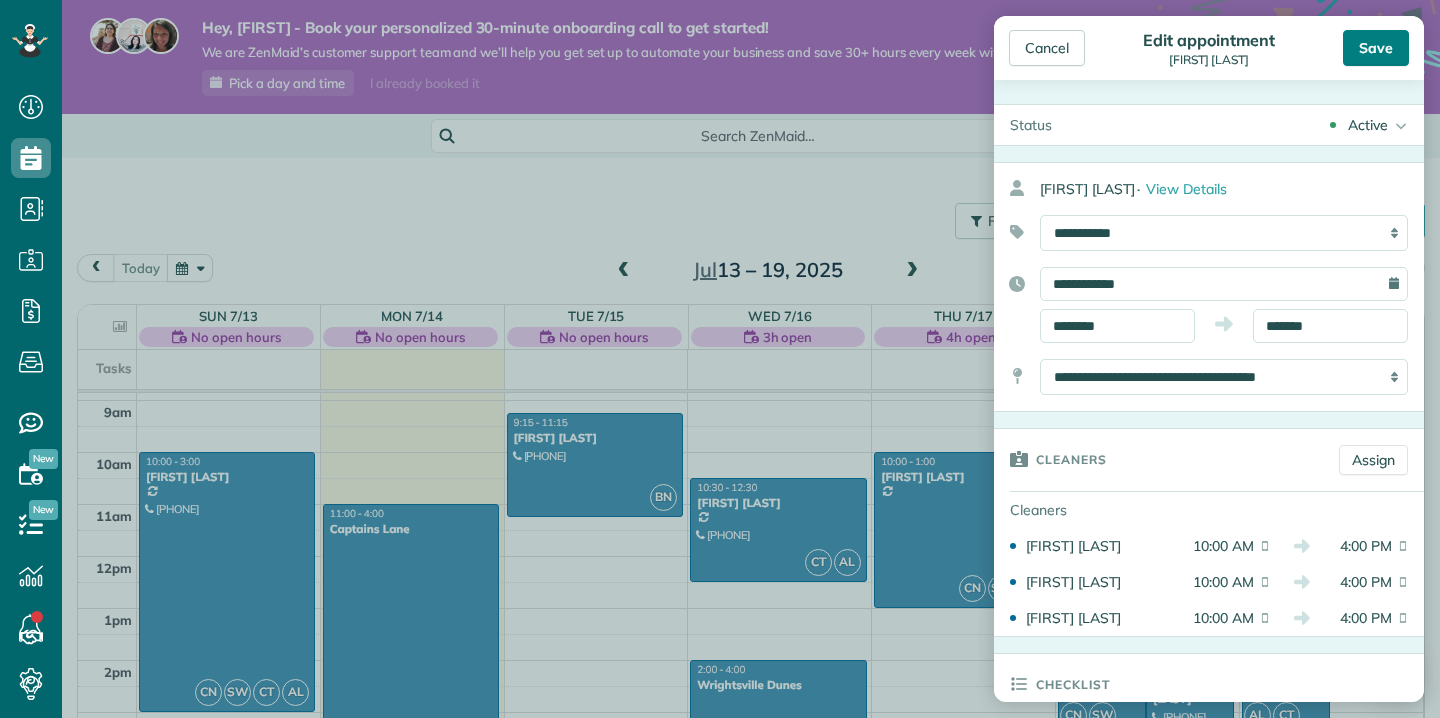 click on "Save" at bounding box center (1376, 48) 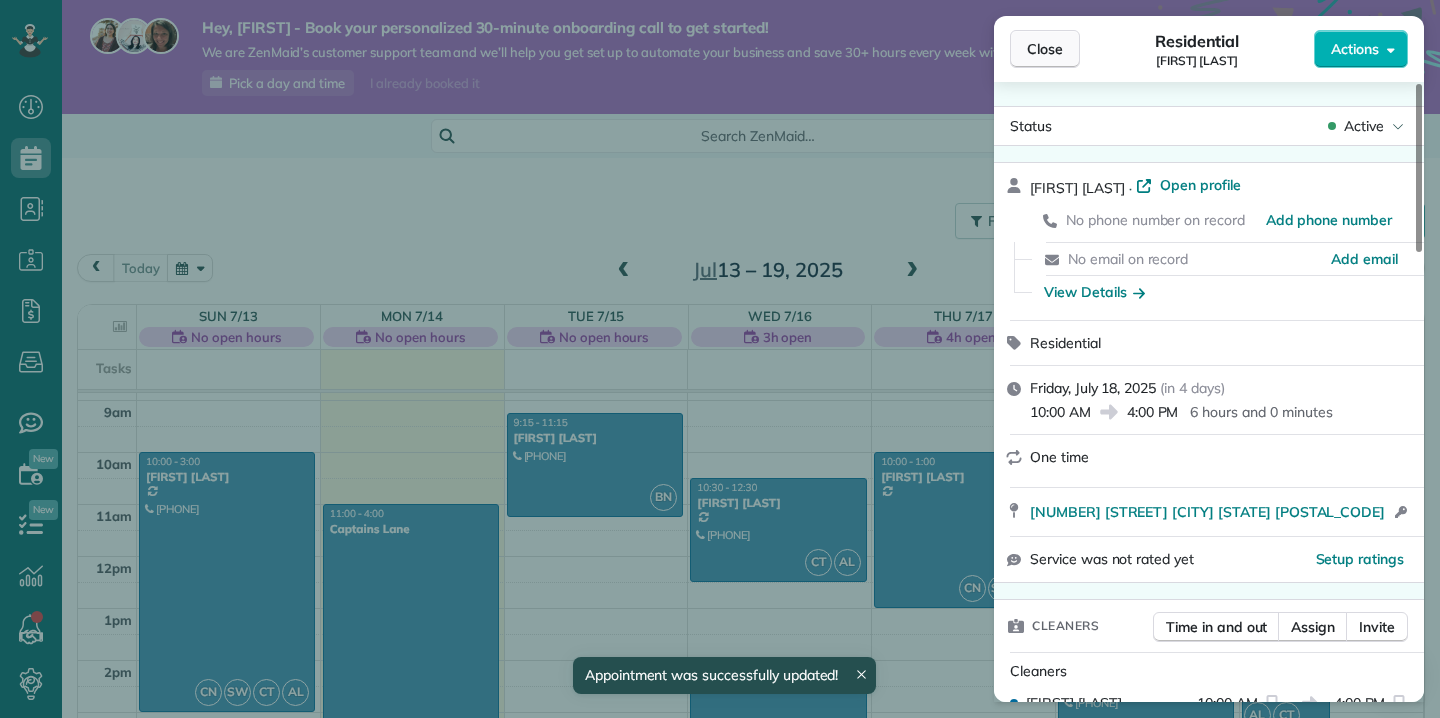 click on "Close" at bounding box center [1045, 49] 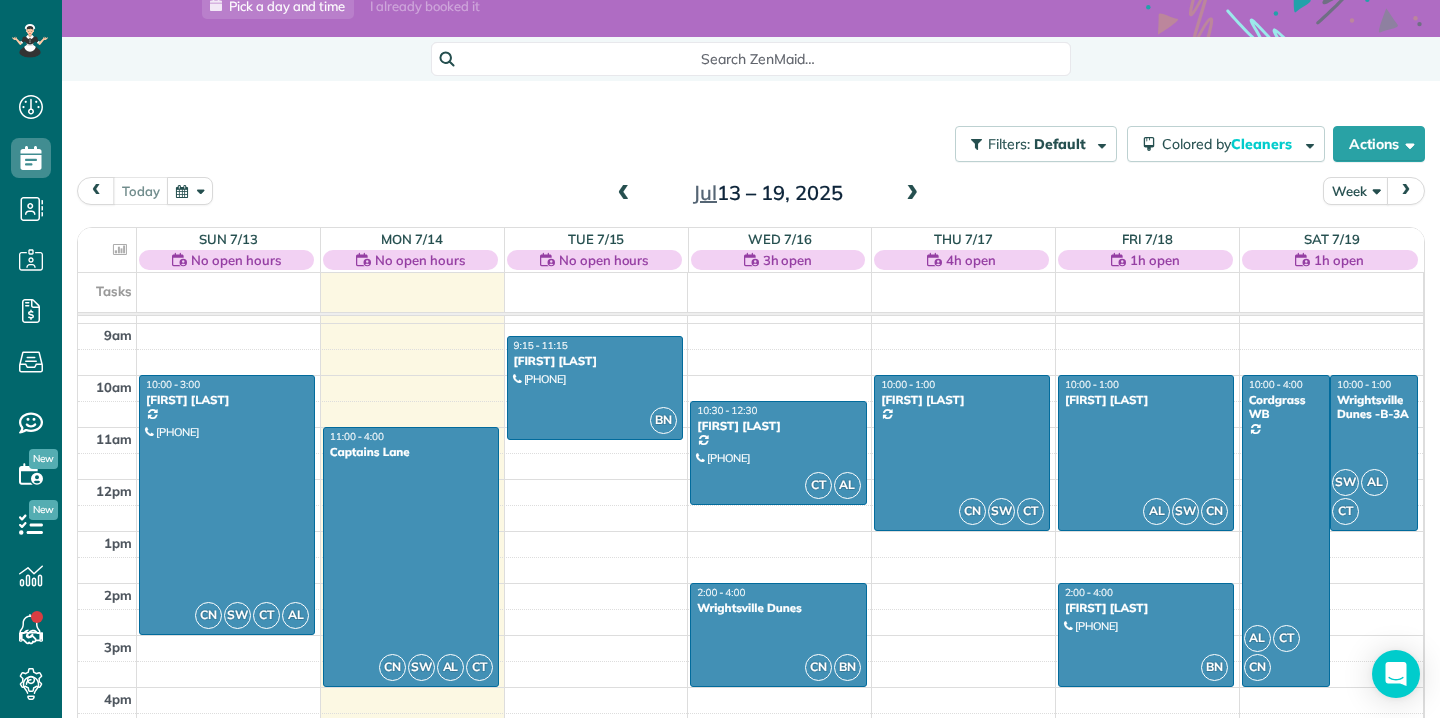 scroll, scrollTop: 78, scrollLeft: 0, axis: vertical 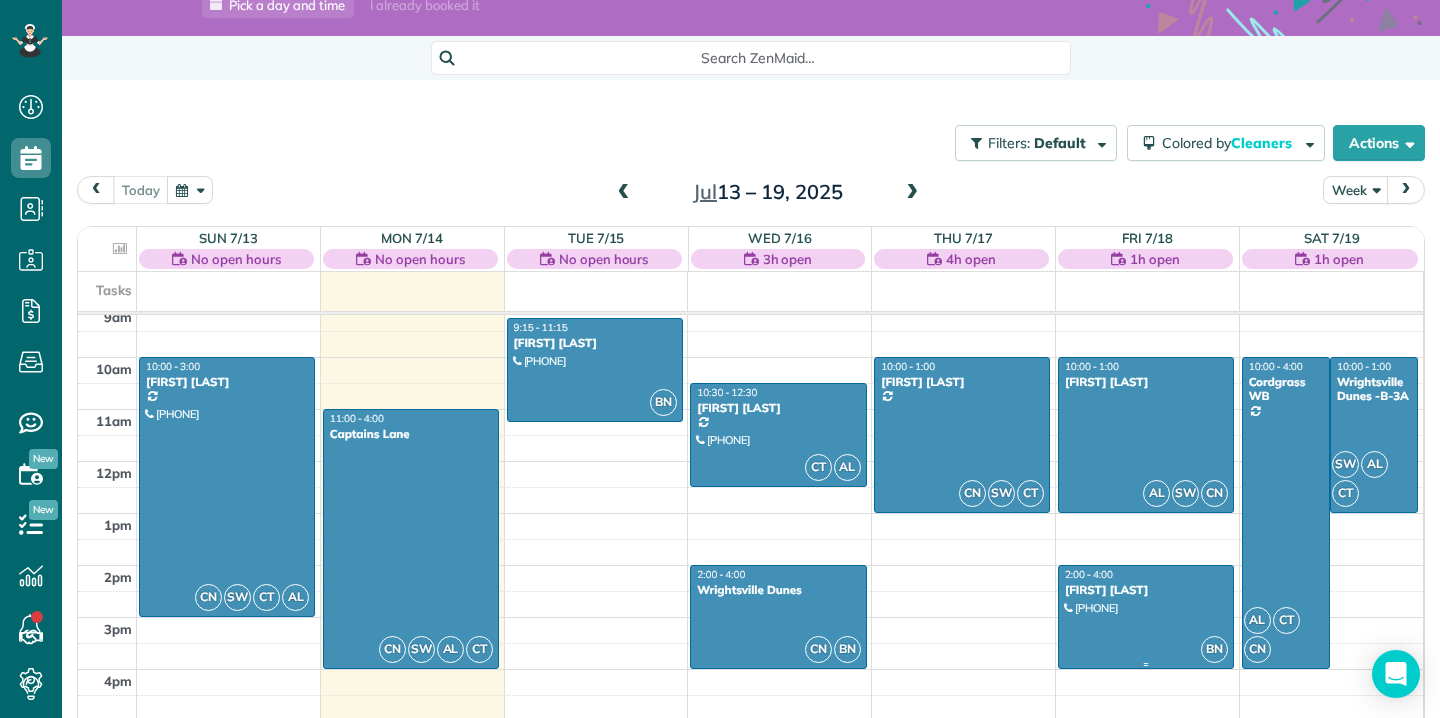 click on "Carla Knodle" at bounding box center [1146, 590] 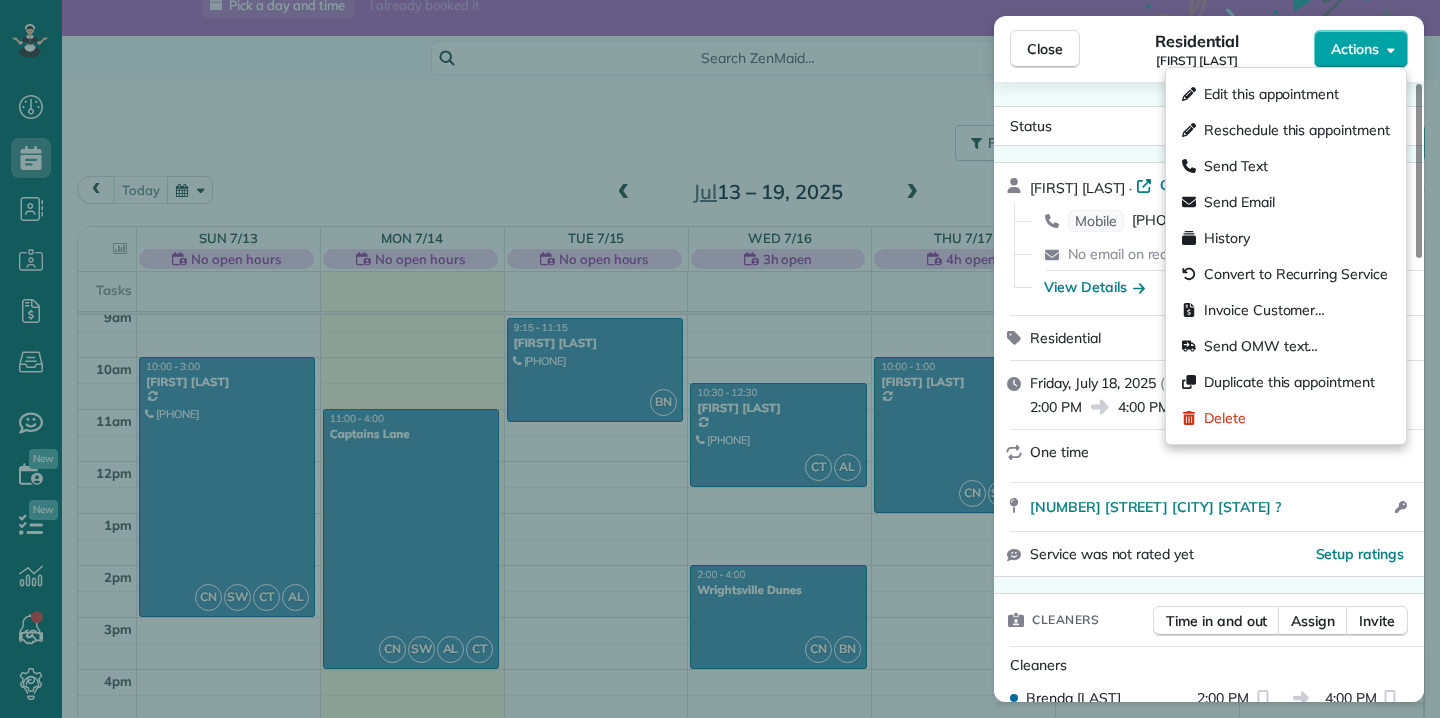 click on "Actions" at bounding box center (1355, 49) 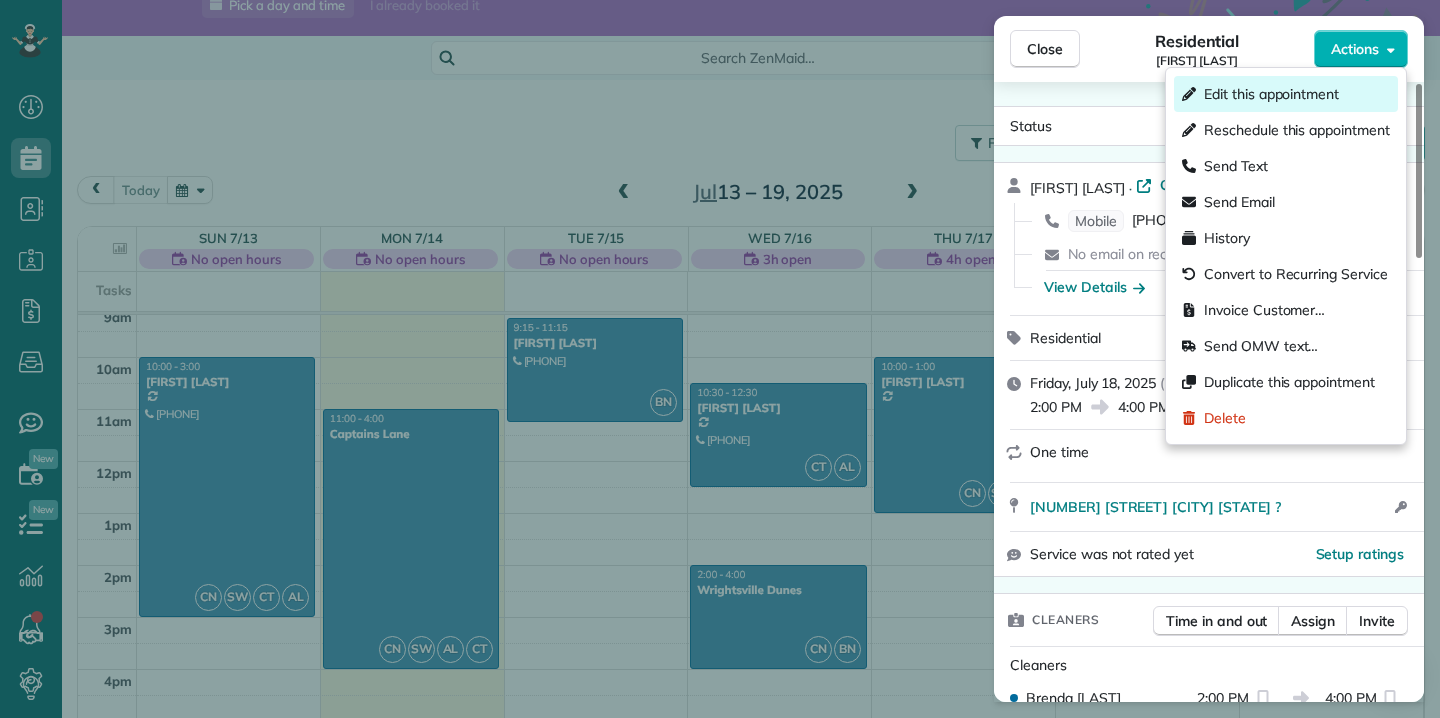 click on "Edit this appointment" at bounding box center [1271, 94] 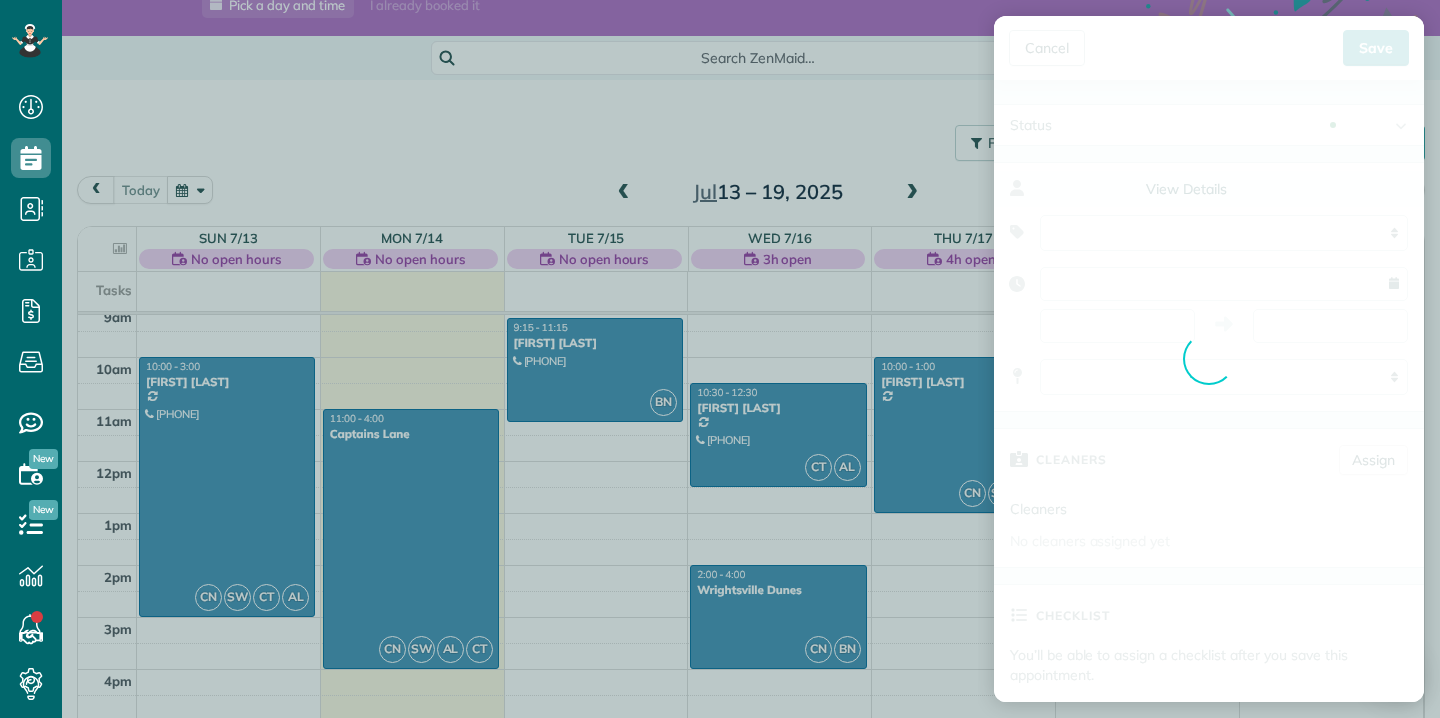 type on "**********" 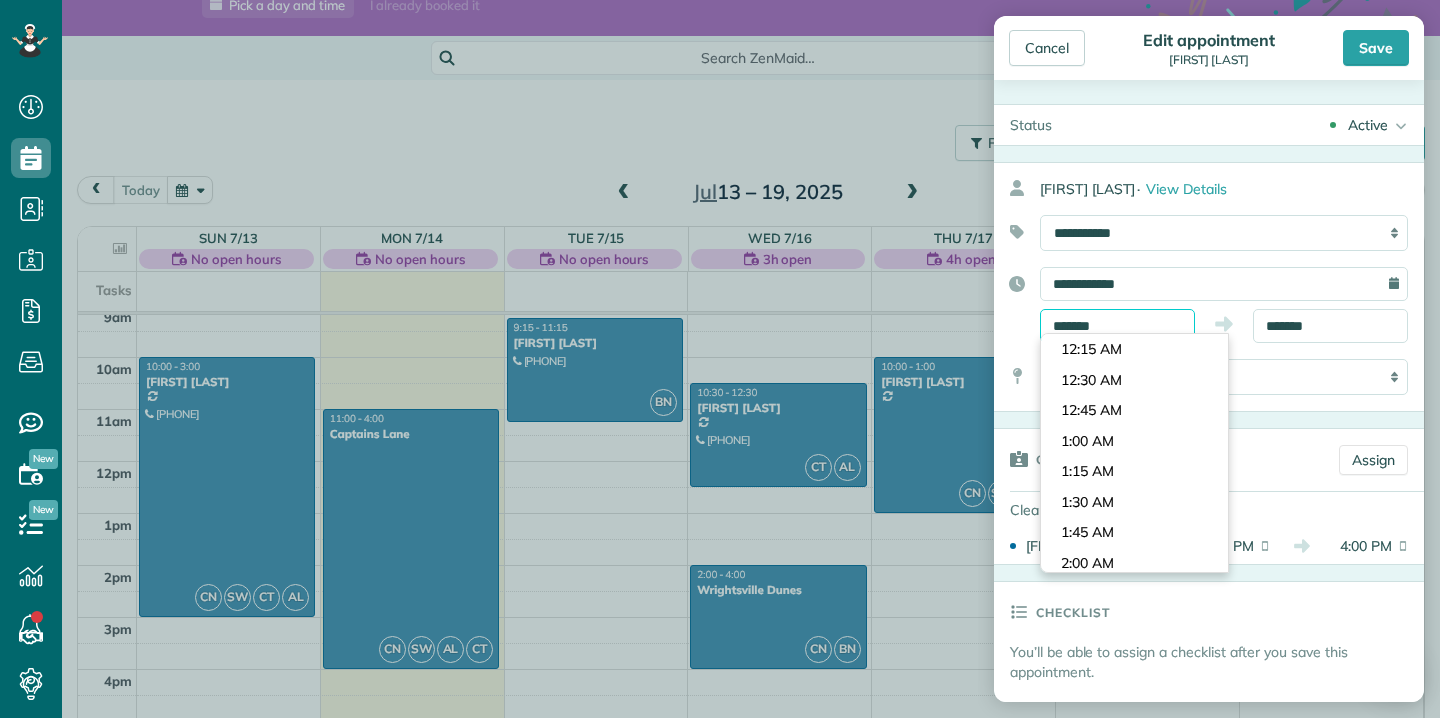 click on "*******" at bounding box center (1117, 326) 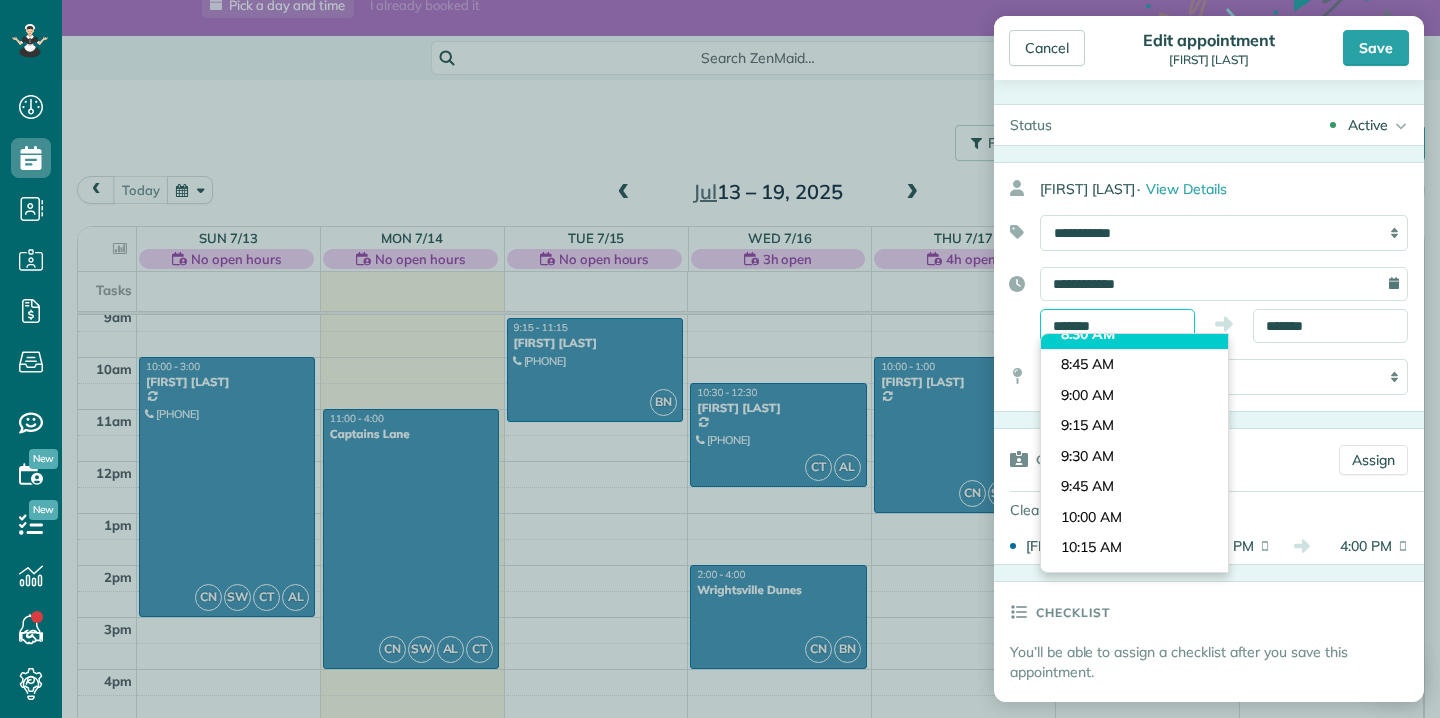 scroll, scrollTop: 1034, scrollLeft: 0, axis: vertical 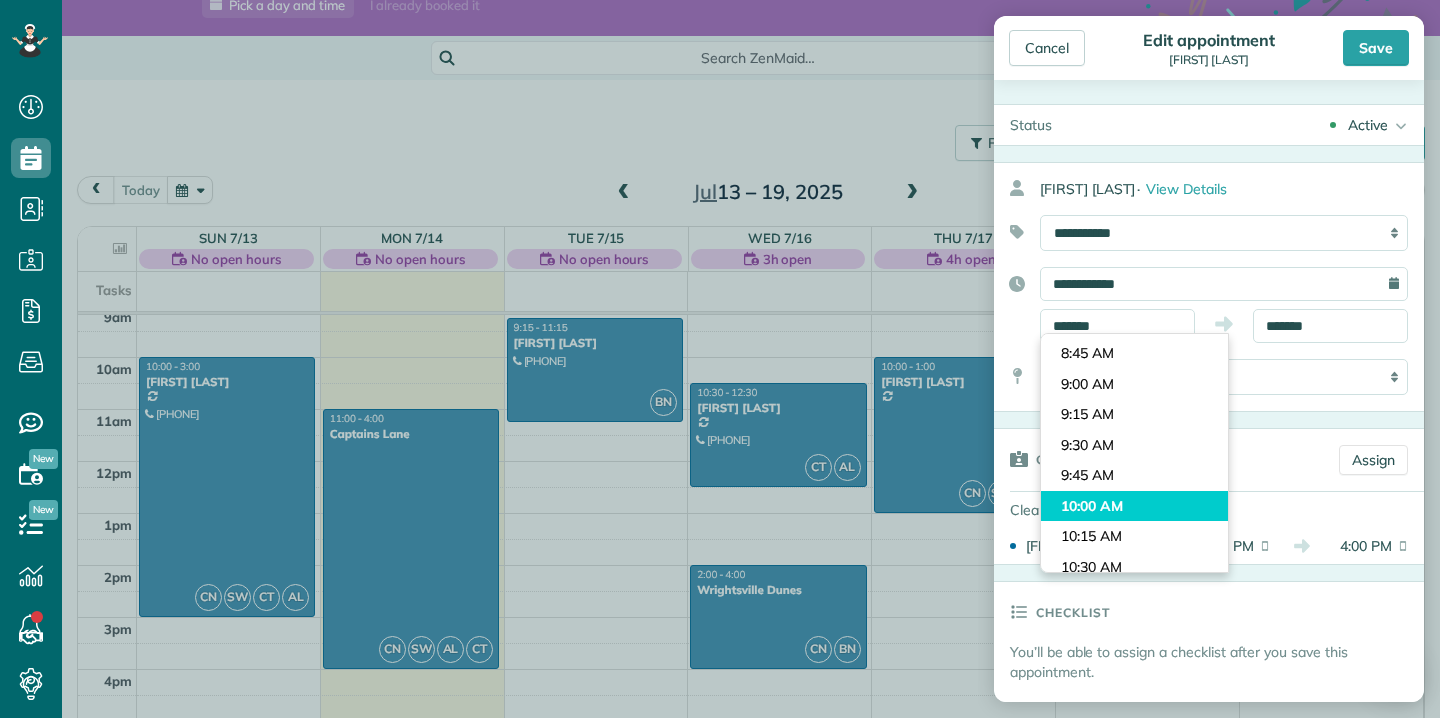 type on "********" 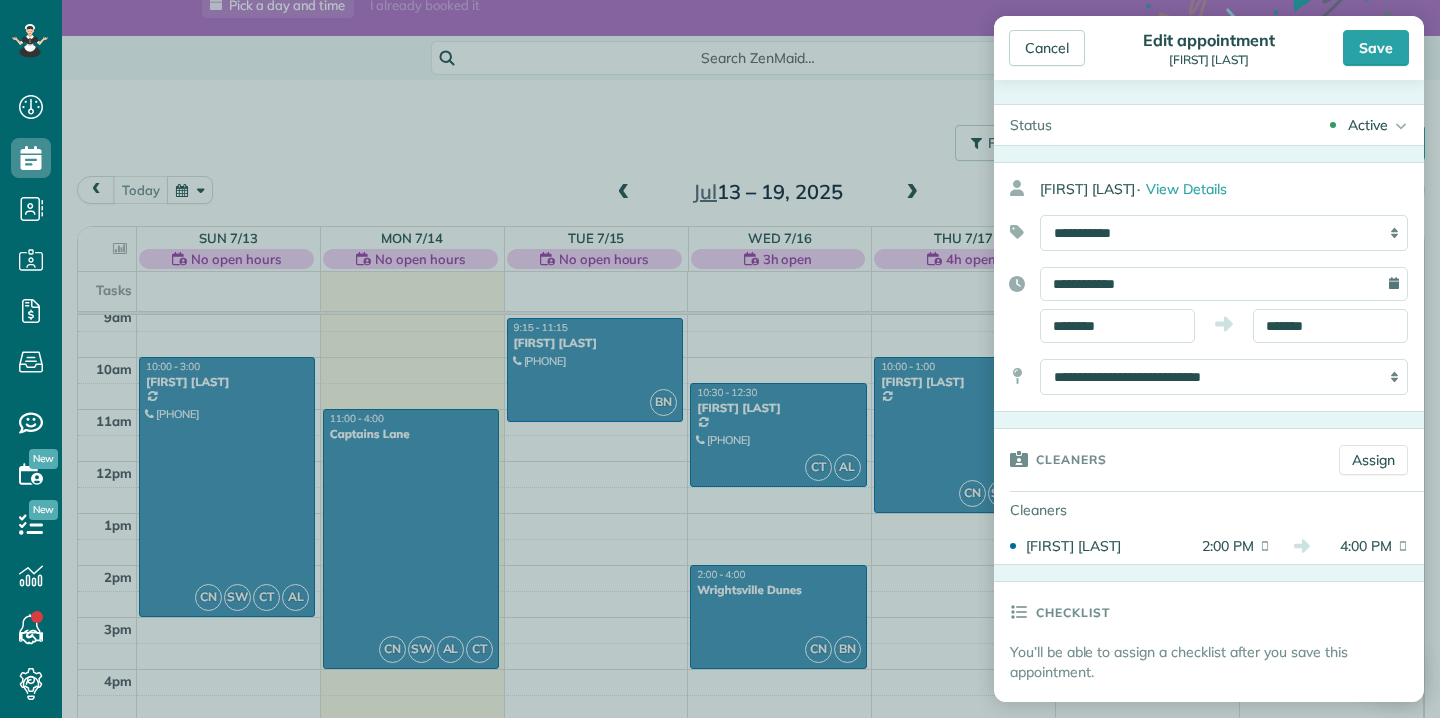 click on "Dashboard
Scheduling
Calendar View
List View
Dispatch View - Weekly scheduling (Beta)" at bounding box center (720, 359) 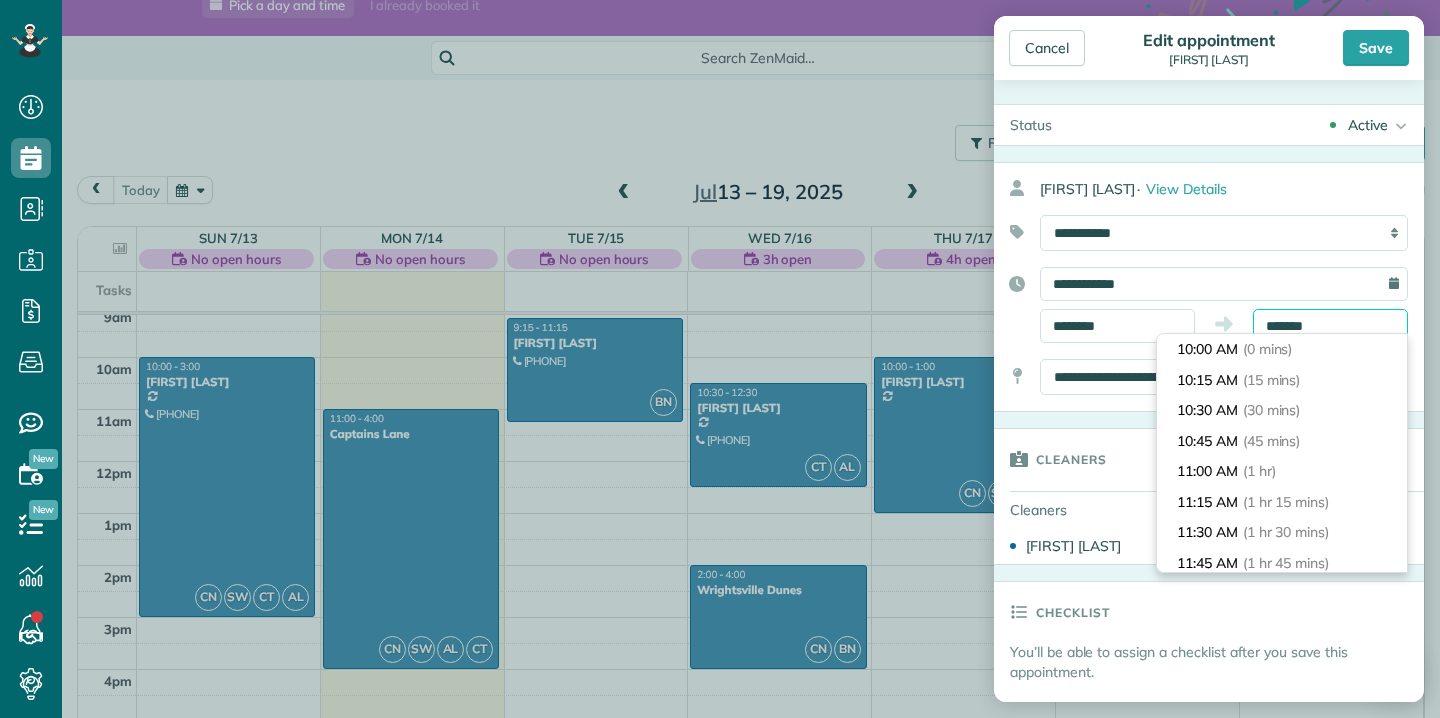 scroll, scrollTop: 702, scrollLeft: 0, axis: vertical 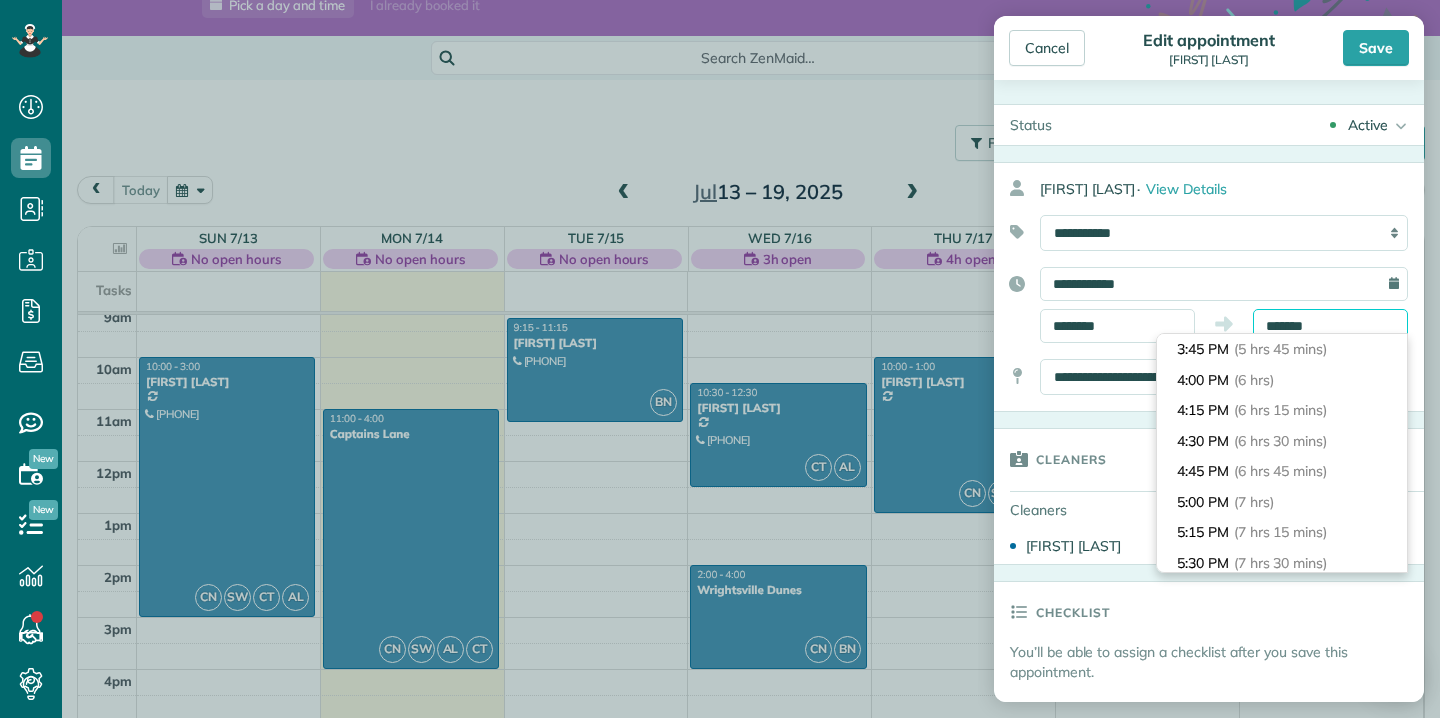 click on "*******" at bounding box center [1330, 326] 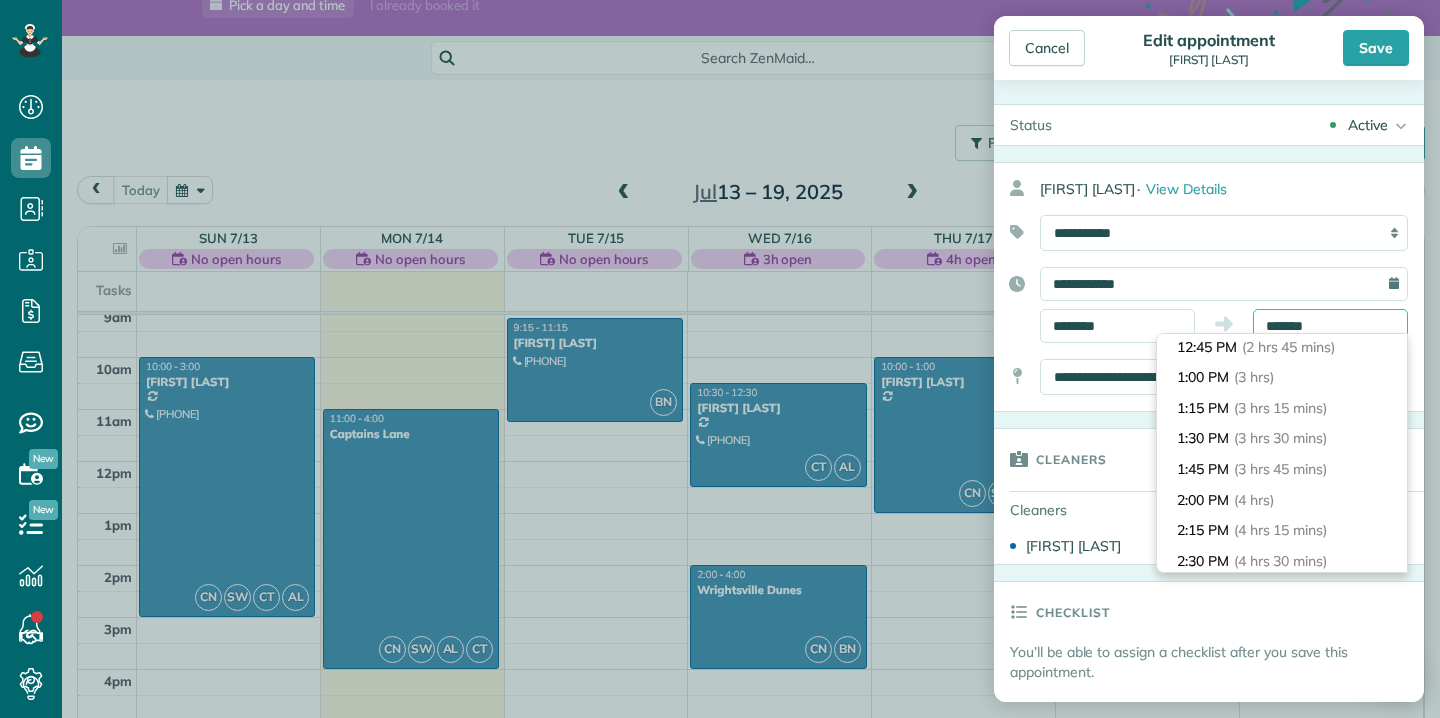 scroll, scrollTop: 325, scrollLeft: 0, axis: vertical 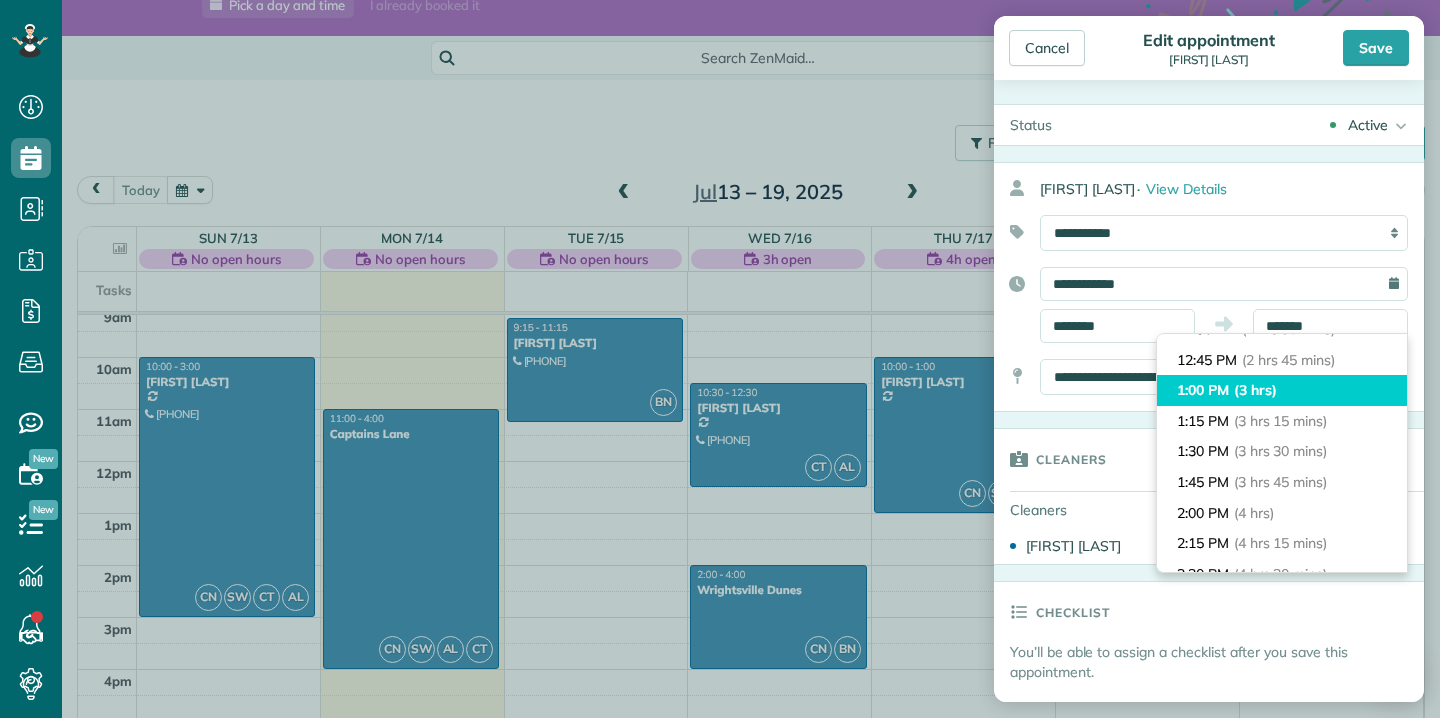 type on "*******" 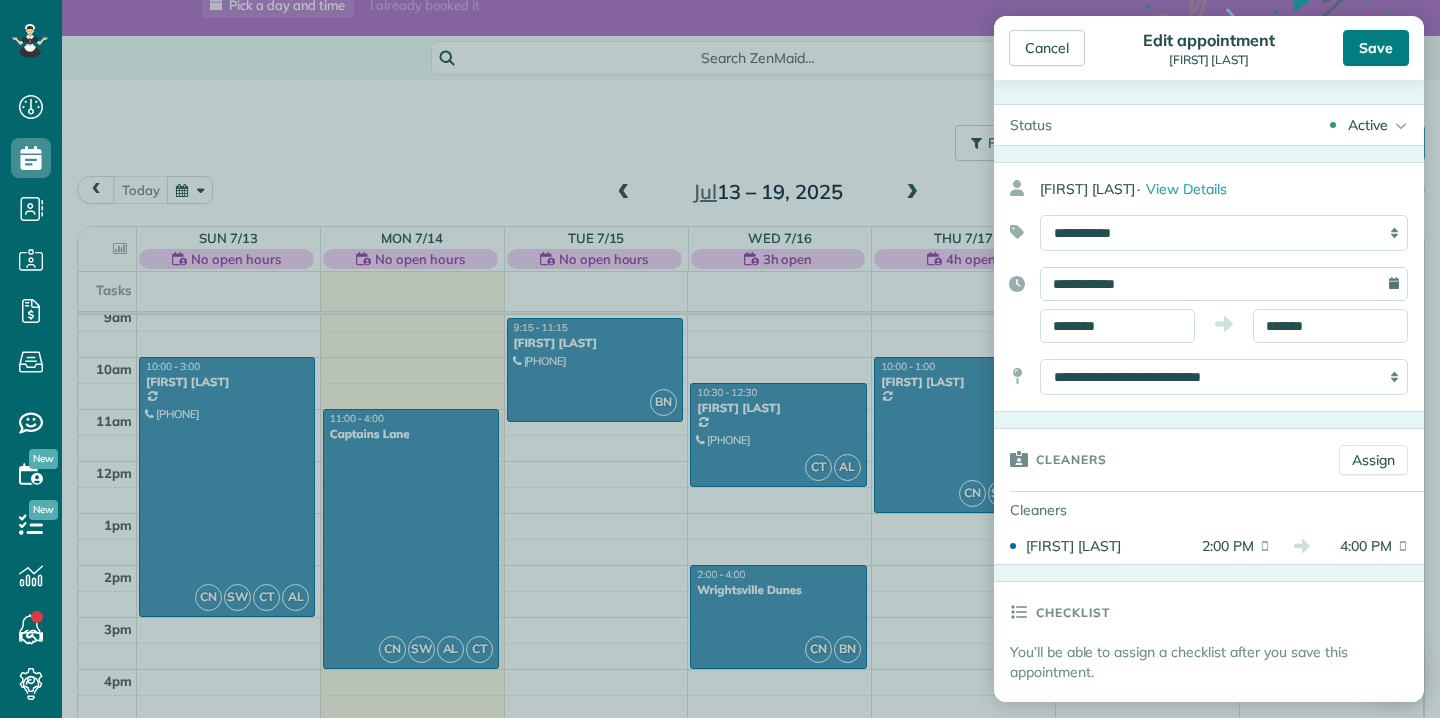 click on "Save" at bounding box center (1376, 48) 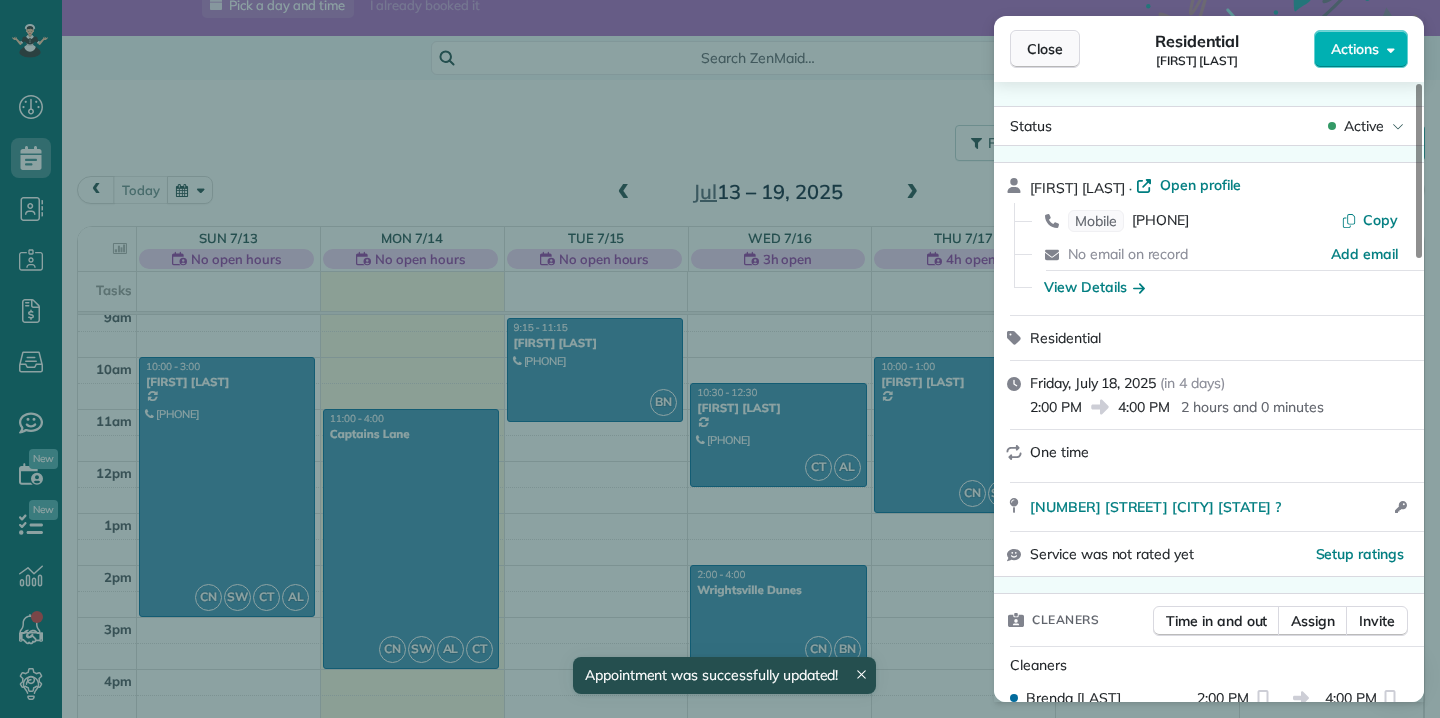 click on "Close" at bounding box center [1045, 49] 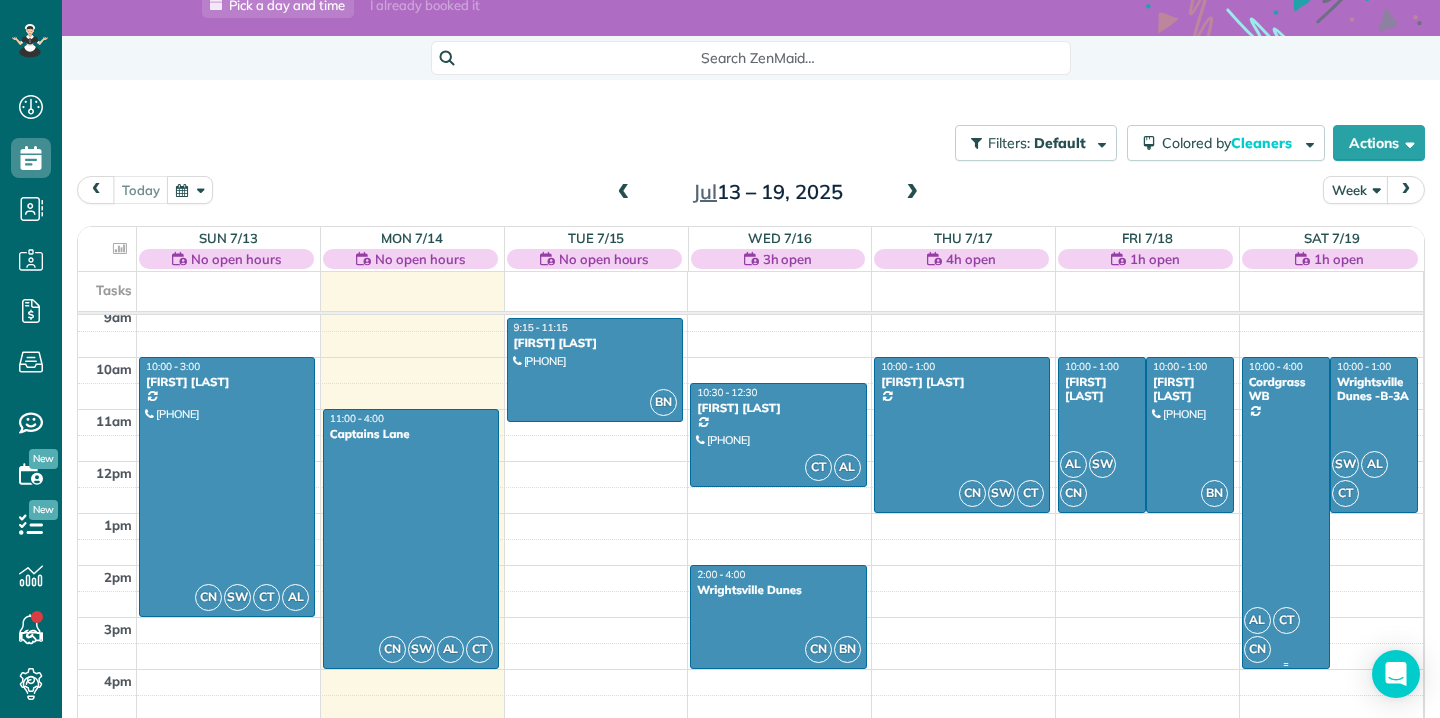 click on "10:00 - 4:00" at bounding box center [1276, 366] 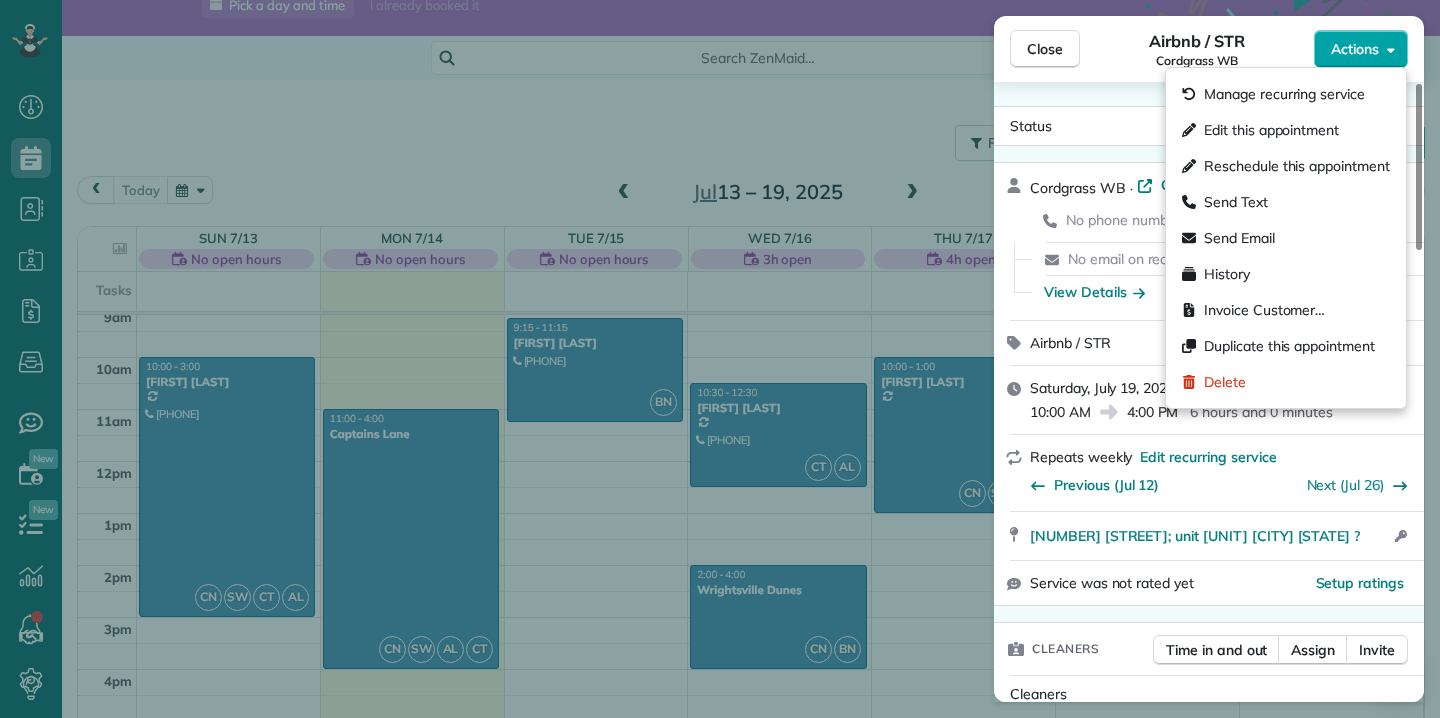 click on "Actions" at bounding box center [1355, 49] 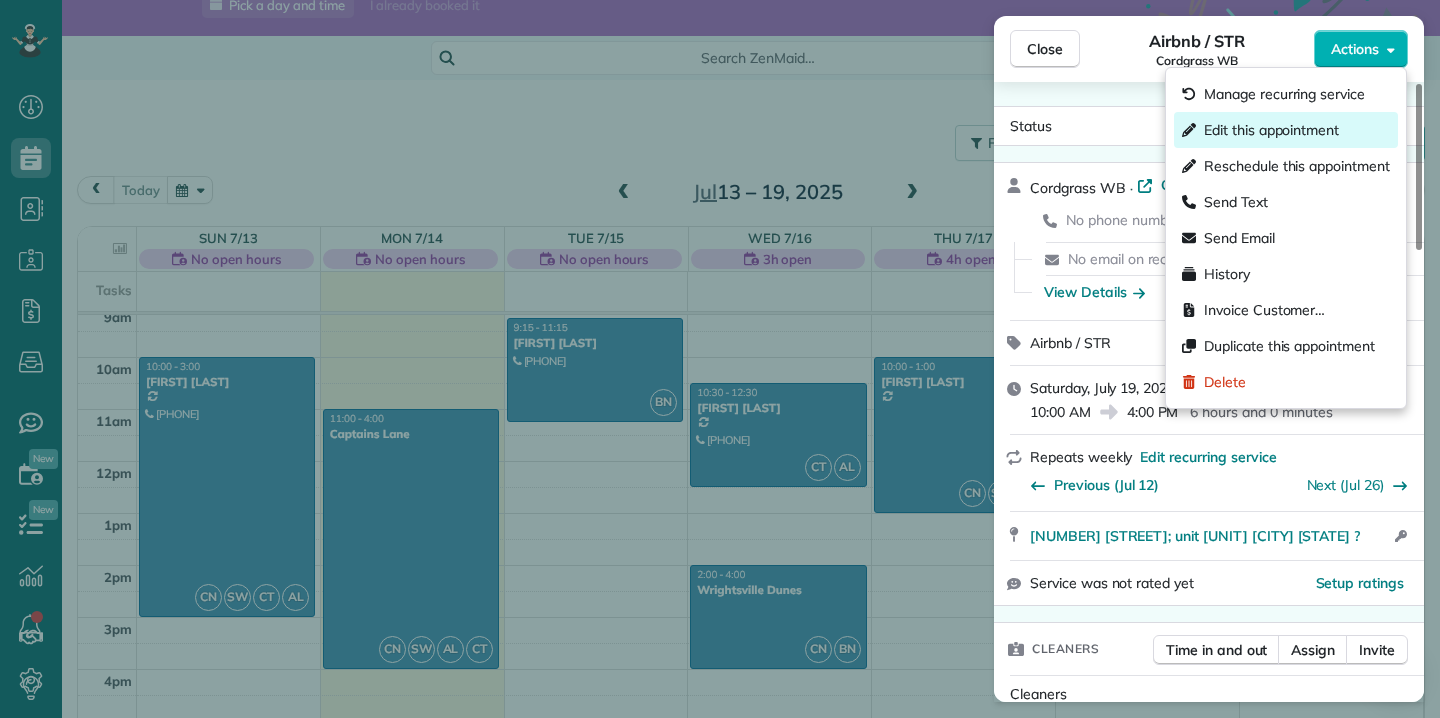 click on "Edit this appointment" at bounding box center [1271, 130] 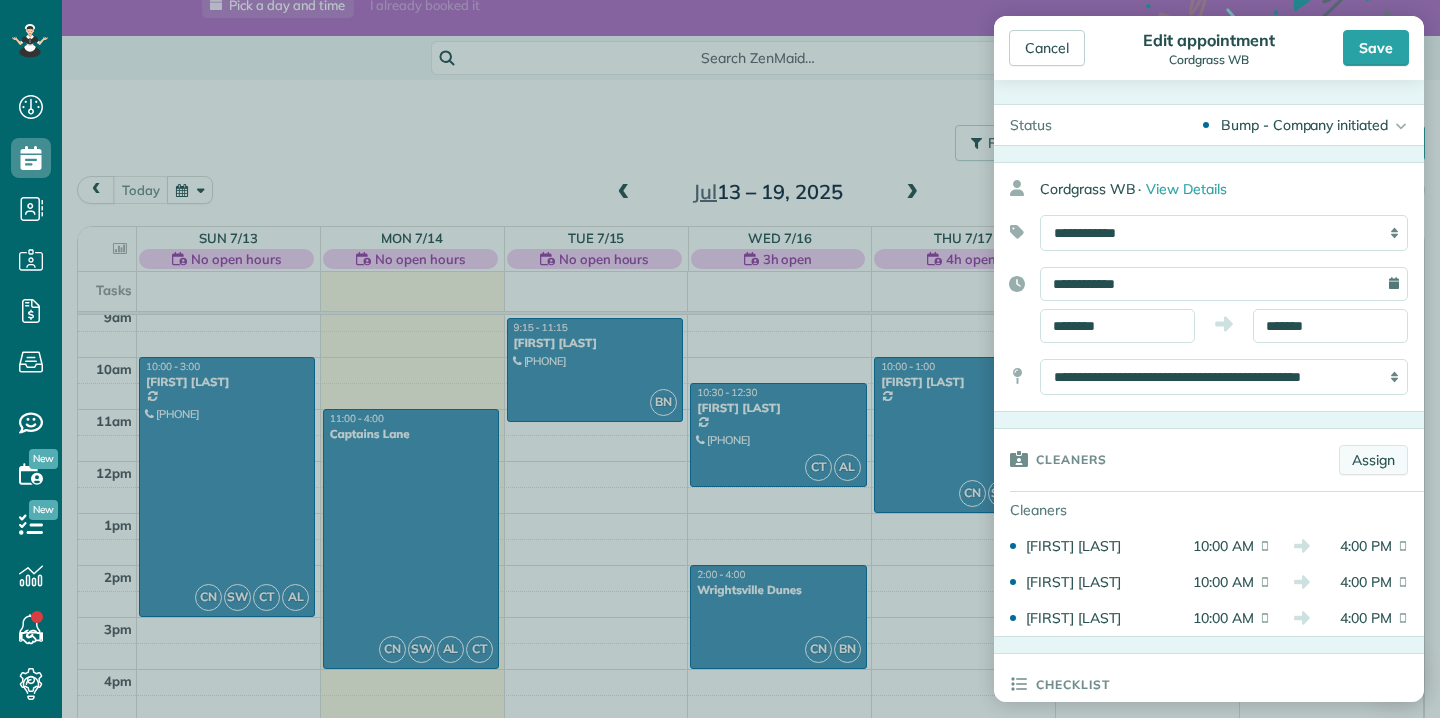 click on "Assign" at bounding box center [1373, 460] 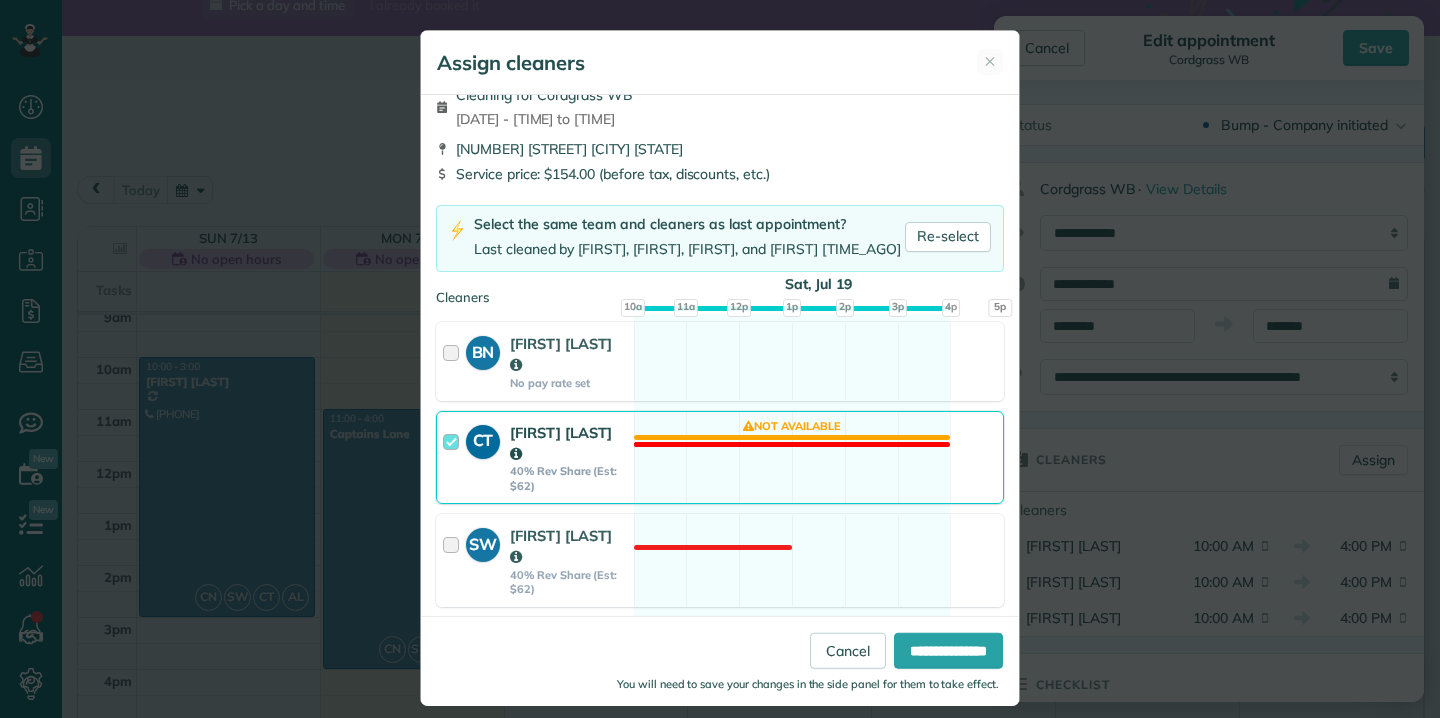 scroll, scrollTop: 0, scrollLeft: 0, axis: both 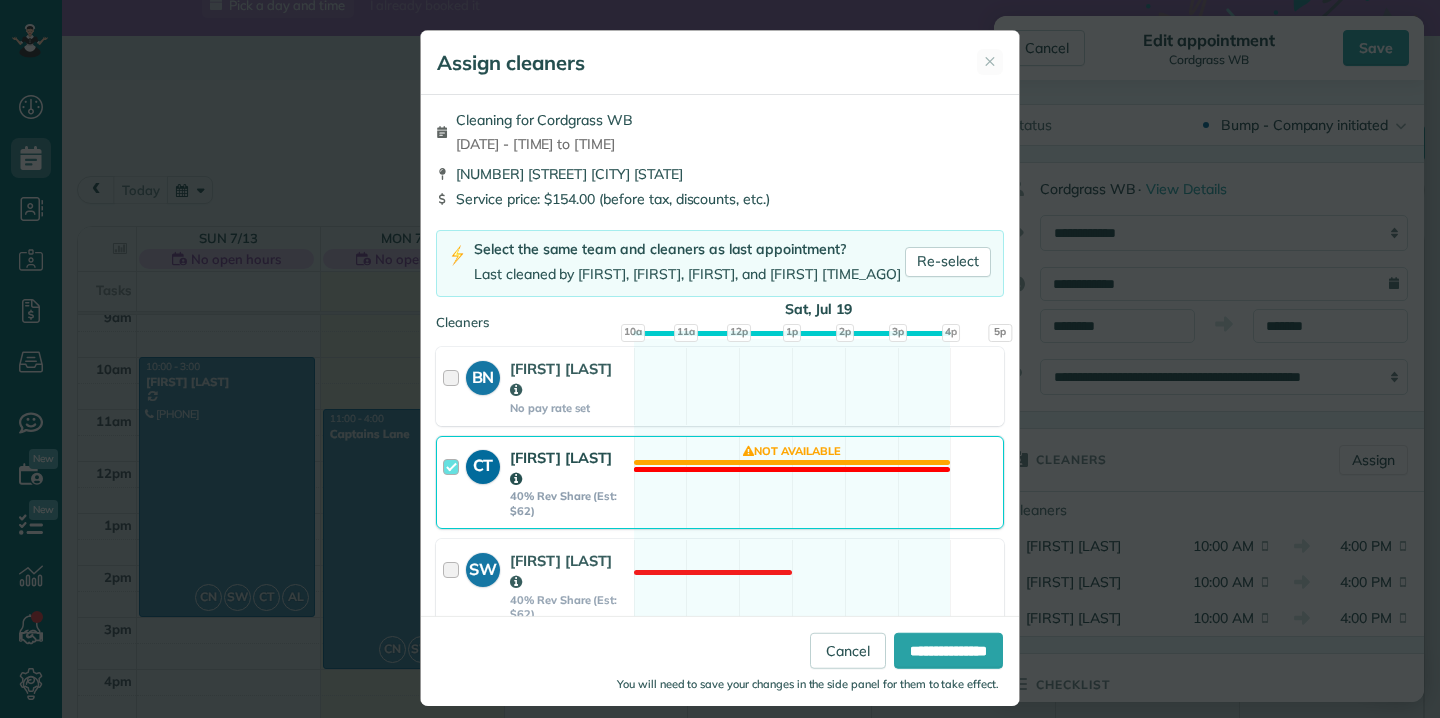 click at bounding box center (454, 482) 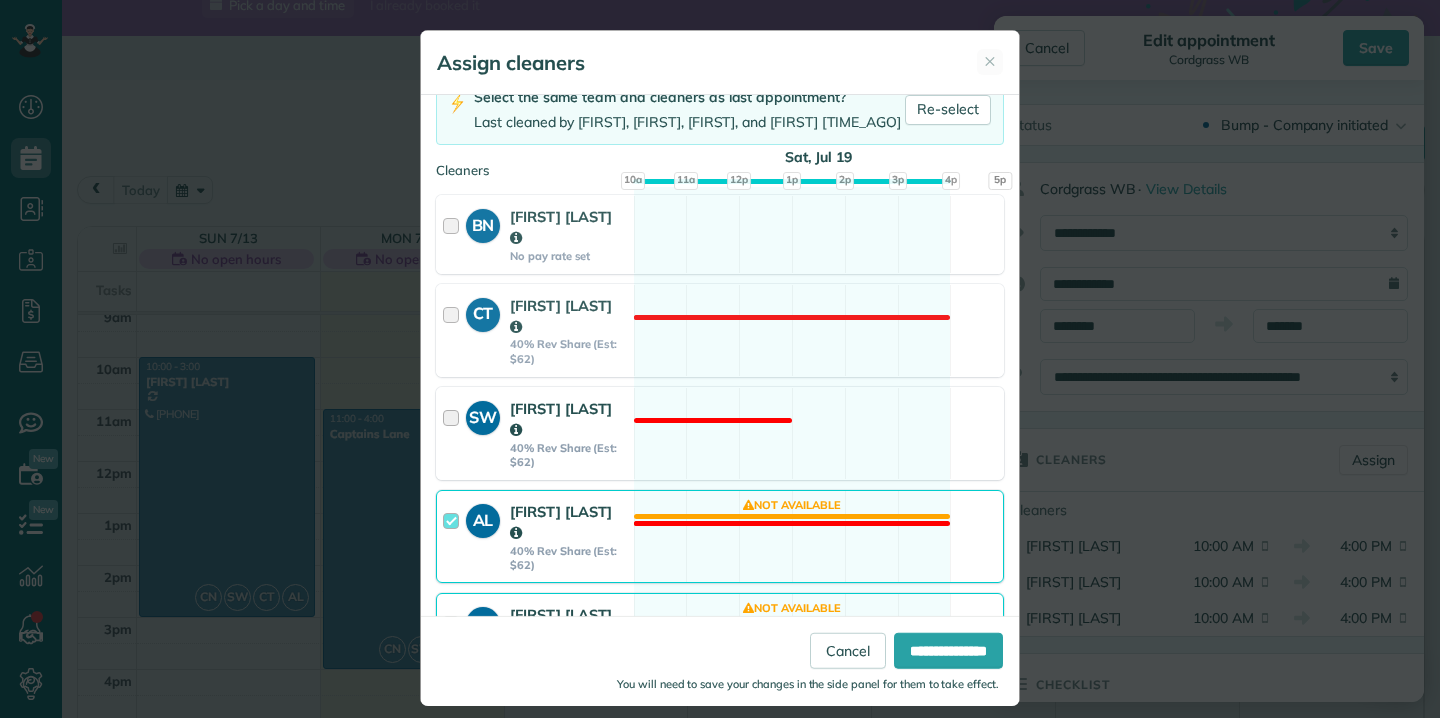 scroll, scrollTop: 164, scrollLeft: 0, axis: vertical 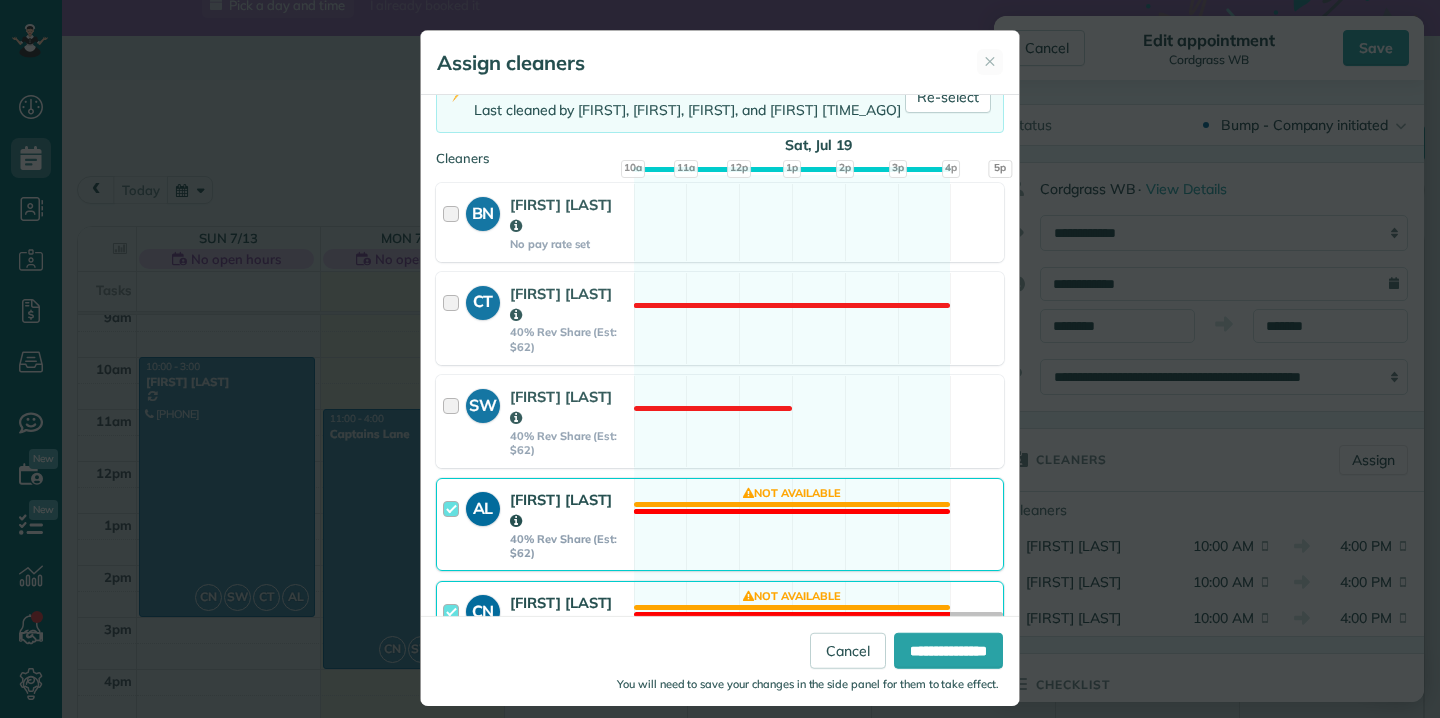 click at bounding box center (454, 524) 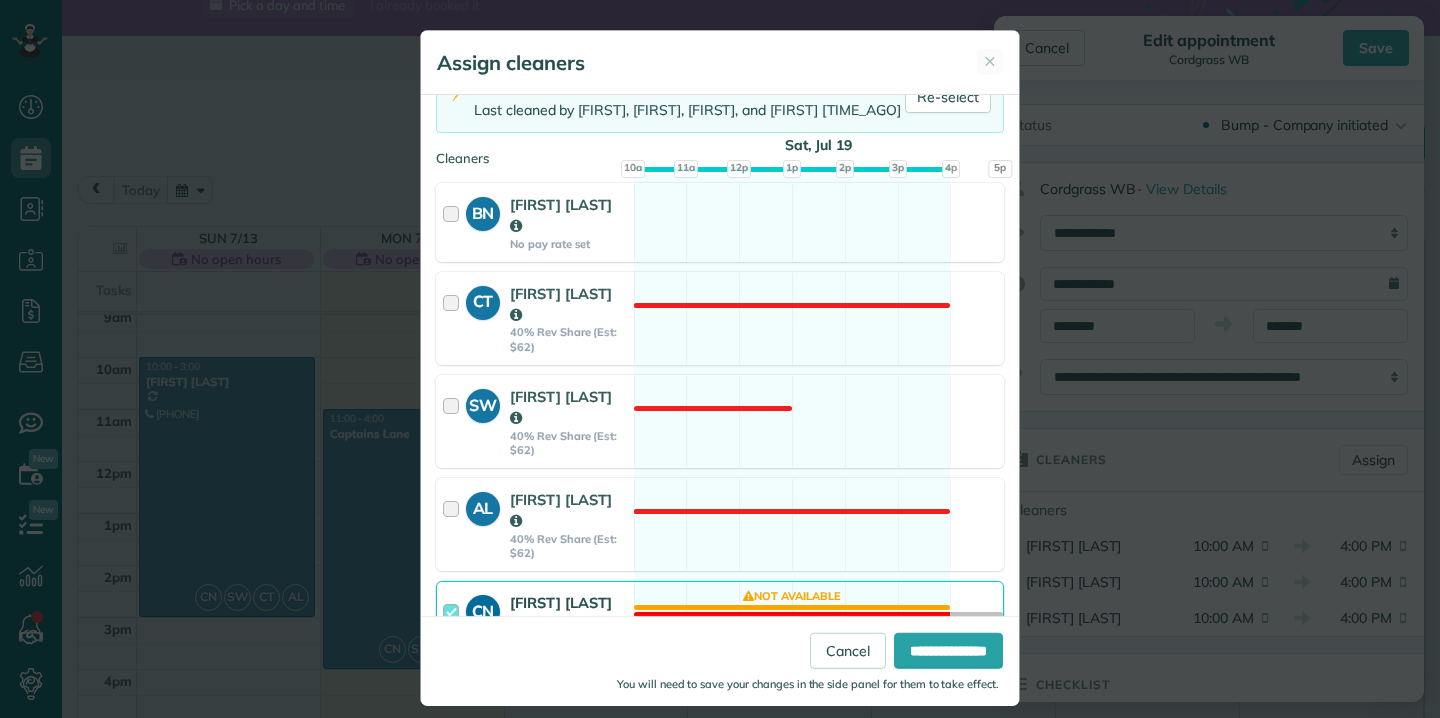 click at bounding box center (454, 627) 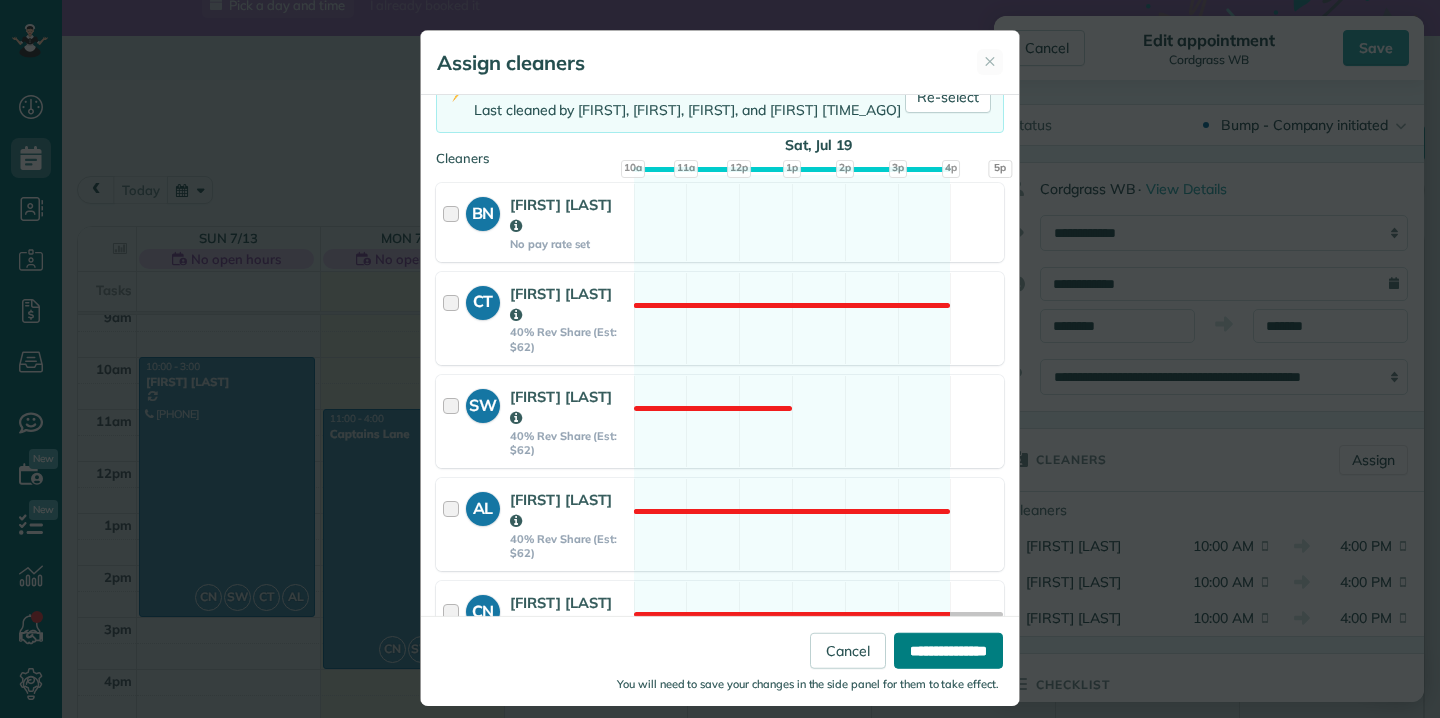 click on "**********" at bounding box center (948, 650) 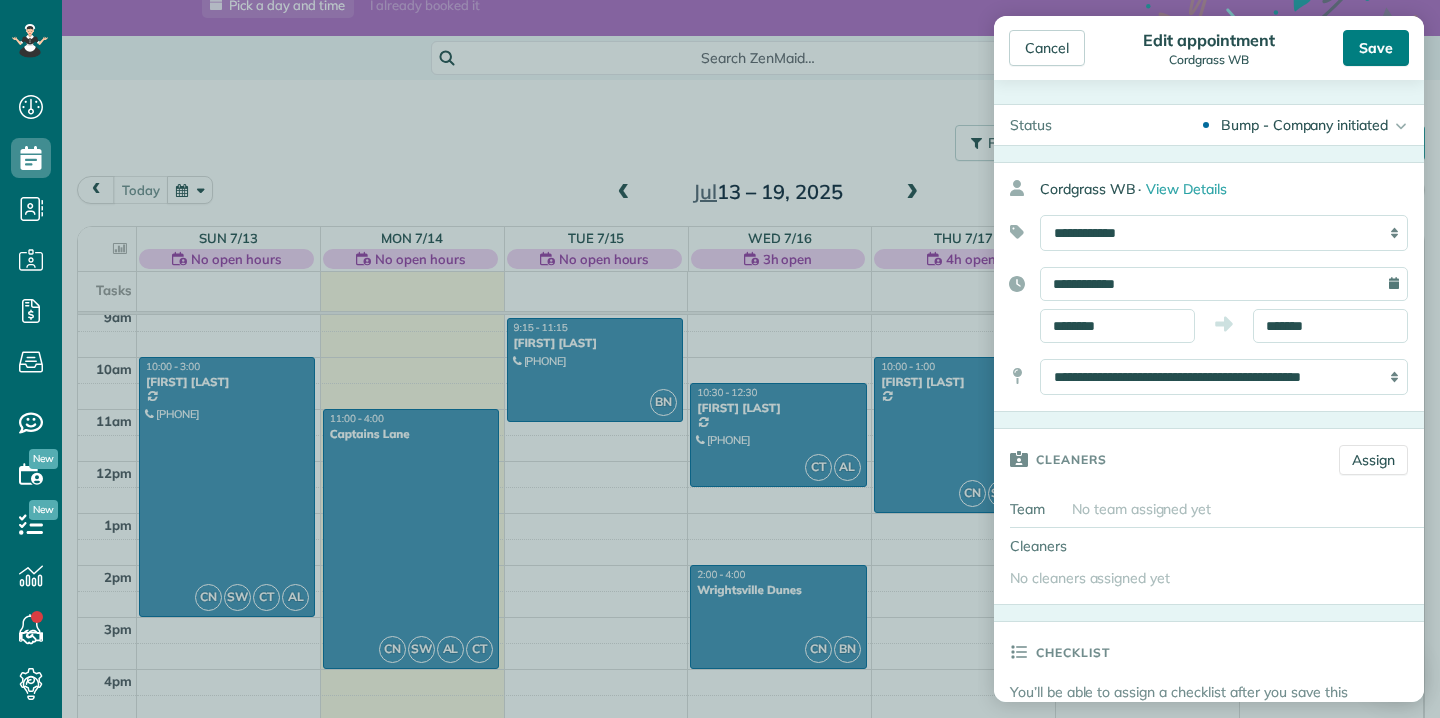click on "Save" at bounding box center (1376, 48) 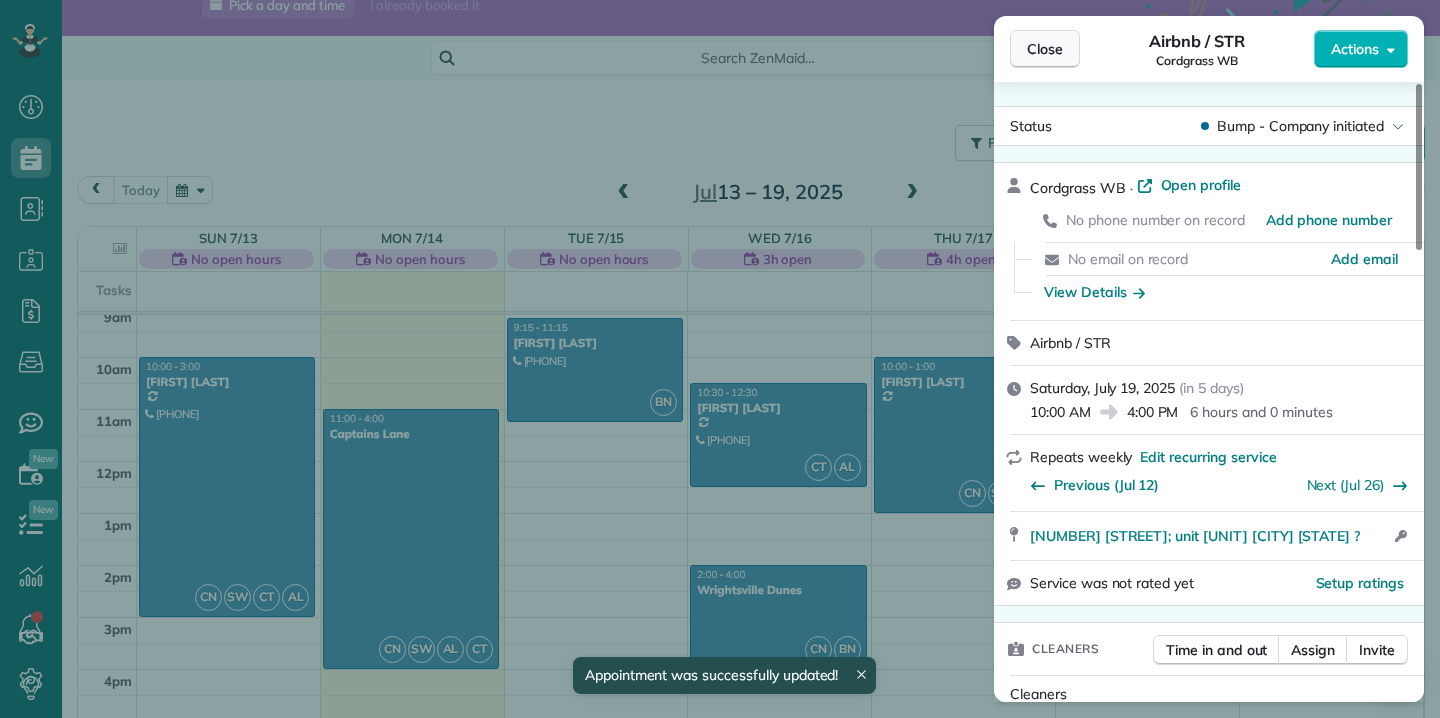 click on "Close" at bounding box center [1045, 49] 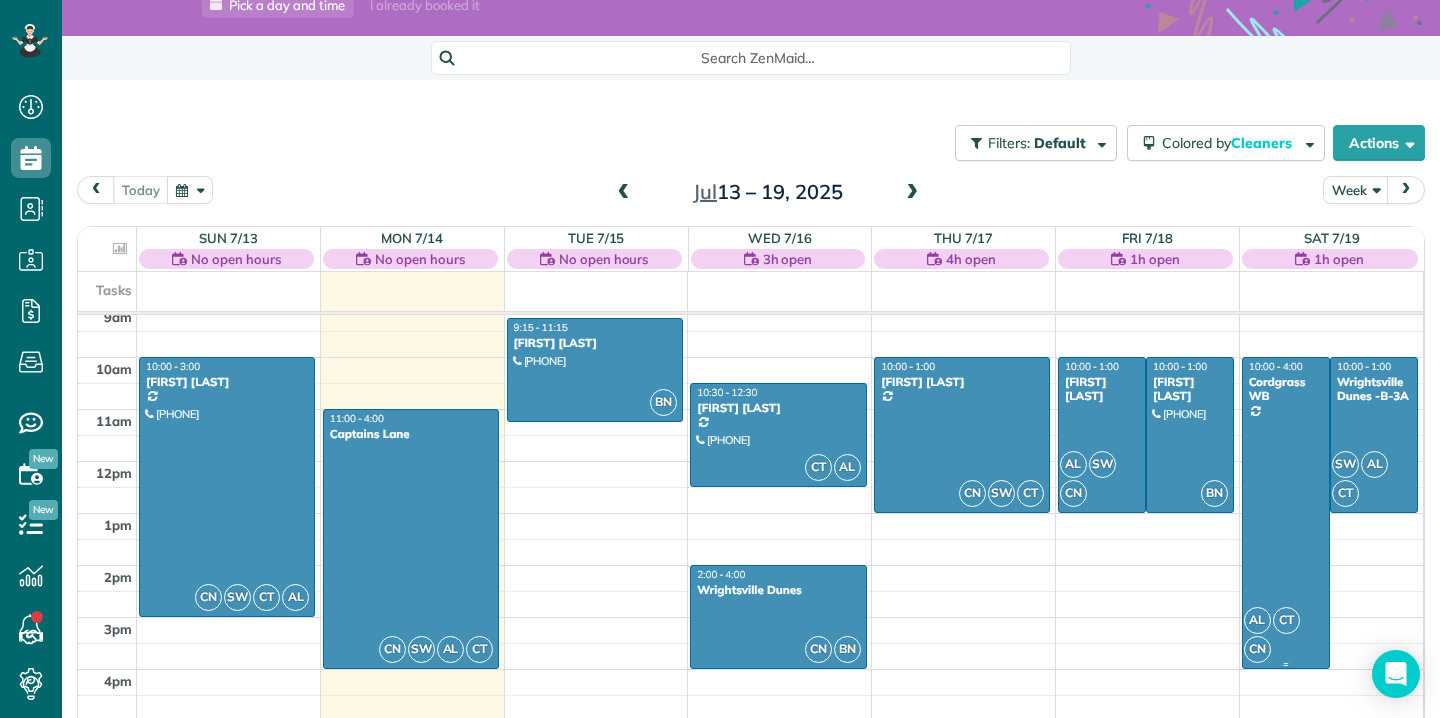 click on "10:00 - 4:00" at bounding box center (1276, 366) 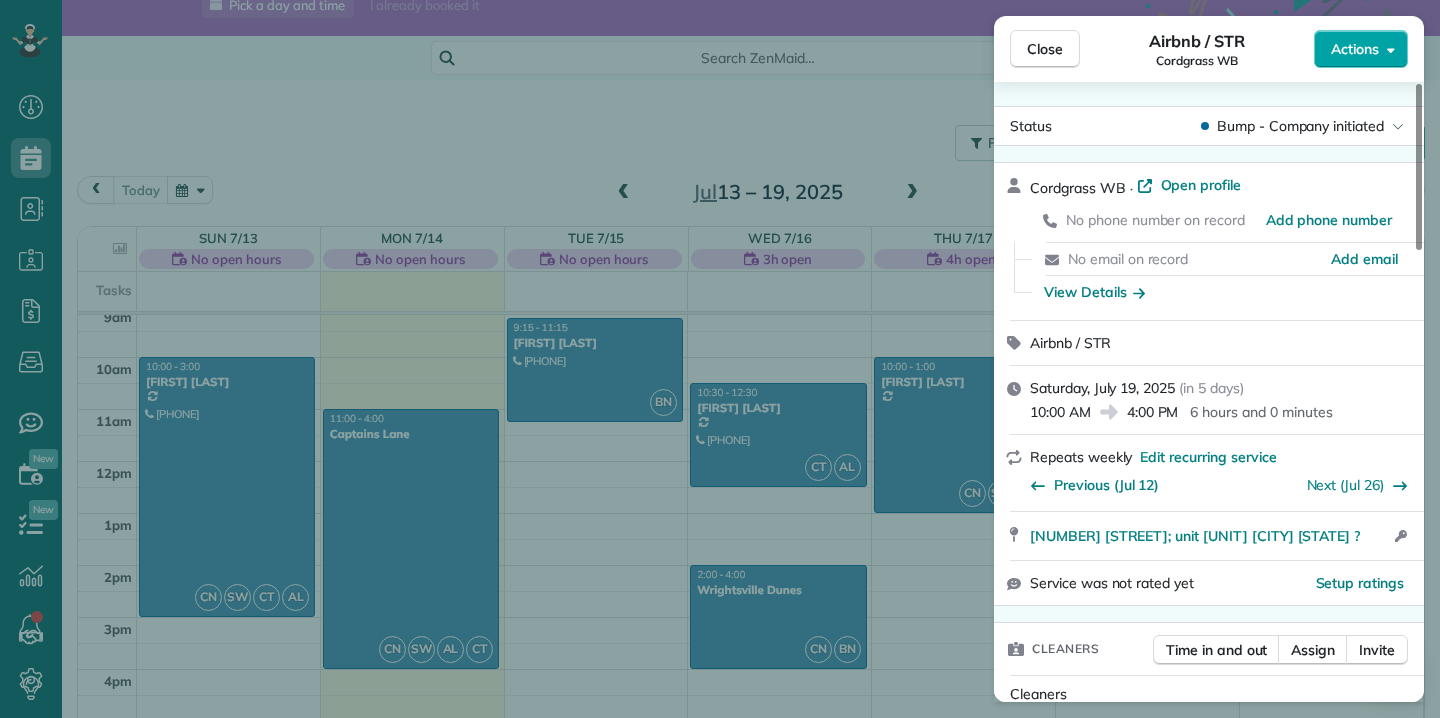 click on "Actions" at bounding box center [1355, 49] 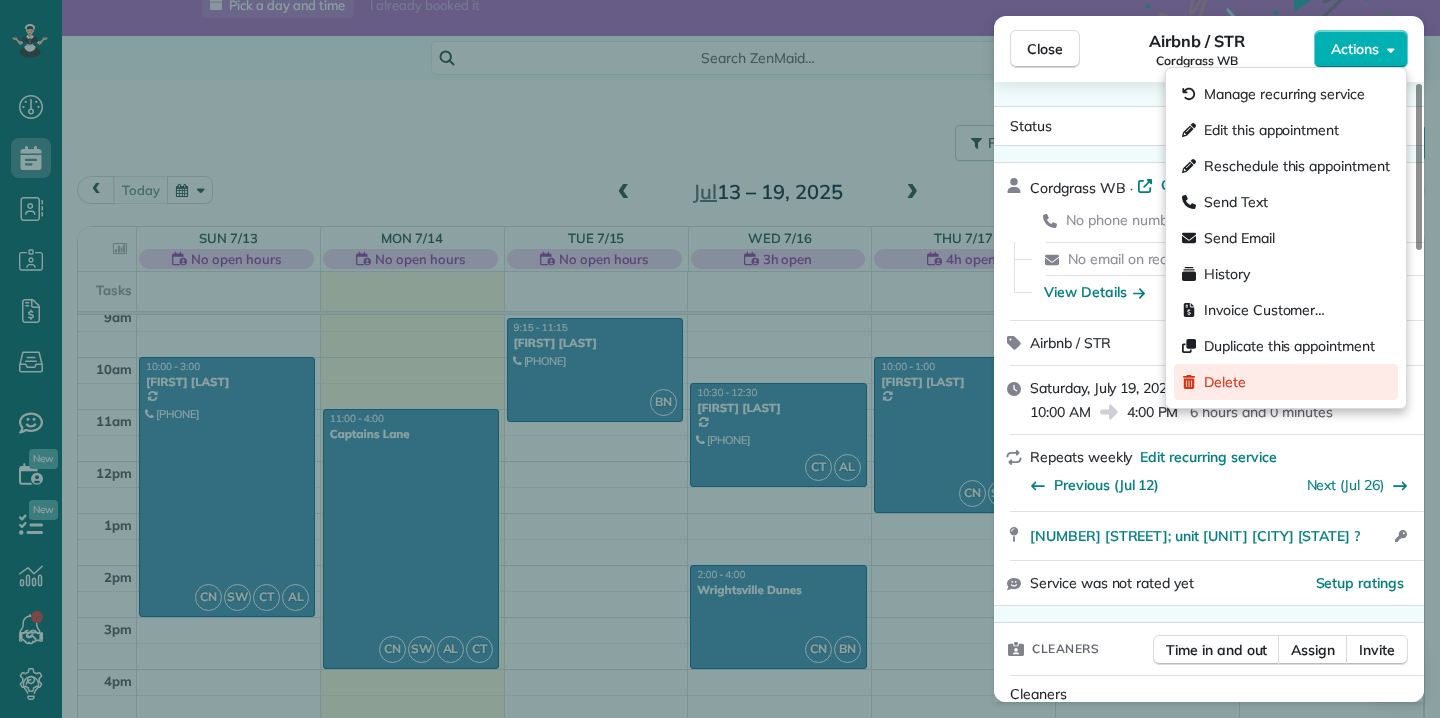 click on "Delete" at bounding box center [1286, 382] 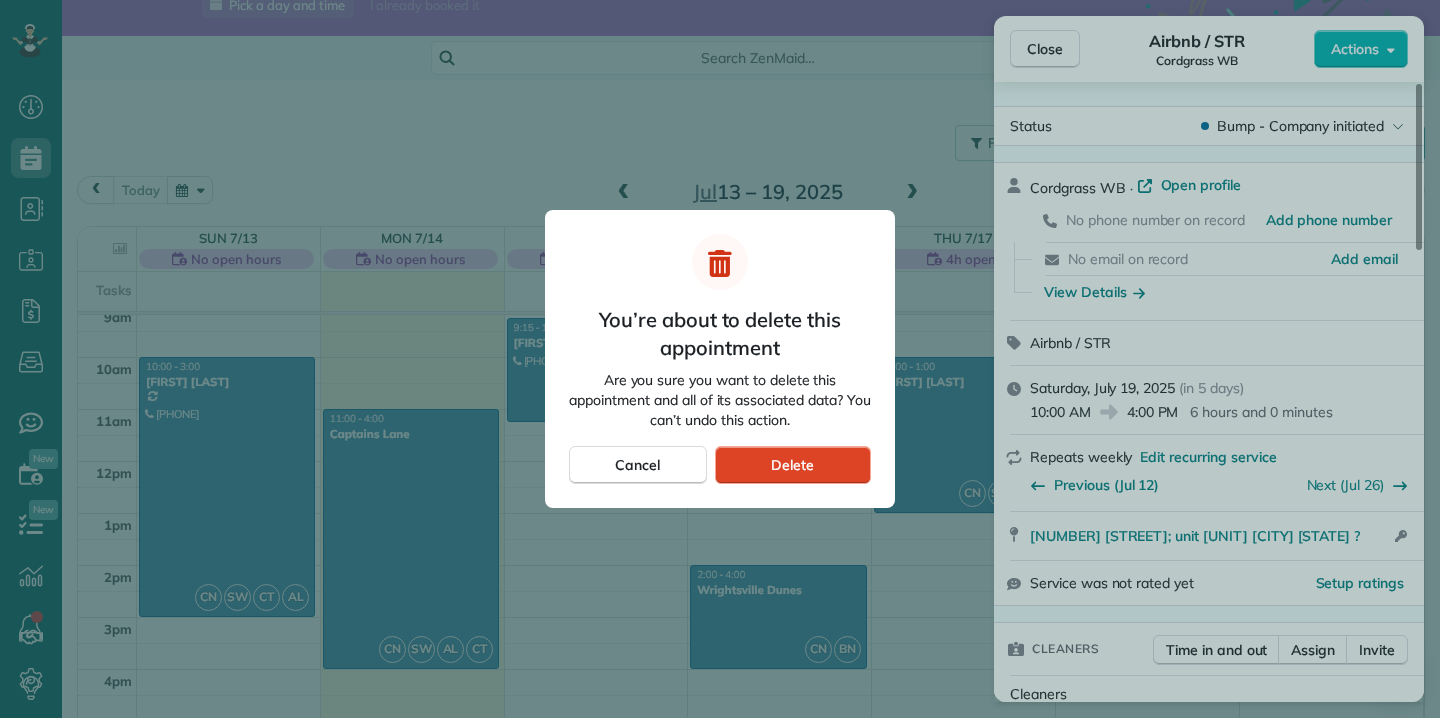click on "Delete" at bounding box center [792, 465] 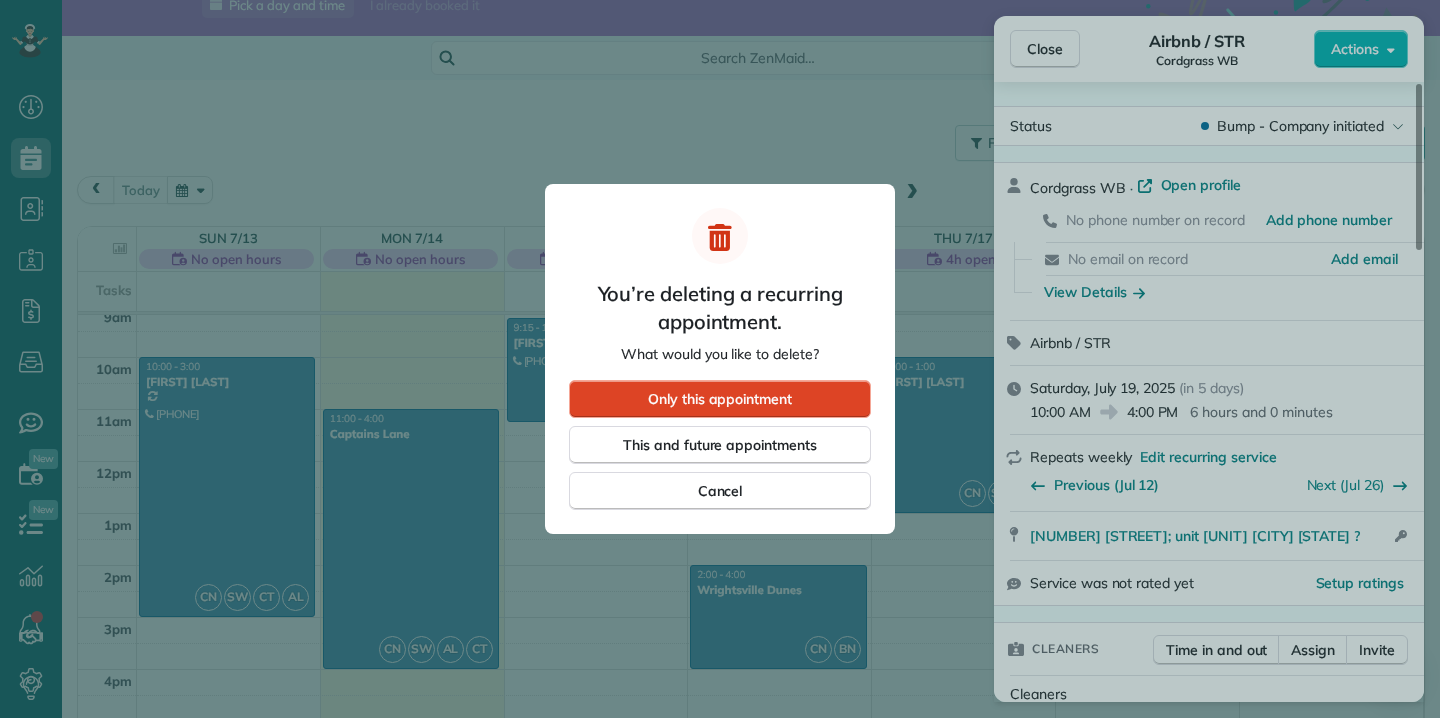 click on "Only this appointment" at bounding box center (720, 399) 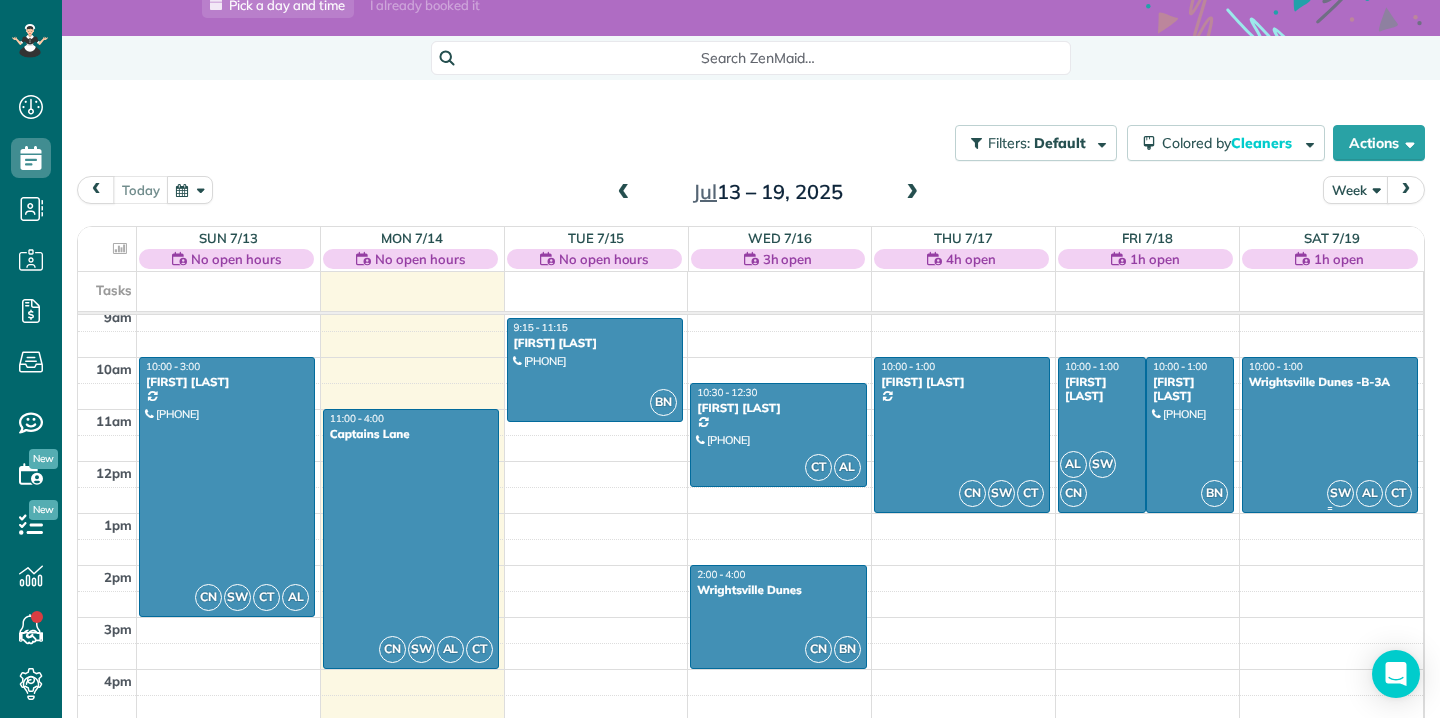 click on "10:00 - 1:00" at bounding box center (1276, 366) 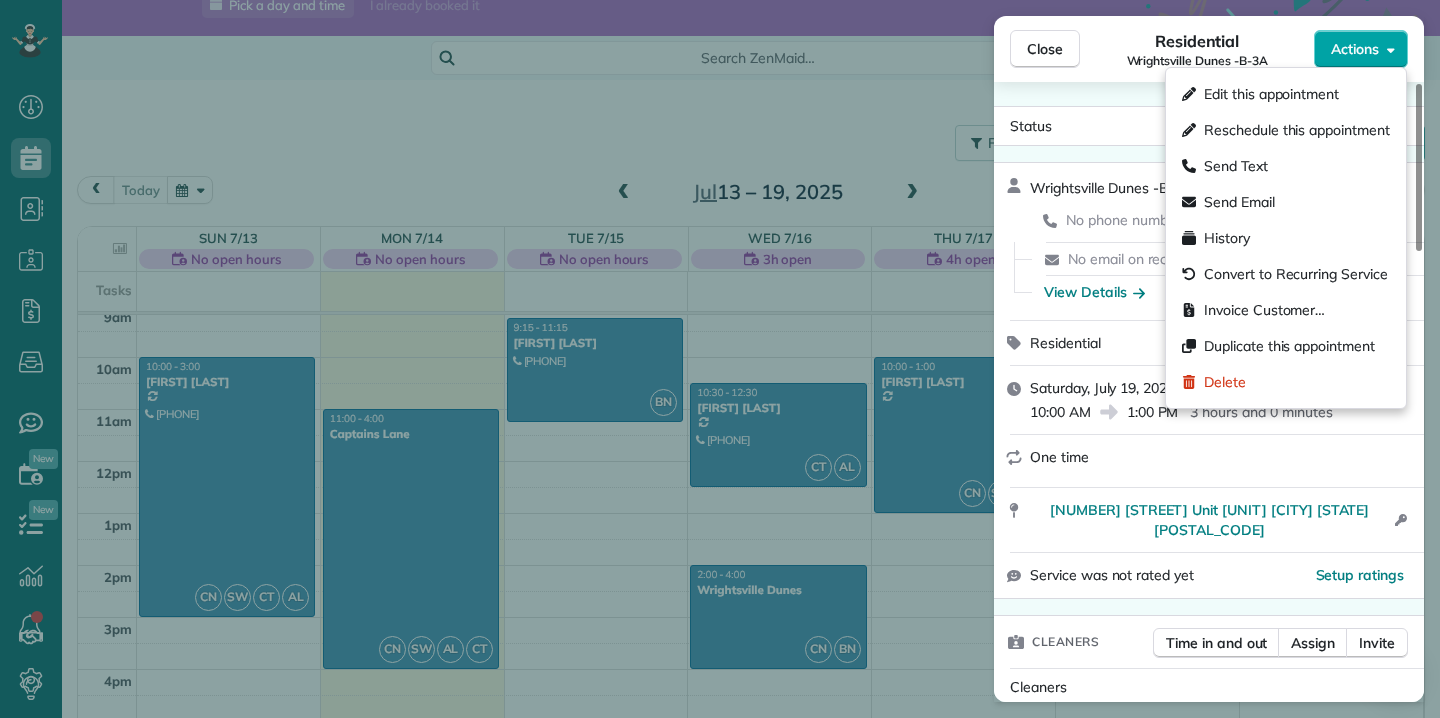 click on "Actions" at bounding box center (1361, 49) 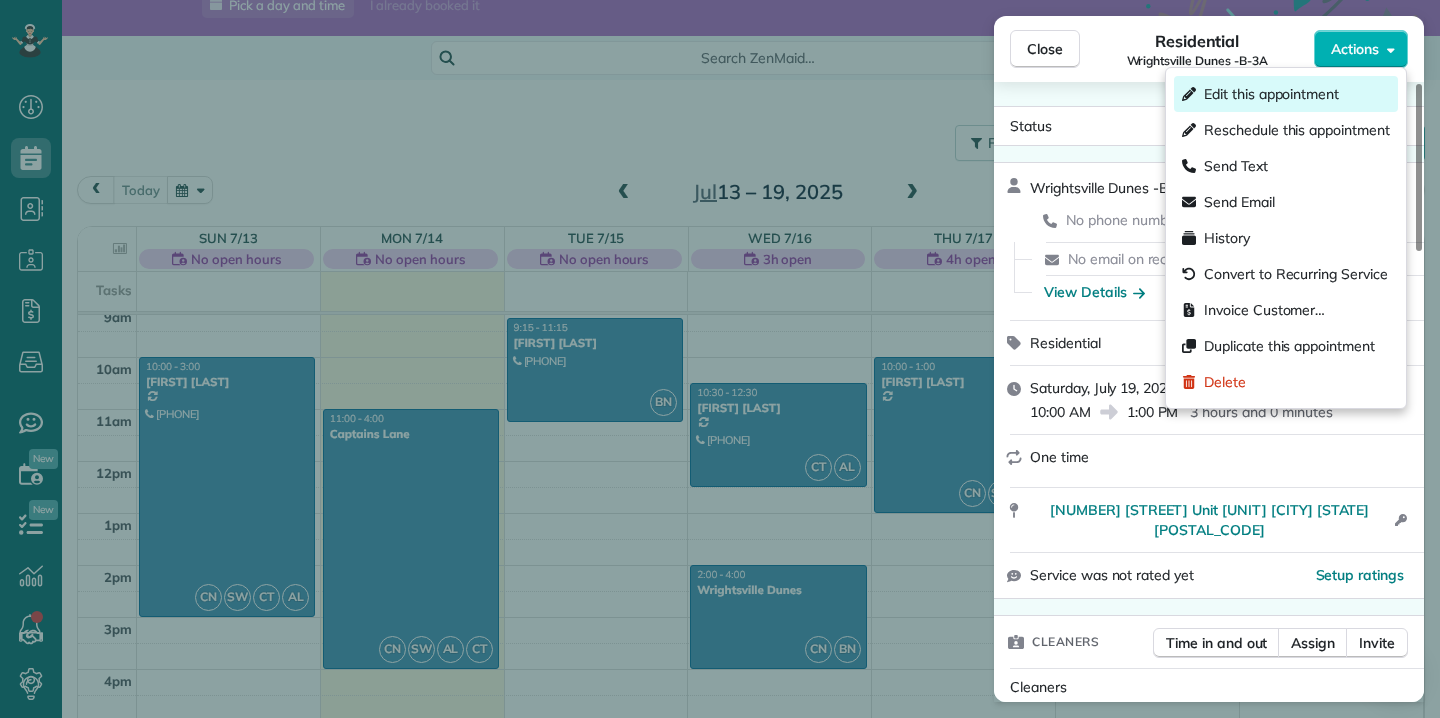 click on "Edit this appointment" at bounding box center (1286, 94) 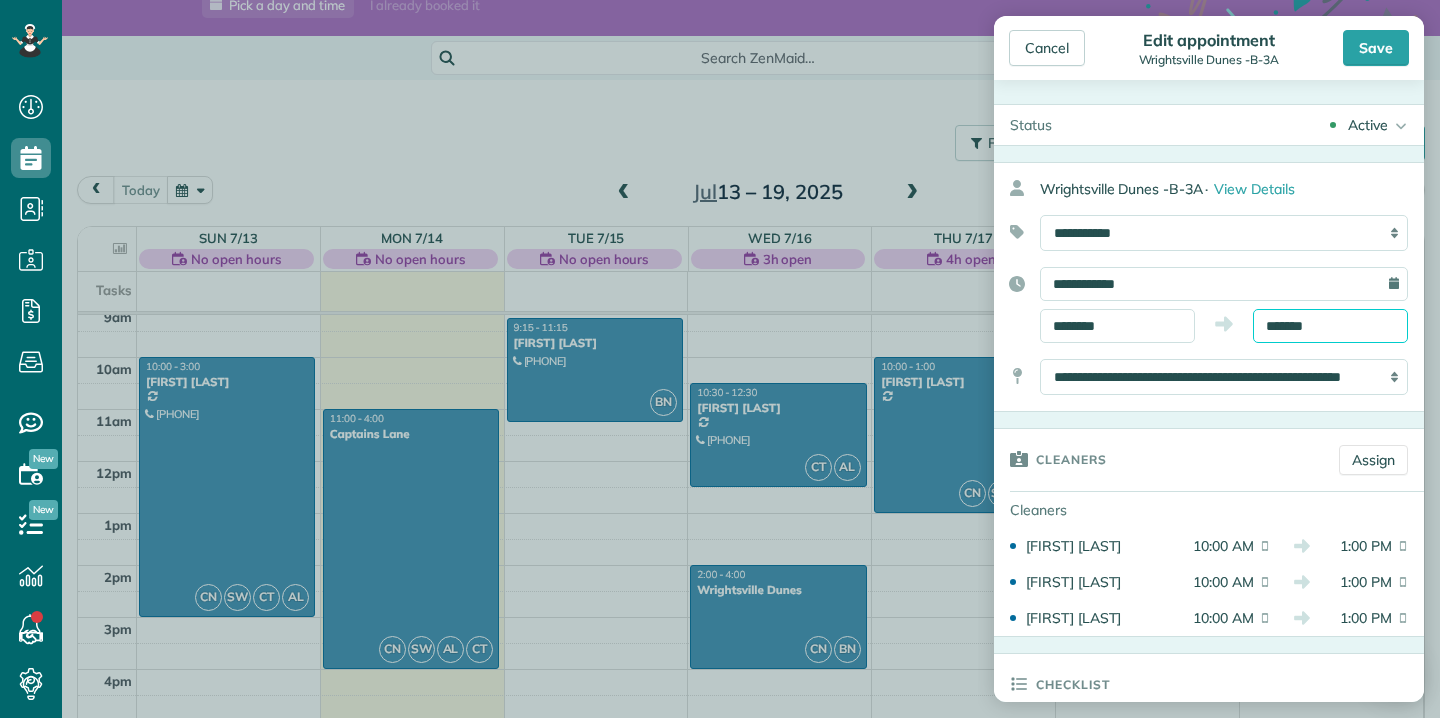 click on "*******" at bounding box center [1330, 326] 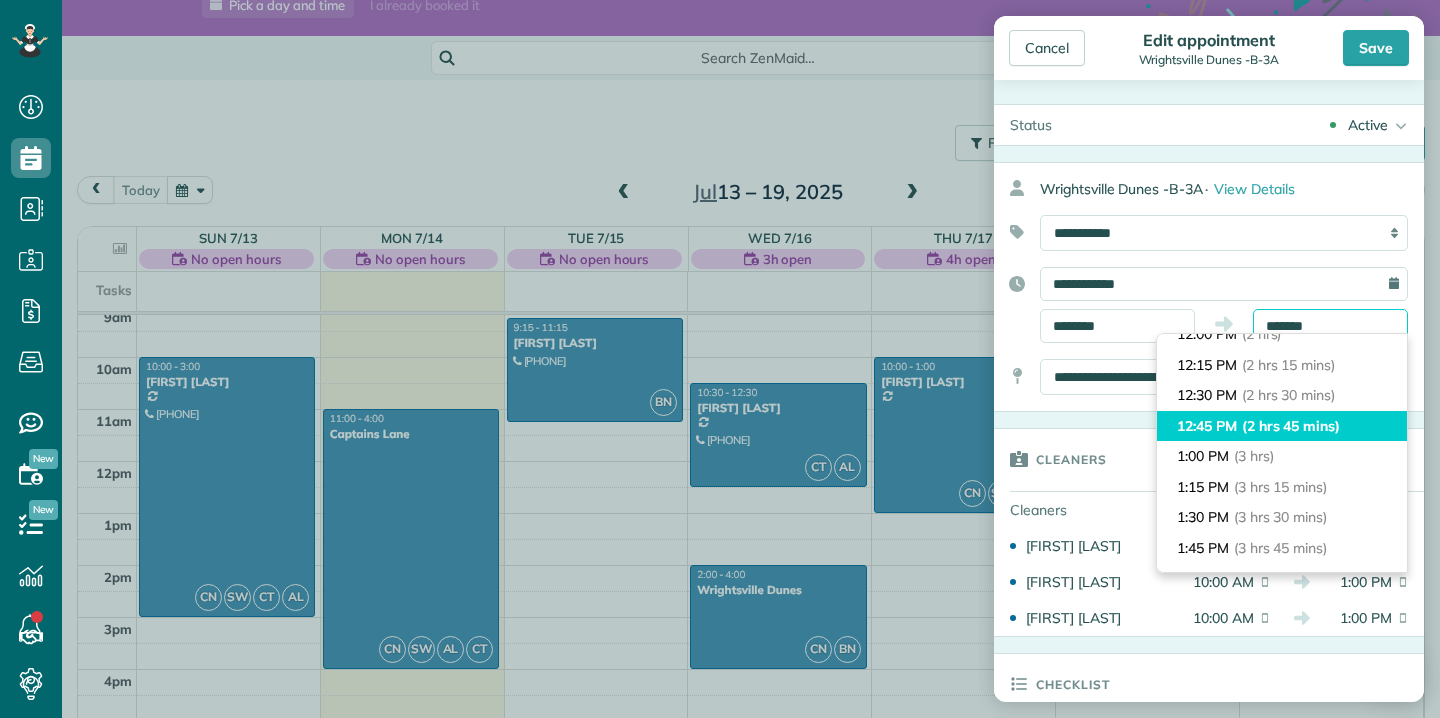 scroll, scrollTop: 251, scrollLeft: 0, axis: vertical 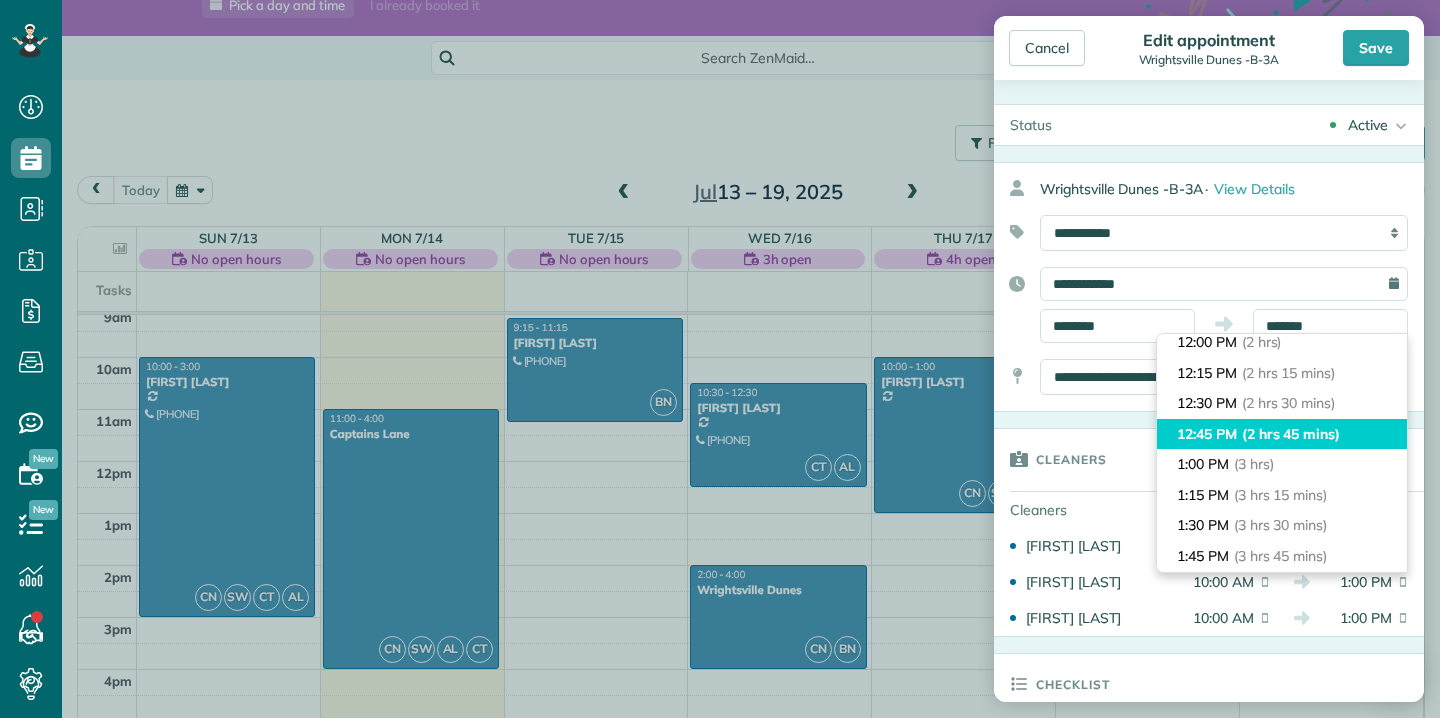 type on "********" 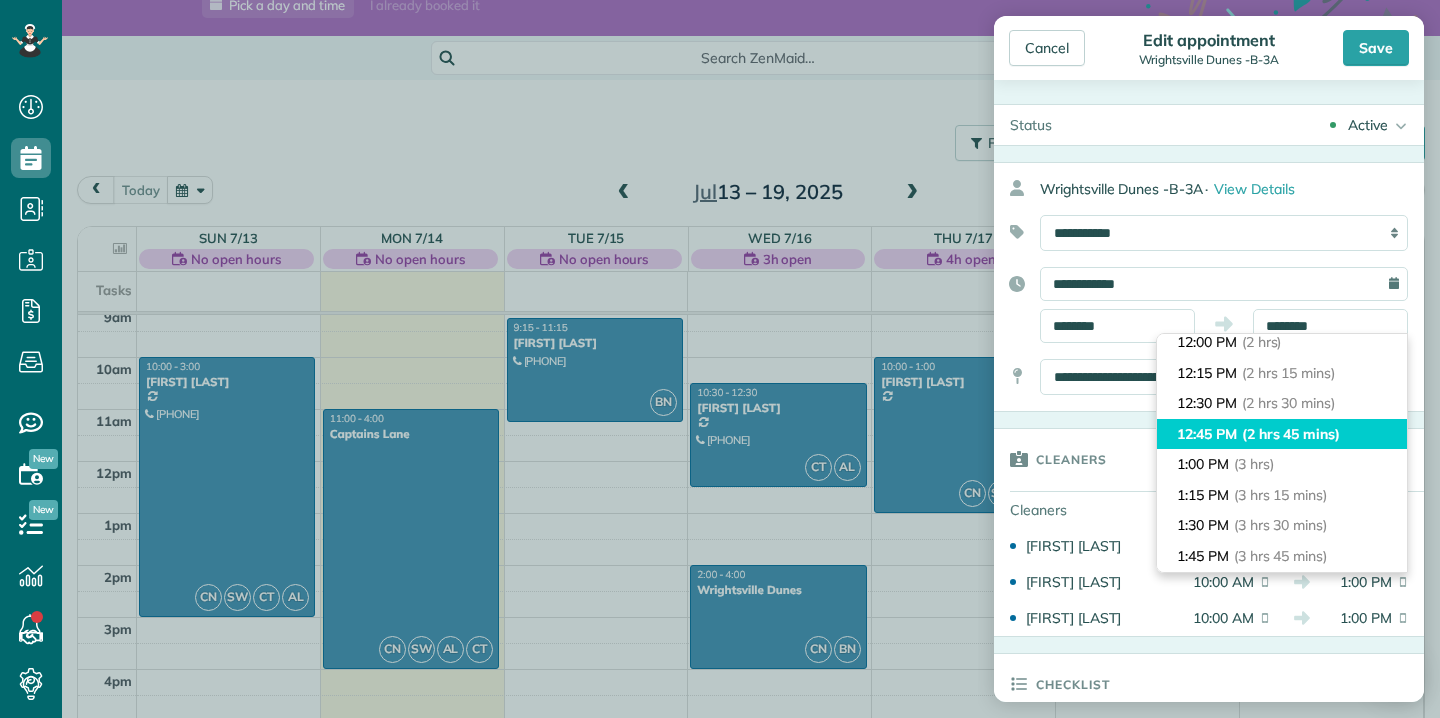 click on "12:00 PM  (2 hrs)" at bounding box center (1282, 342) 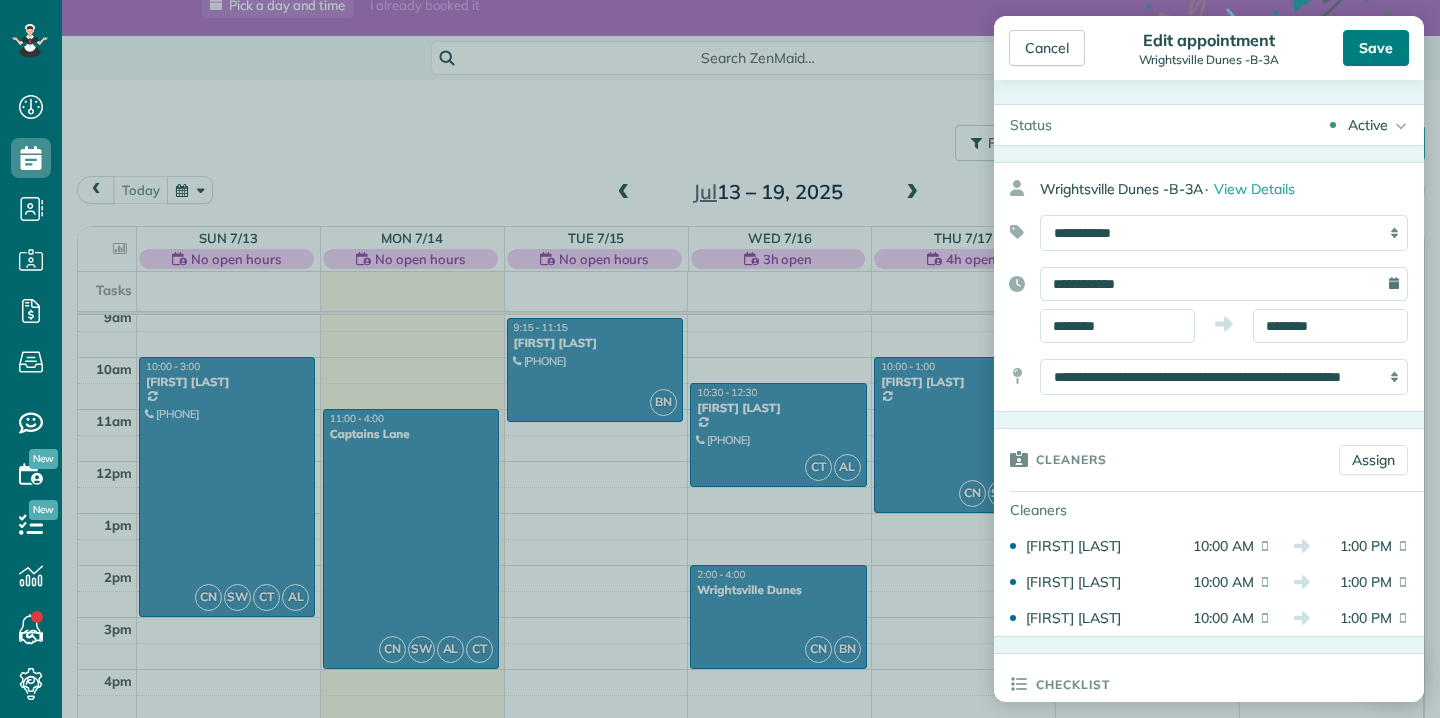 click on "Save" at bounding box center (1376, 48) 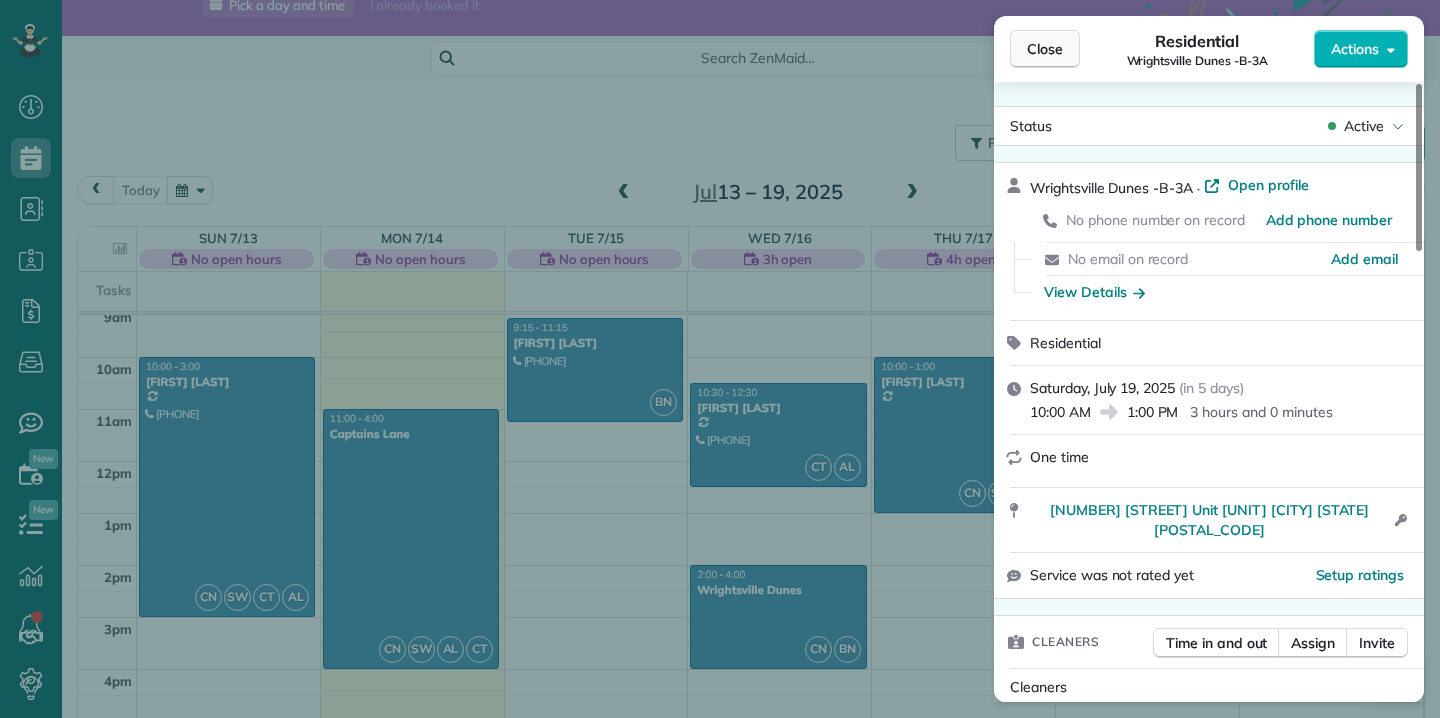 click on "Close" at bounding box center [1045, 49] 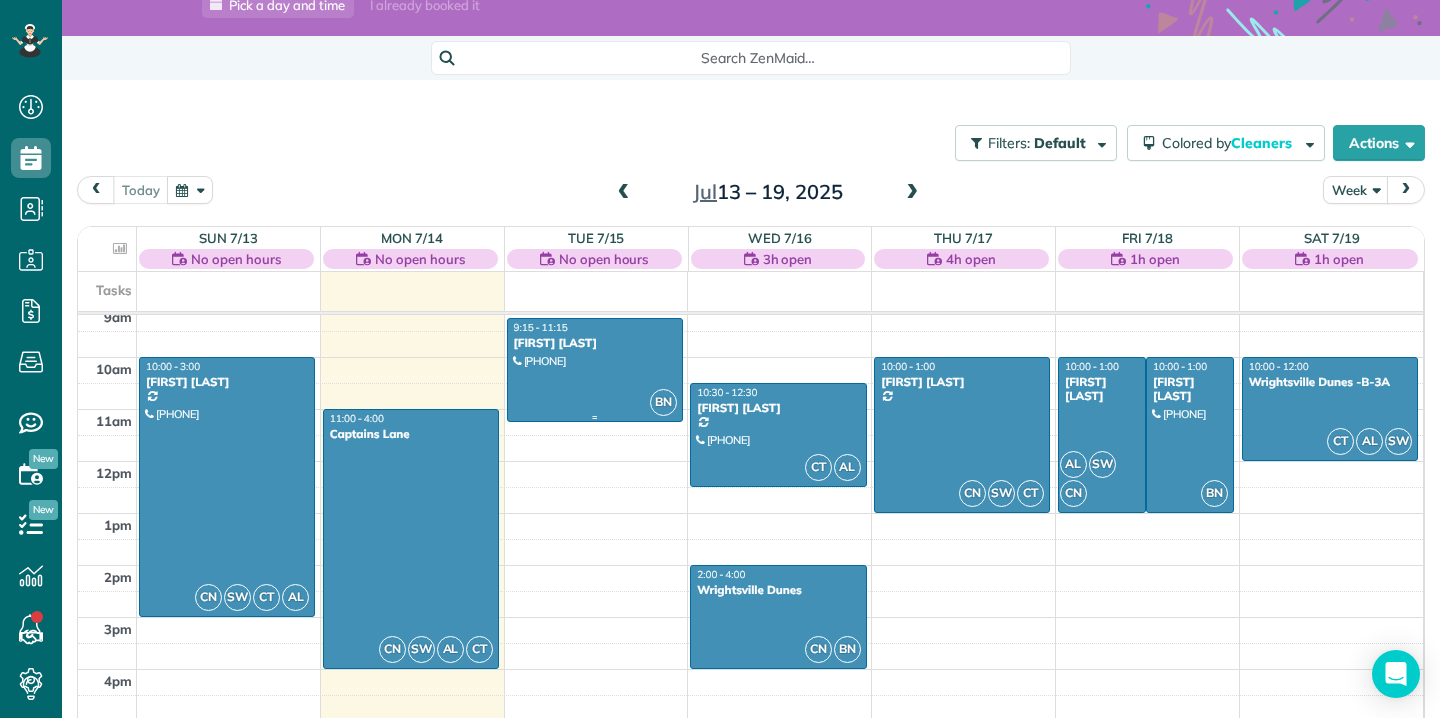 click on "Nancy Clem" at bounding box center [595, 343] 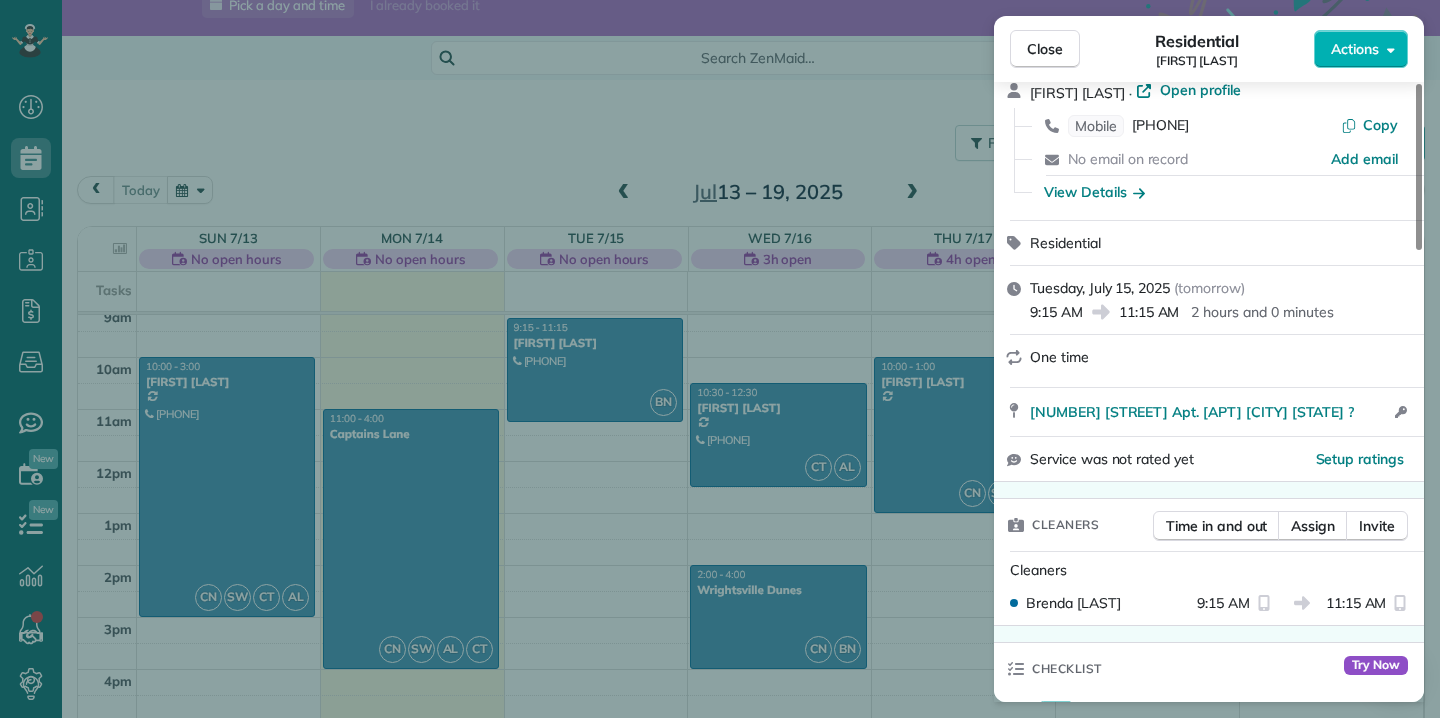 scroll, scrollTop: 135, scrollLeft: 0, axis: vertical 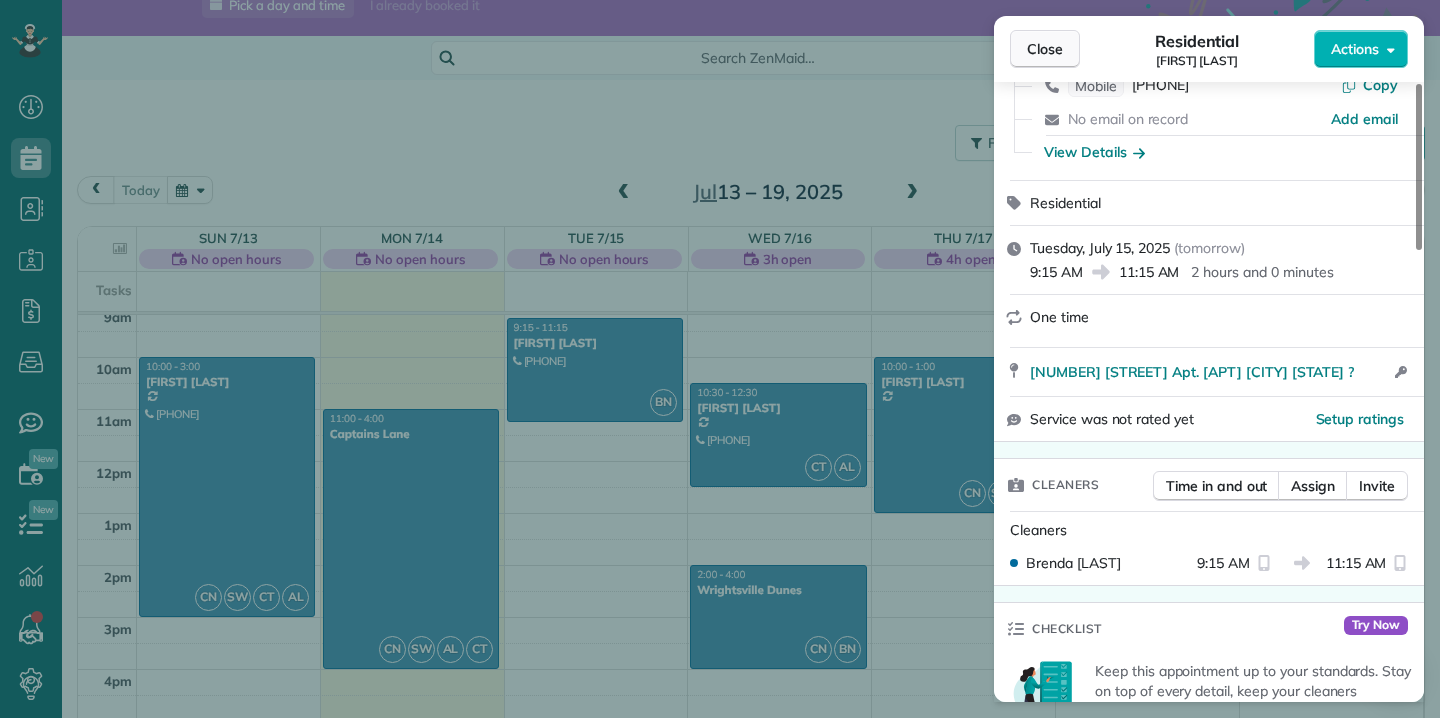 click on "Close" at bounding box center (1045, 49) 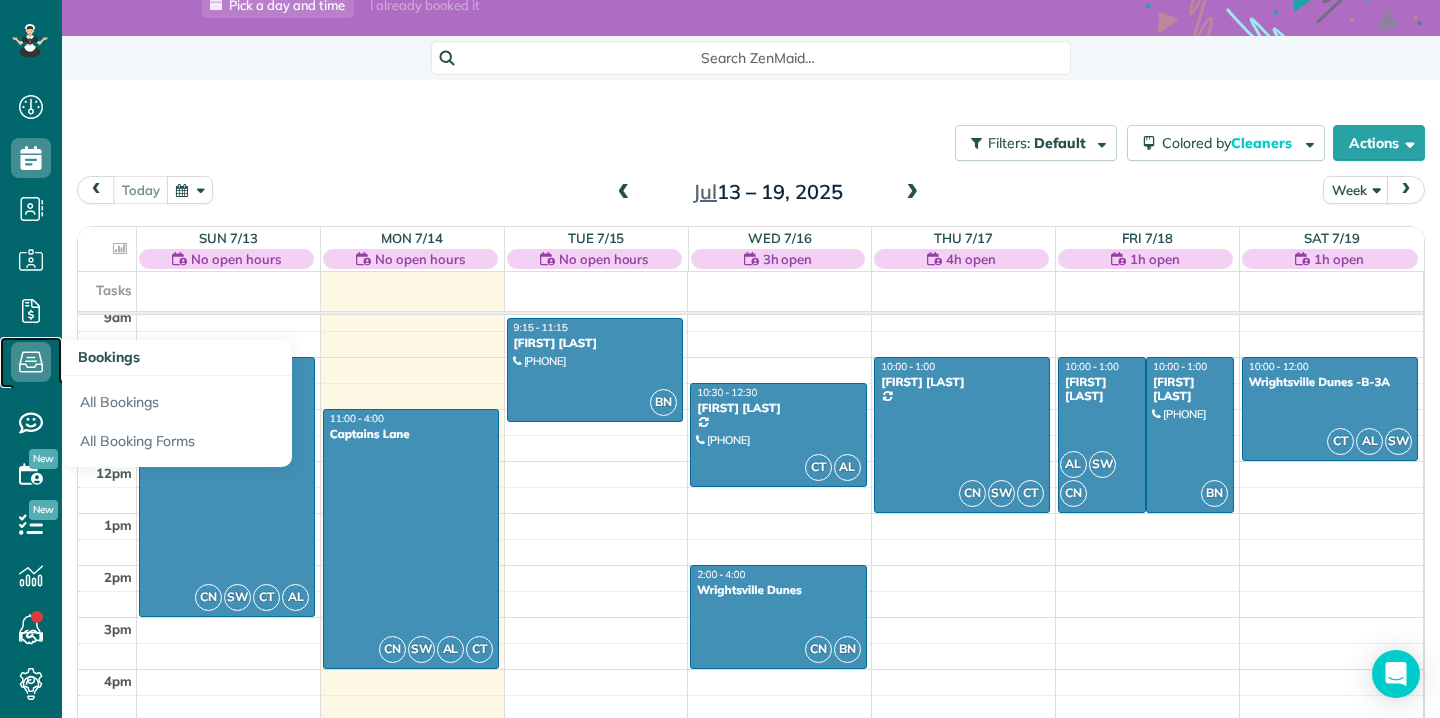 click 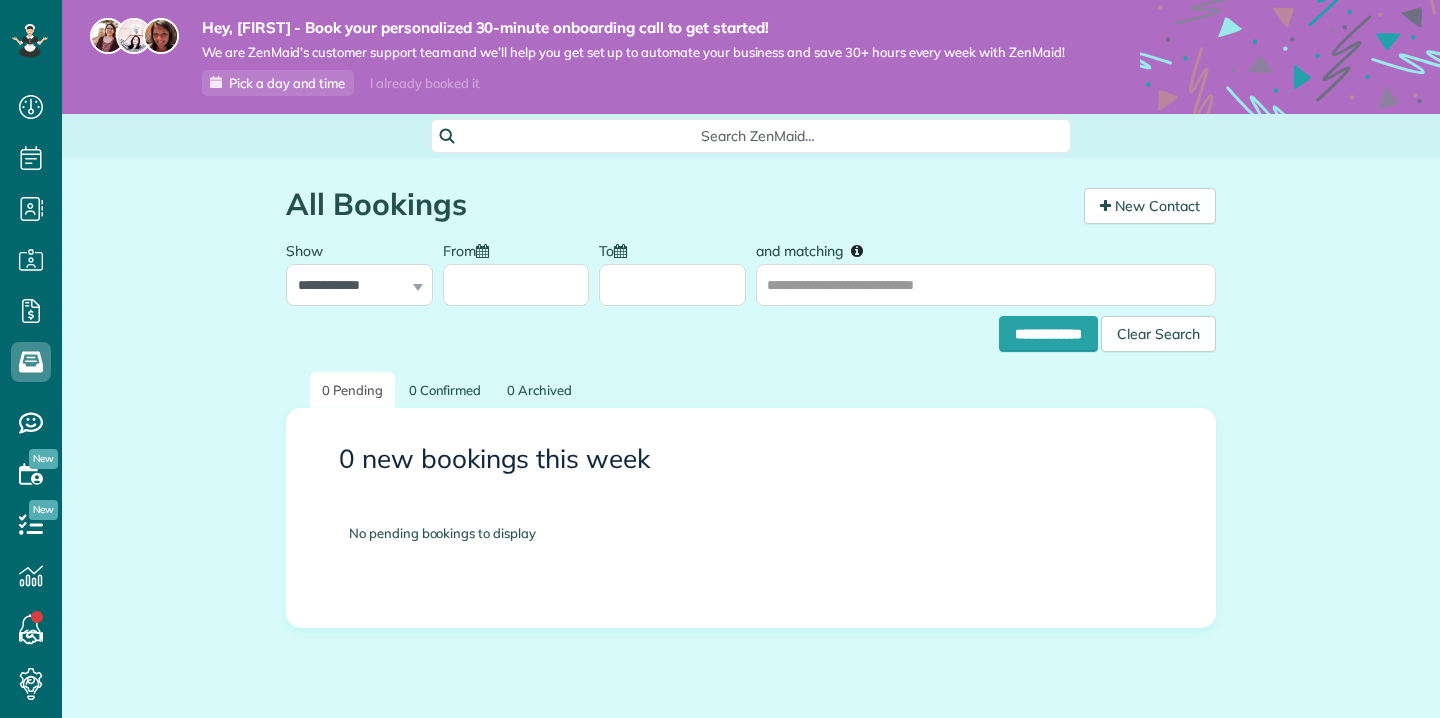 scroll, scrollTop: 0, scrollLeft: 0, axis: both 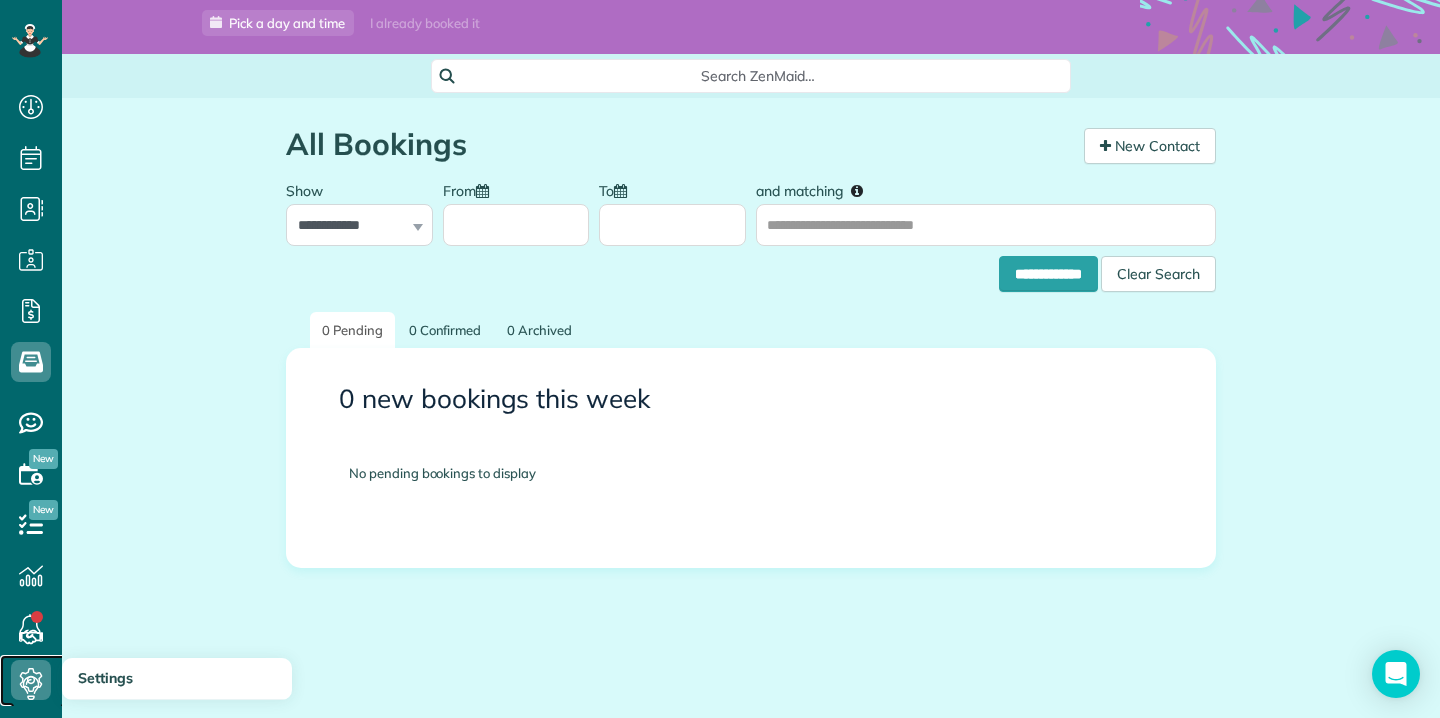 click 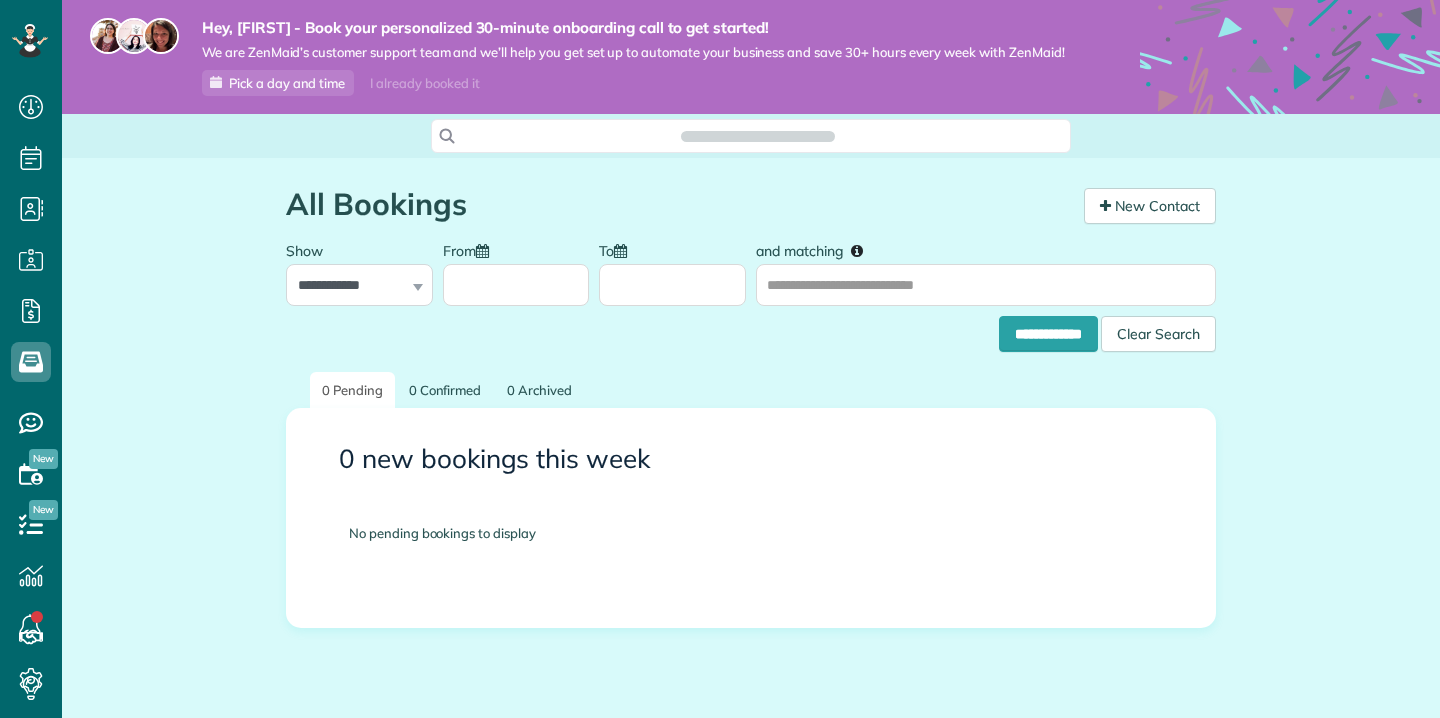 scroll, scrollTop: 0, scrollLeft: 0, axis: both 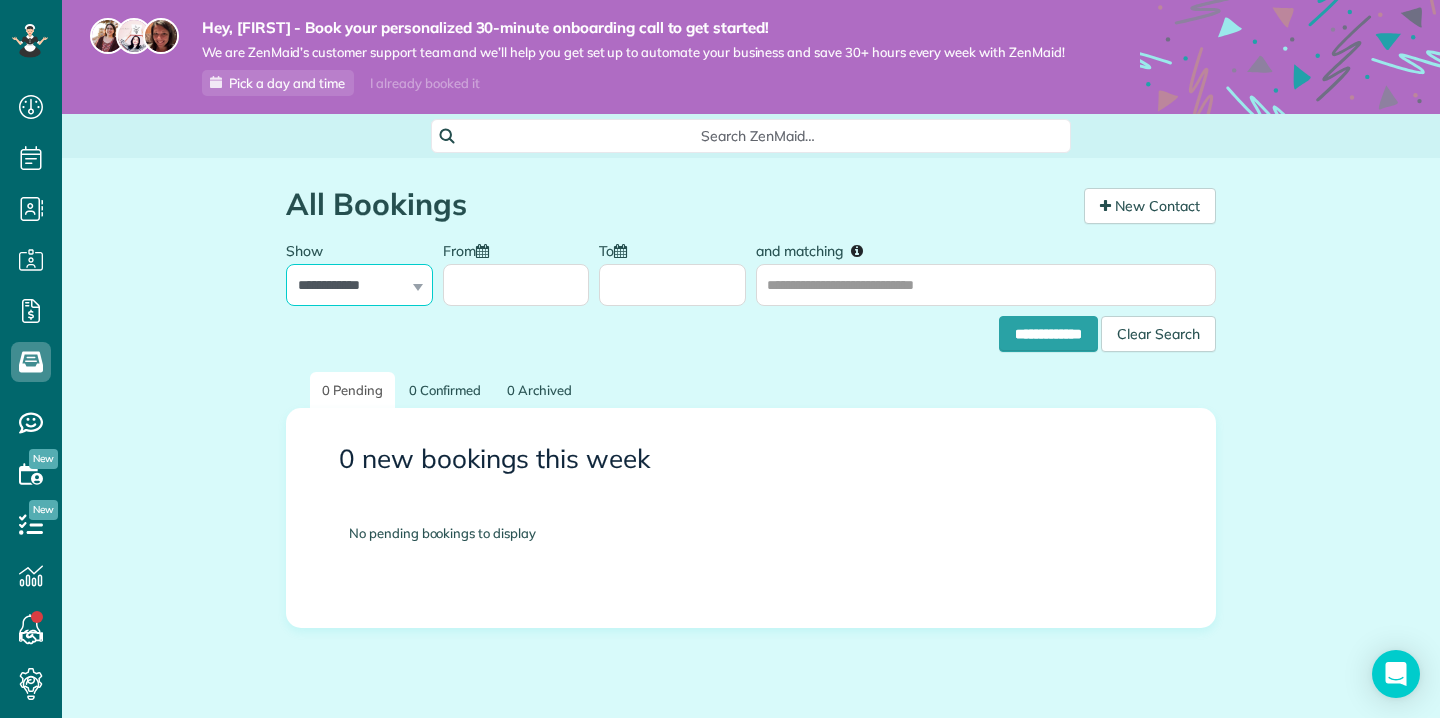 click on "**********" at bounding box center [359, 285] 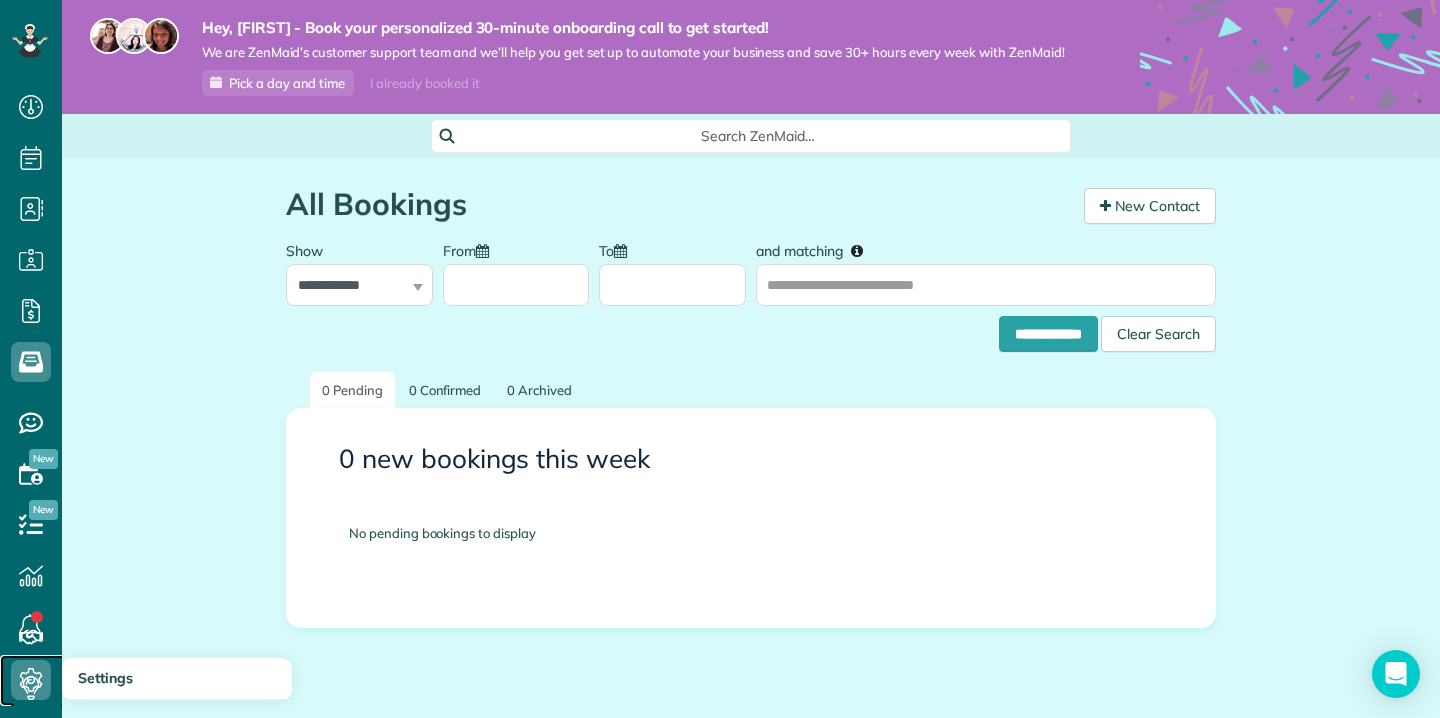 click 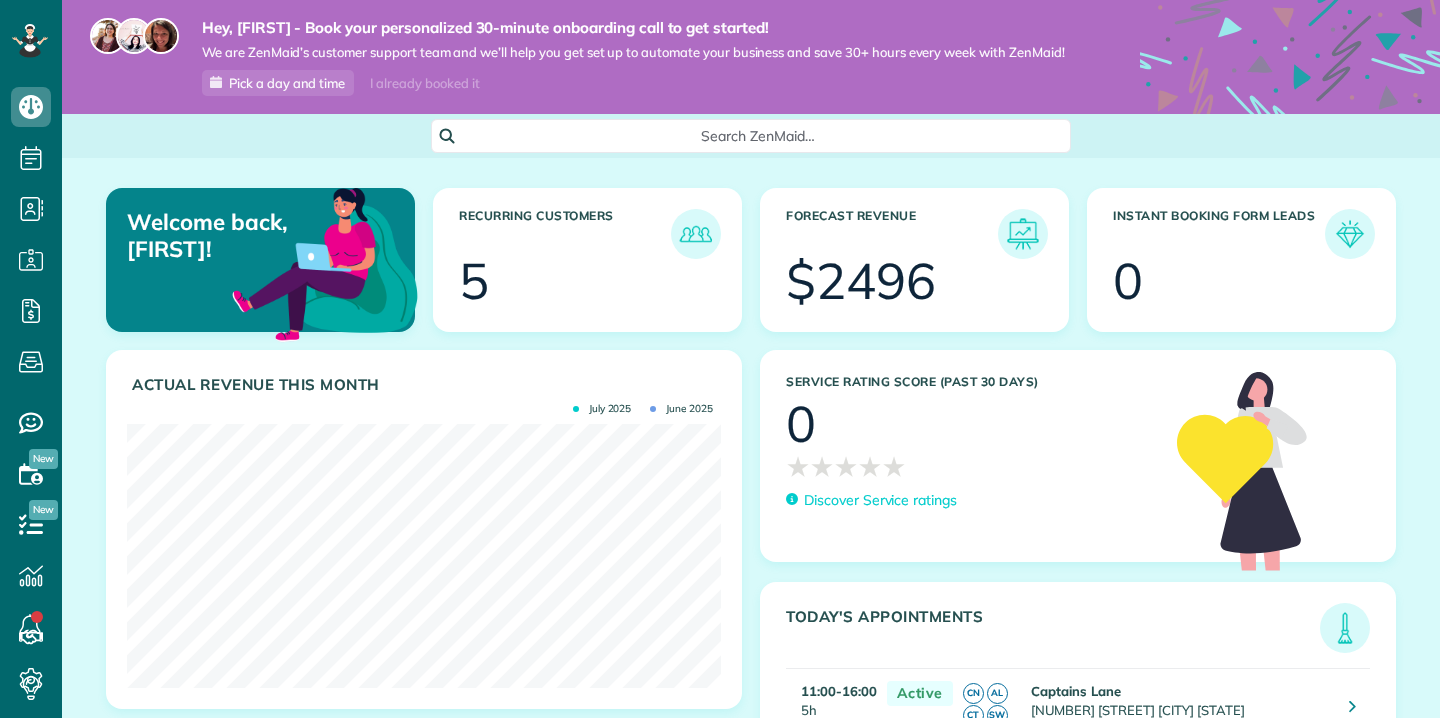 scroll, scrollTop: 0, scrollLeft: 0, axis: both 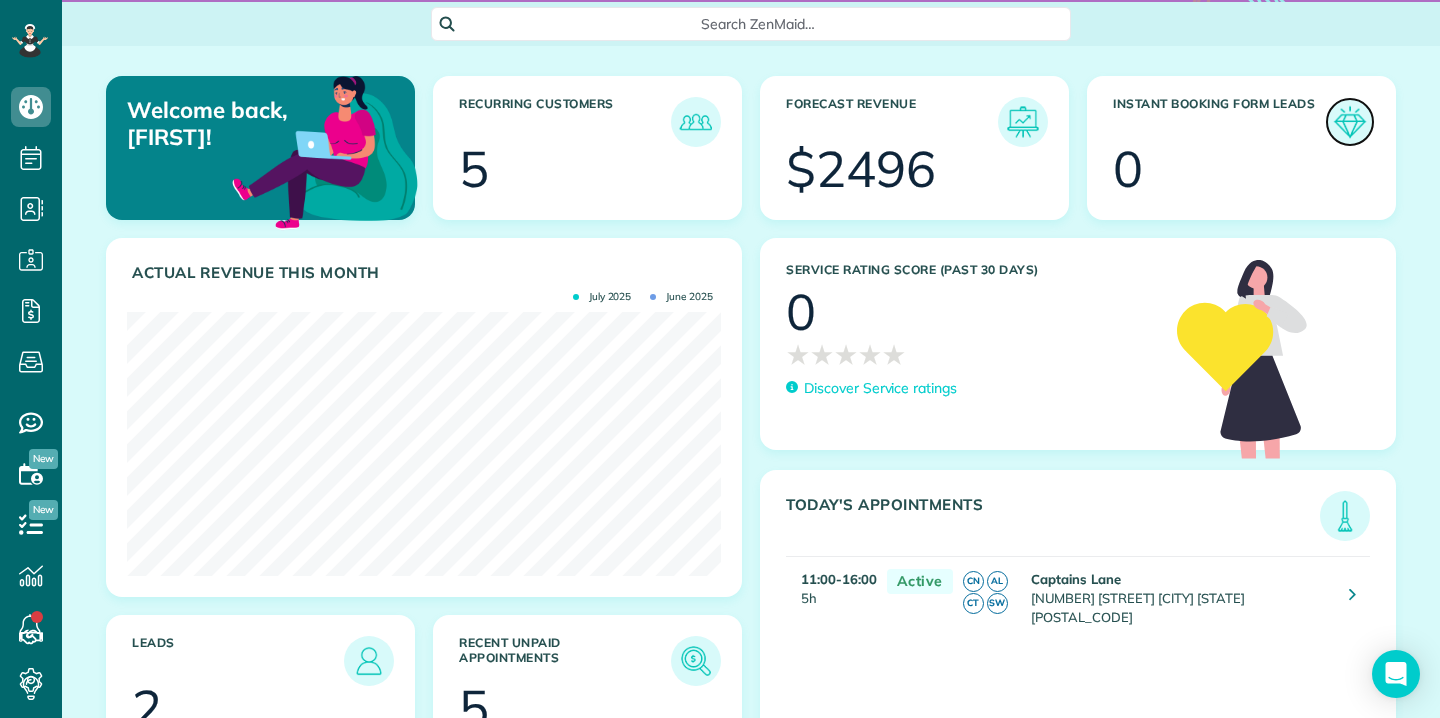 click at bounding box center [1350, 122] 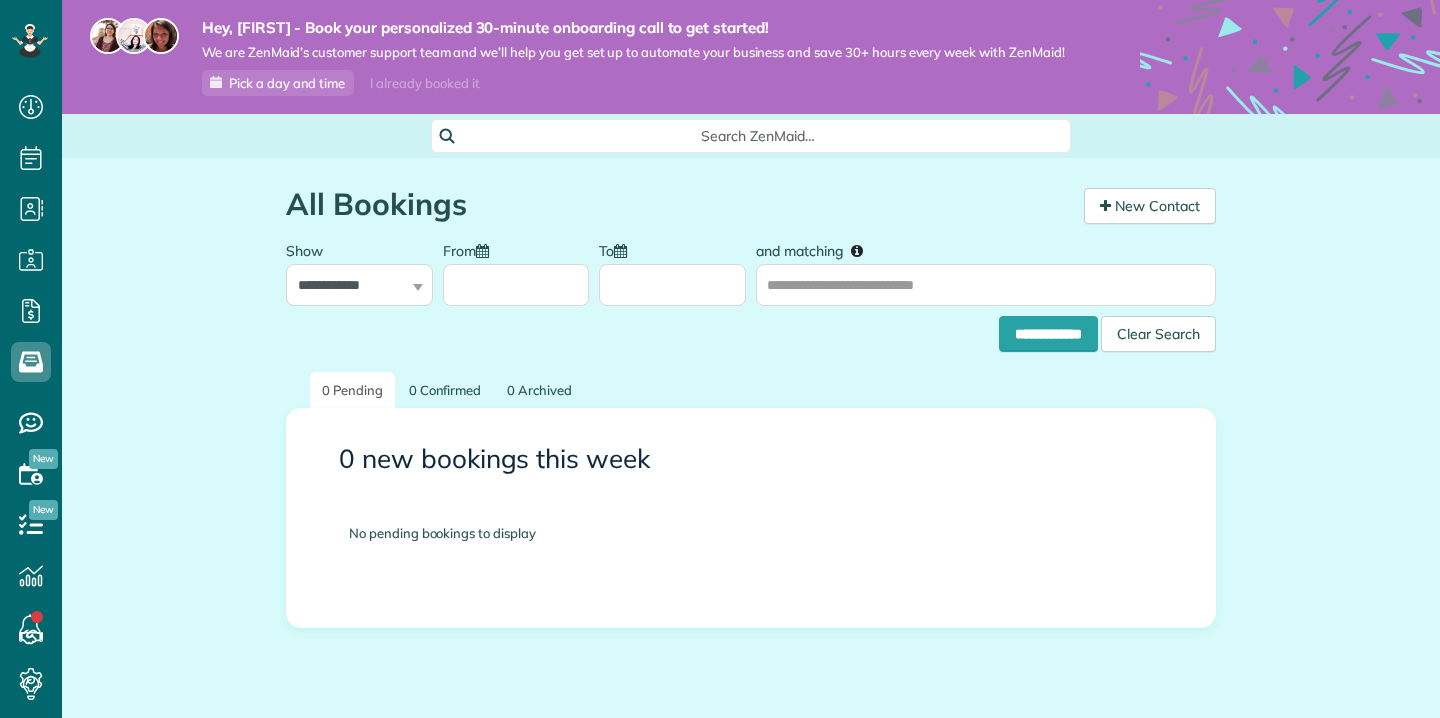 scroll, scrollTop: 0, scrollLeft: 0, axis: both 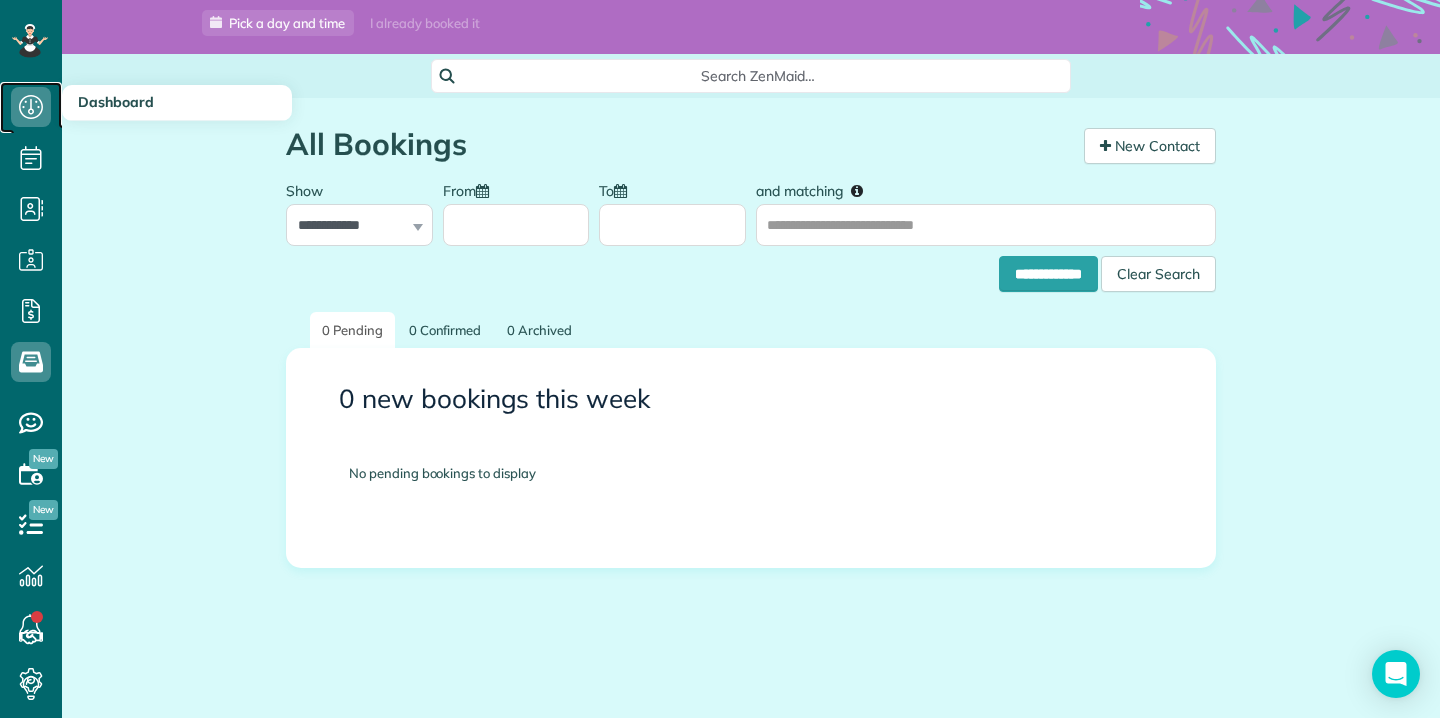 click 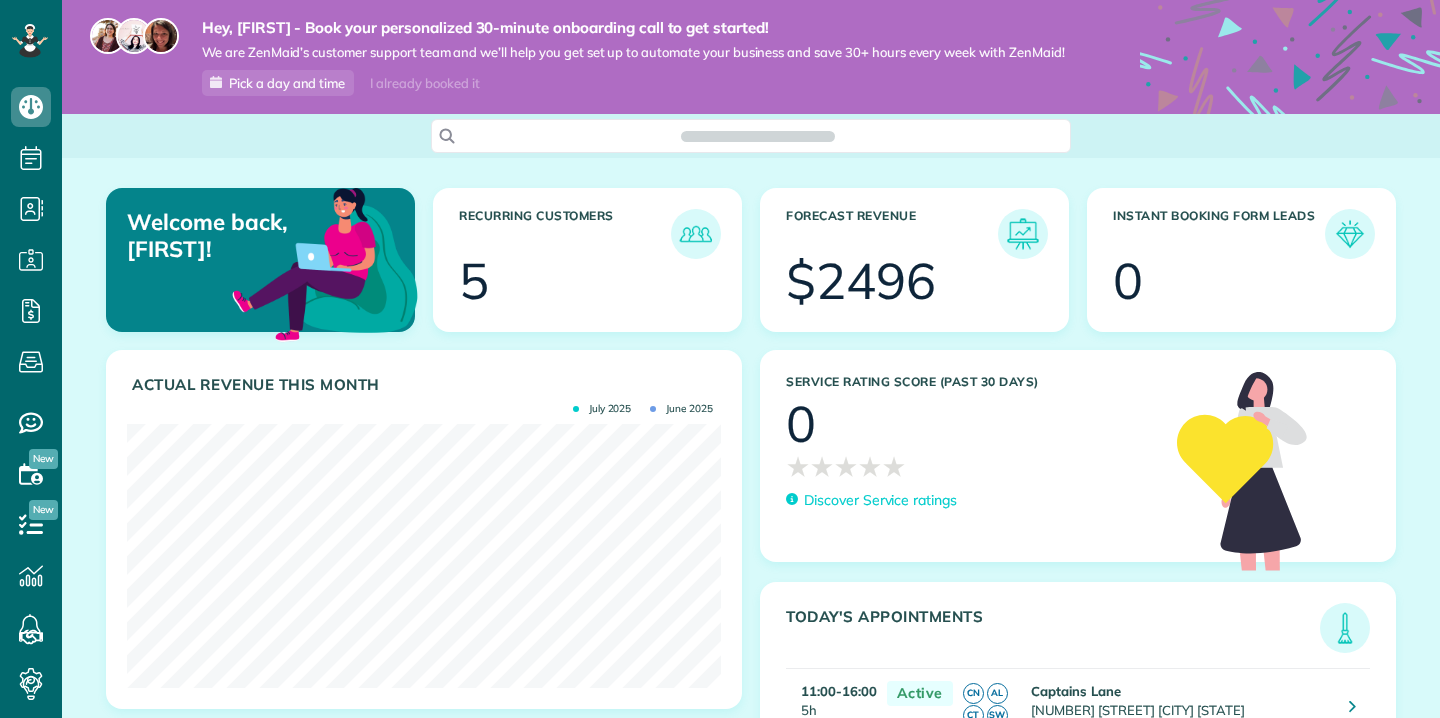 scroll, scrollTop: 0, scrollLeft: 0, axis: both 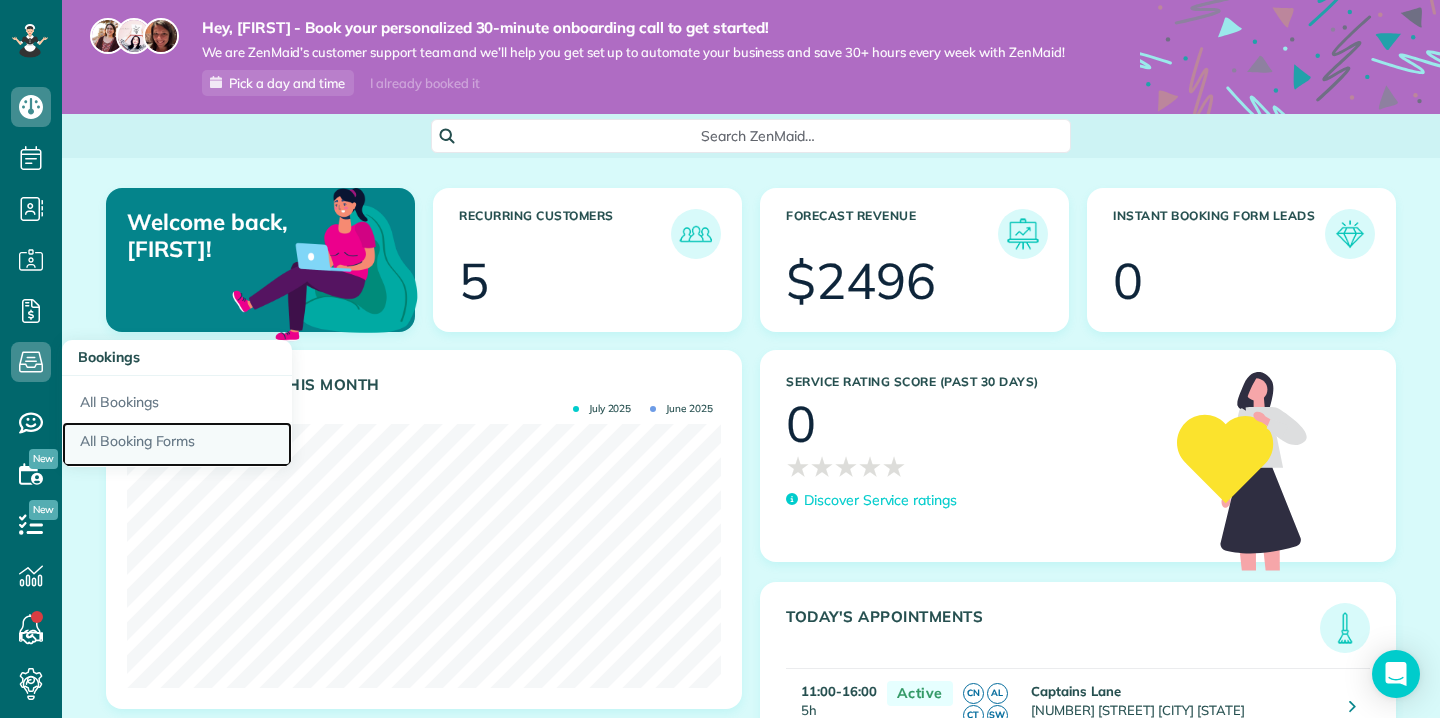 click on "All Booking Forms" at bounding box center [177, 445] 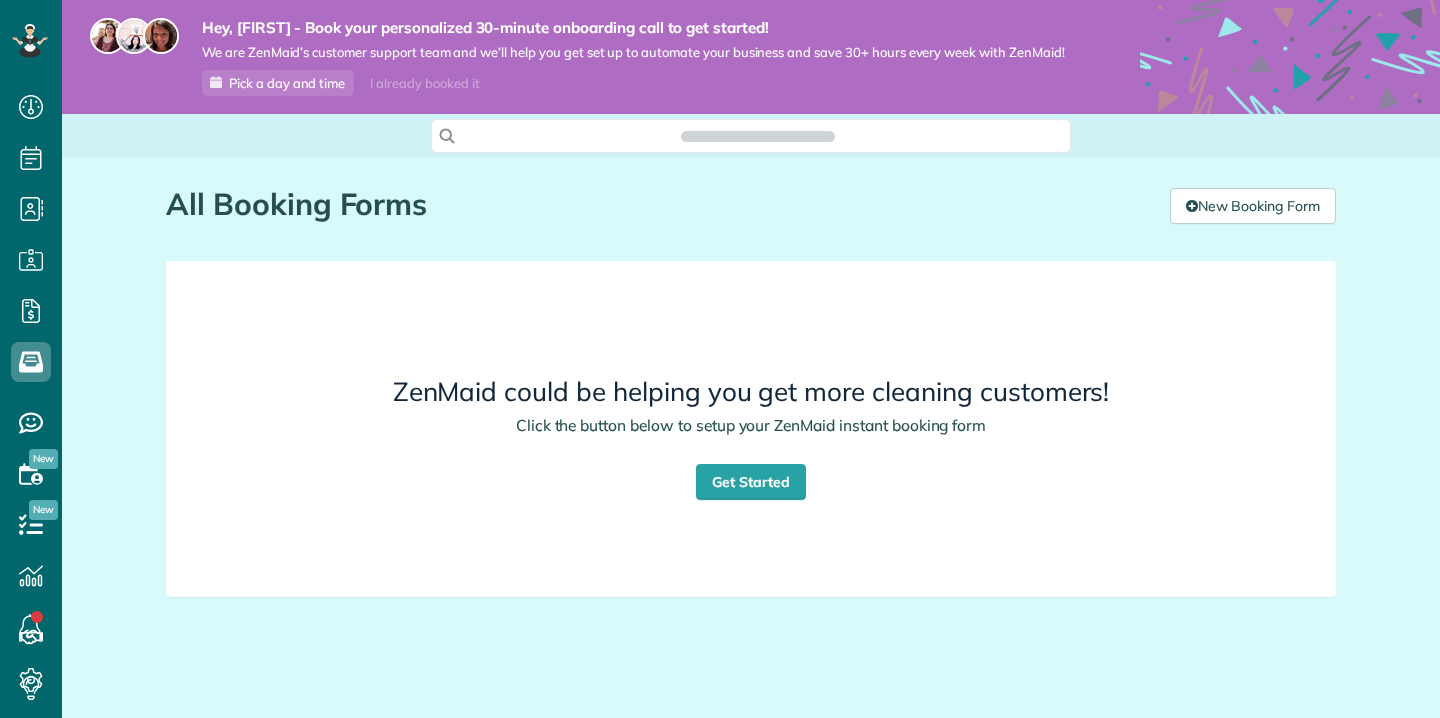 scroll, scrollTop: 0, scrollLeft: 0, axis: both 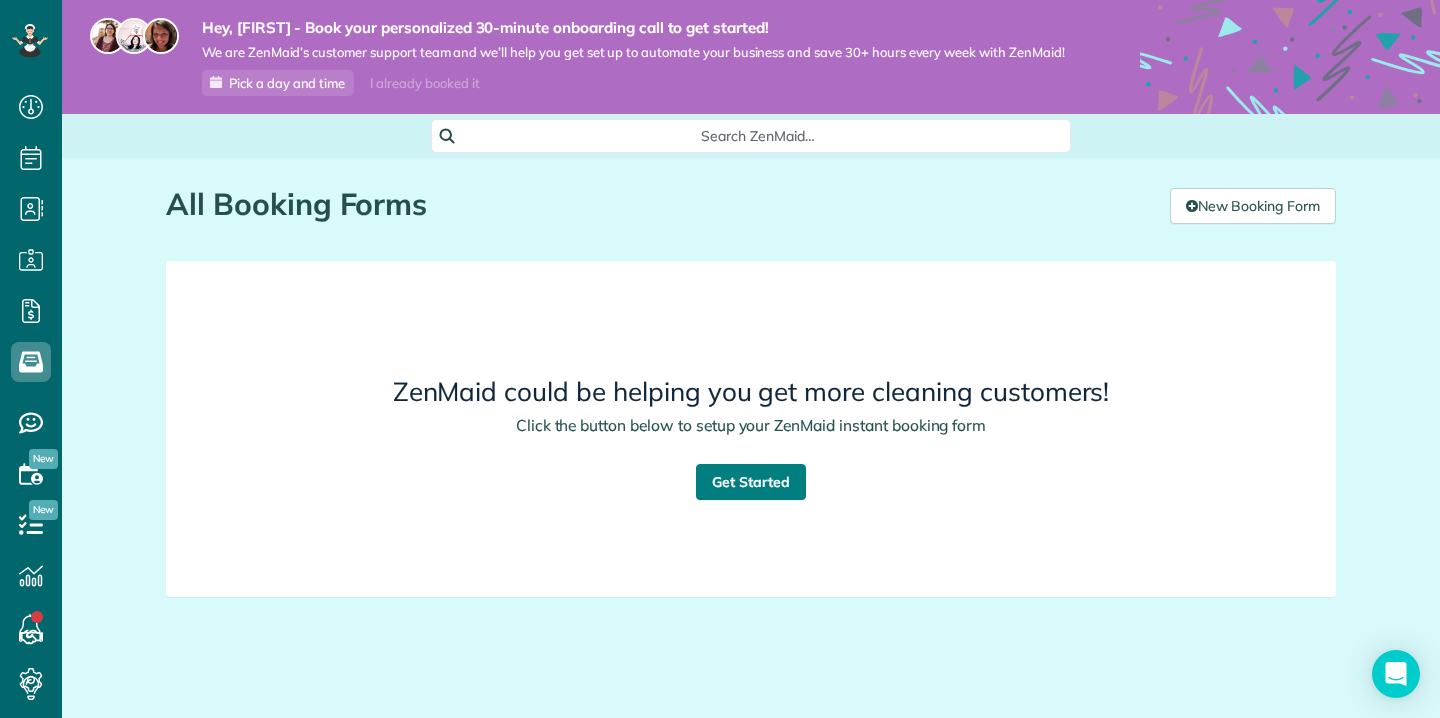 click on "Get Started" at bounding box center (751, 482) 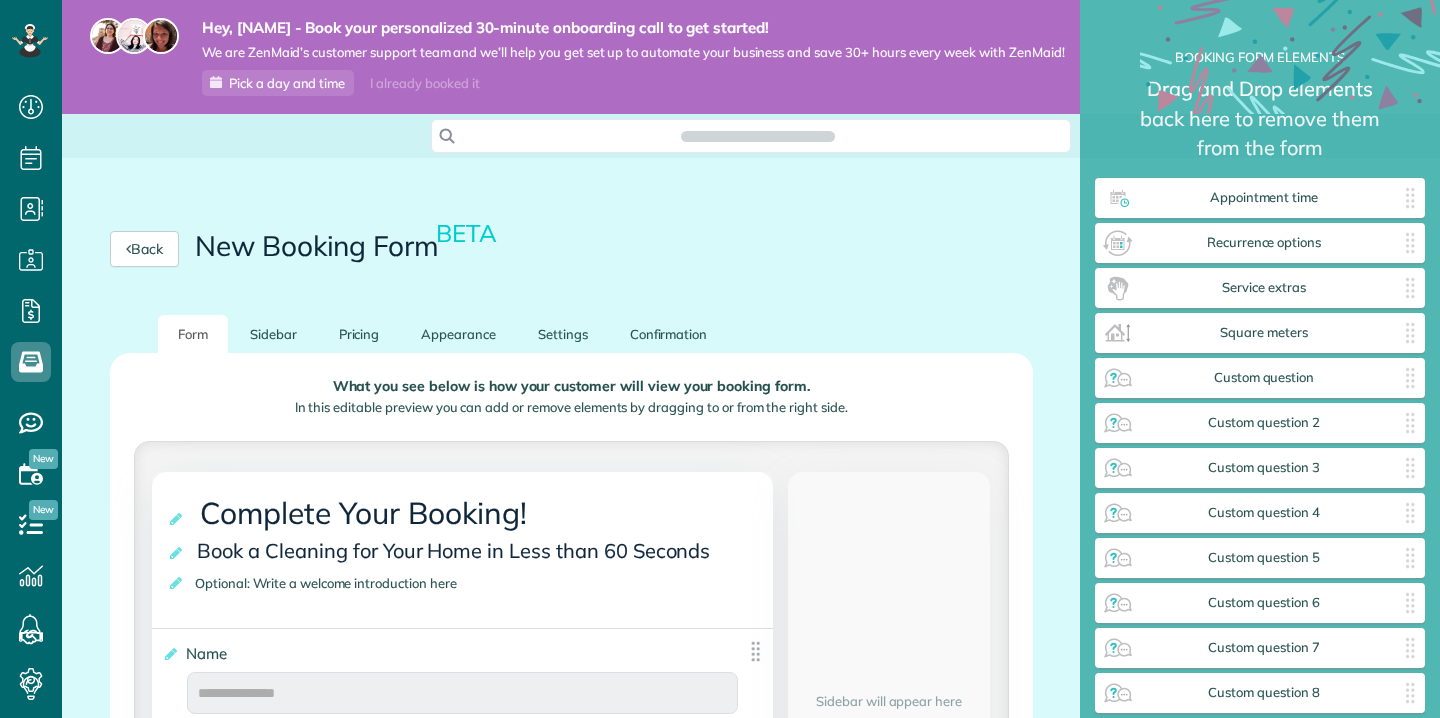 scroll, scrollTop: 0, scrollLeft: 0, axis: both 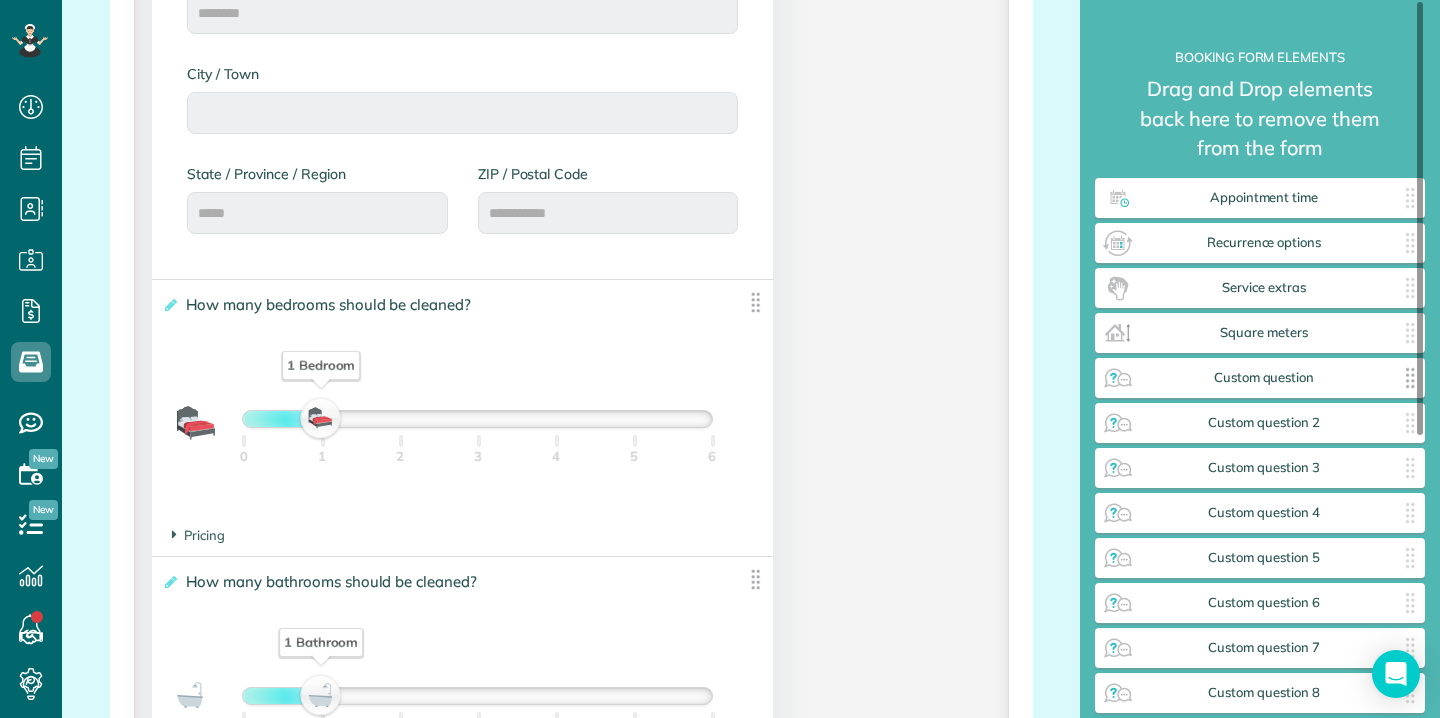 click on "Custom question
✕" at bounding box center (1260, 378) 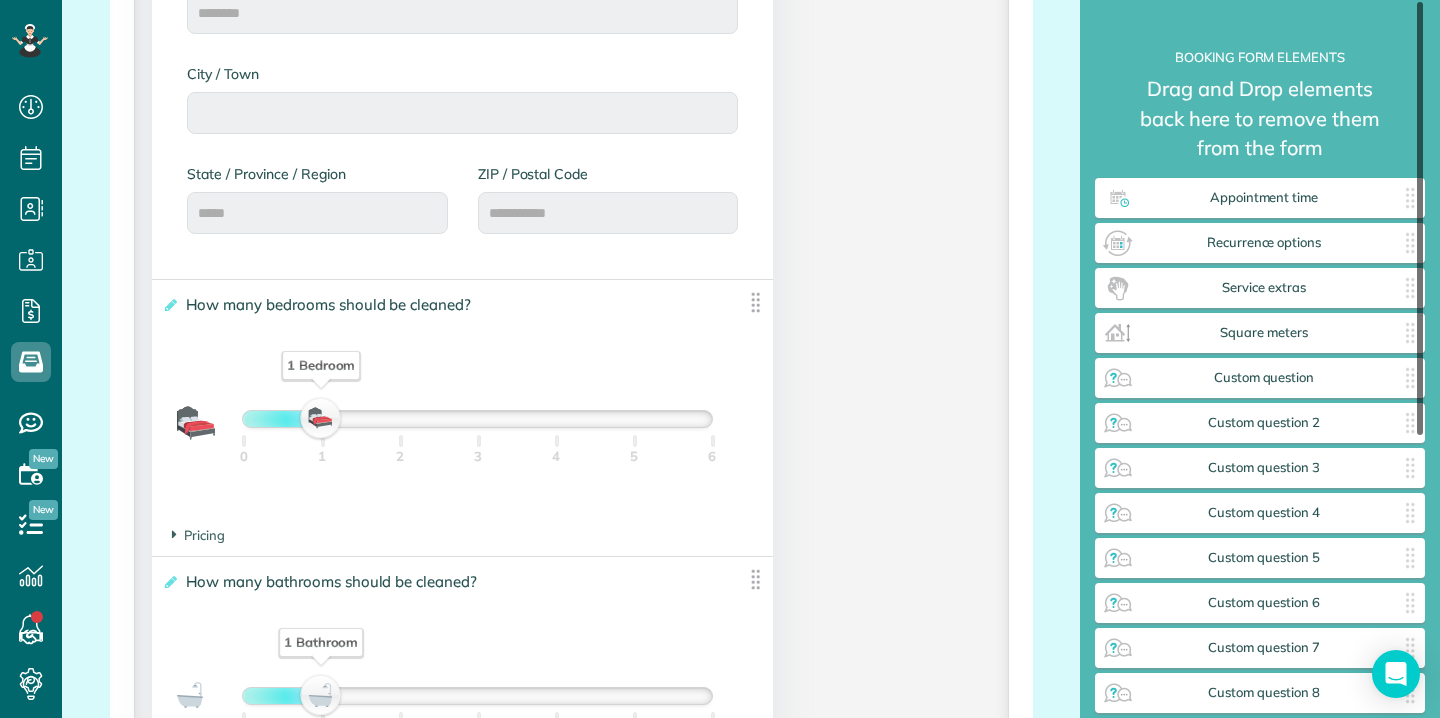 click at bounding box center [1420, 218] 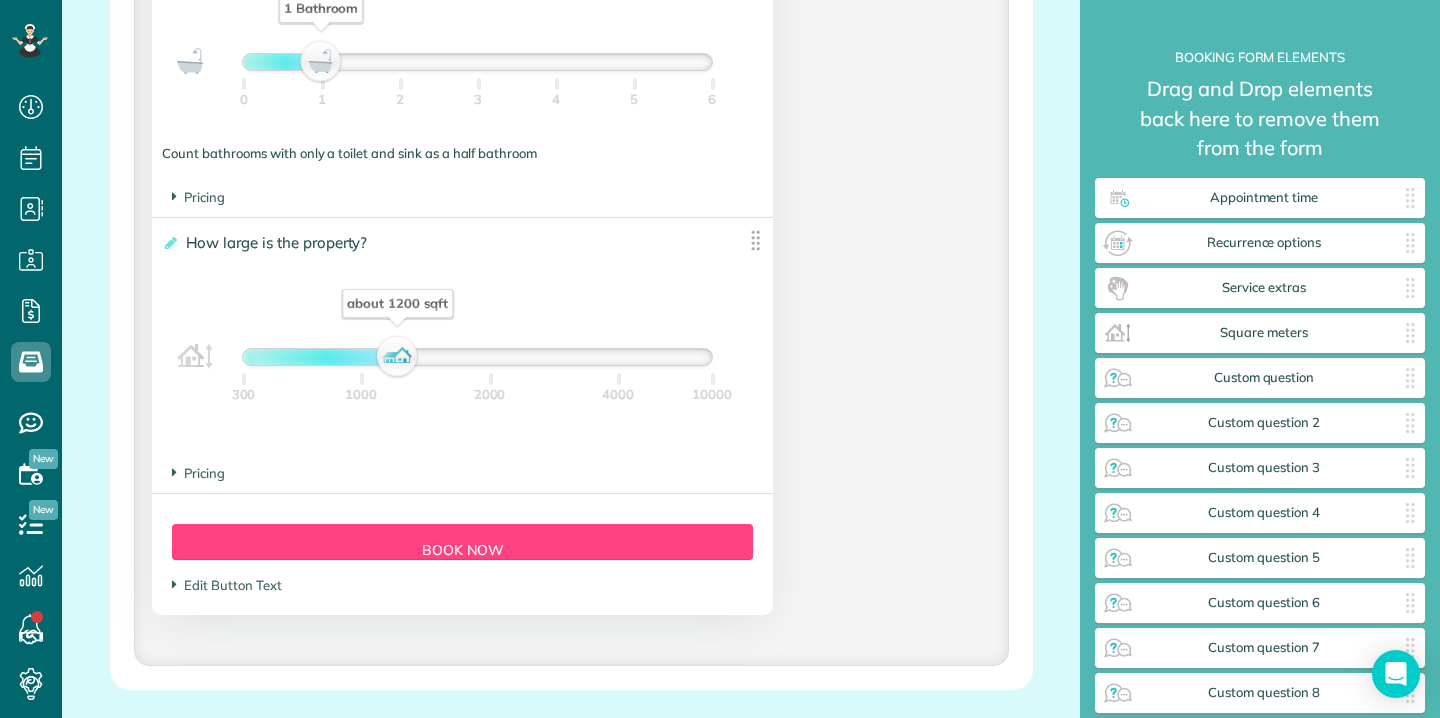 scroll, scrollTop: 1795, scrollLeft: 0, axis: vertical 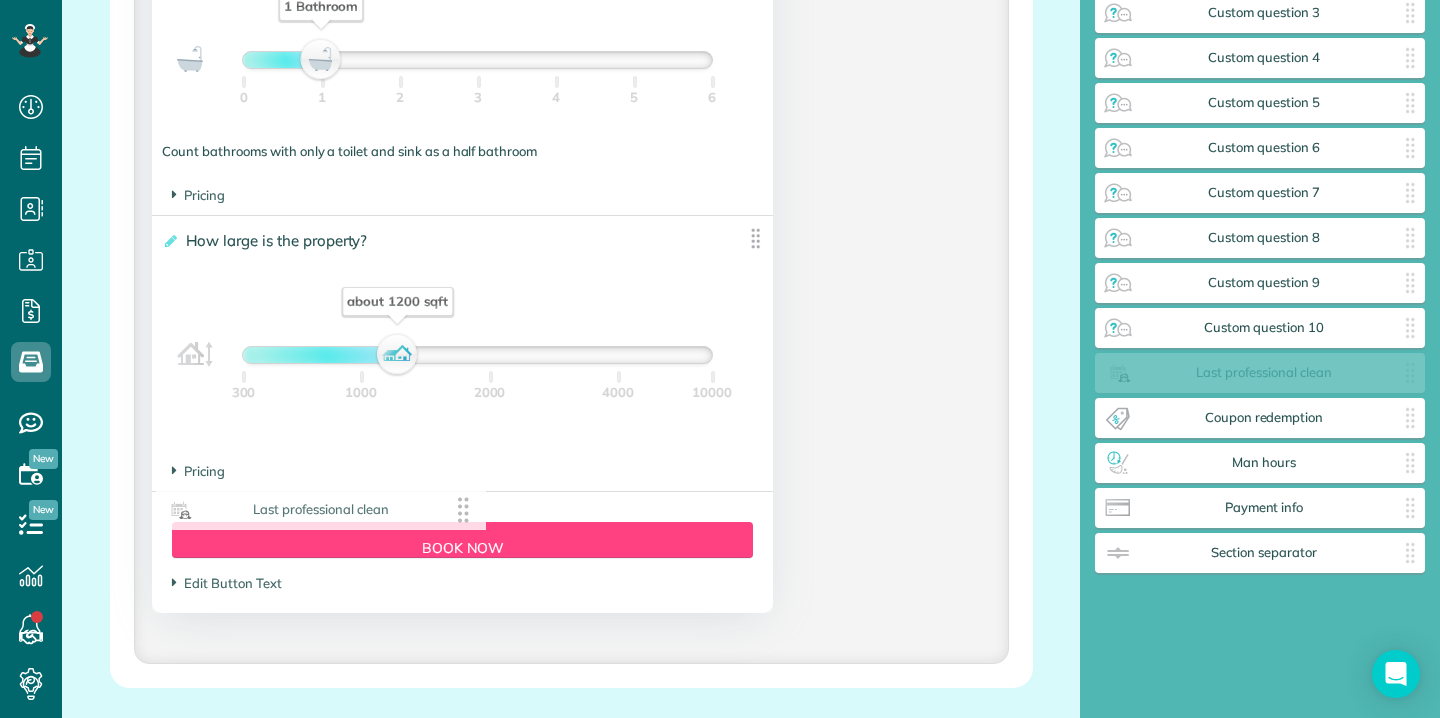 drag, startPoint x: 1265, startPoint y: 376, endPoint x: 323, endPoint y: 511, distance: 951.6244 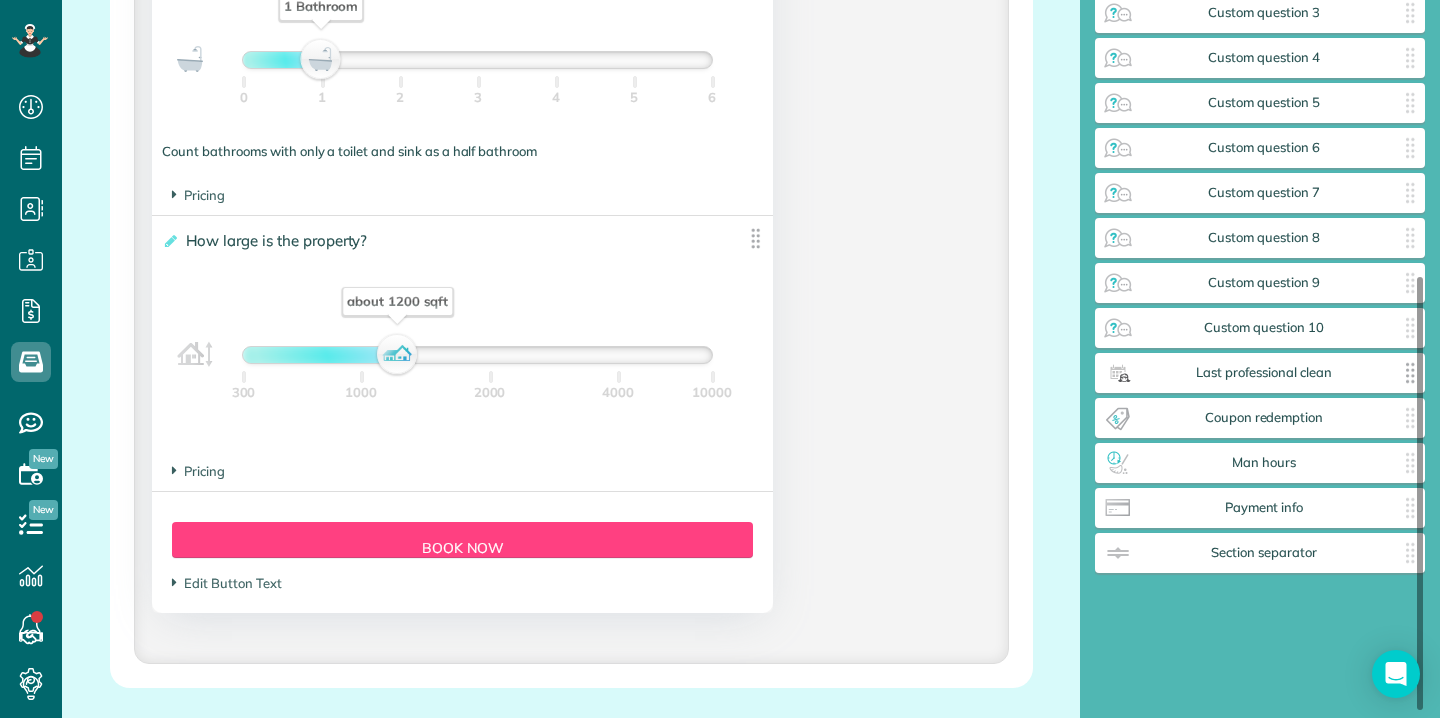 click at bounding box center (1410, 373) 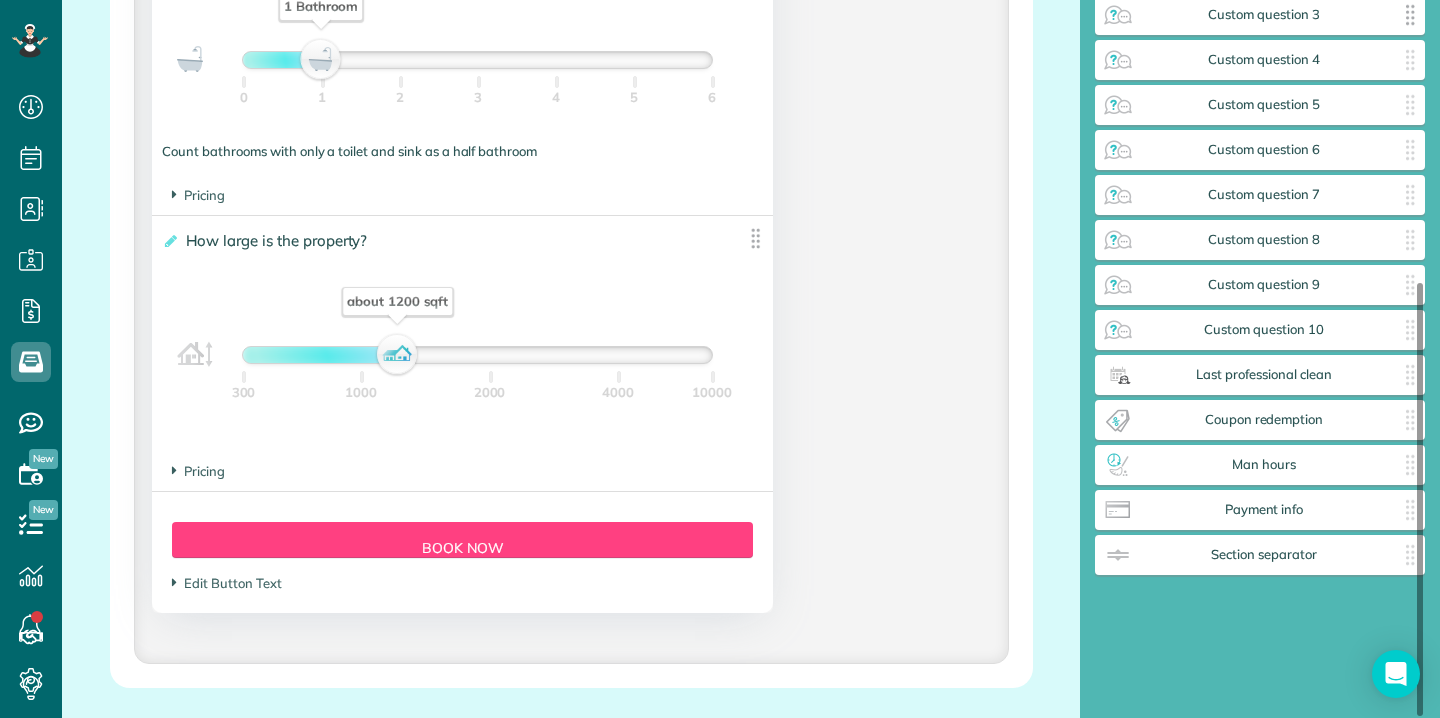scroll, scrollTop: 465, scrollLeft: 0, axis: vertical 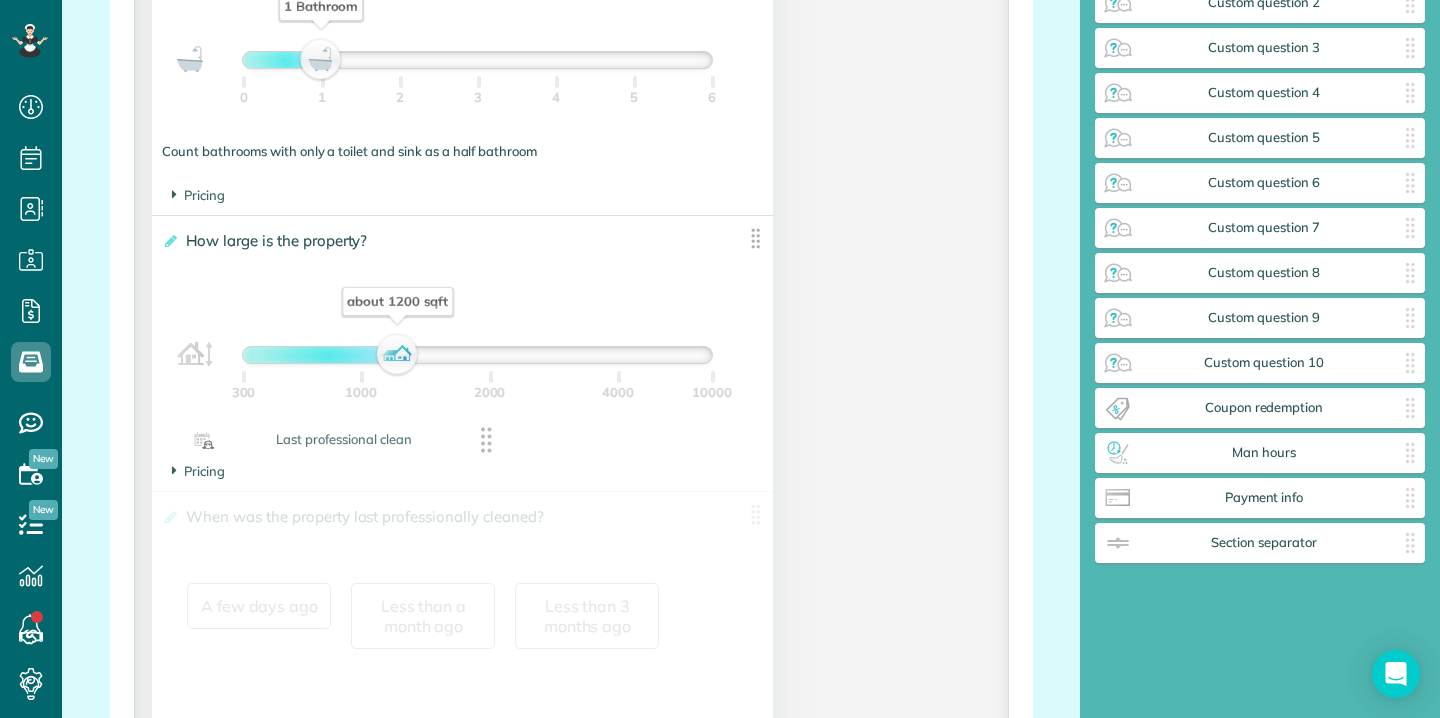 drag, startPoint x: 1246, startPoint y: 367, endPoint x: 328, endPoint y: 444, distance: 921.22363 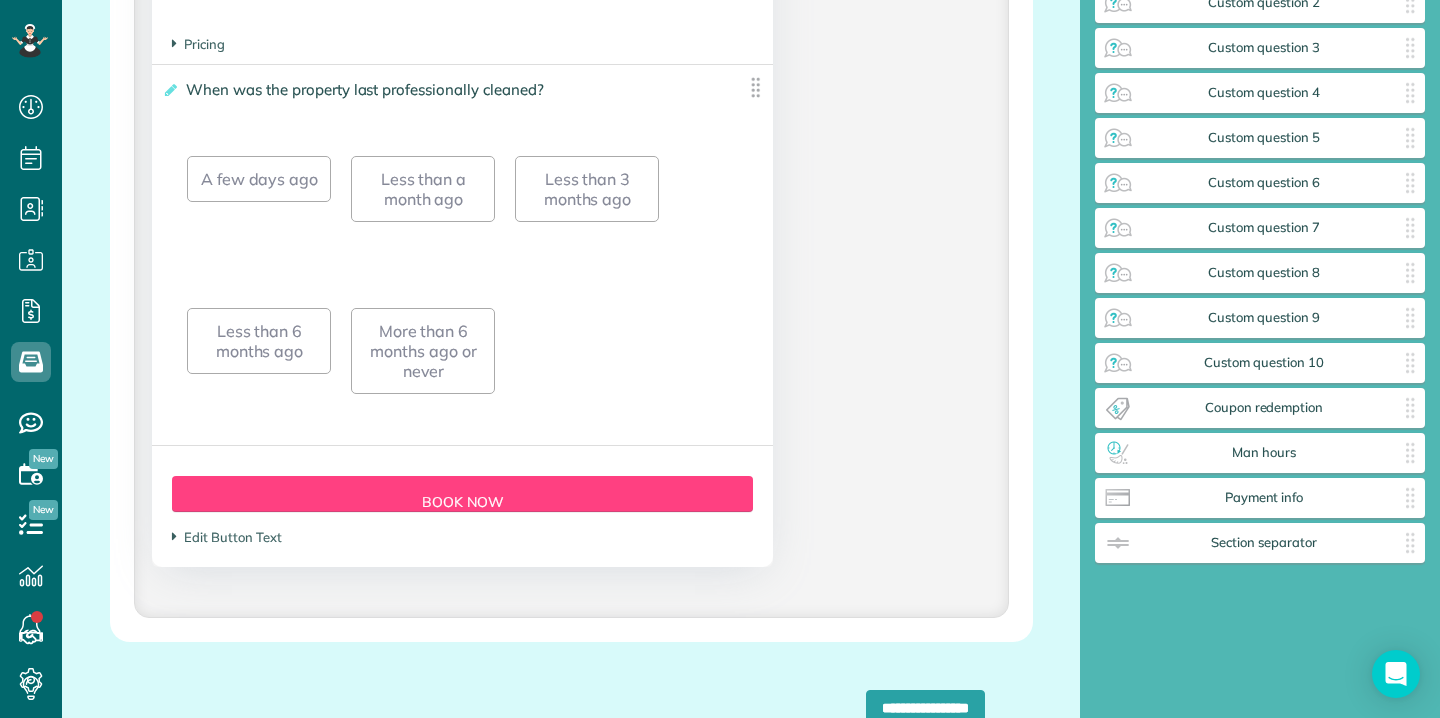 scroll, scrollTop: 2230, scrollLeft: 0, axis: vertical 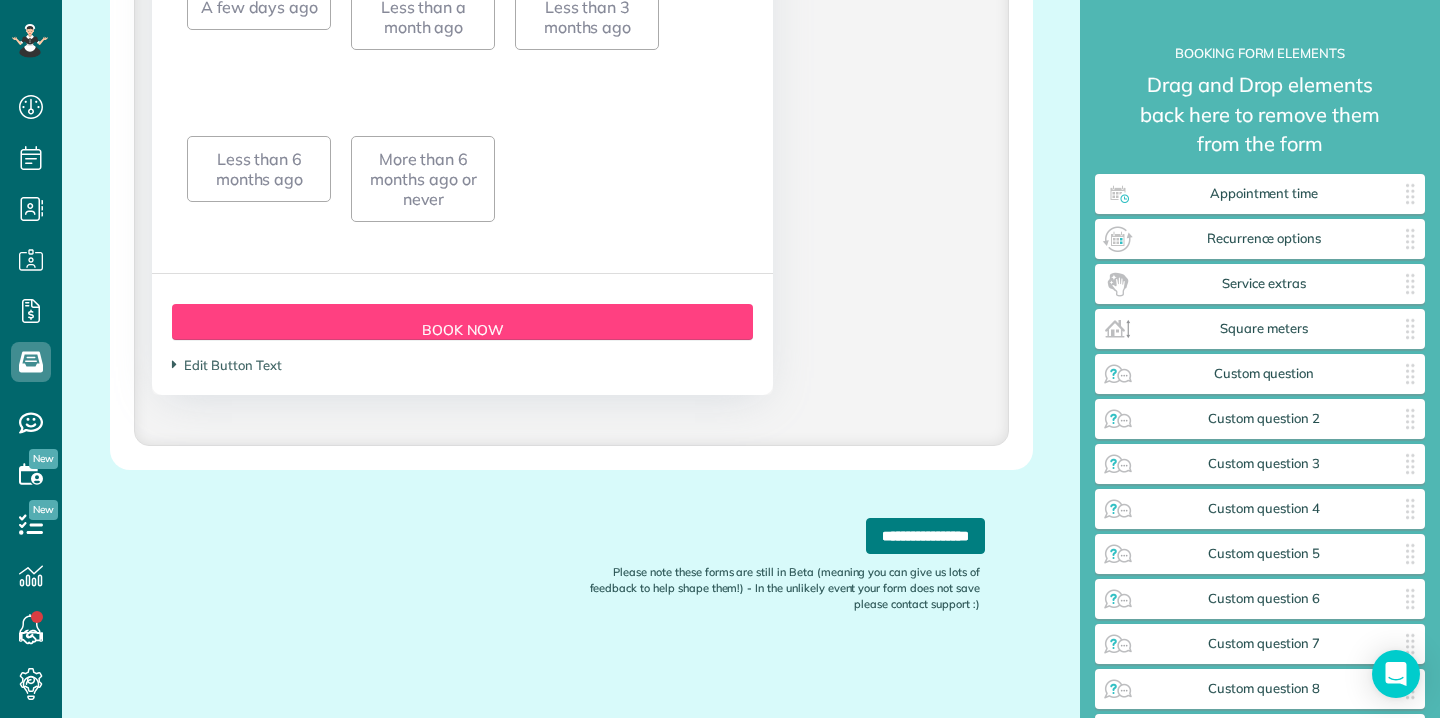click on "**********" at bounding box center [925, 536] 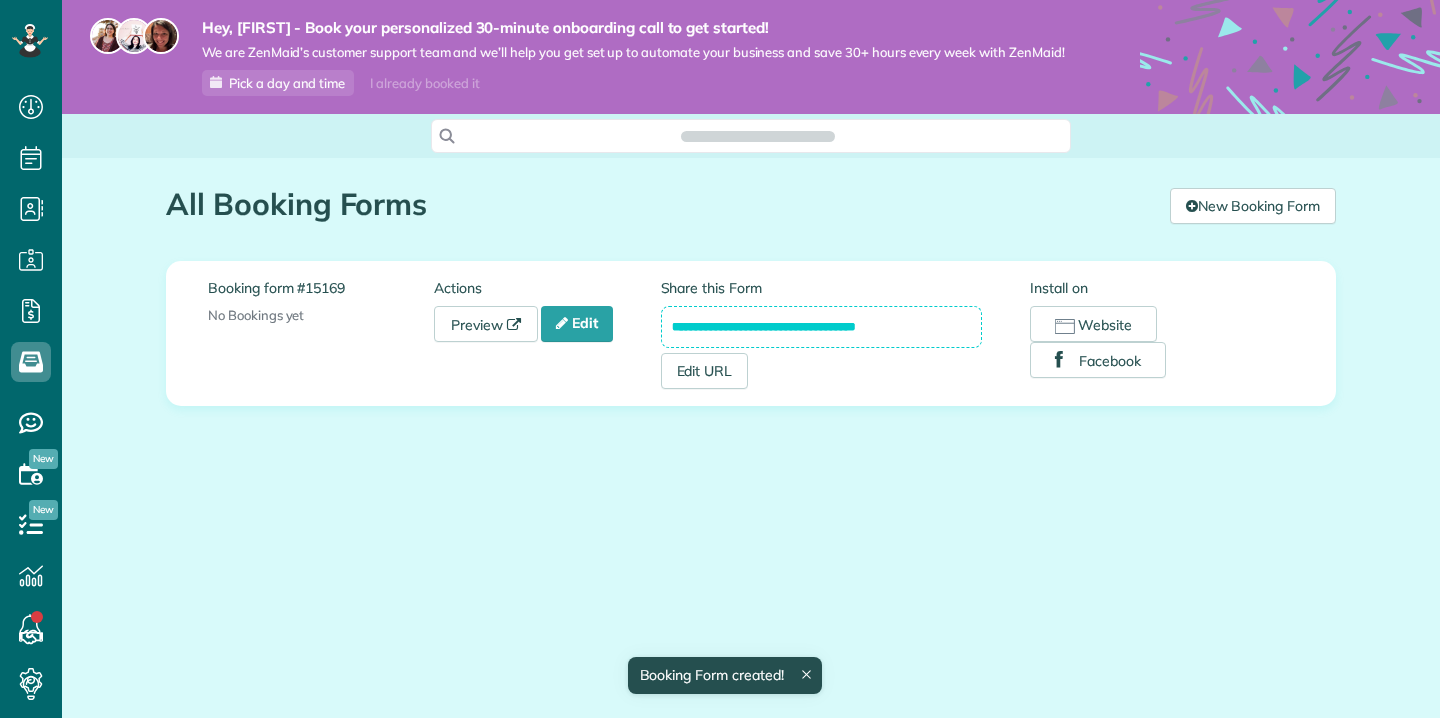 scroll, scrollTop: 0, scrollLeft: 0, axis: both 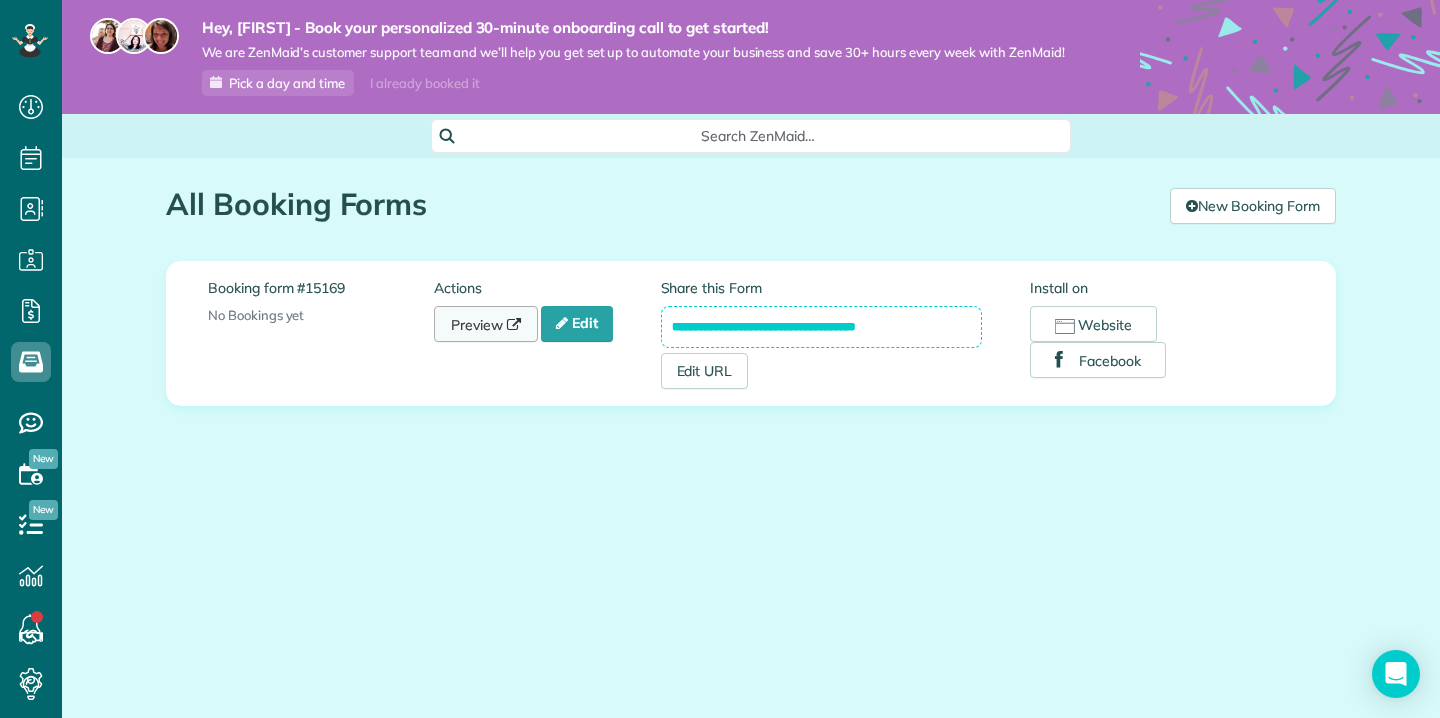 click on "Preview" at bounding box center [486, 324] 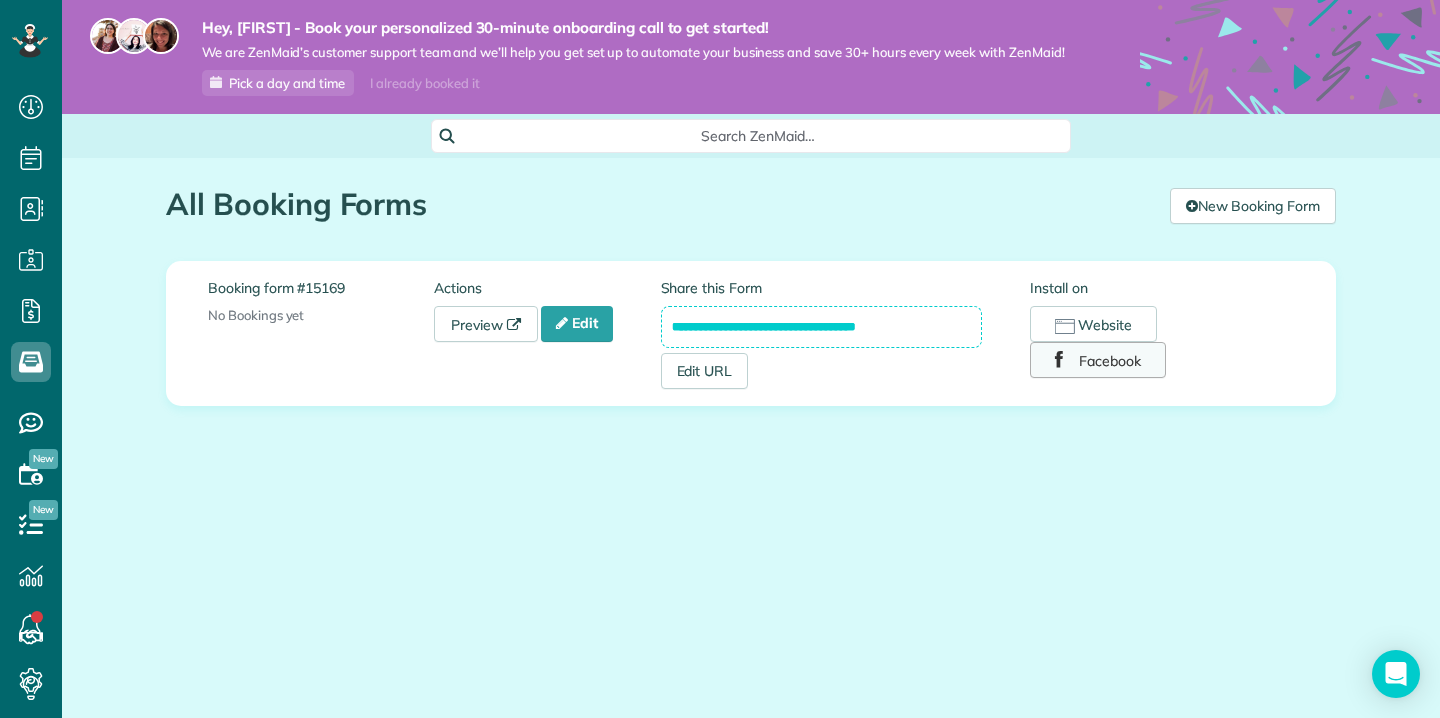 click on "Facebook" at bounding box center [1098, 360] 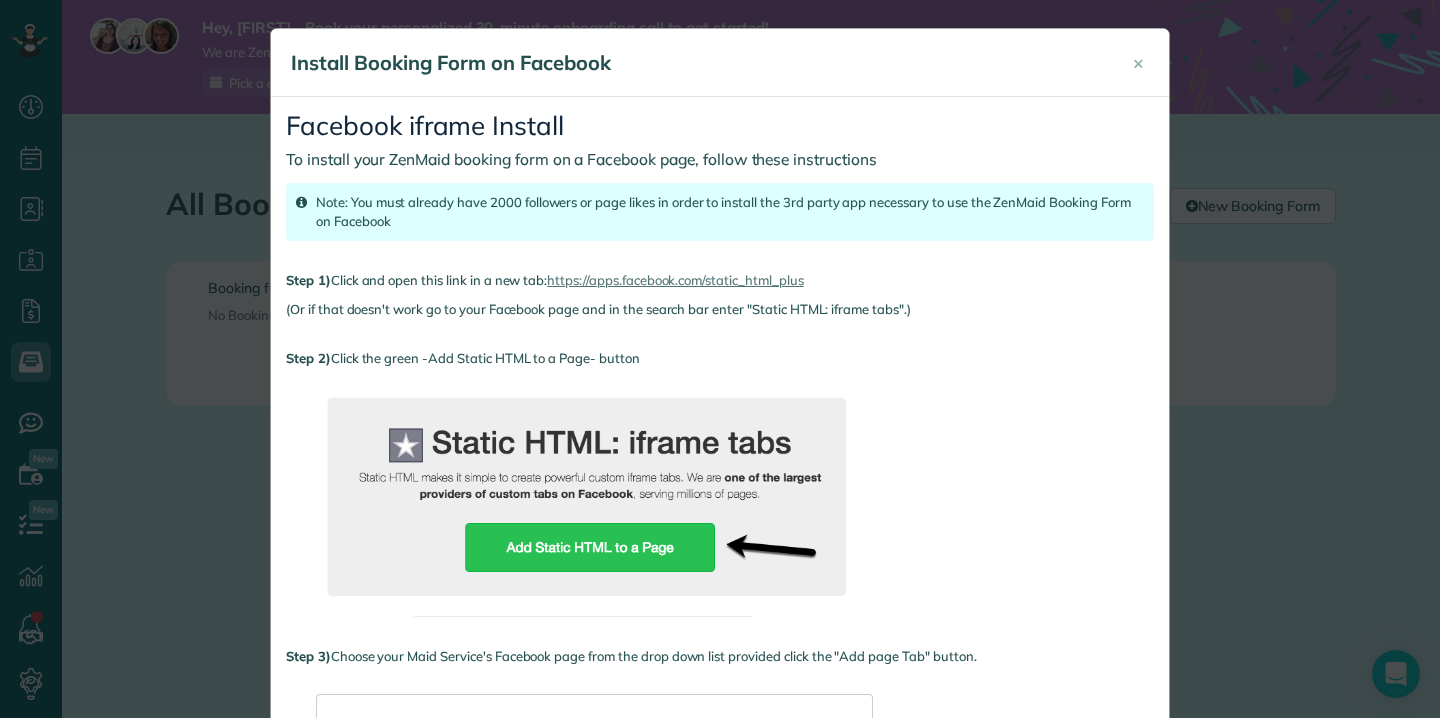 scroll, scrollTop: 0, scrollLeft: 0, axis: both 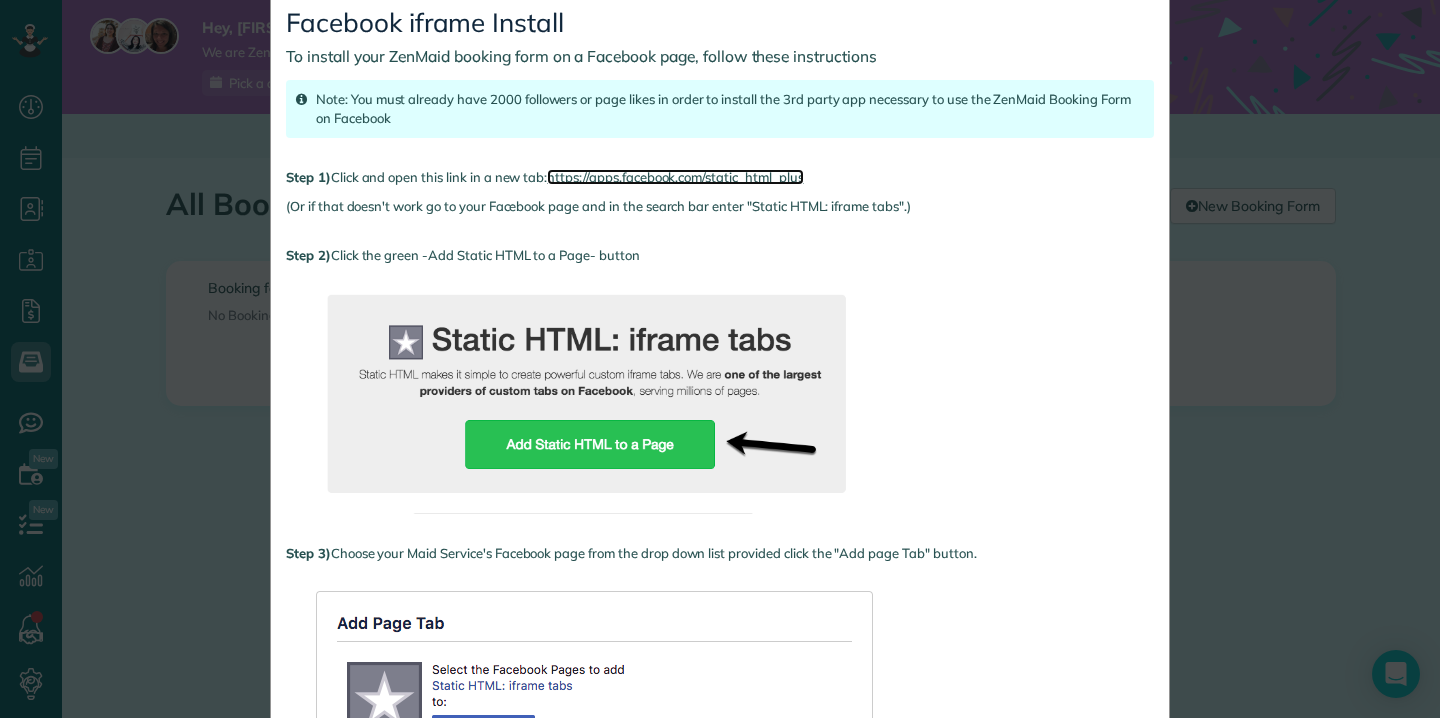 click on "https://apps.facebook.com/static_html_plus" at bounding box center [675, 177] 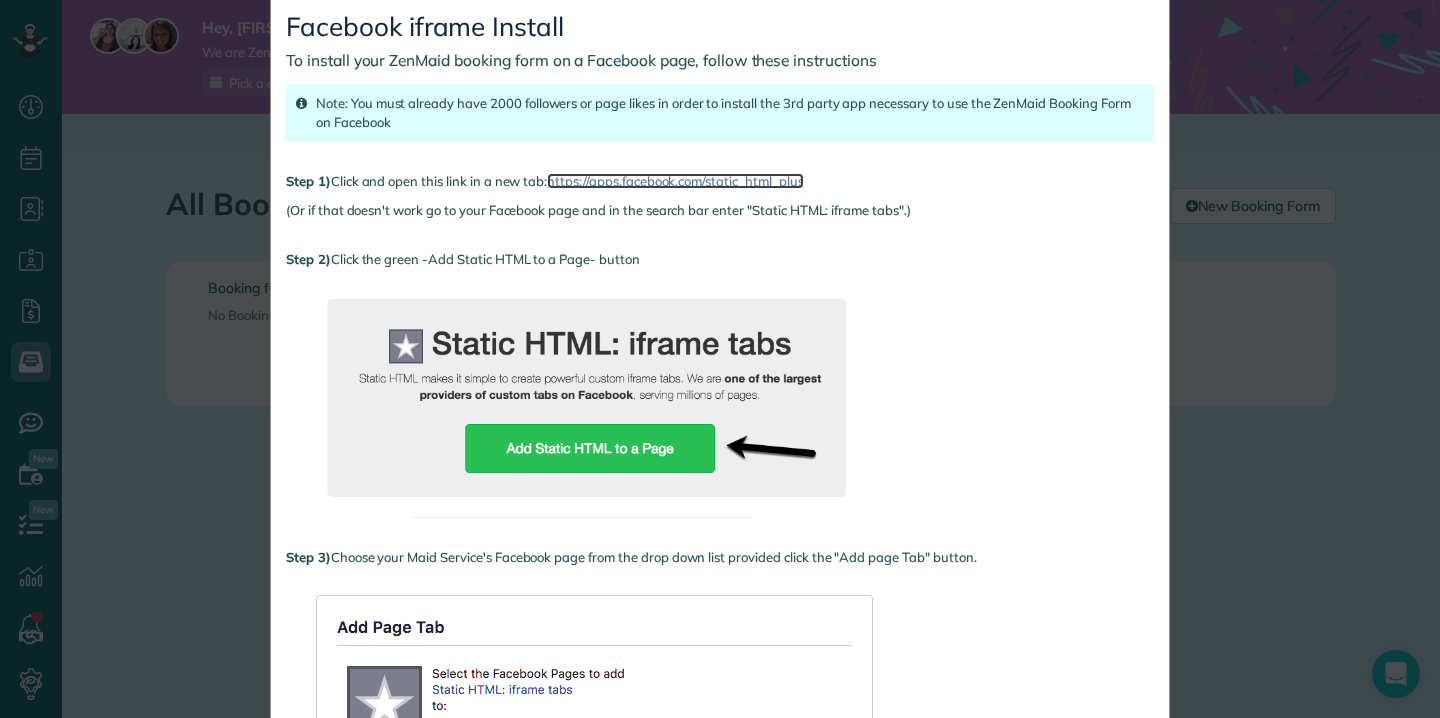 scroll, scrollTop: 102, scrollLeft: 0, axis: vertical 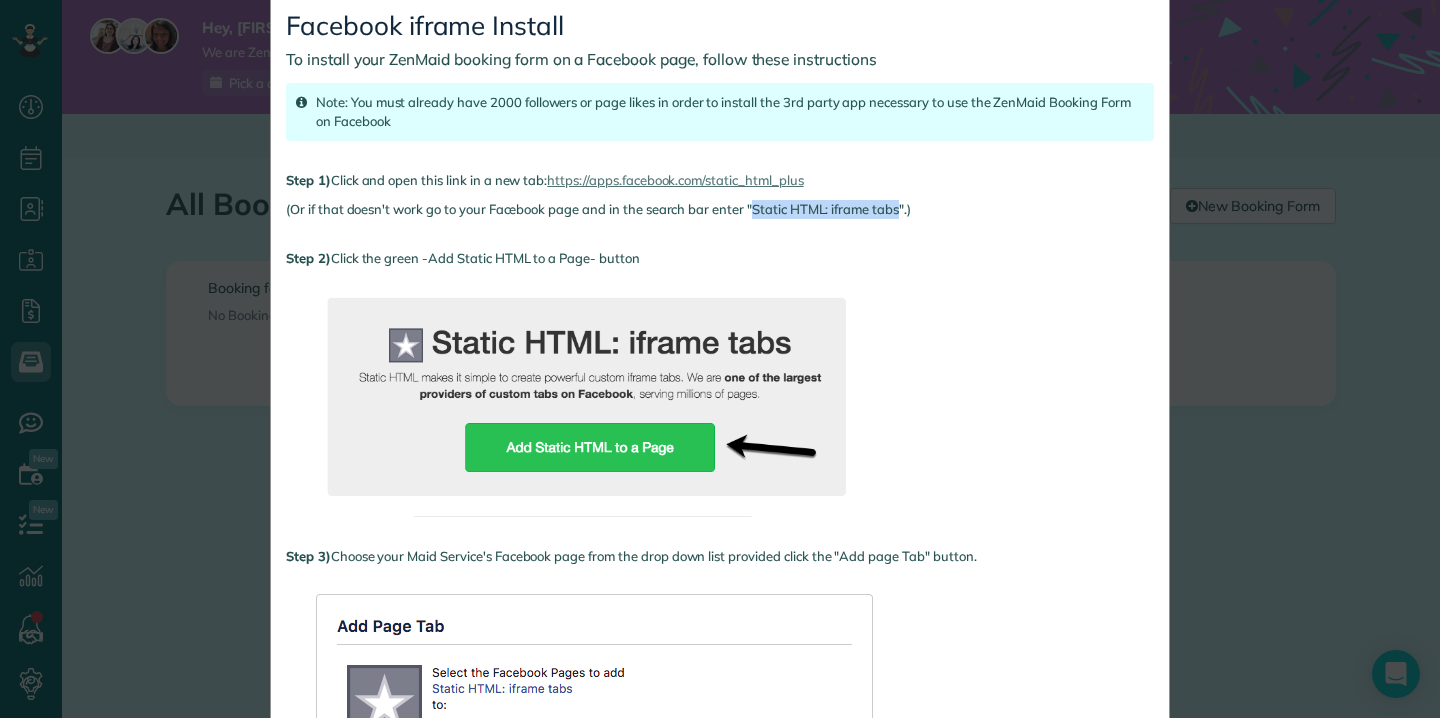 drag, startPoint x: 755, startPoint y: 207, endPoint x: 903, endPoint y: 209, distance: 148.01352 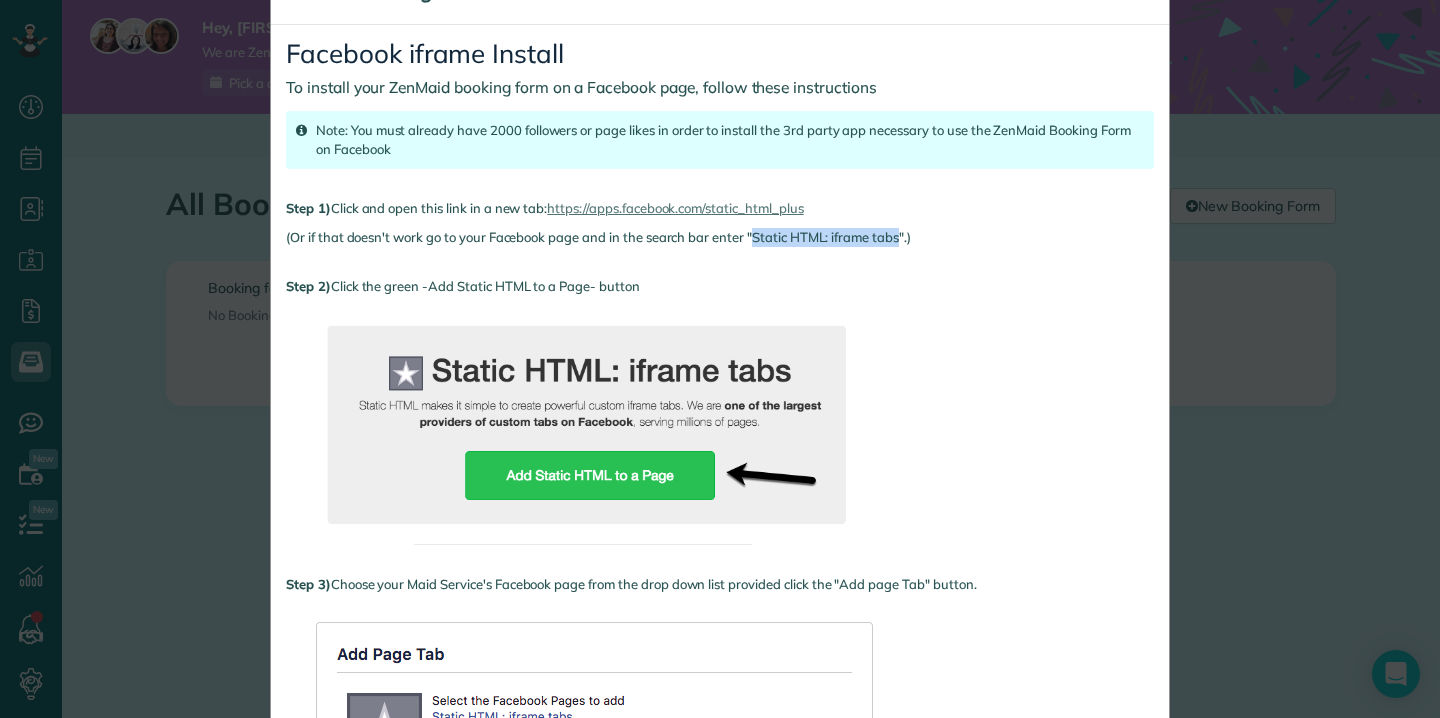 scroll, scrollTop: 78, scrollLeft: 0, axis: vertical 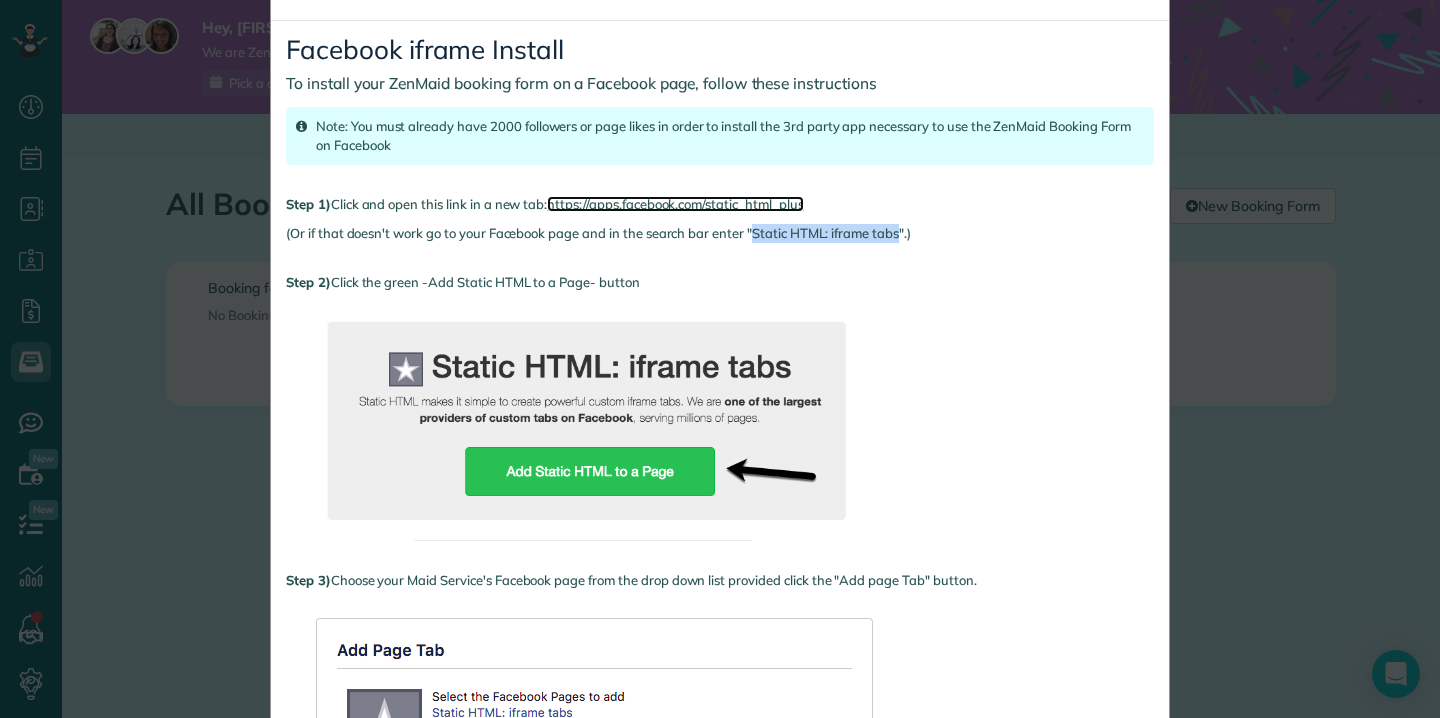 click on "https://apps.facebook.com/static_html_plus" at bounding box center (675, 204) 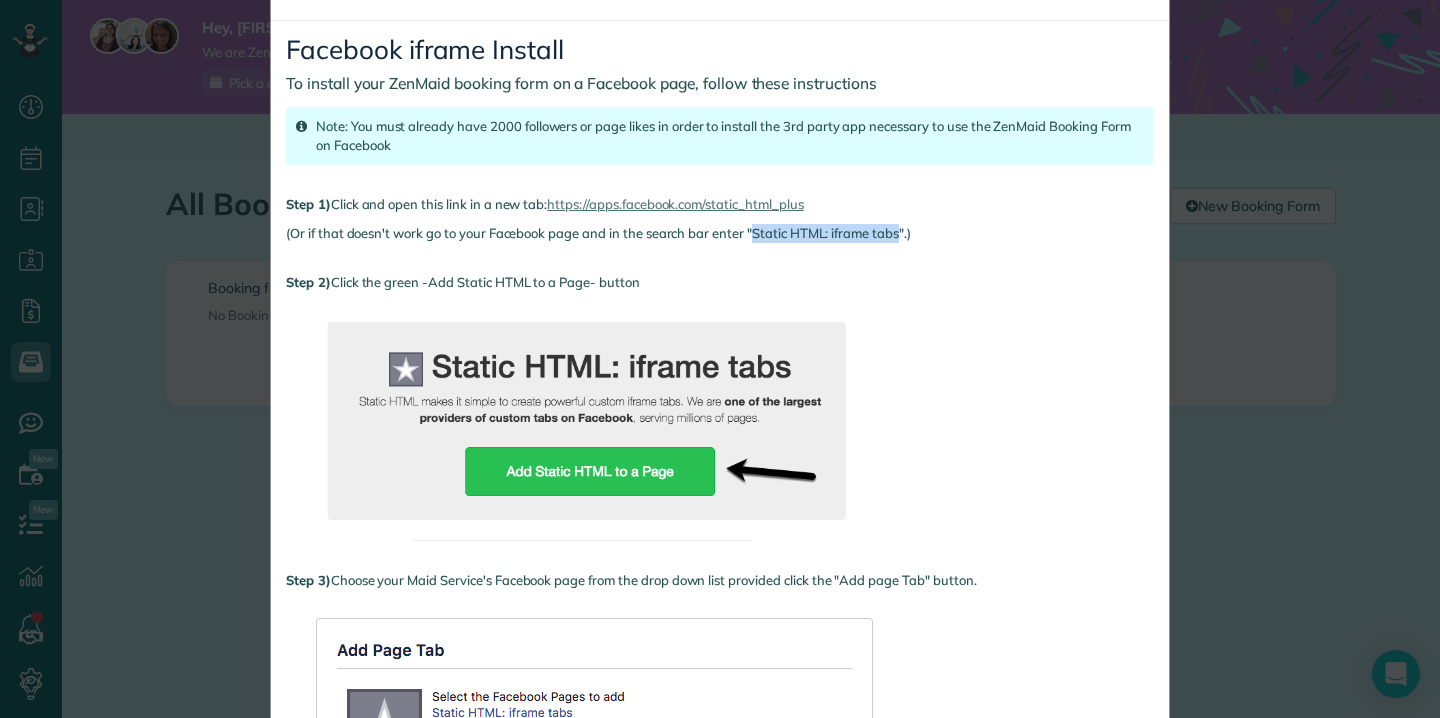 click at bounding box center (586, 421) 